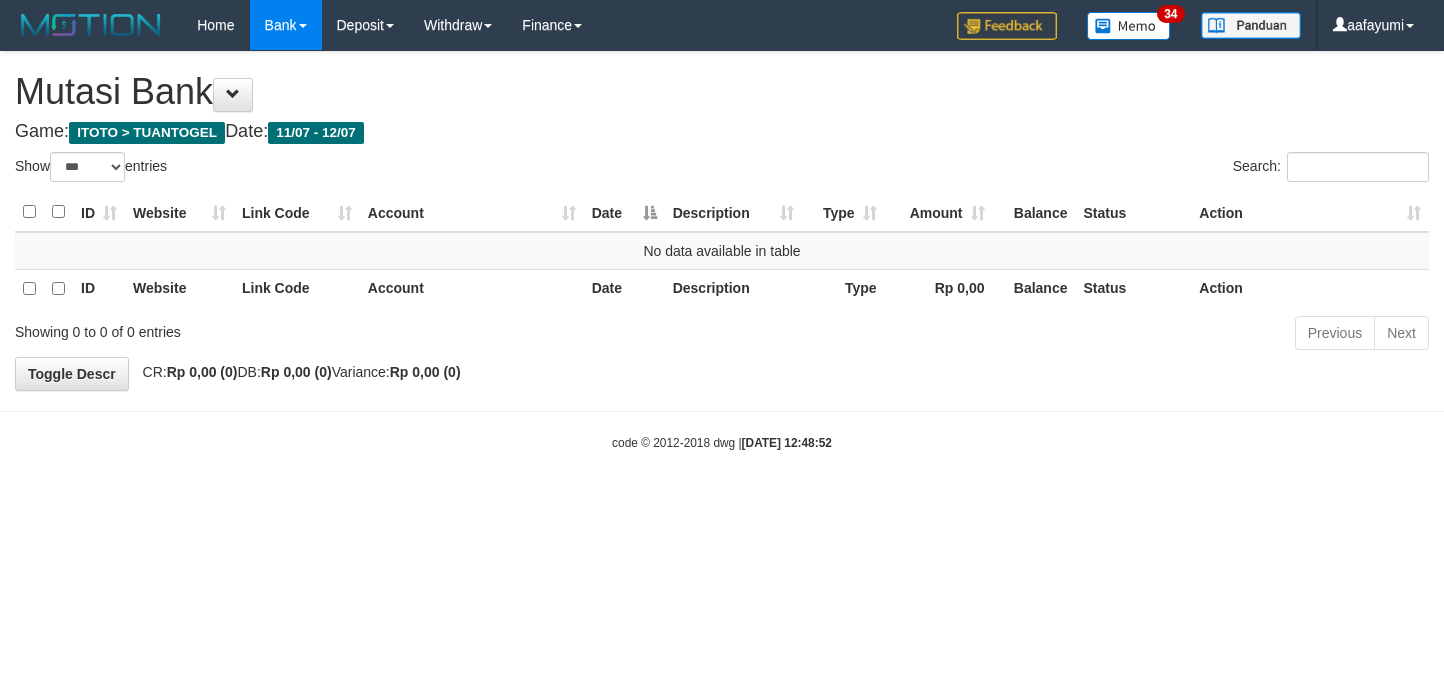 select on "***" 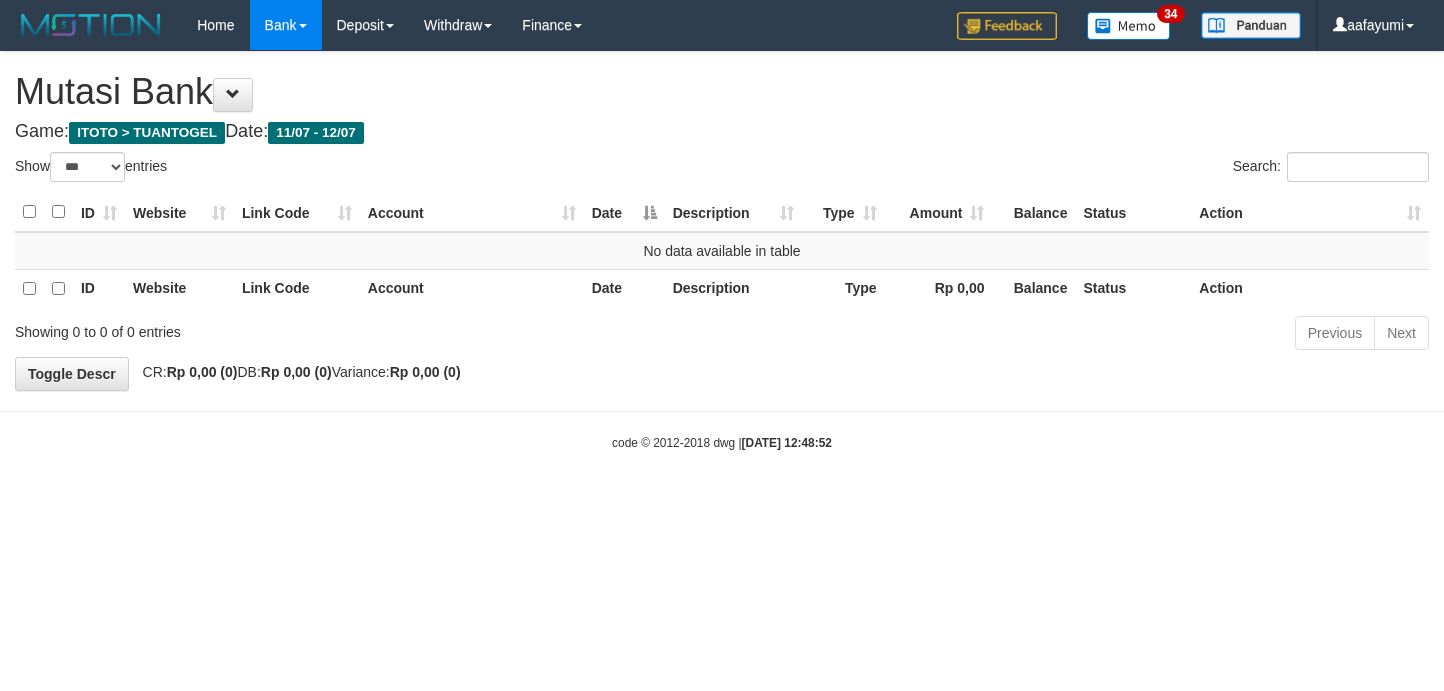 scroll, scrollTop: 0, scrollLeft: 0, axis: both 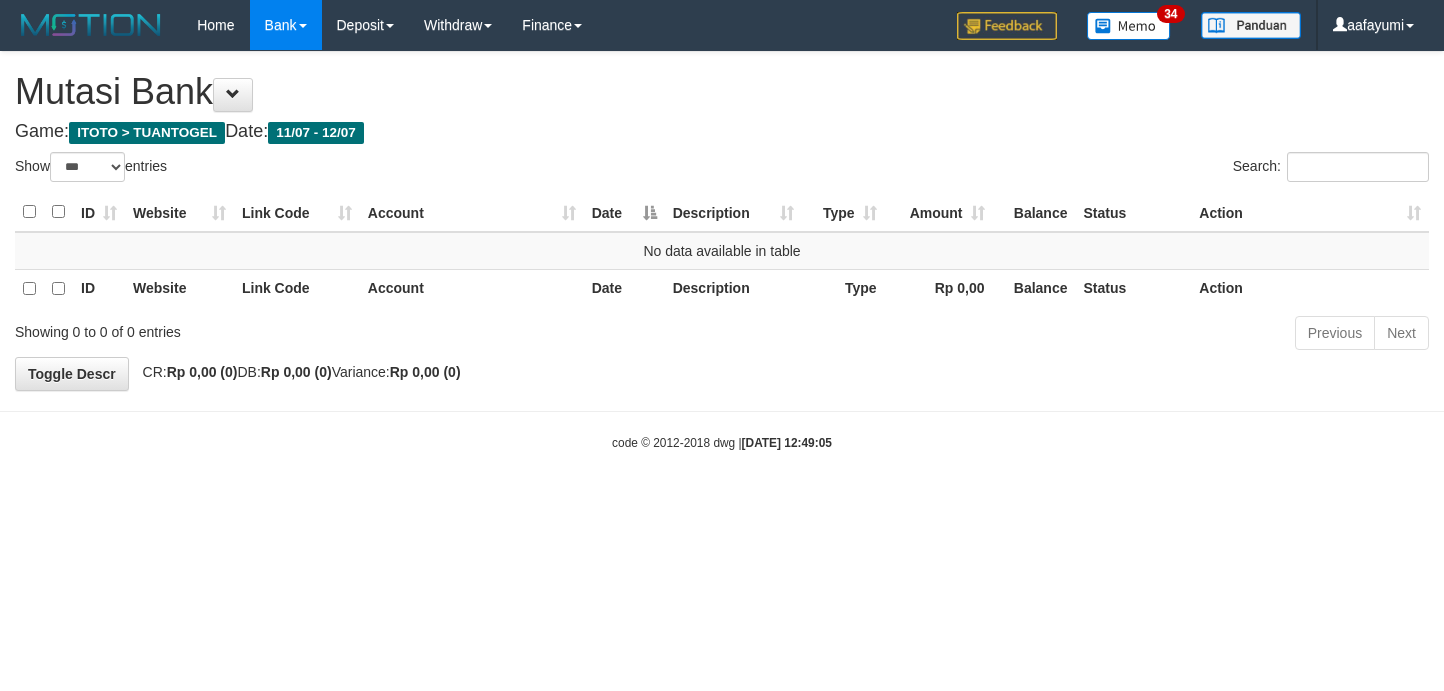 select on "***" 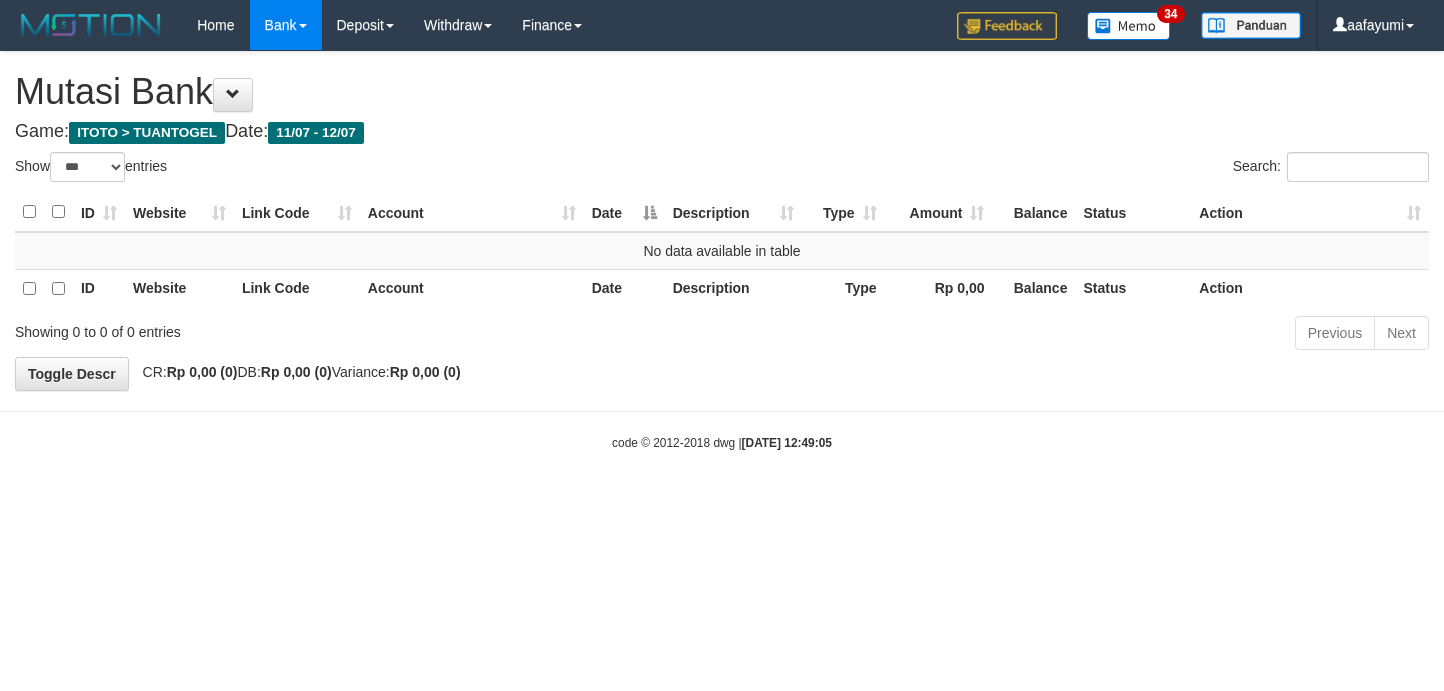scroll, scrollTop: 0, scrollLeft: 0, axis: both 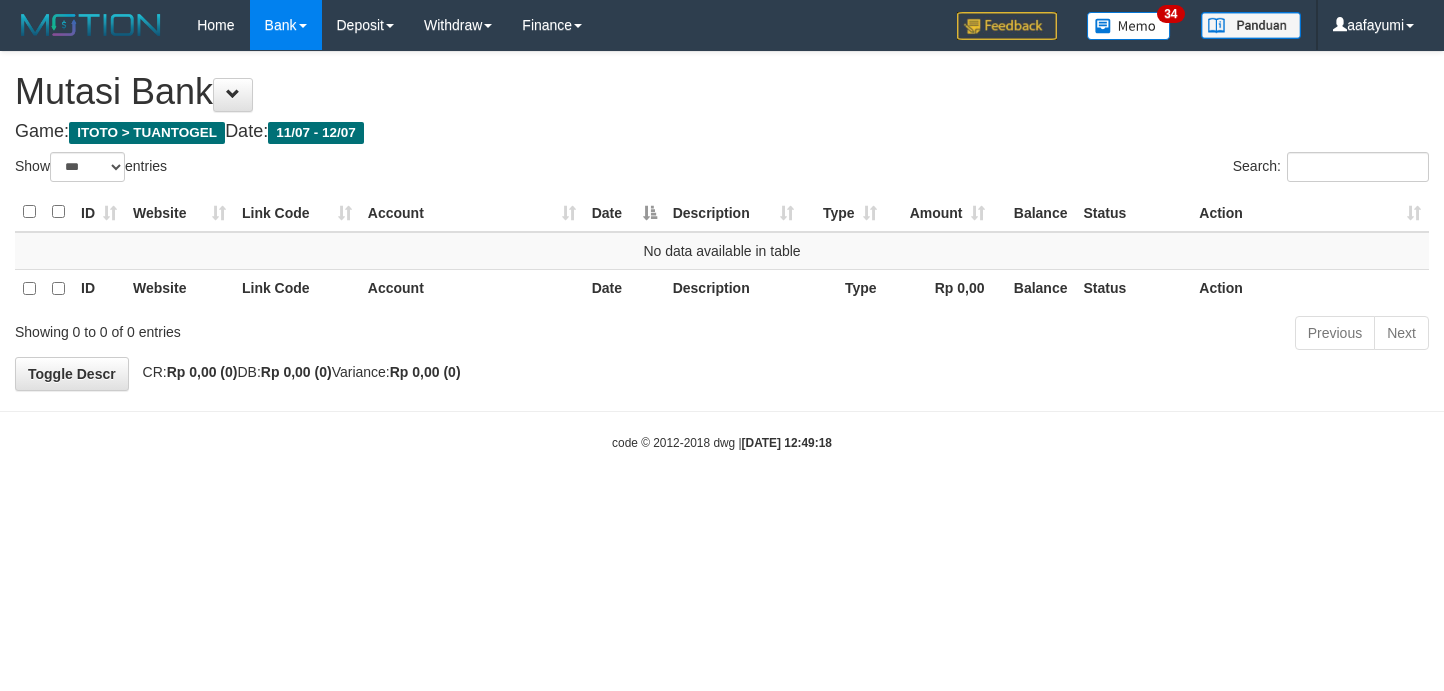 select on "***" 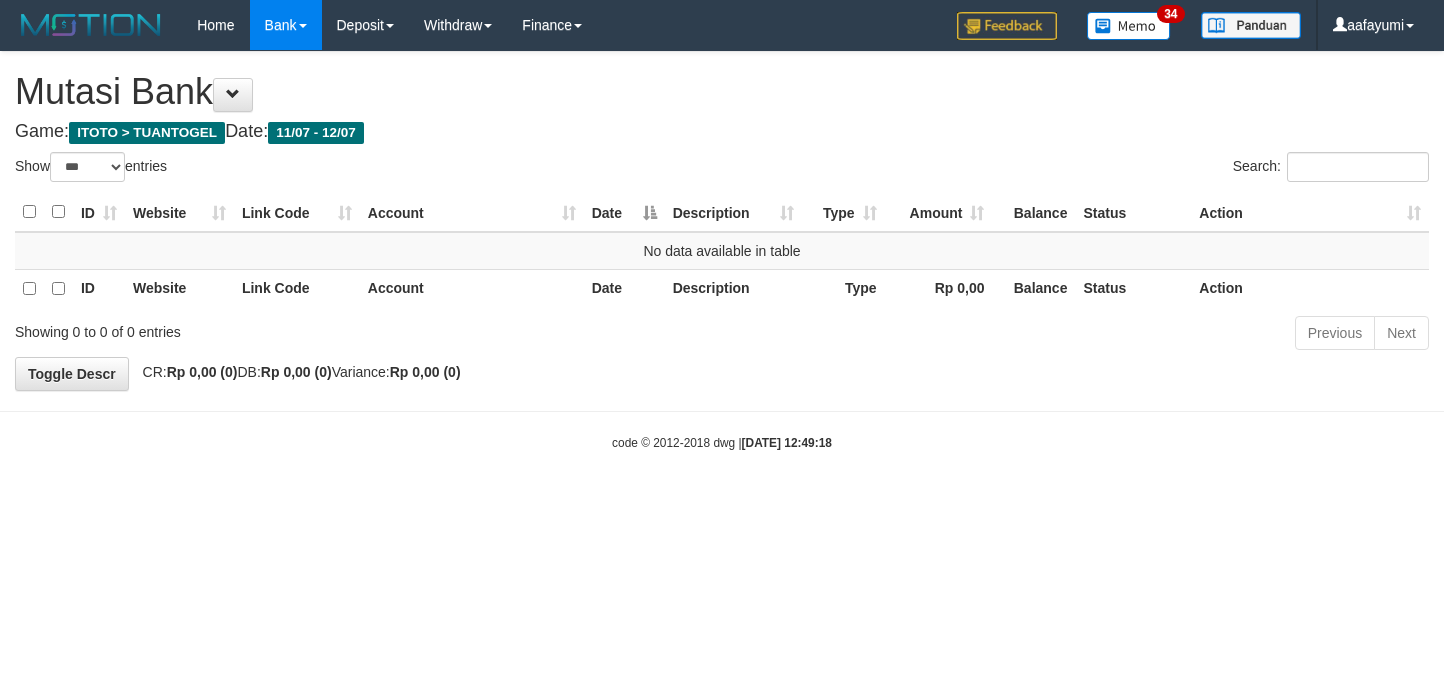 scroll, scrollTop: 0, scrollLeft: 0, axis: both 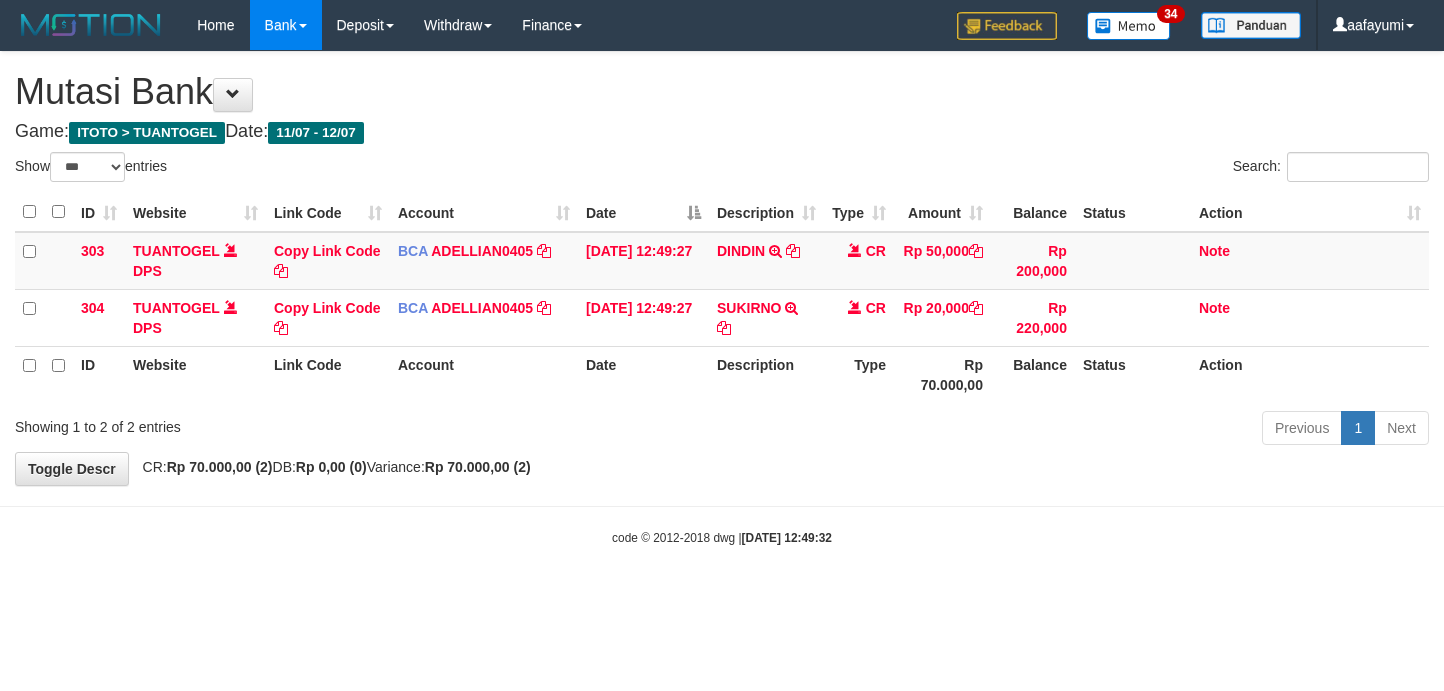 select on "***" 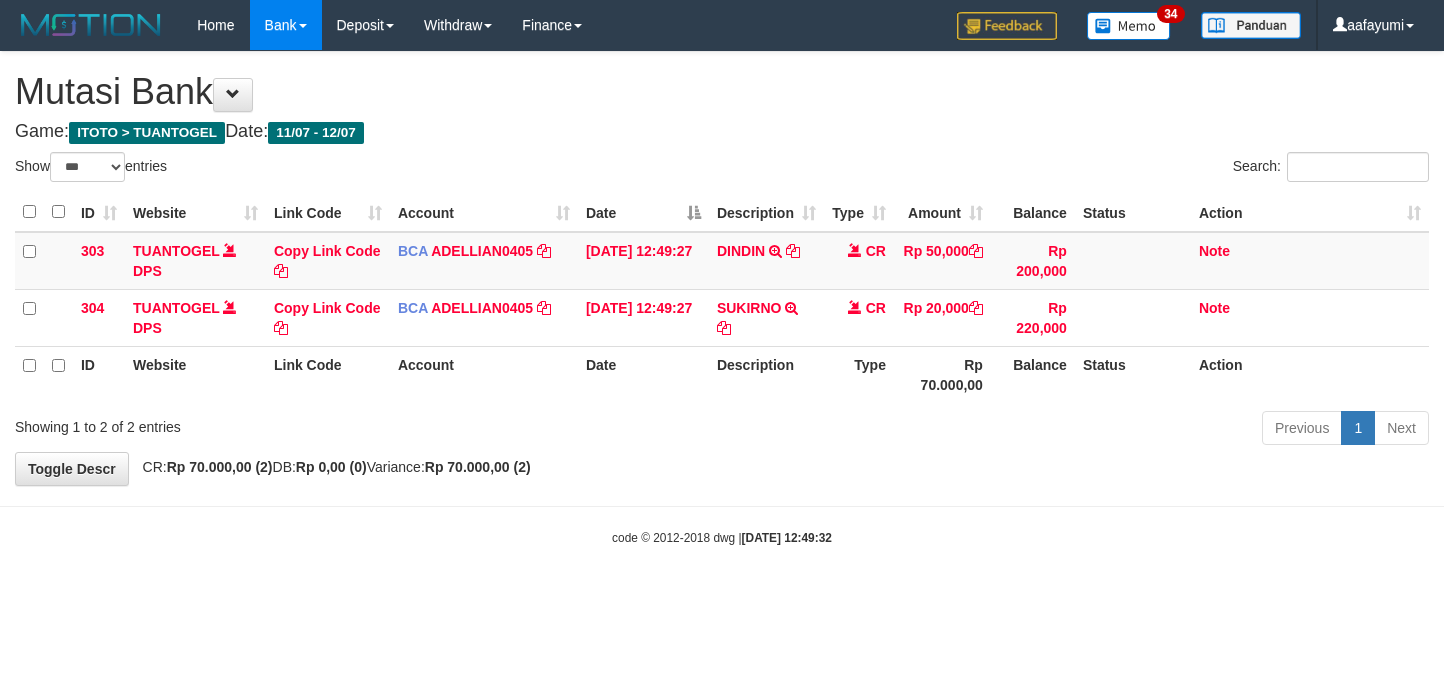 scroll, scrollTop: 0, scrollLeft: 0, axis: both 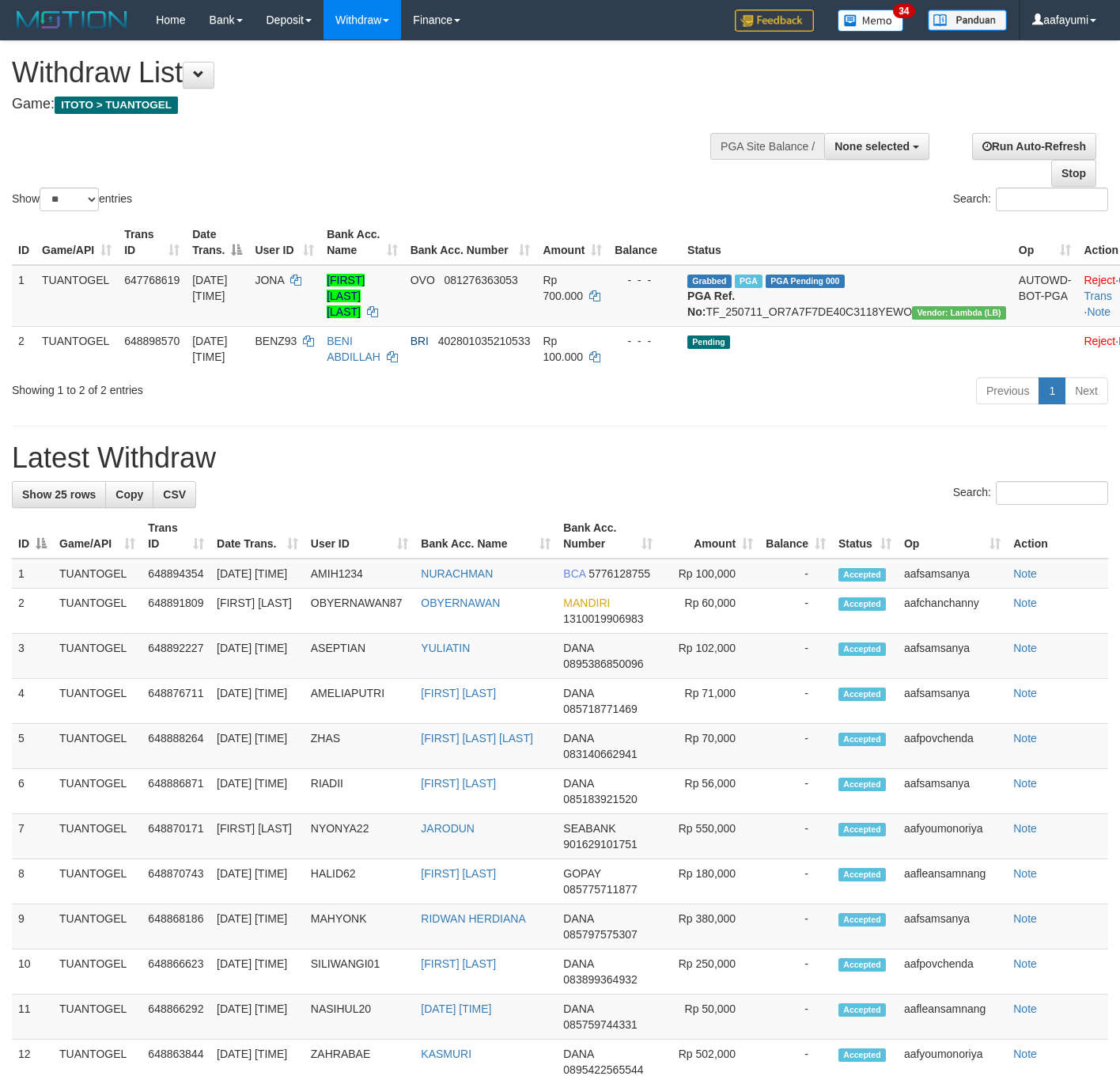 select 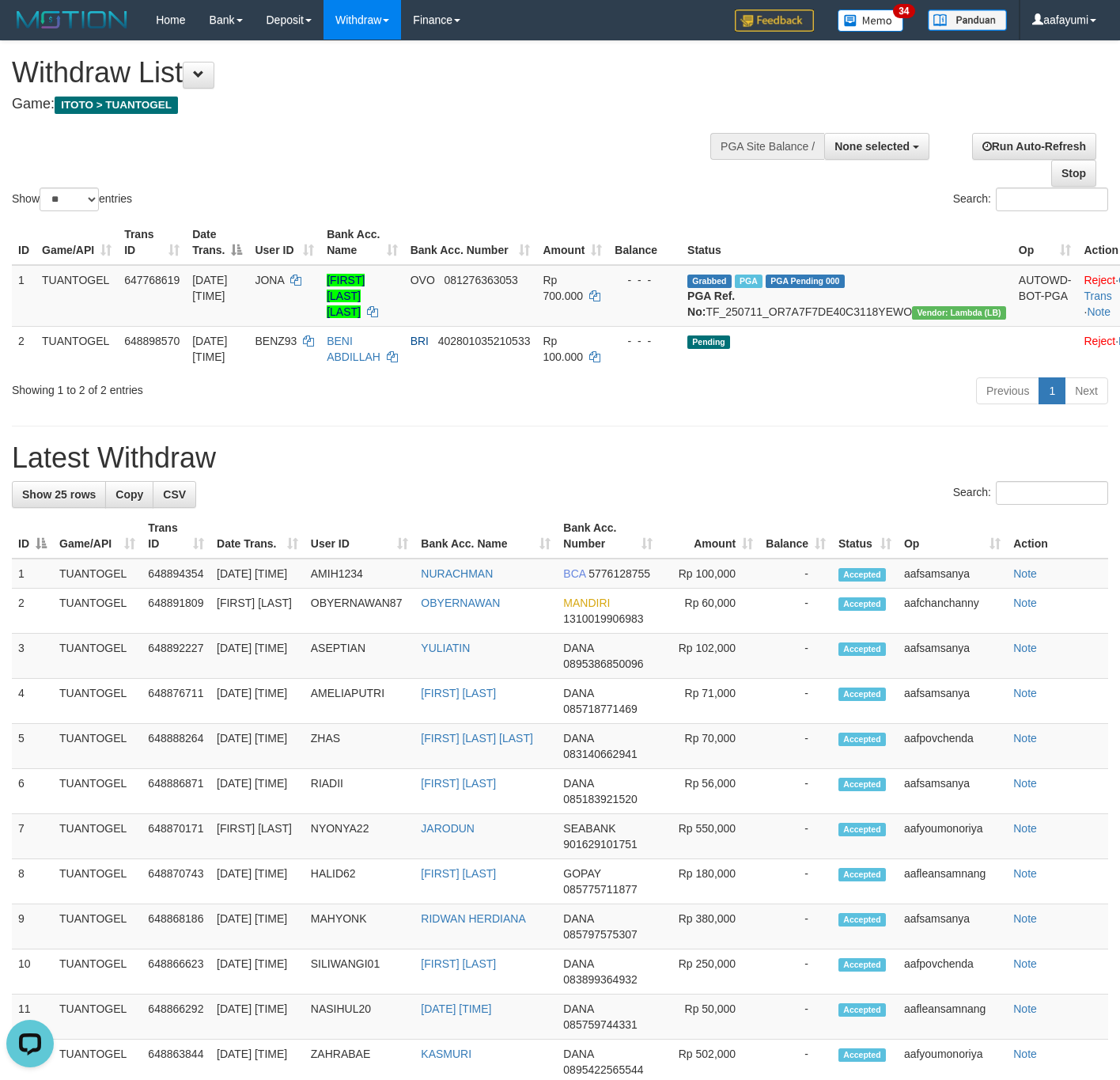 scroll, scrollTop: 0, scrollLeft: 0, axis: both 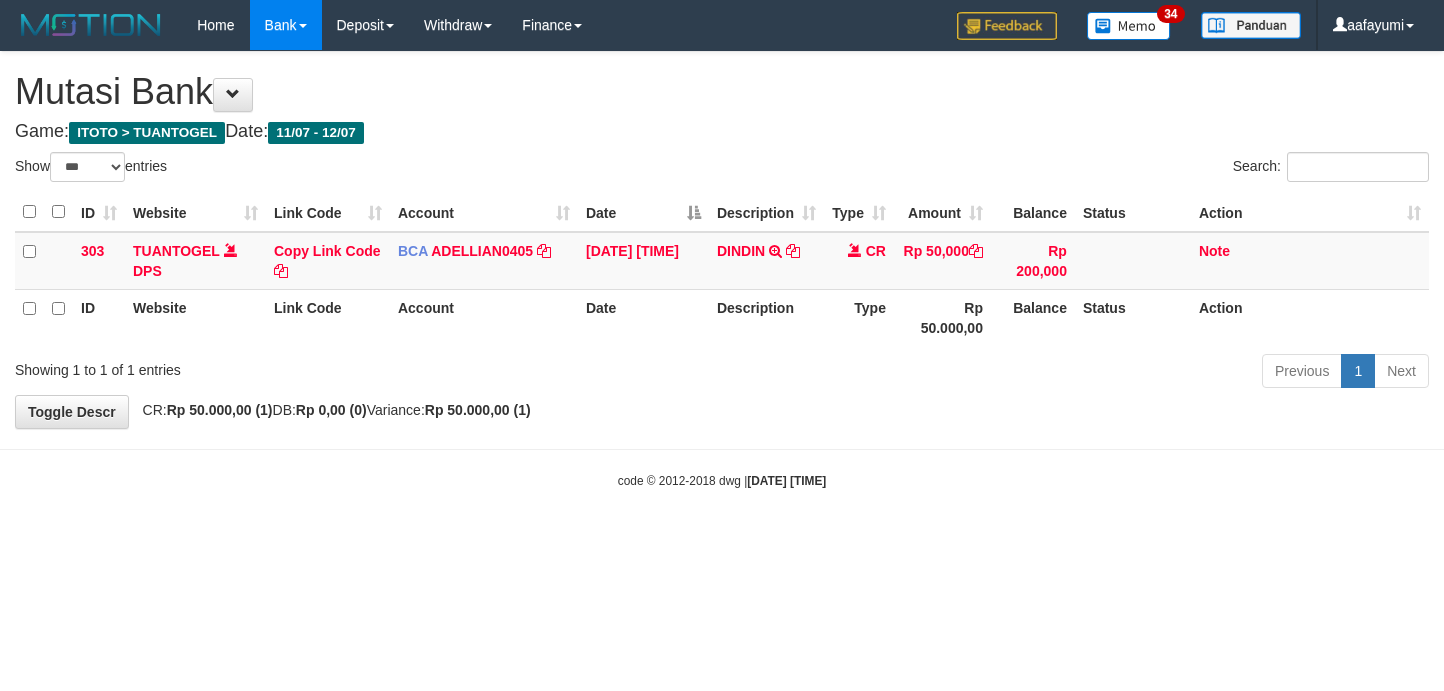 select on "***" 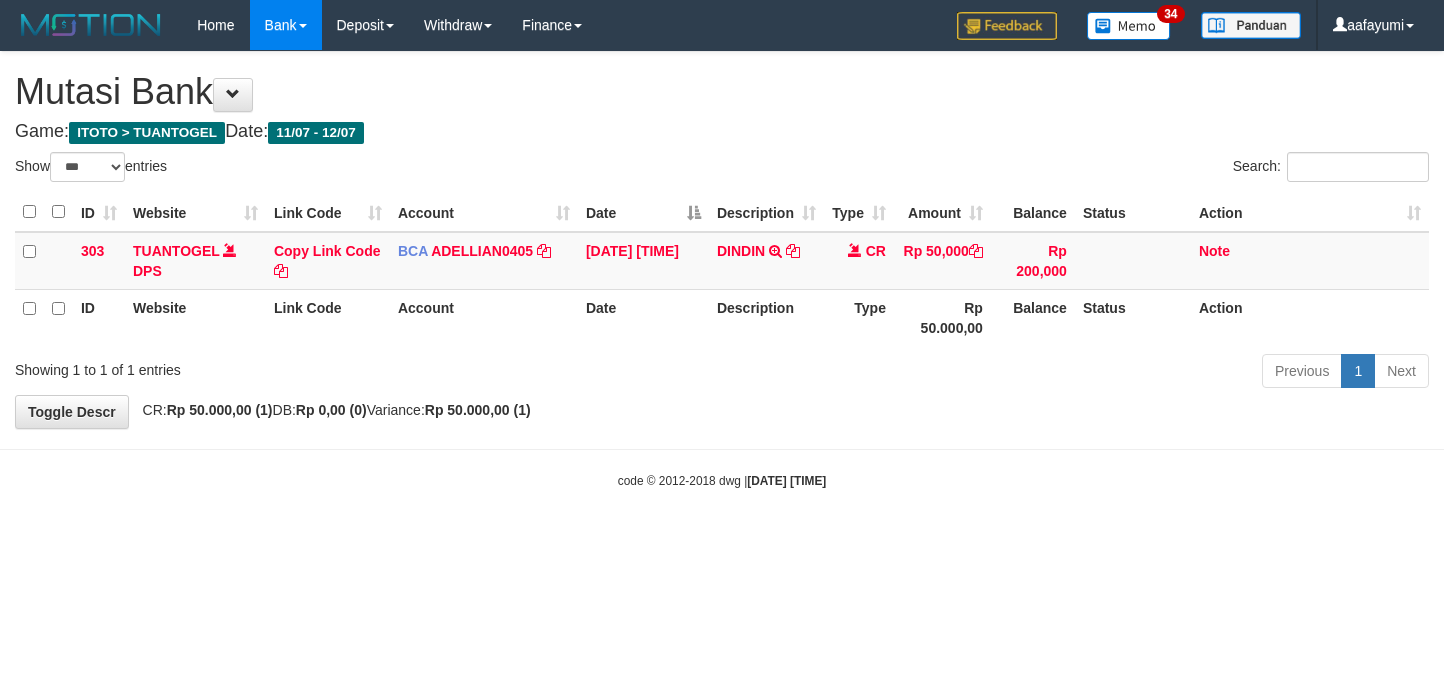 scroll, scrollTop: 0, scrollLeft: 0, axis: both 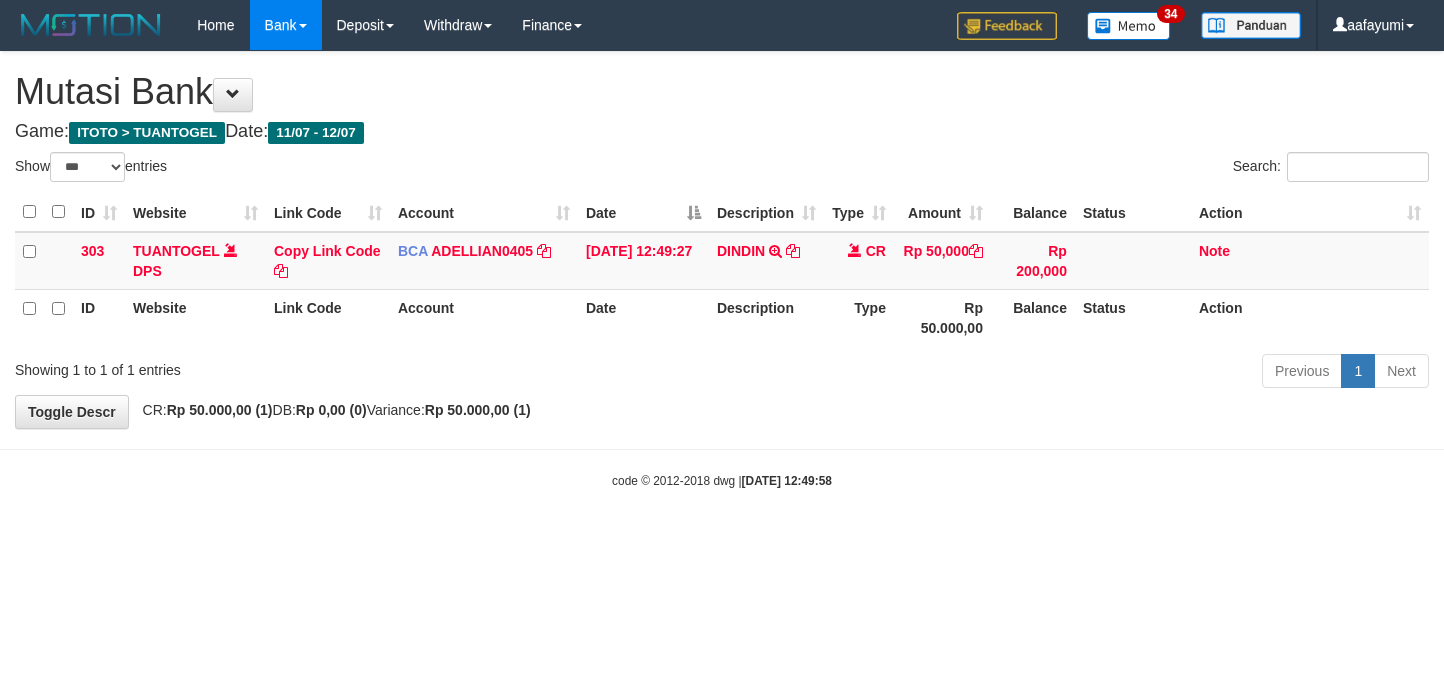 select on "***" 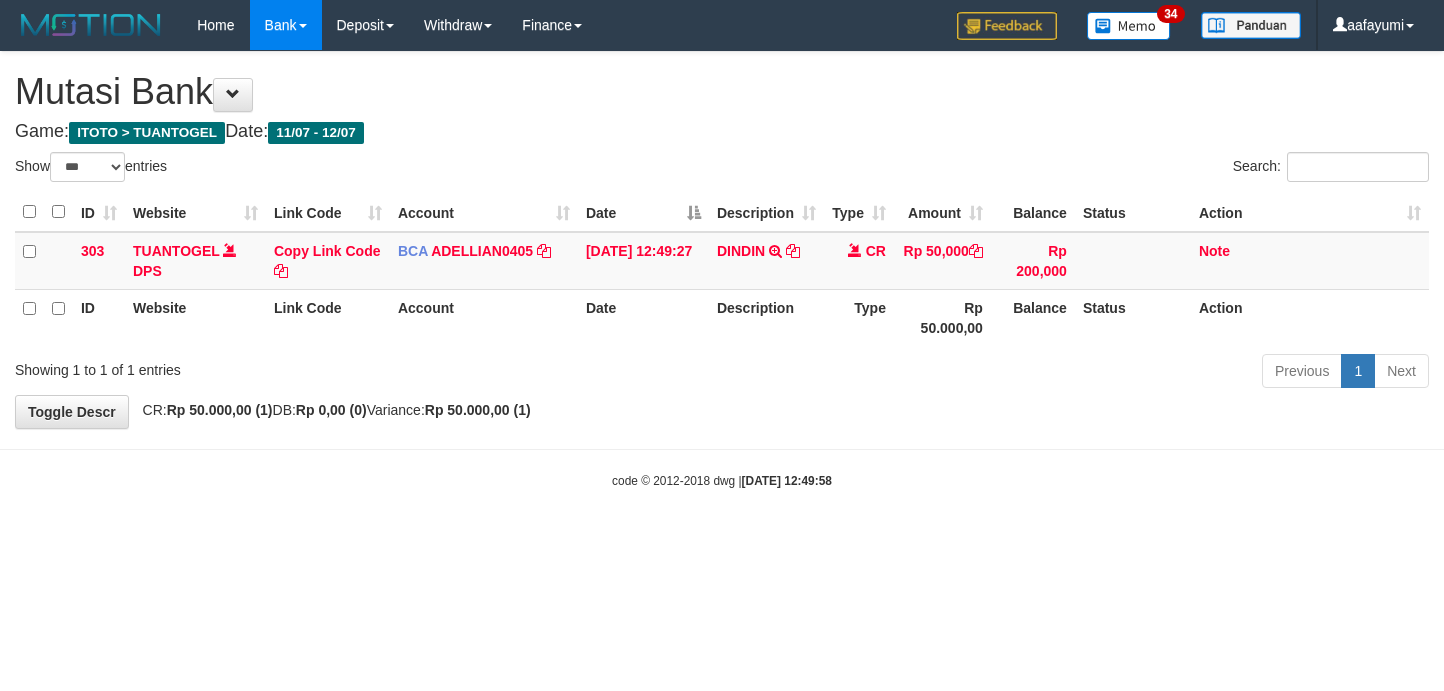 scroll, scrollTop: 0, scrollLeft: 0, axis: both 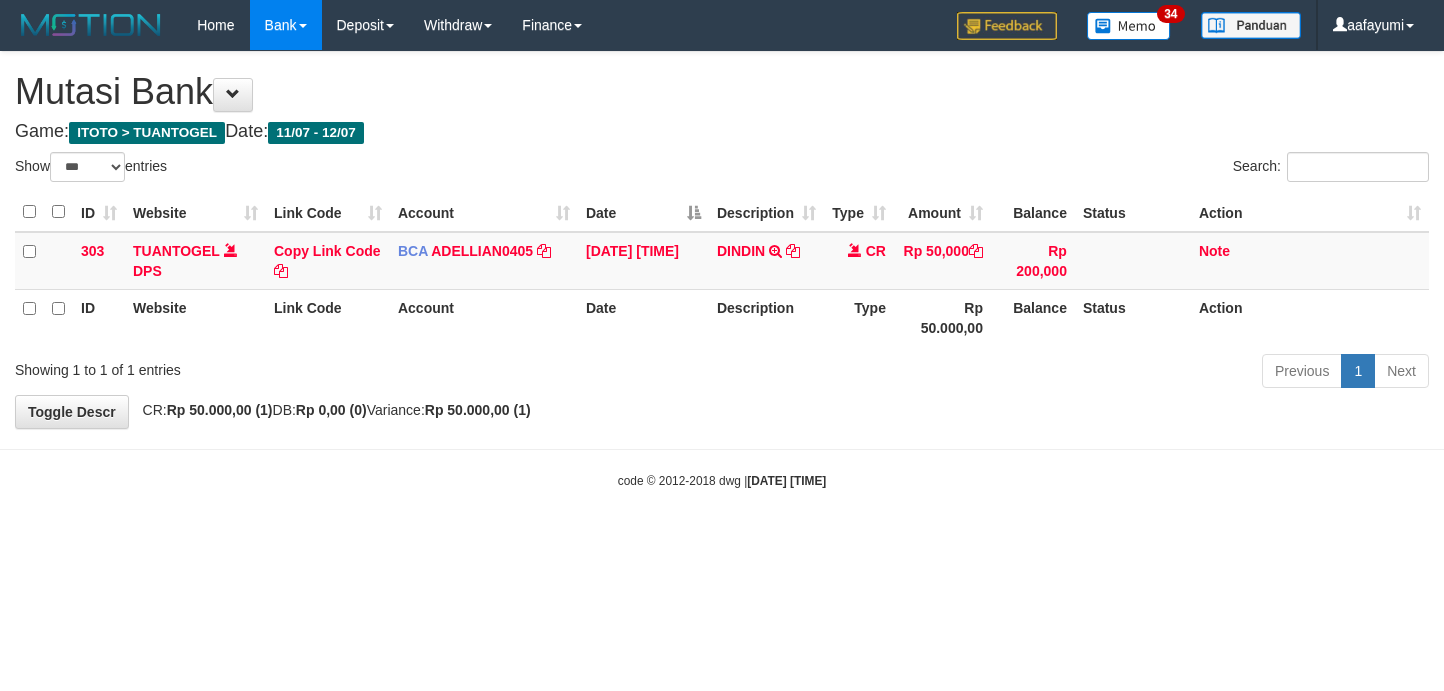 select on "***" 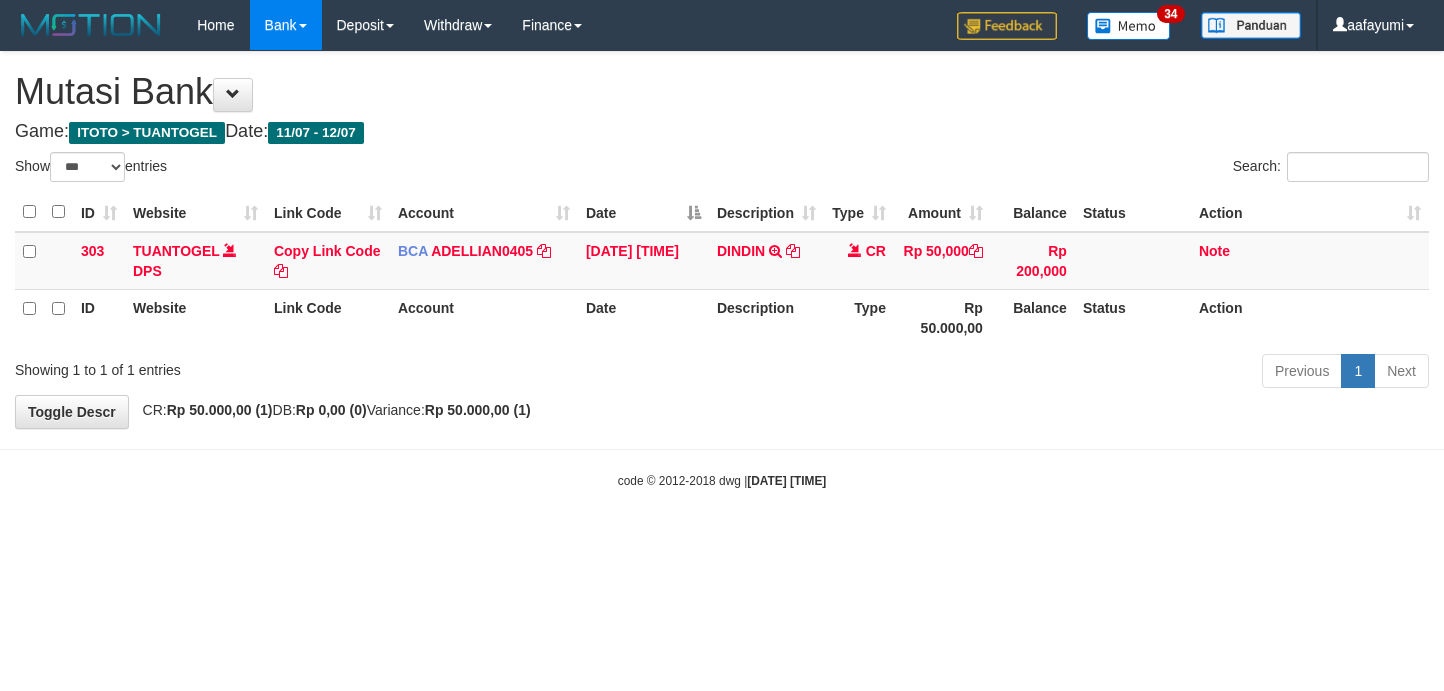 scroll, scrollTop: 0, scrollLeft: 0, axis: both 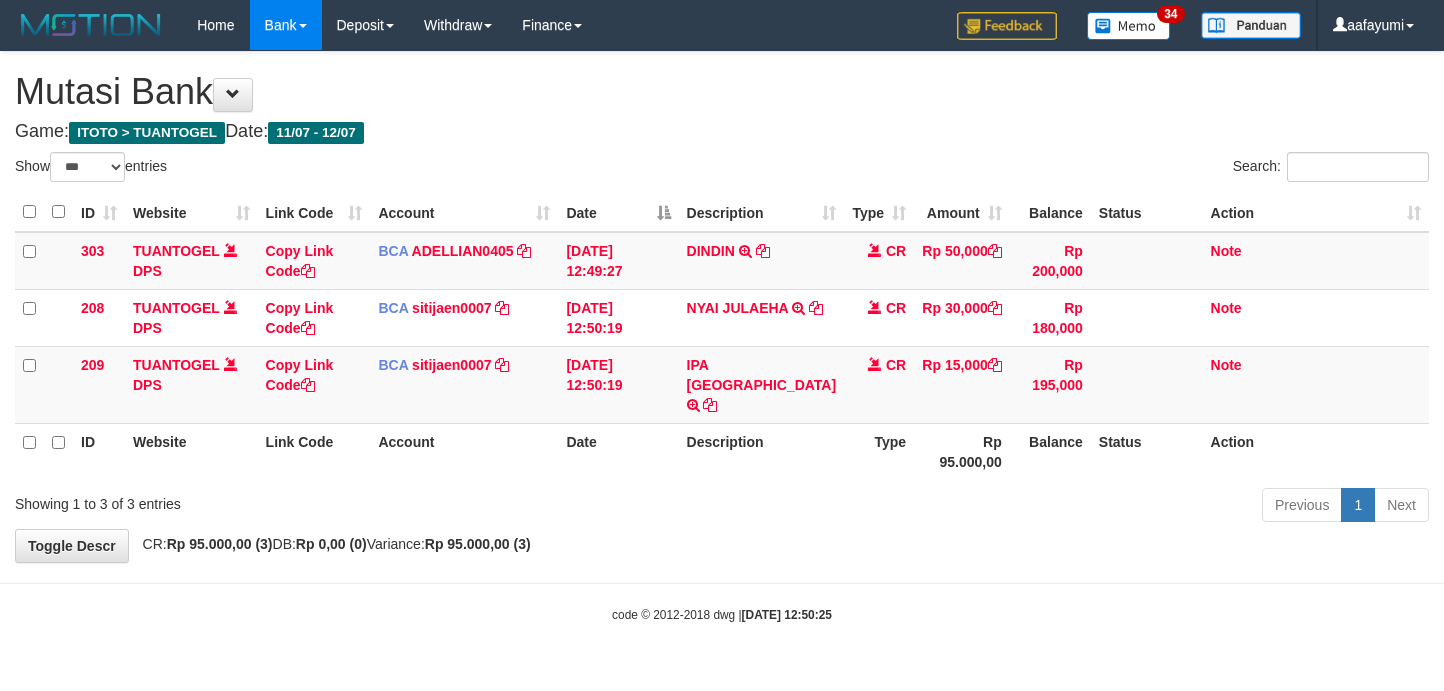 select on "***" 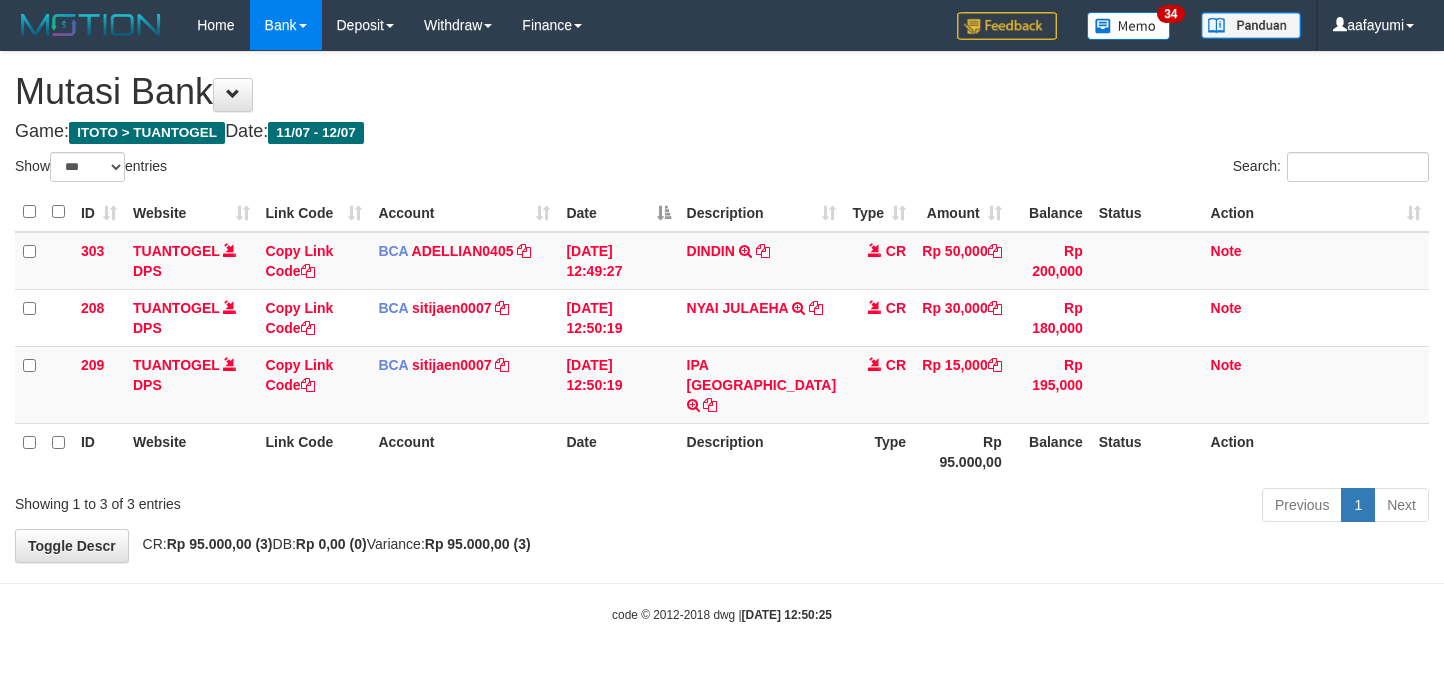 scroll, scrollTop: 0, scrollLeft: 0, axis: both 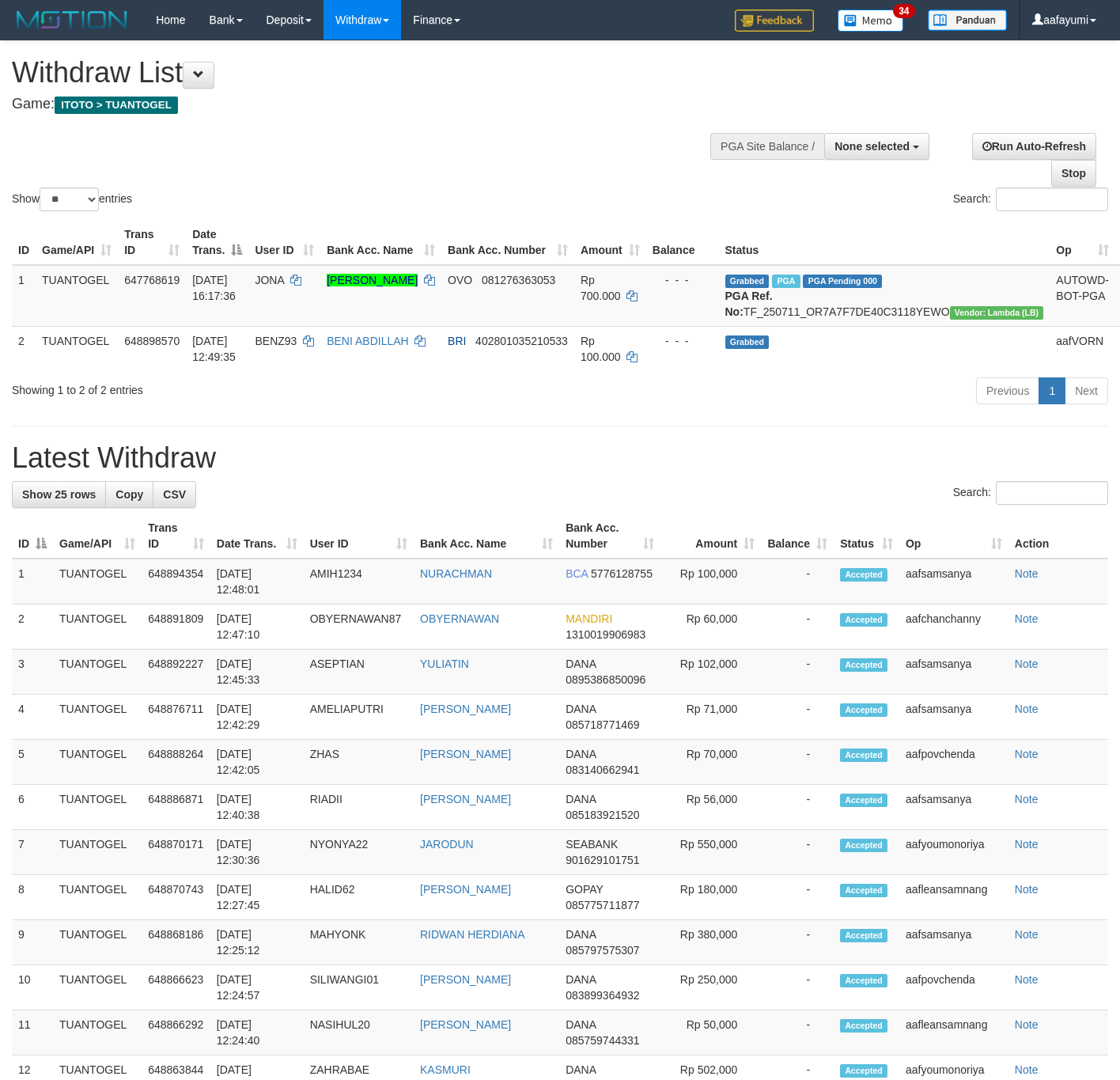 select 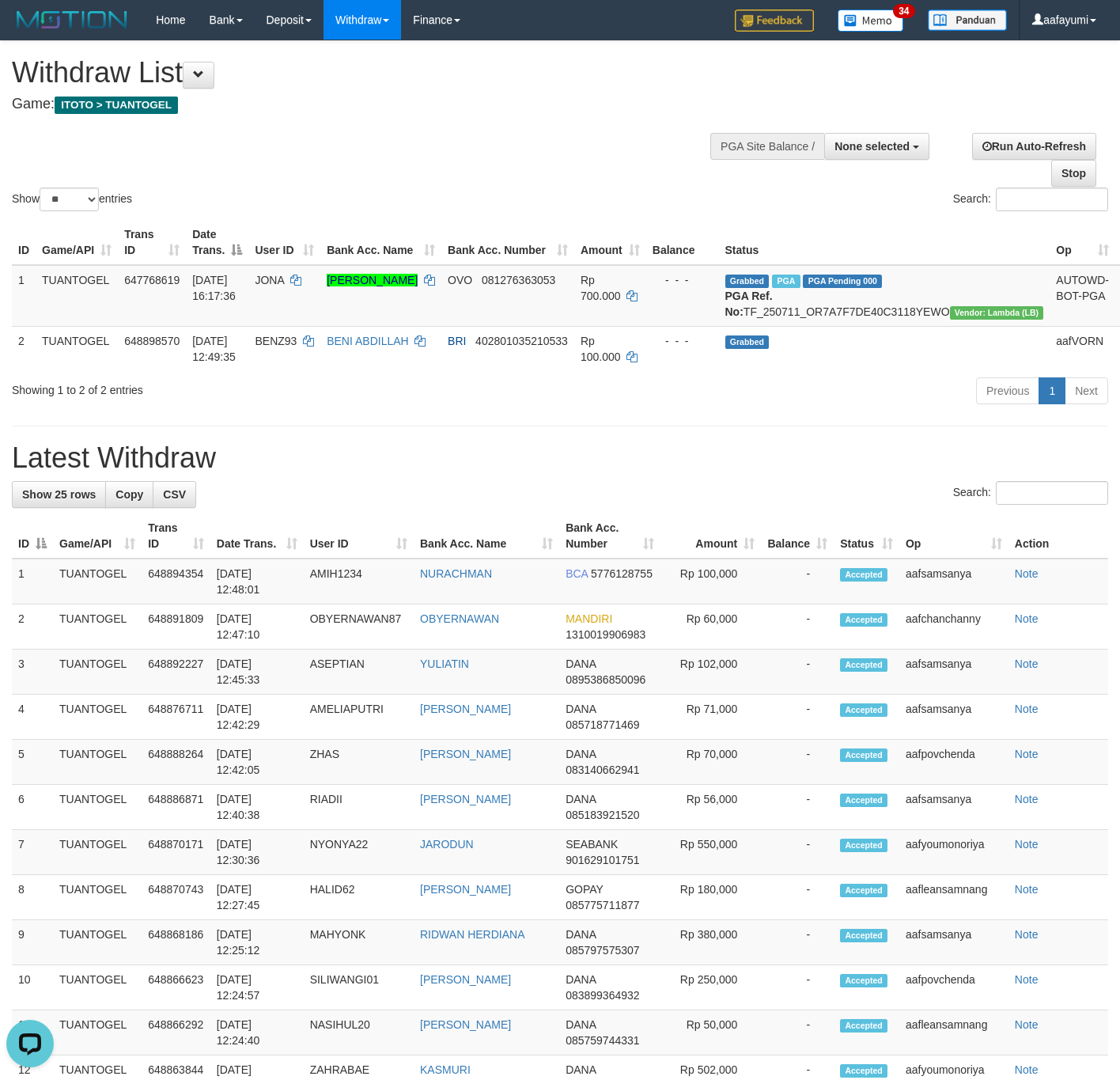 scroll, scrollTop: 0, scrollLeft: 0, axis: both 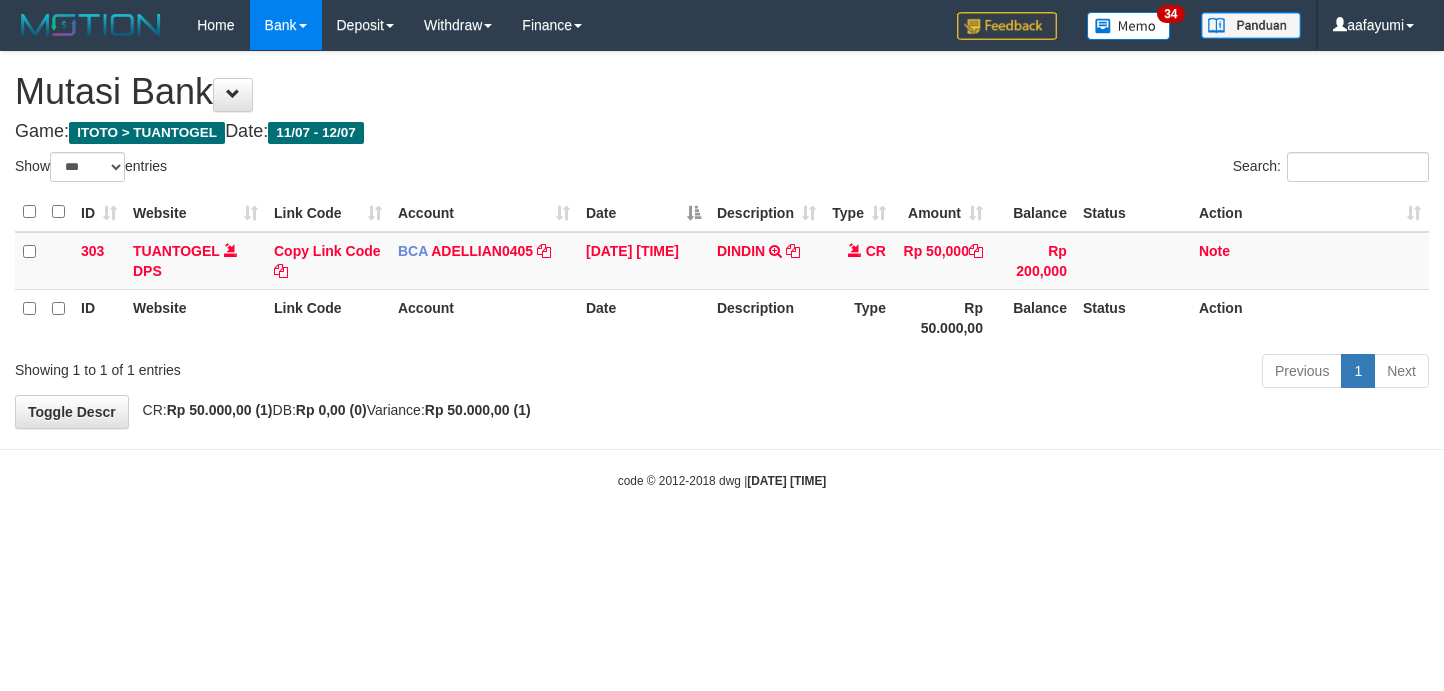 select on "***" 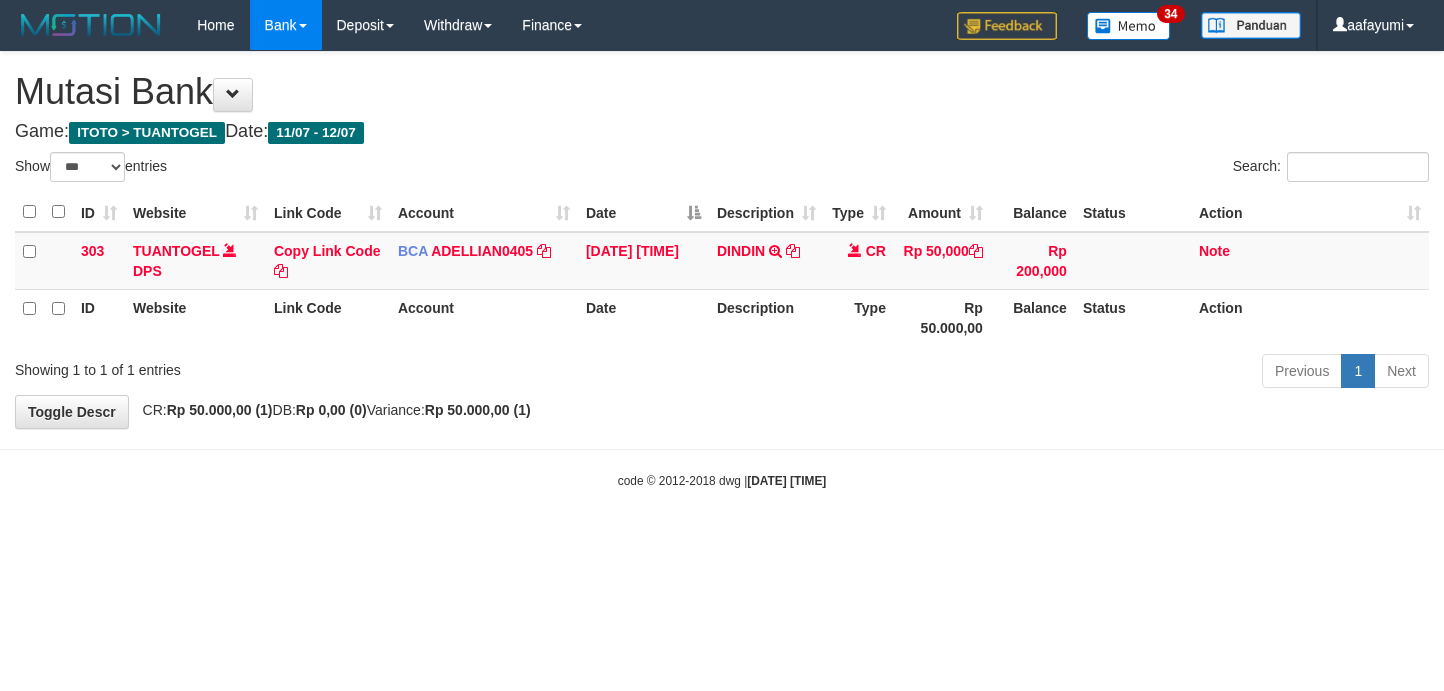 scroll, scrollTop: 0, scrollLeft: 0, axis: both 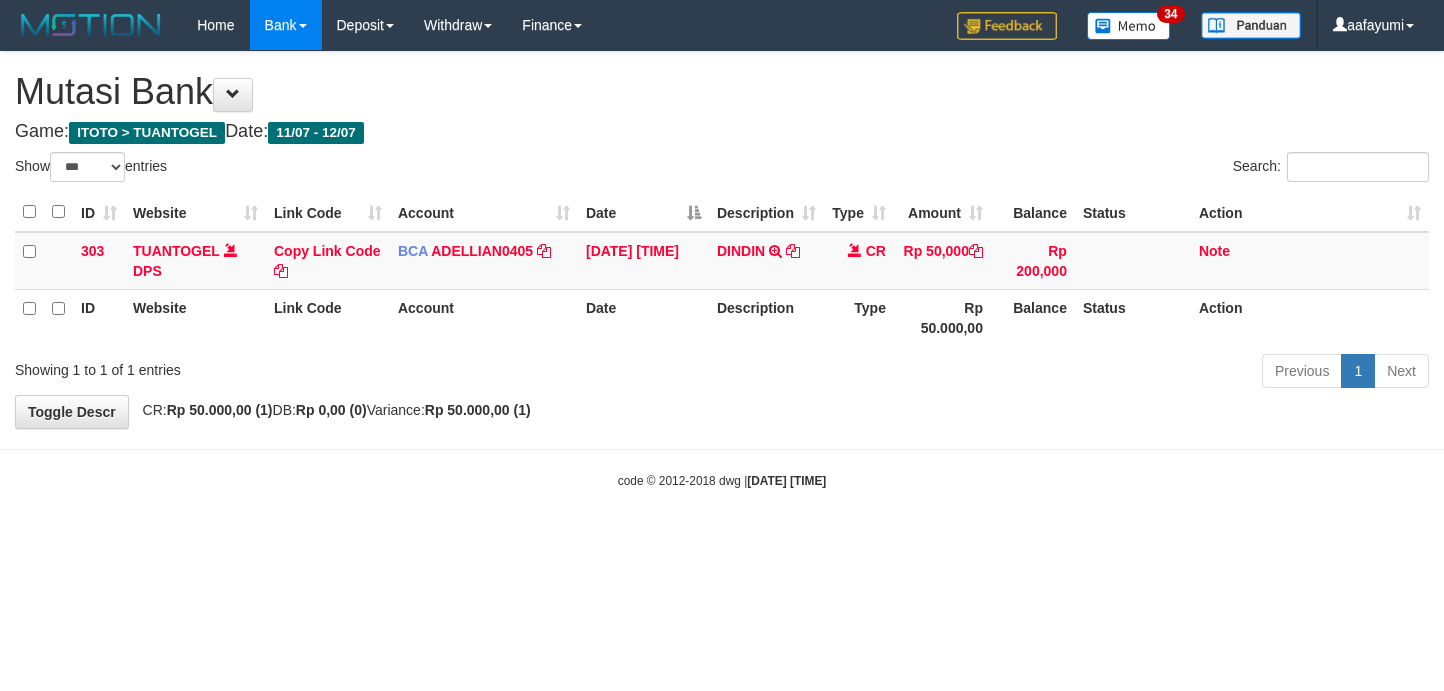 select on "***" 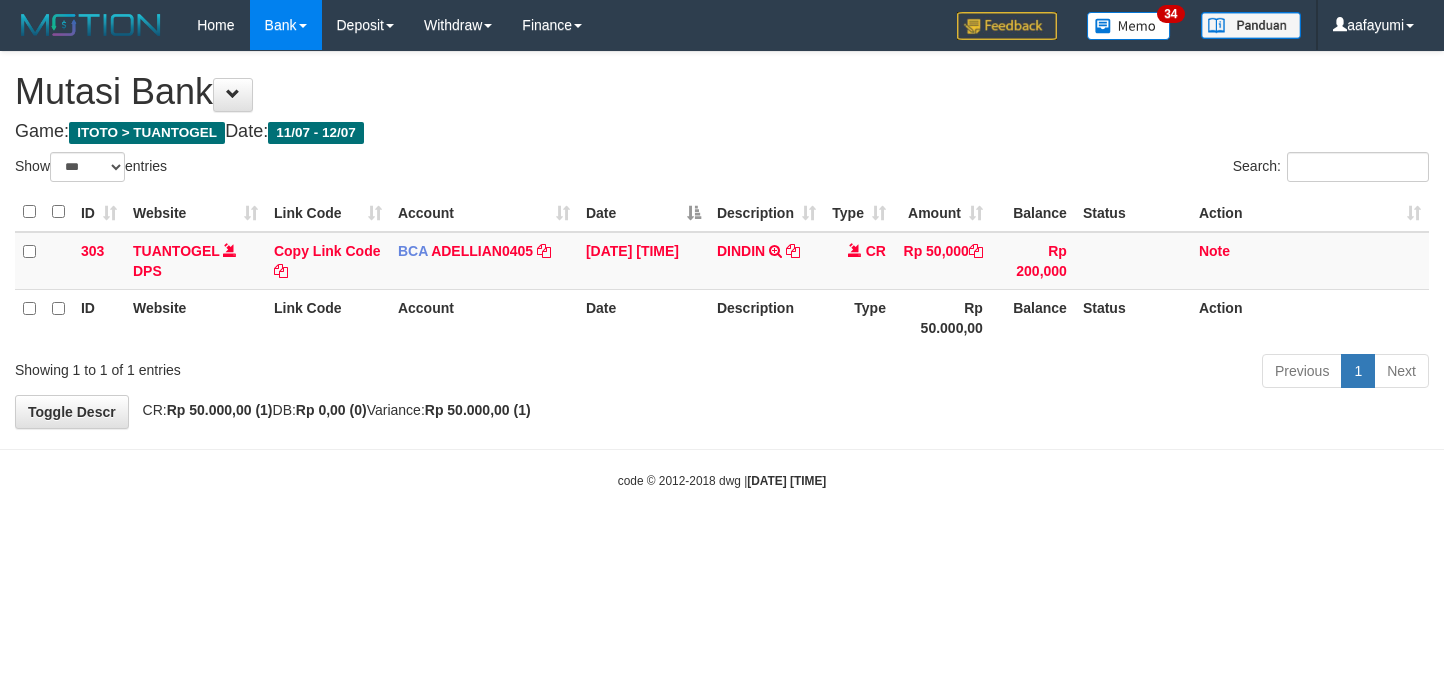 scroll, scrollTop: 0, scrollLeft: 0, axis: both 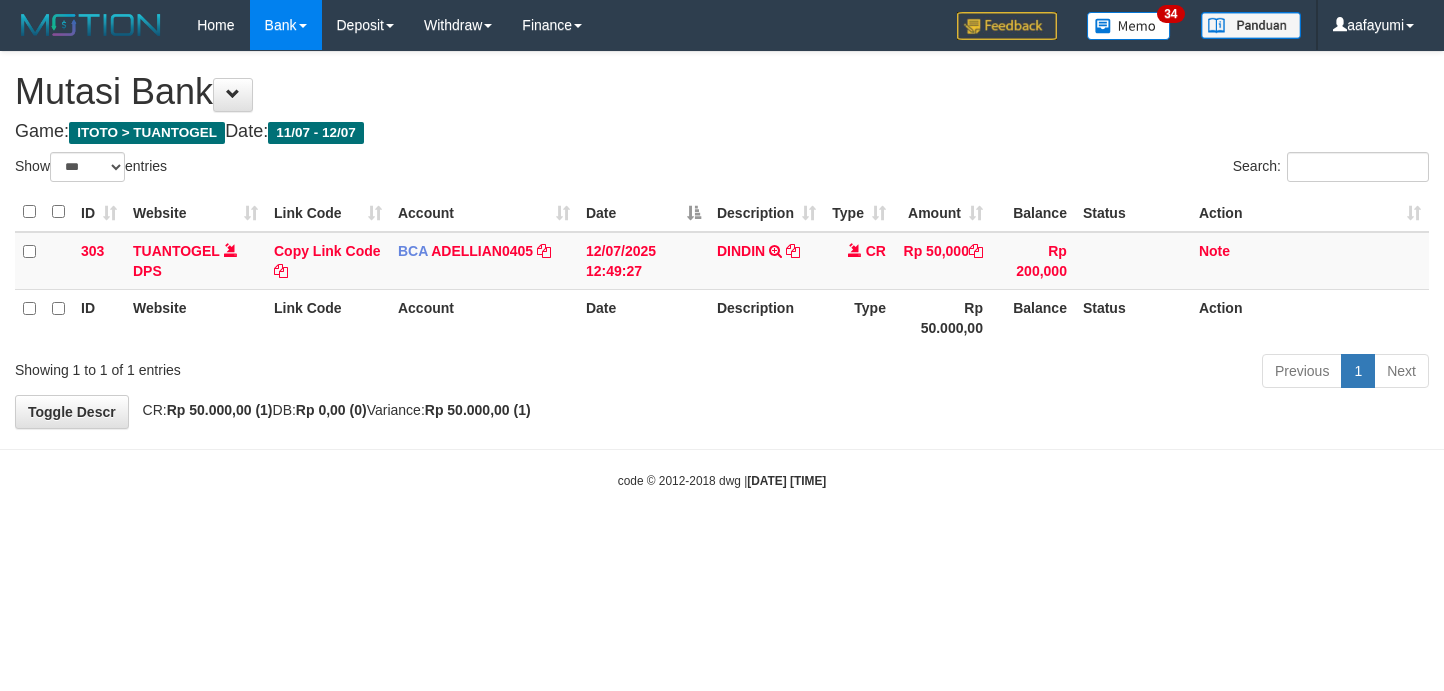 select on "***" 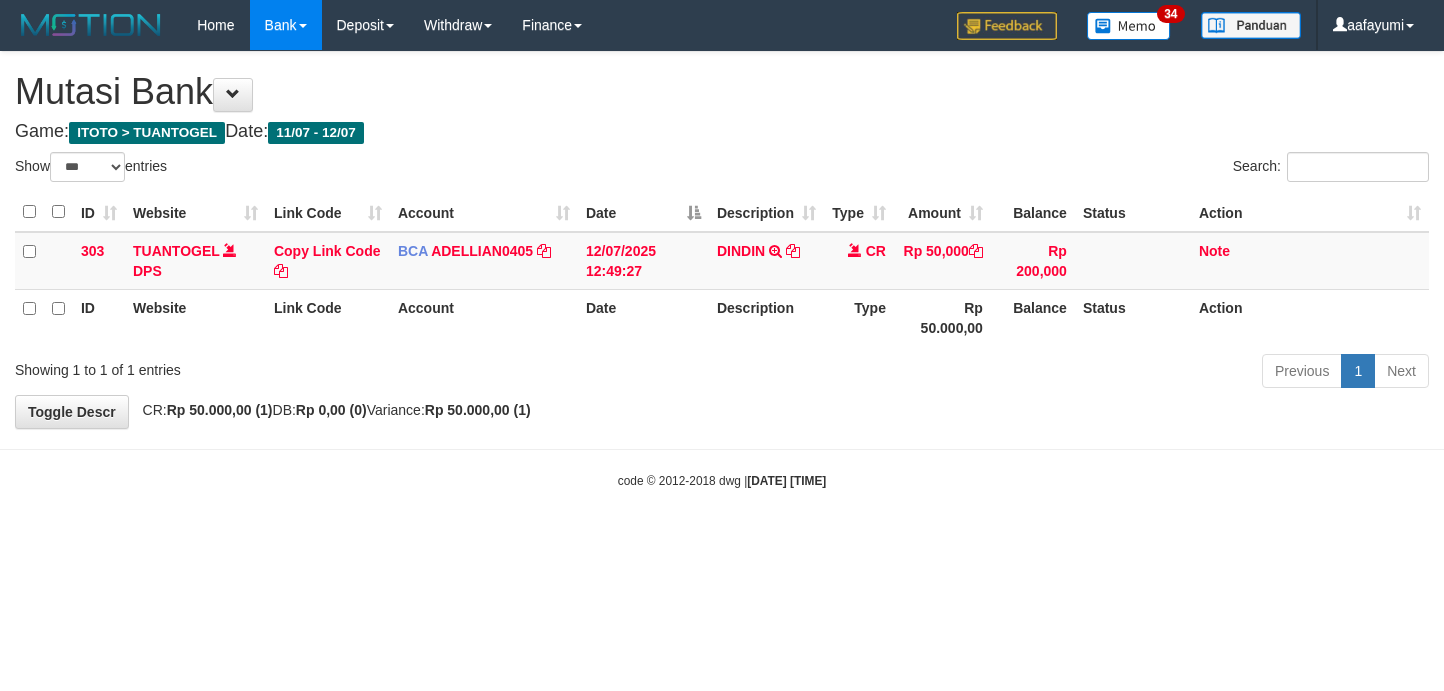 scroll, scrollTop: 0, scrollLeft: 0, axis: both 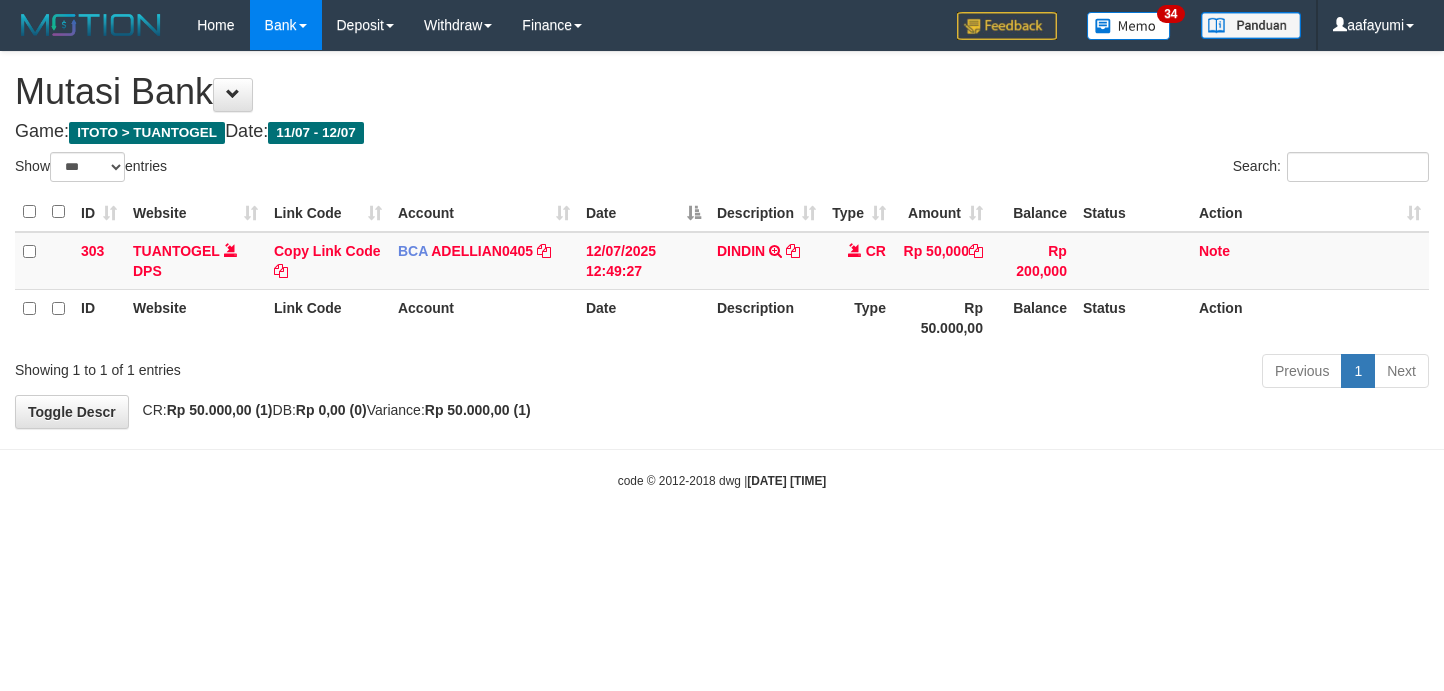 select on "***" 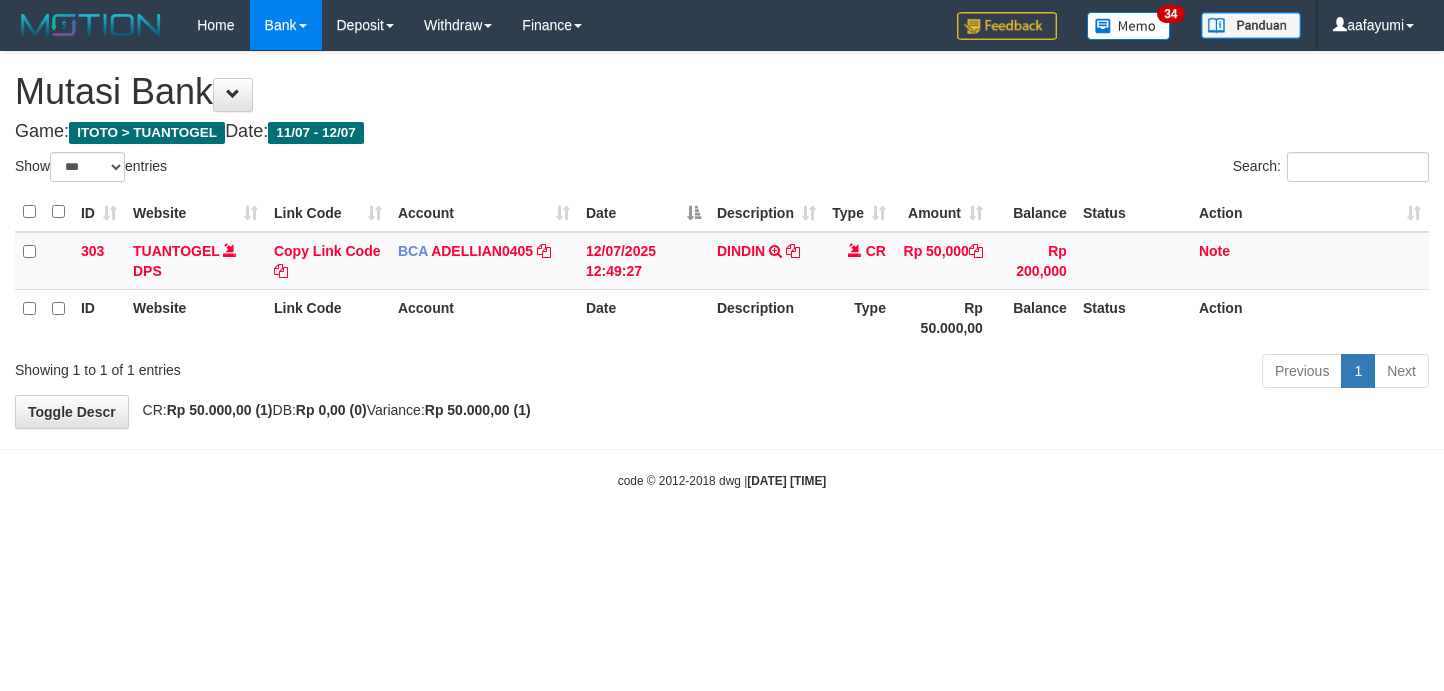 scroll, scrollTop: 0, scrollLeft: 0, axis: both 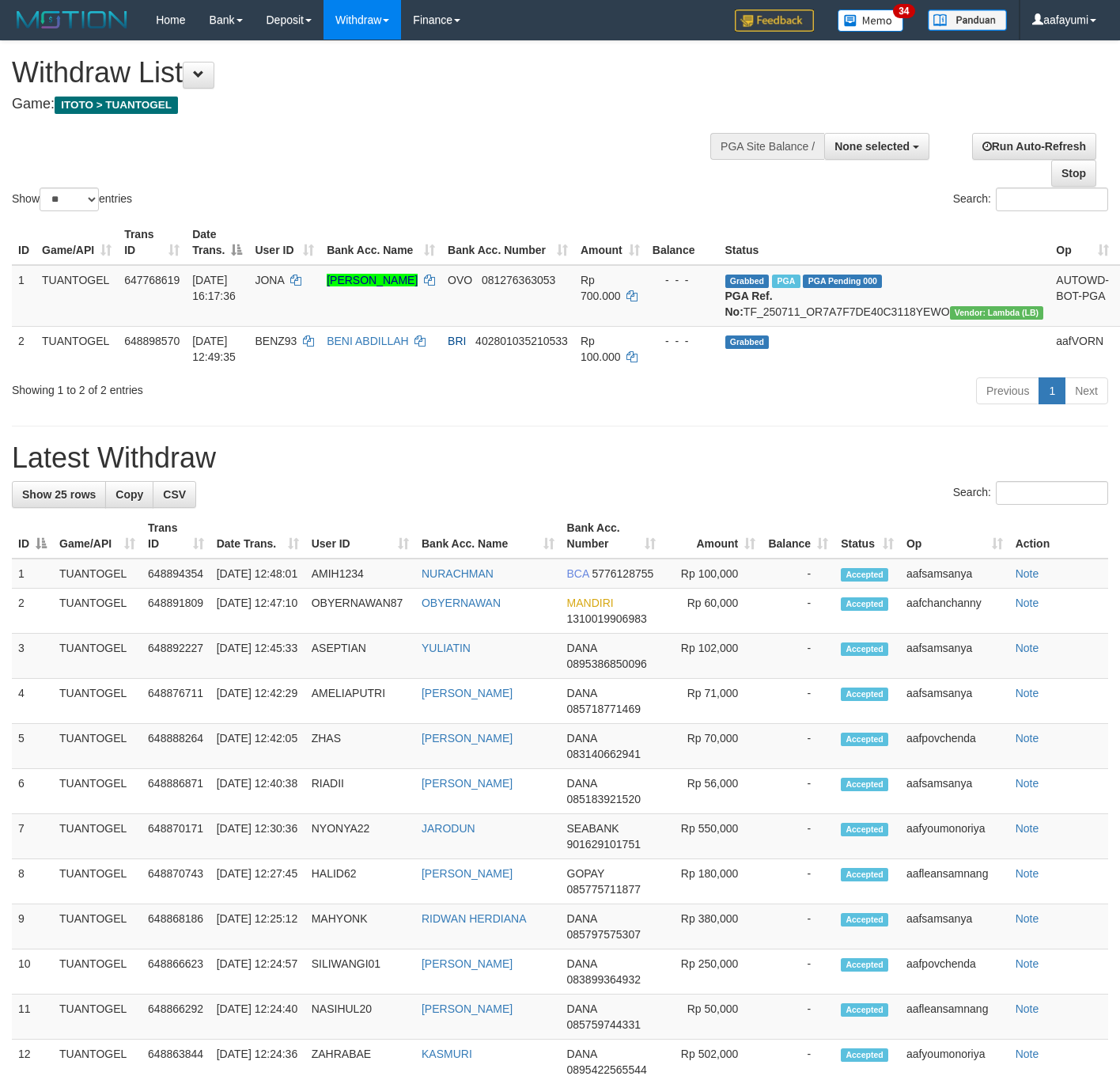select 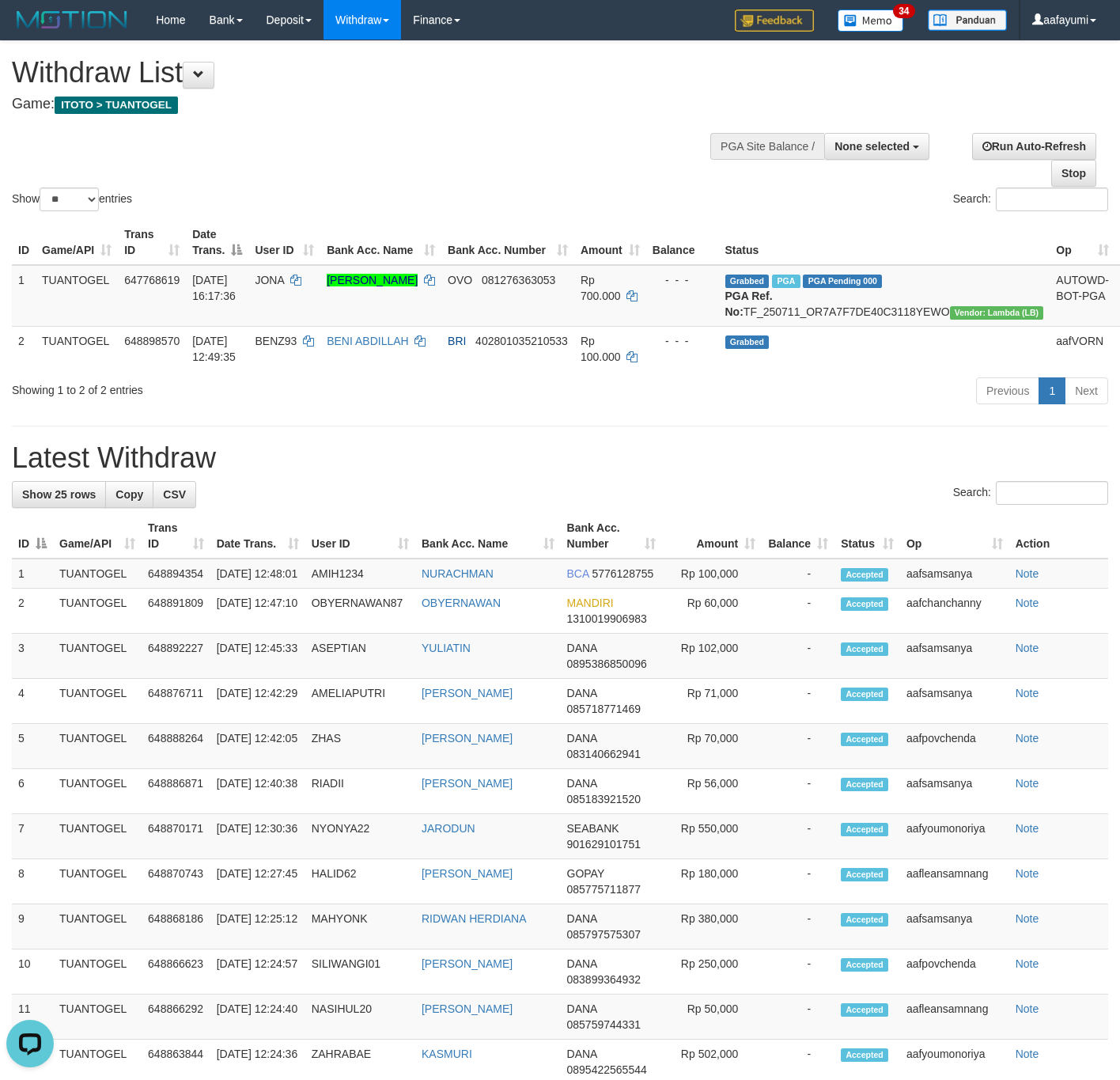 scroll, scrollTop: 0, scrollLeft: 0, axis: both 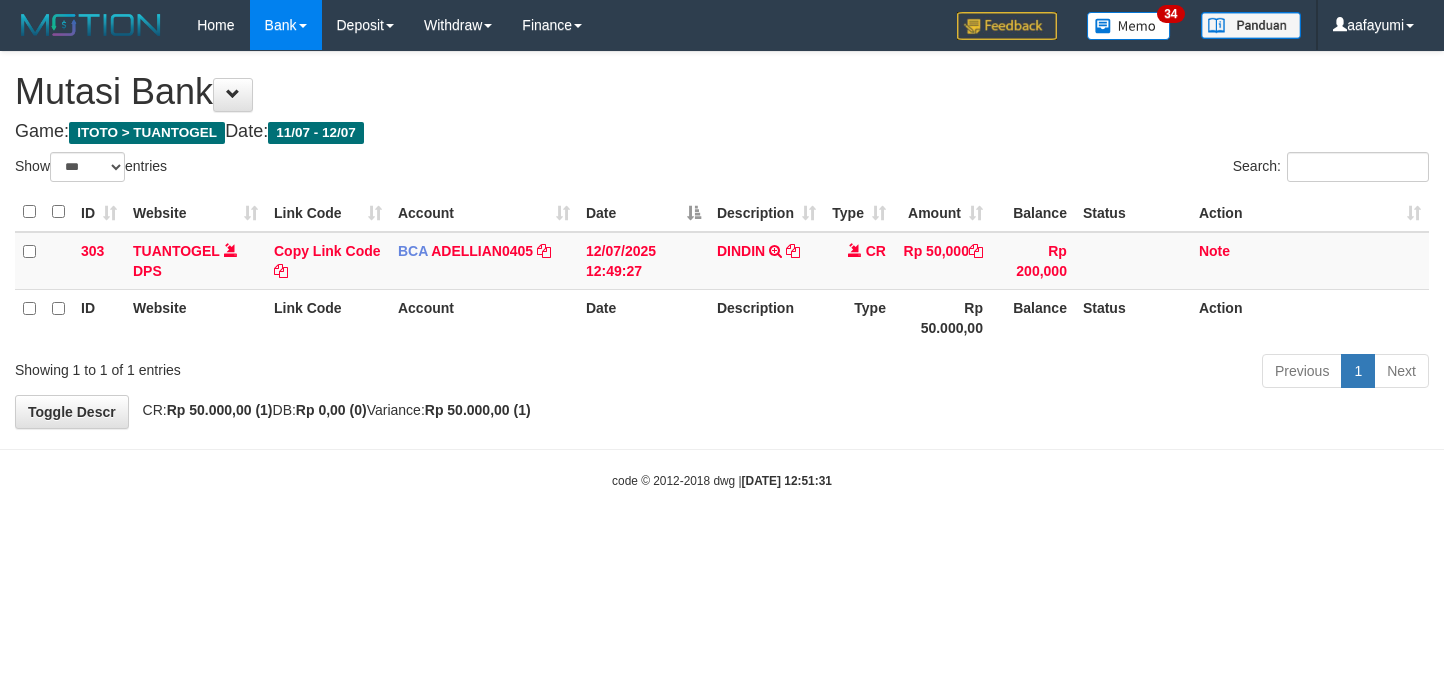 select on "***" 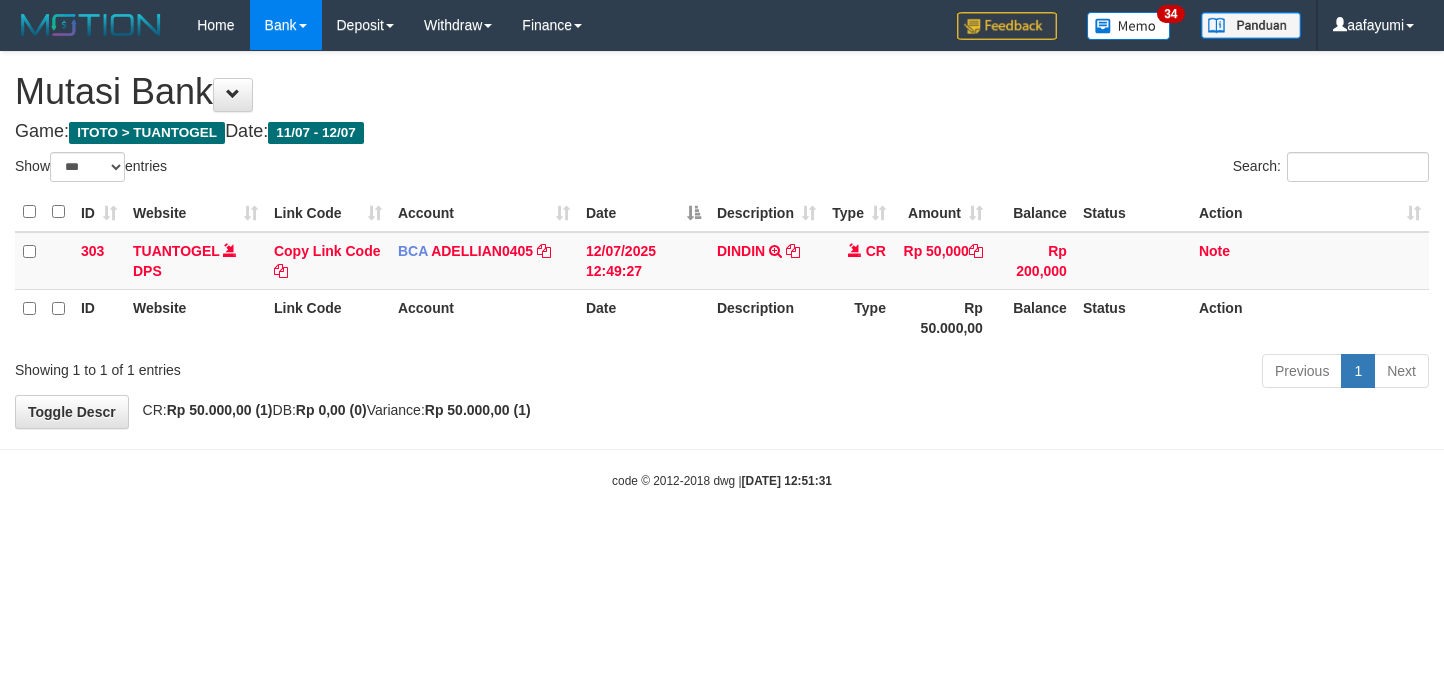 scroll, scrollTop: 0, scrollLeft: 0, axis: both 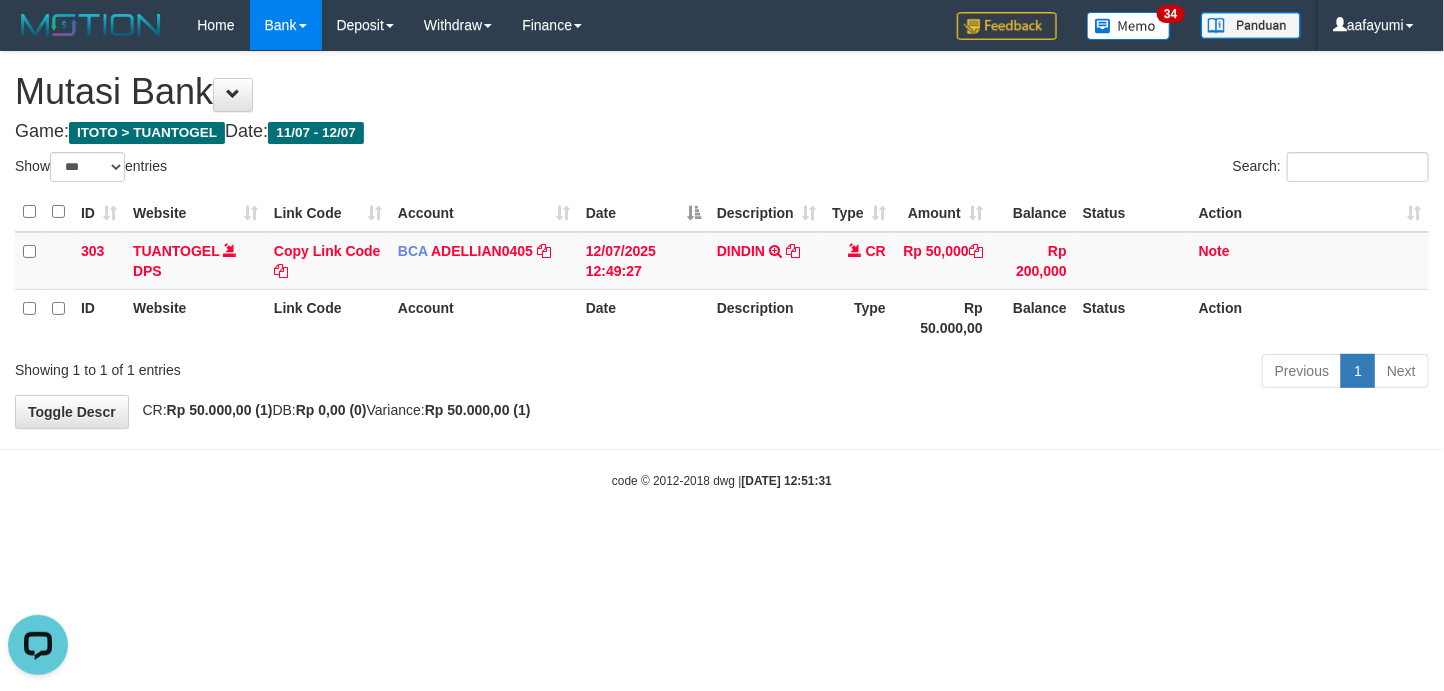 click on "Toggle navigation
Home
Bank
Account List
Mutasi Bank
Search
Note Mutasi
Deposit
DPS List
History
Note DPS
Withdraw
WD List
Report Link
Finance
Financial Data" at bounding box center [722, 270] 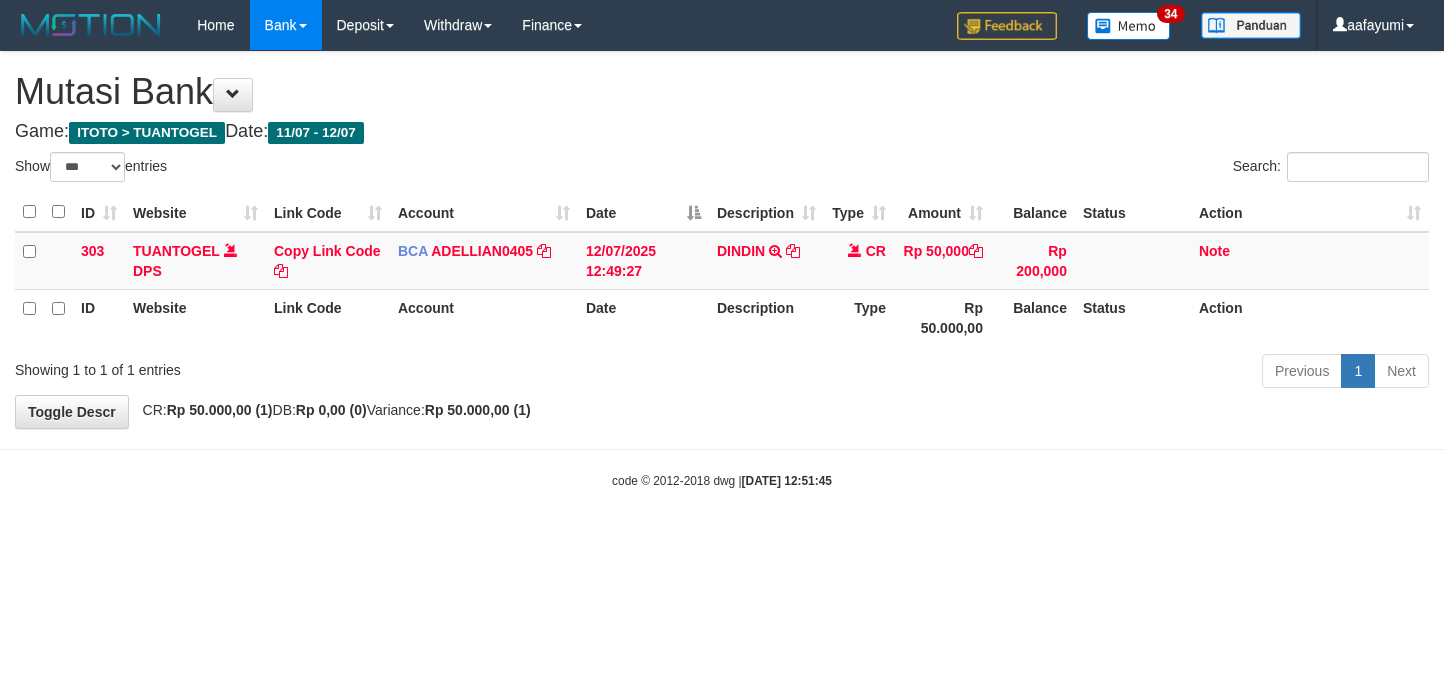 select on "***" 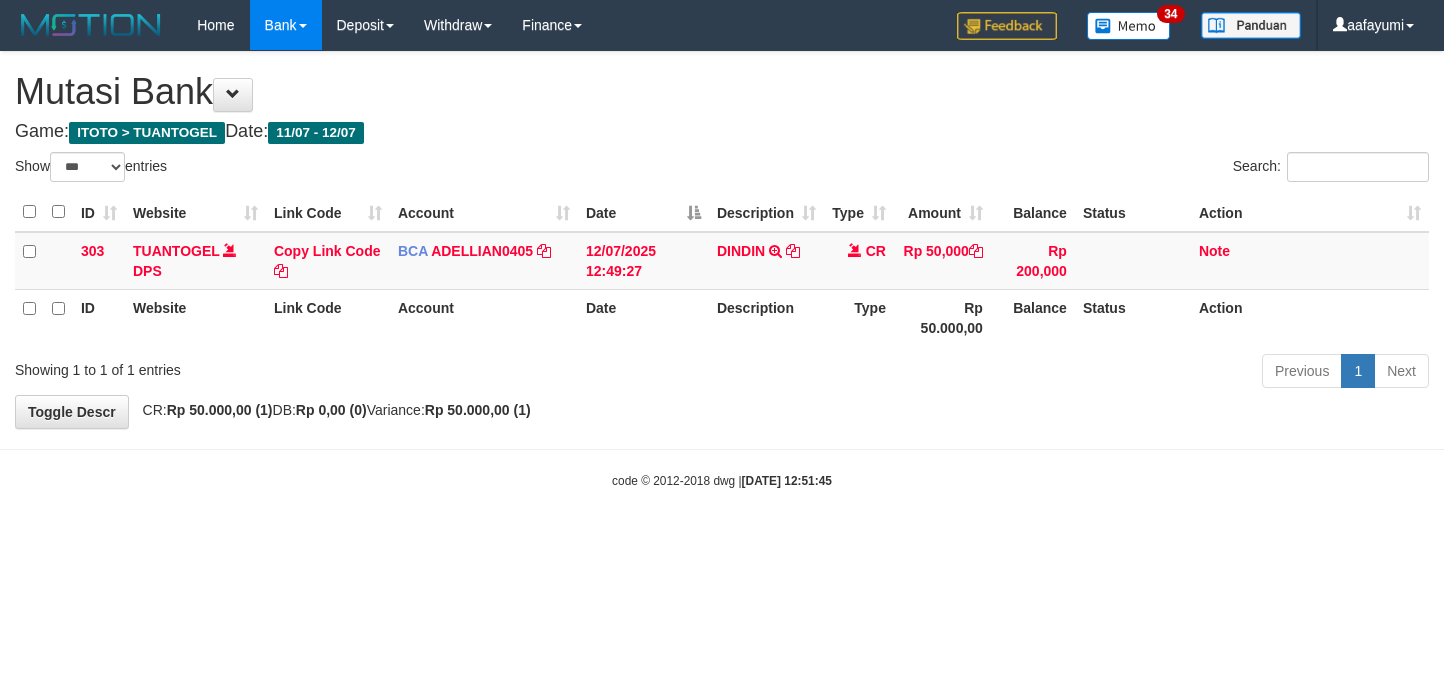 scroll, scrollTop: 0, scrollLeft: 0, axis: both 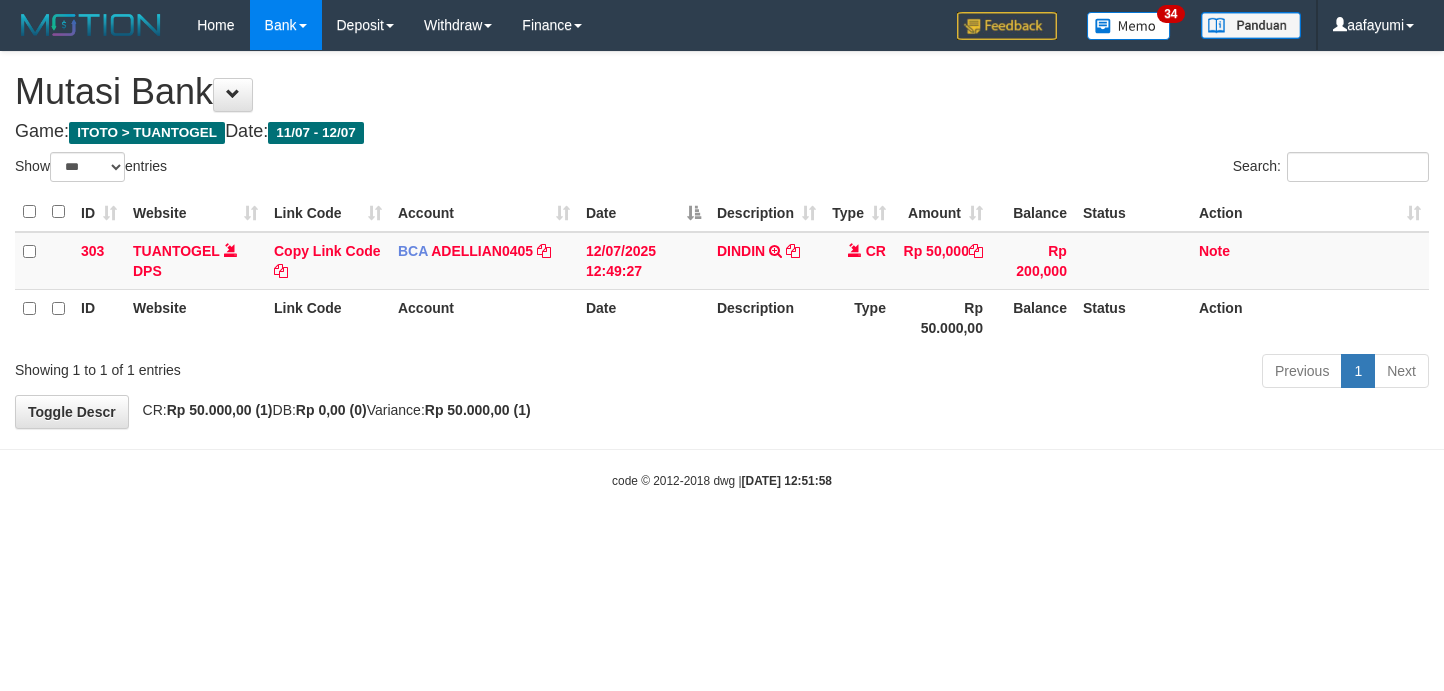 select on "***" 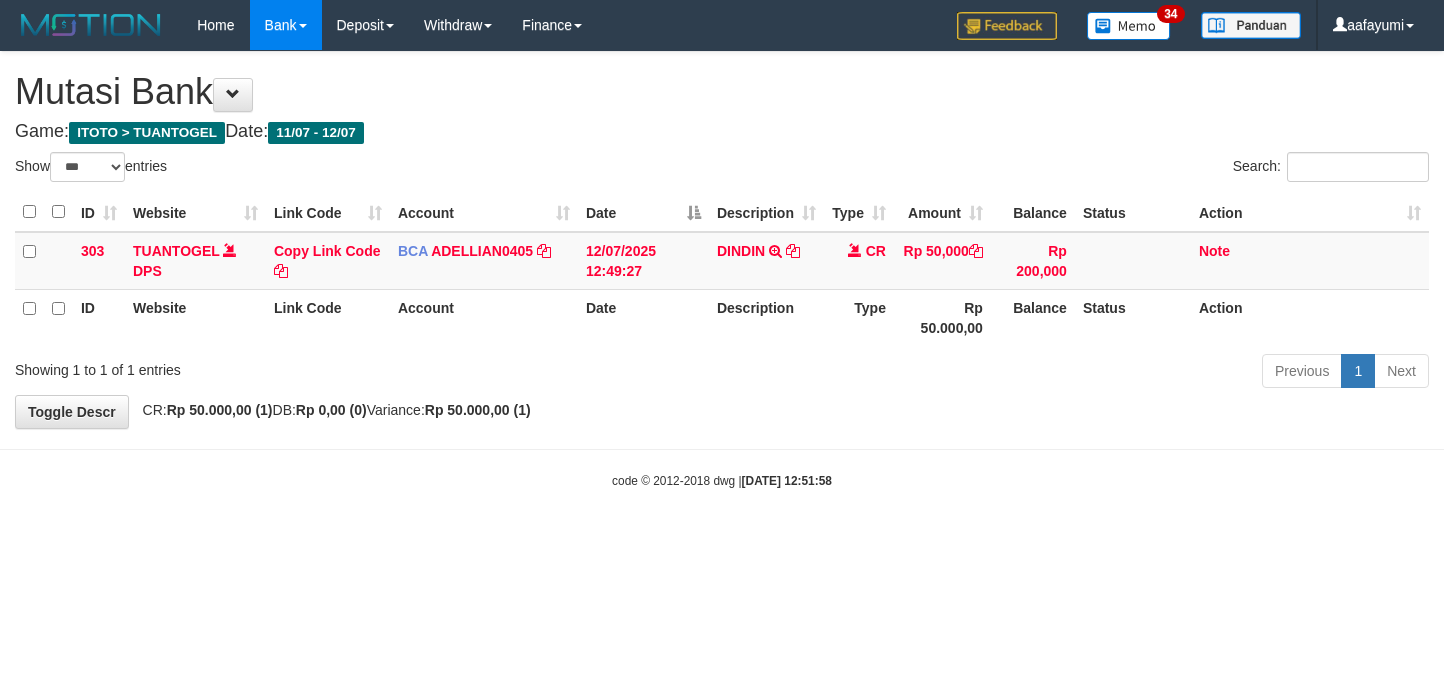 scroll, scrollTop: 0, scrollLeft: 0, axis: both 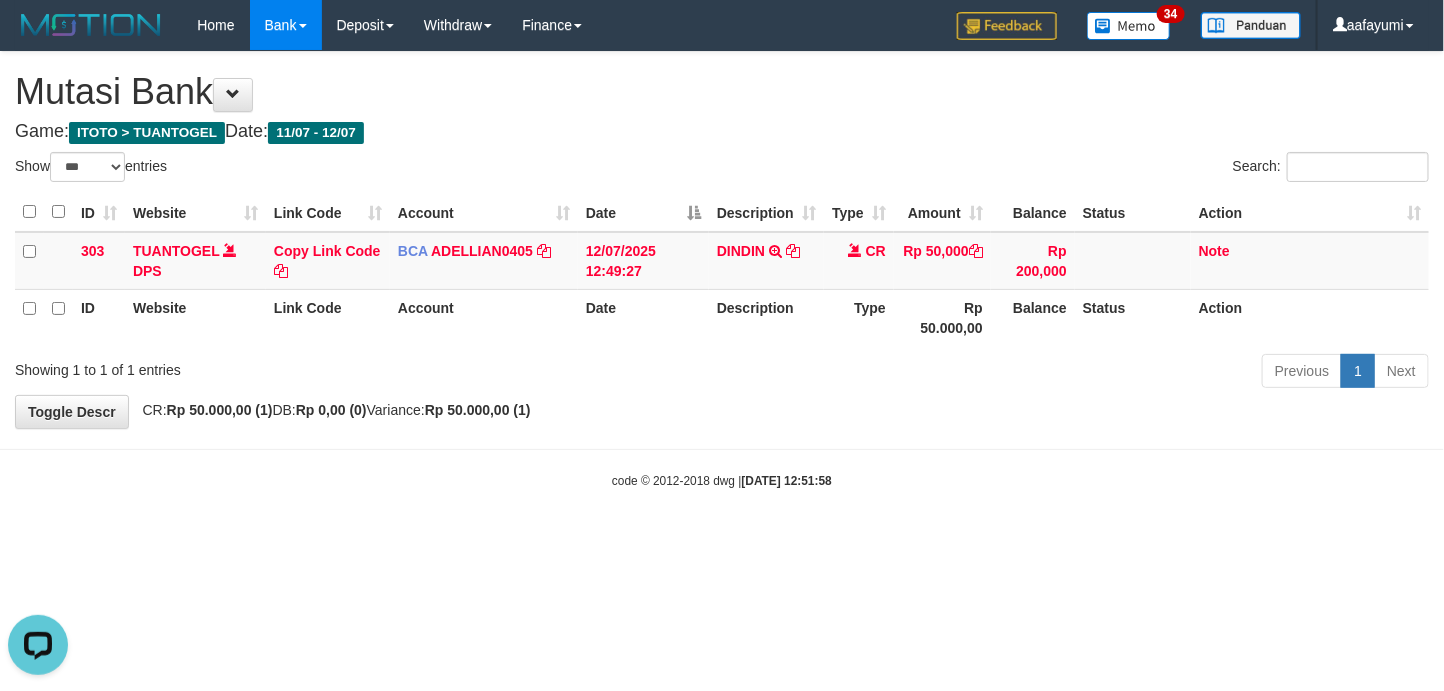 click on "**********" at bounding box center (722, 240) 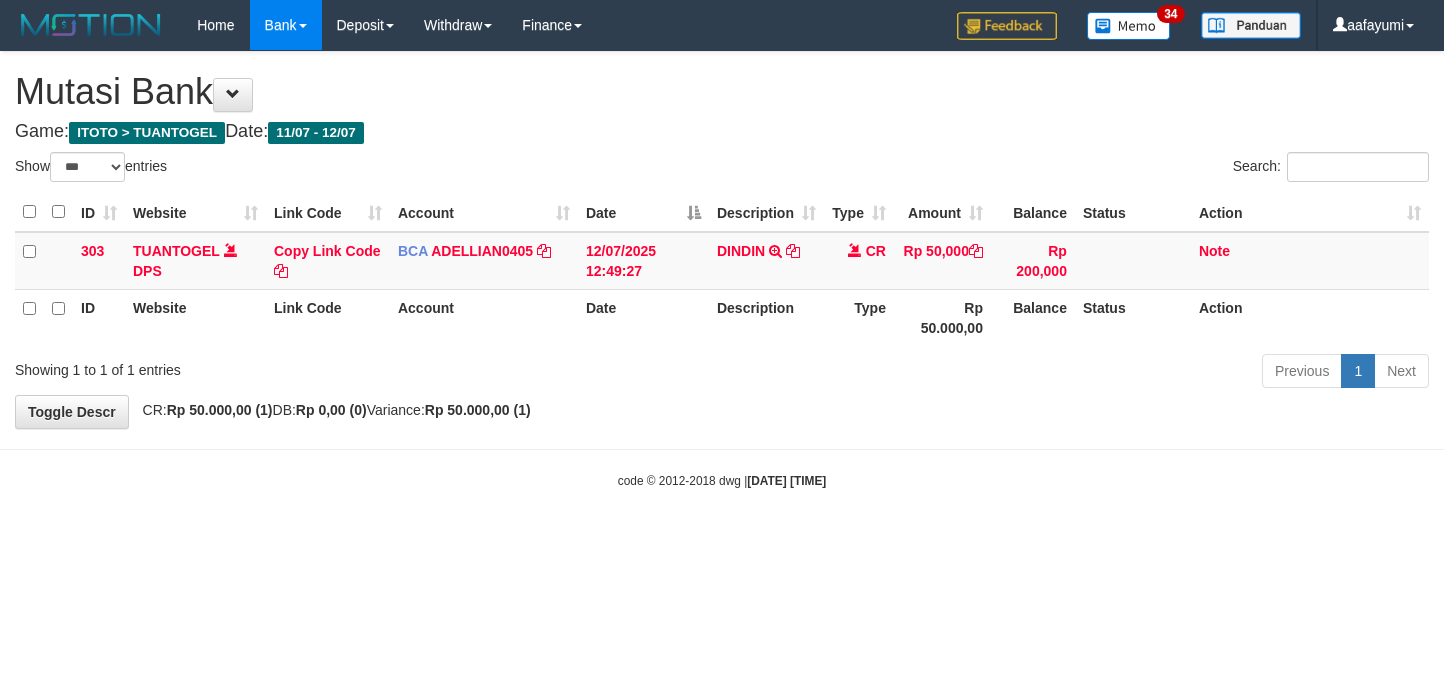 select on "***" 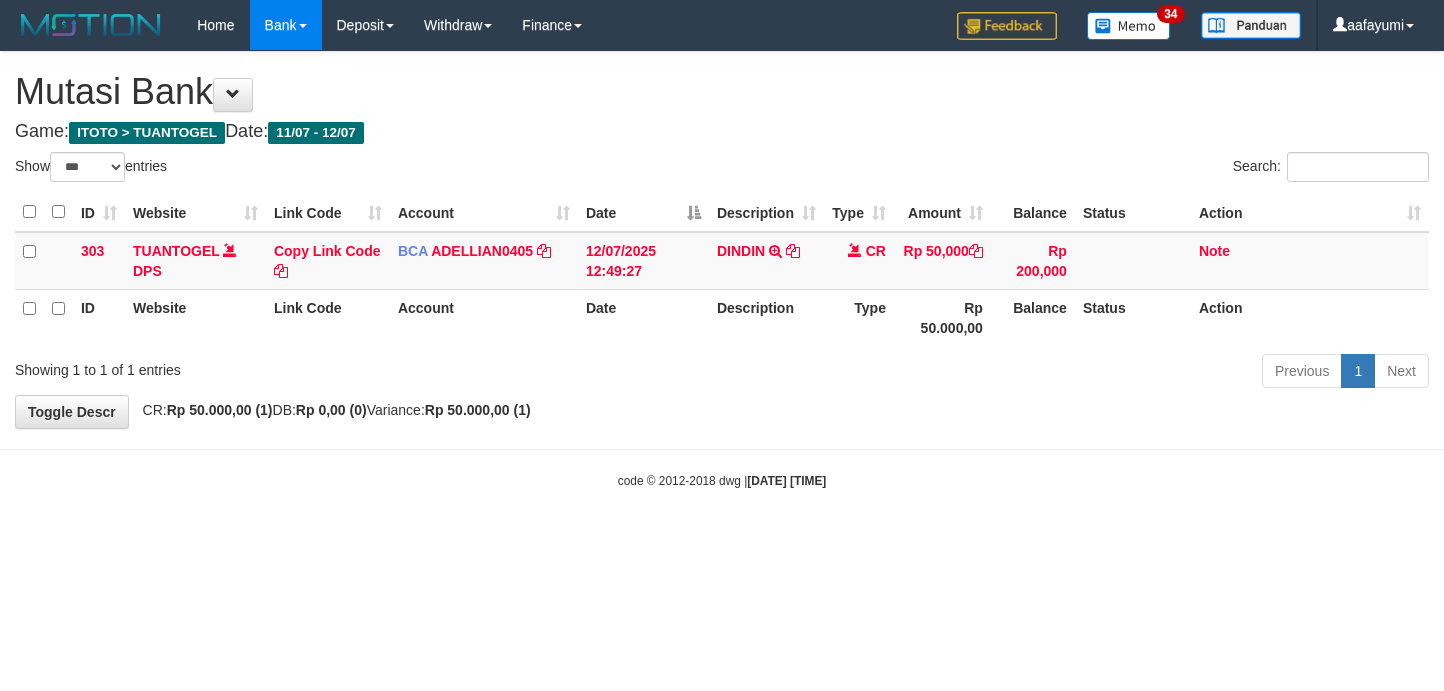 scroll, scrollTop: 0, scrollLeft: 0, axis: both 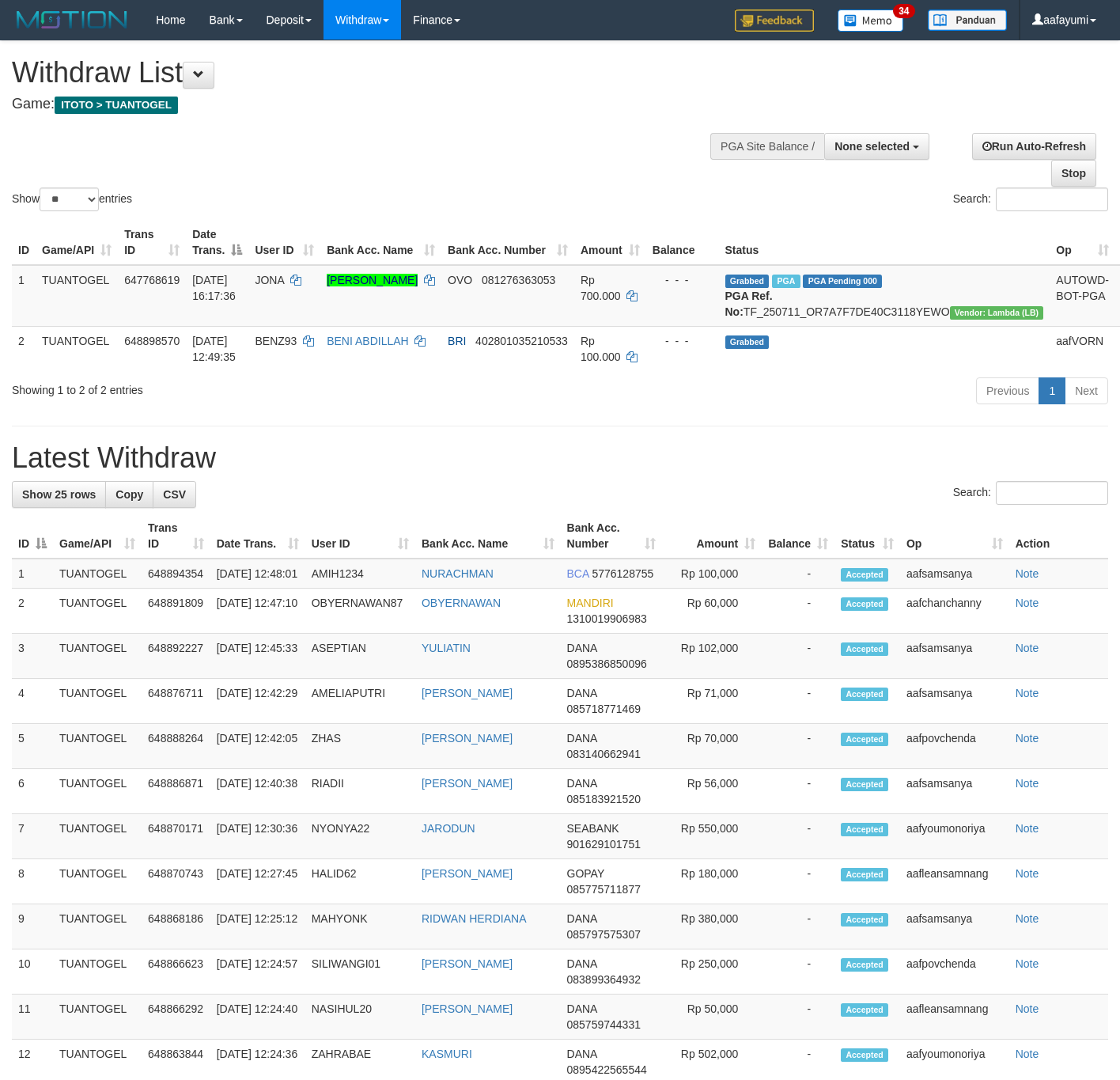 select 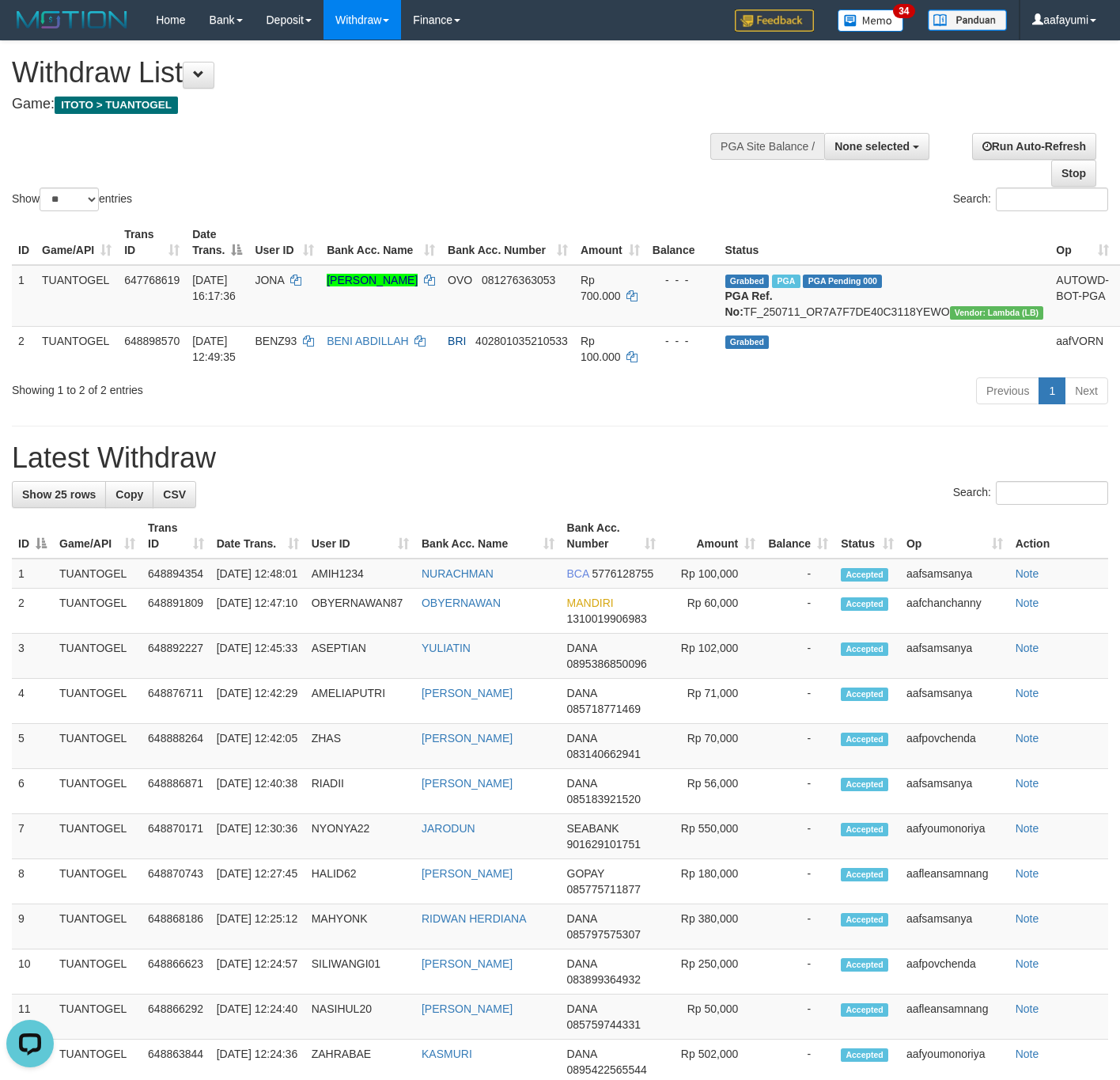 scroll, scrollTop: 0, scrollLeft: 0, axis: both 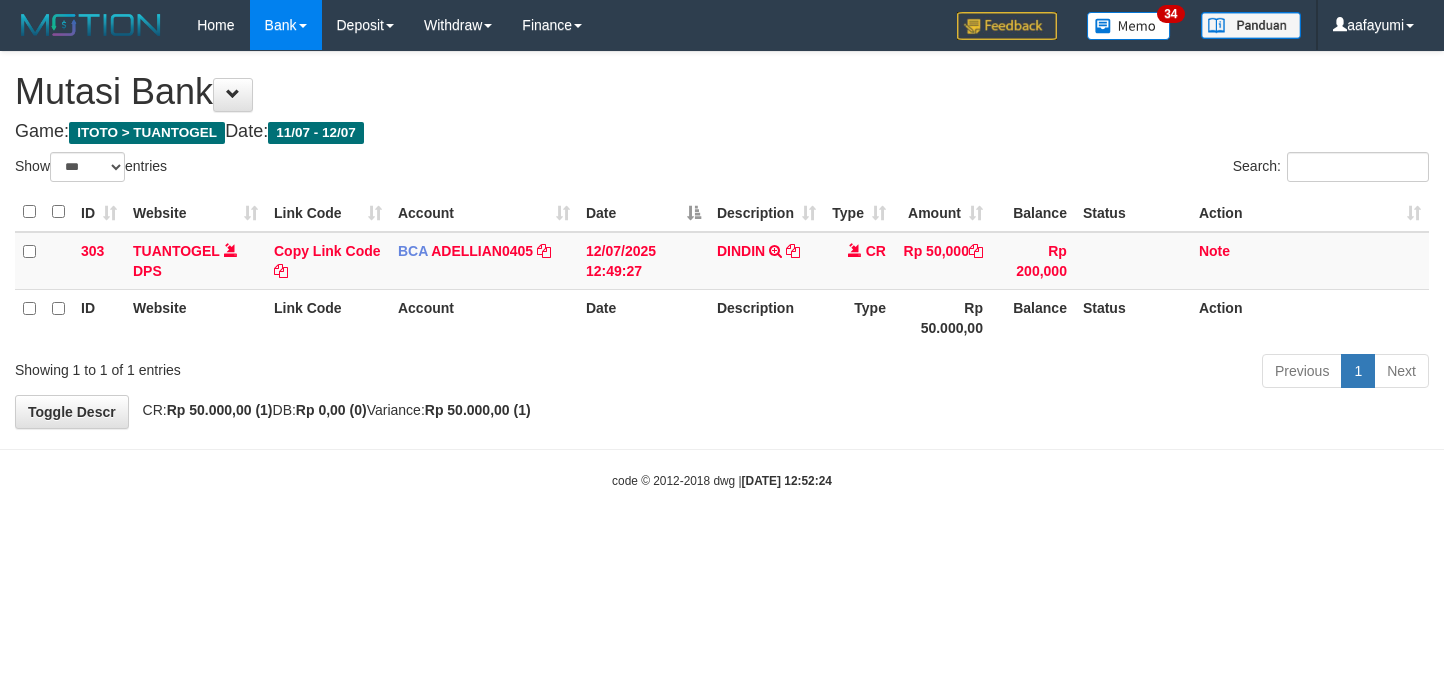 select on "***" 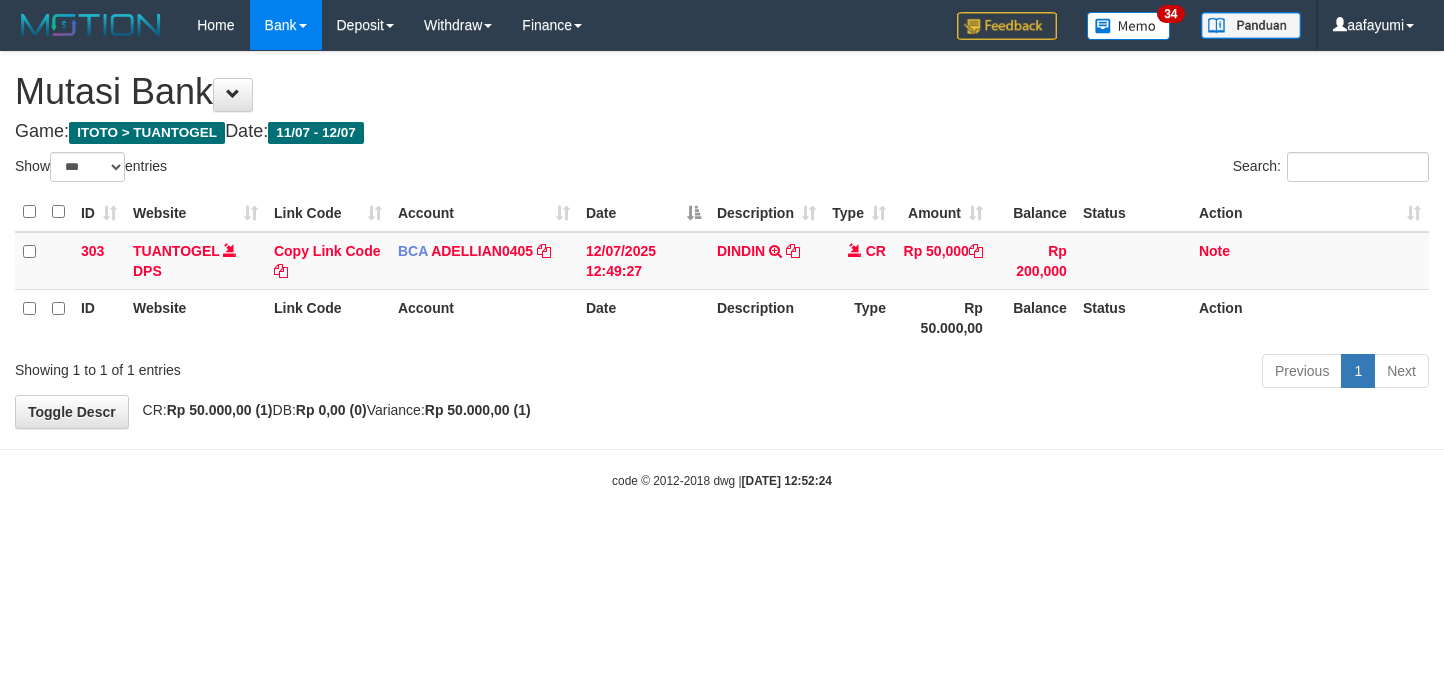 scroll, scrollTop: 0, scrollLeft: 0, axis: both 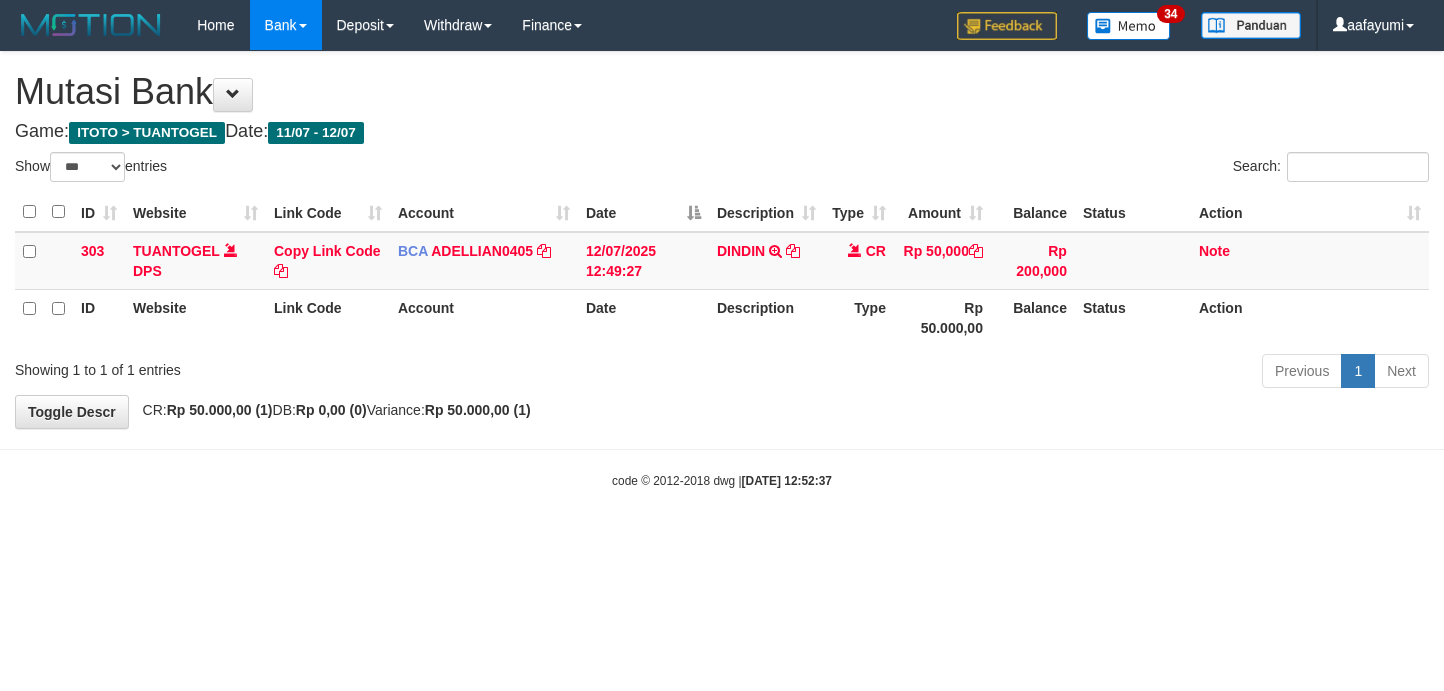 select on "***" 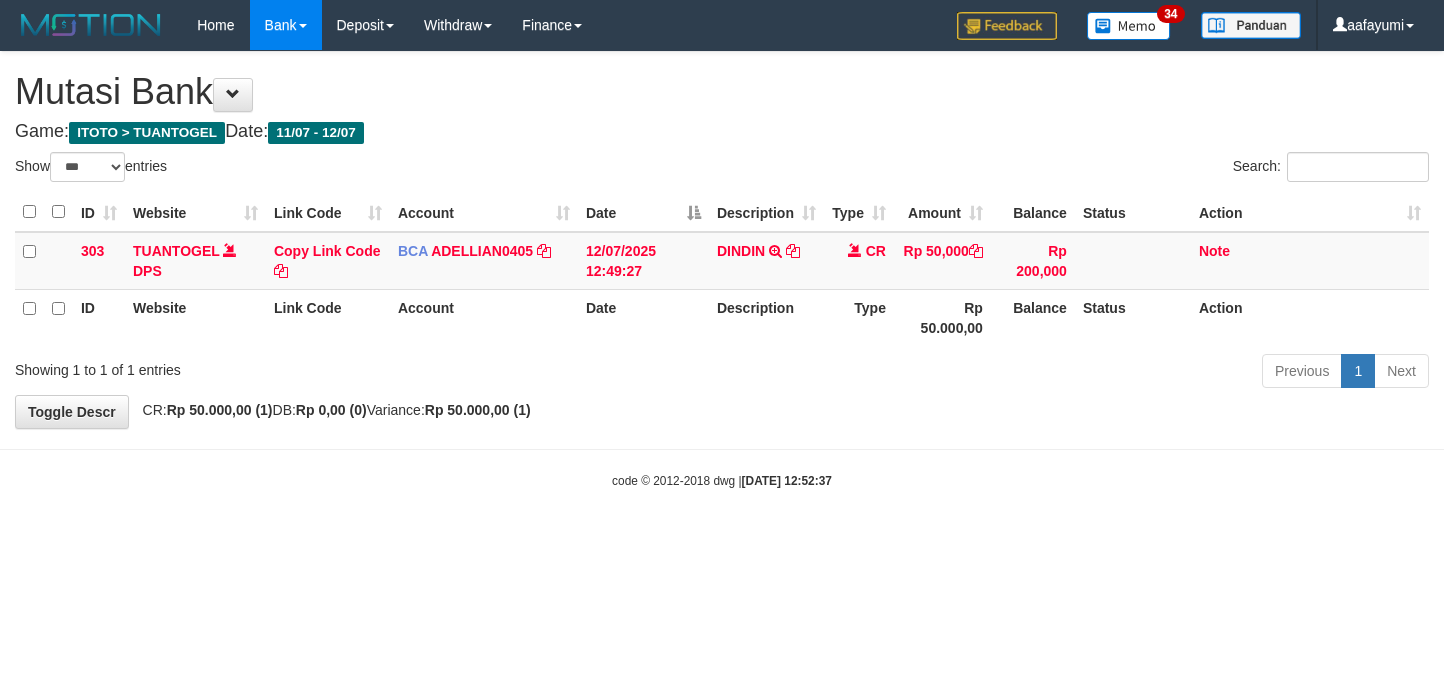 scroll, scrollTop: 0, scrollLeft: 0, axis: both 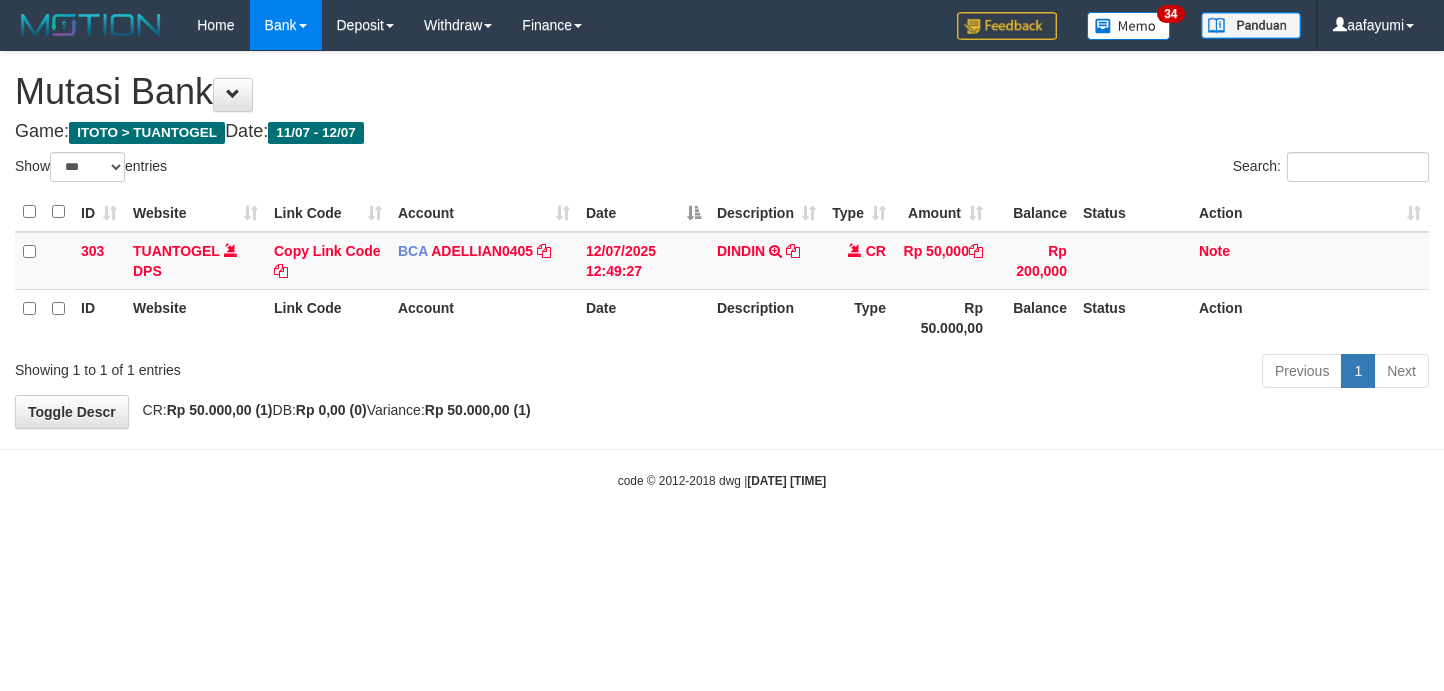 select on "***" 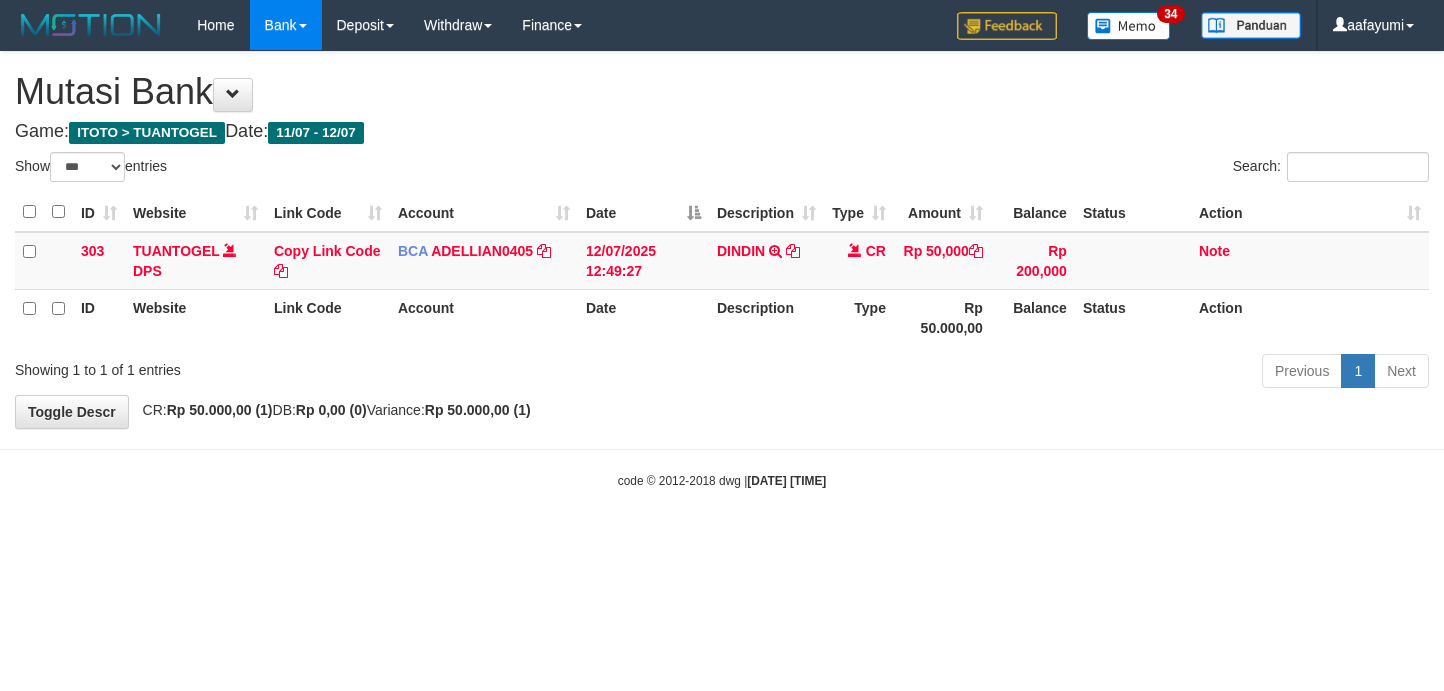 scroll, scrollTop: 0, scrollLeft: 0, axis: both 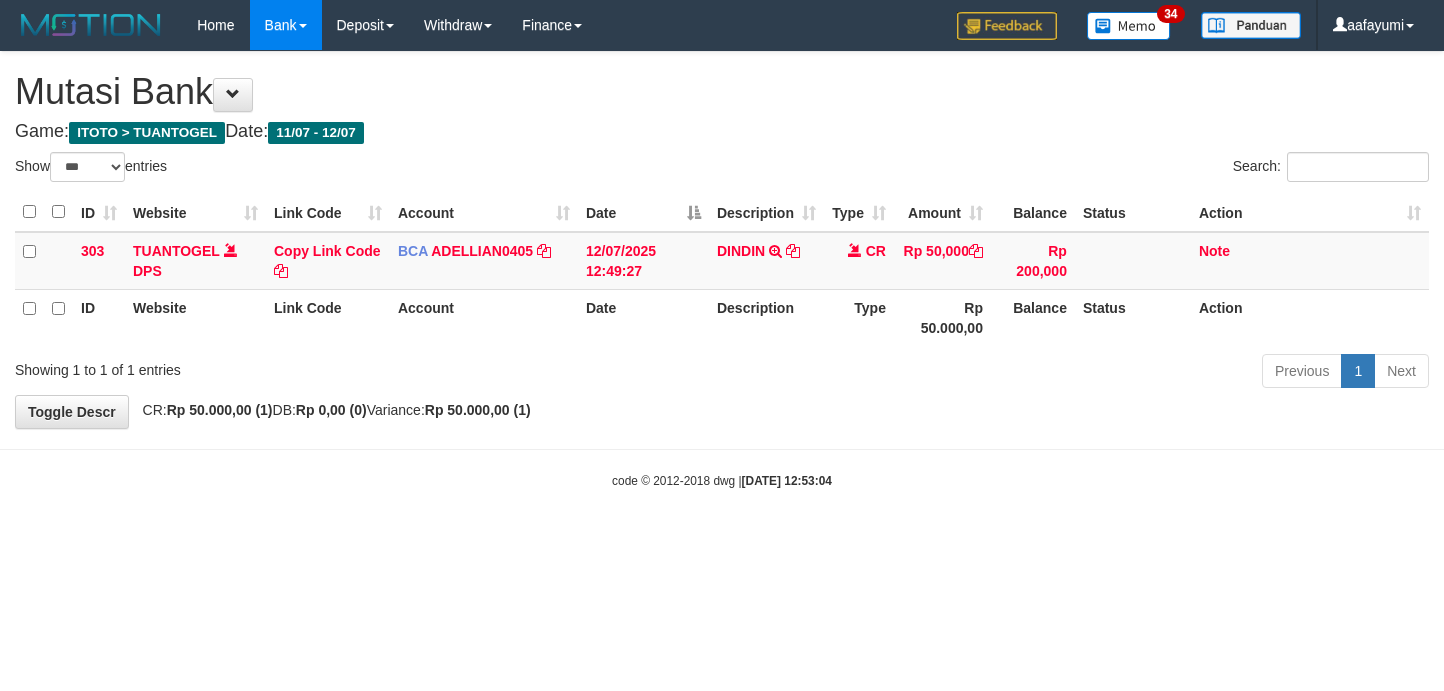 select on "***" 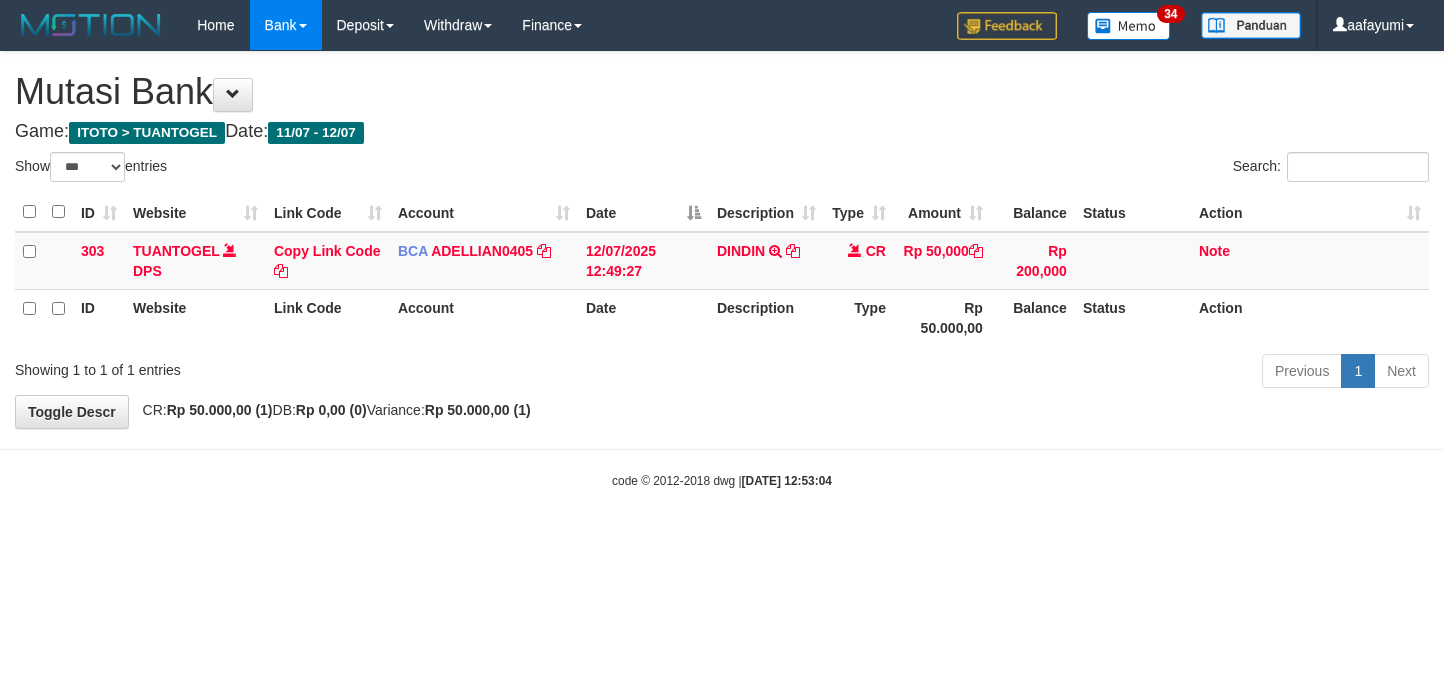 scroll, scrollTop: 0, scrollLeft: 0, axis: both 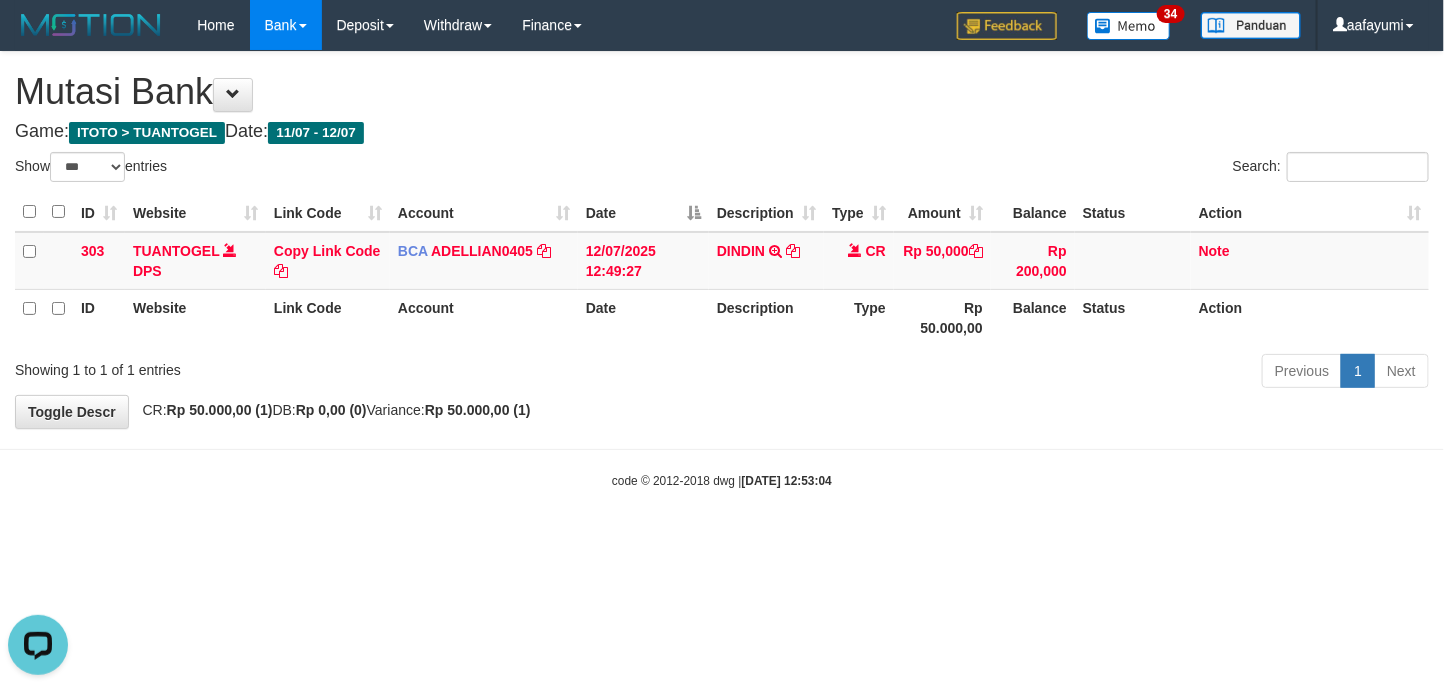 click on "Showing 1 to 1 of 1 entries" at bounding box center (301, 366) 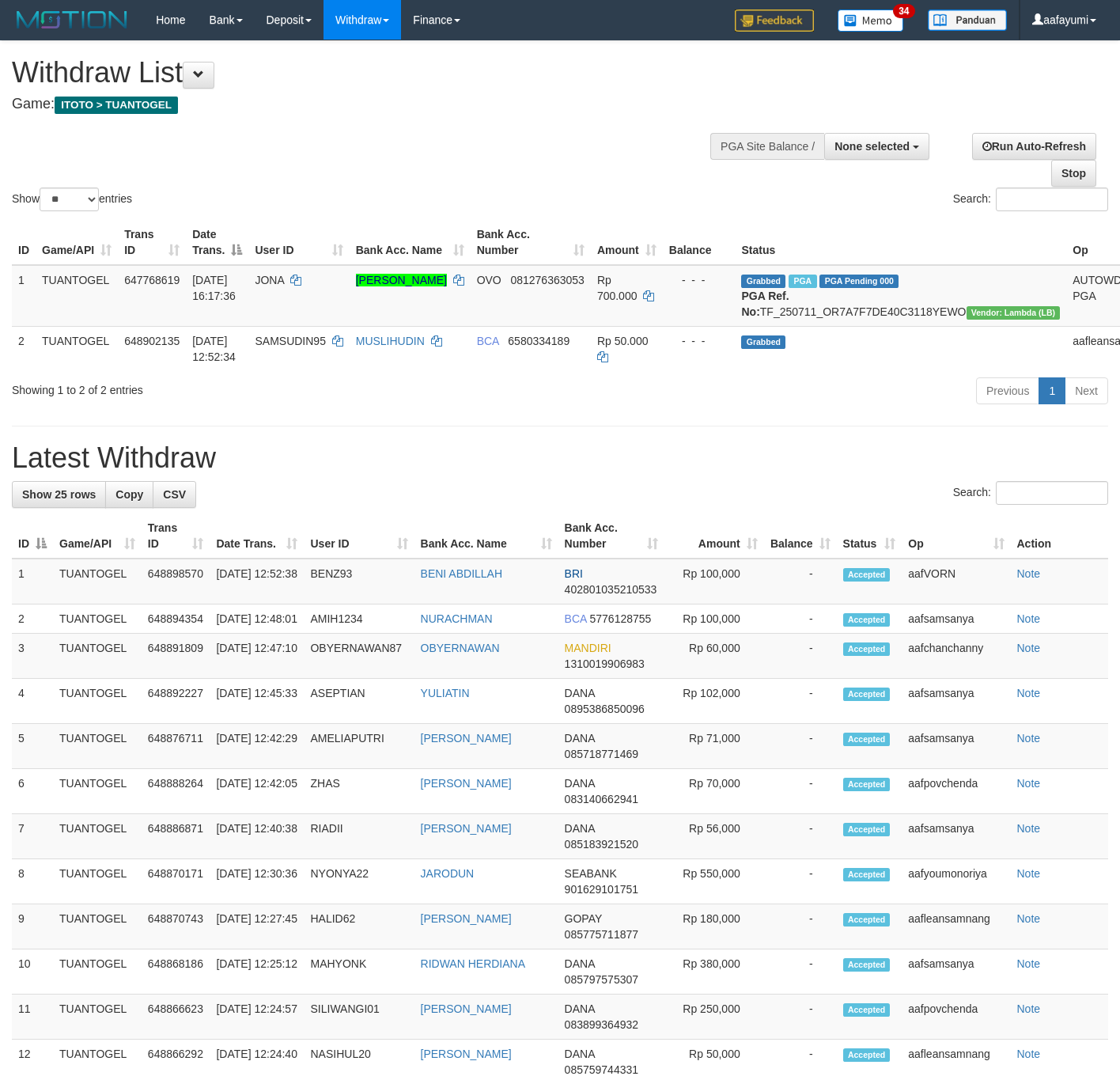select 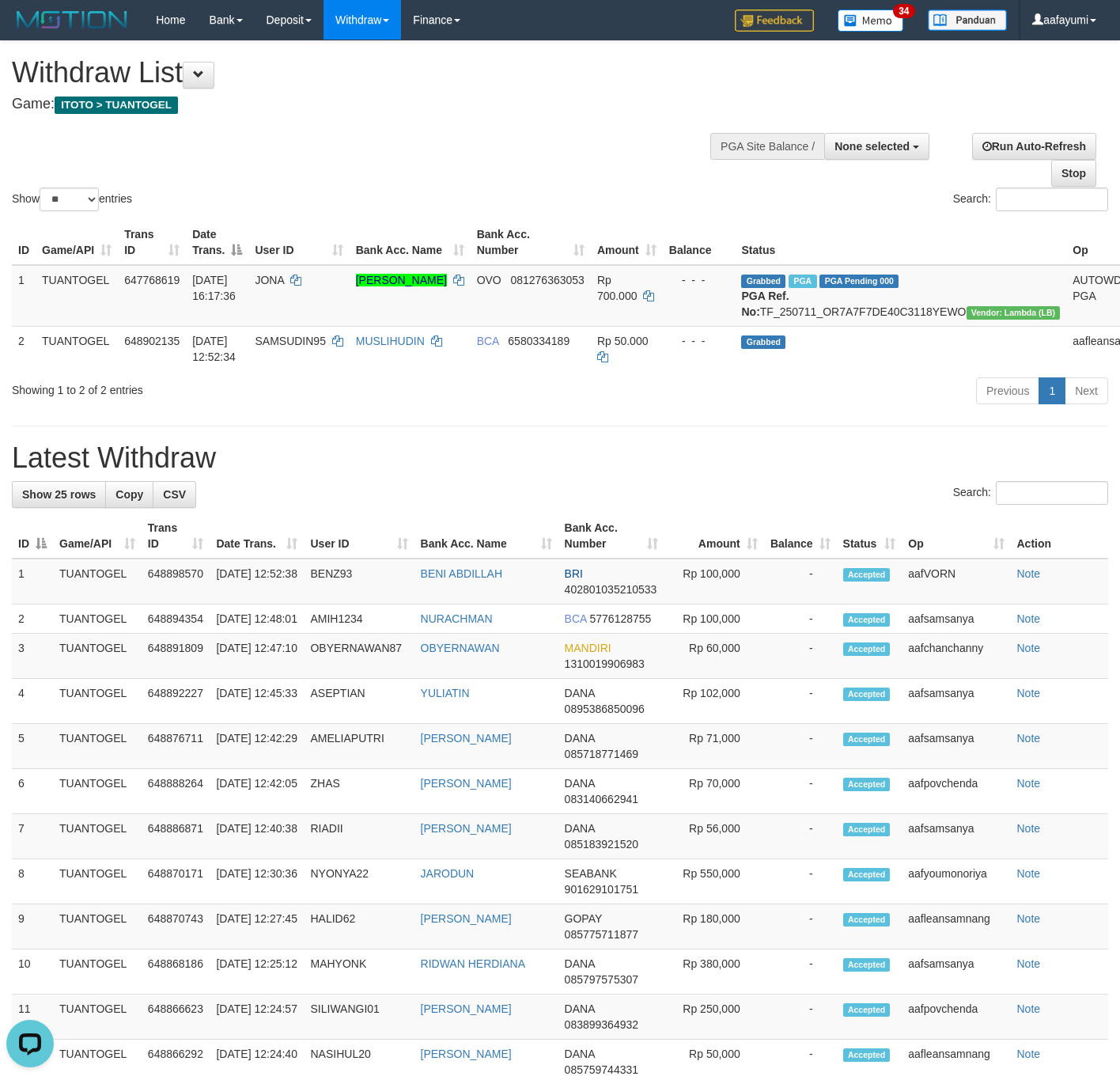 scroll, scrollTop: 0, scrollLeft: 0, axis: both 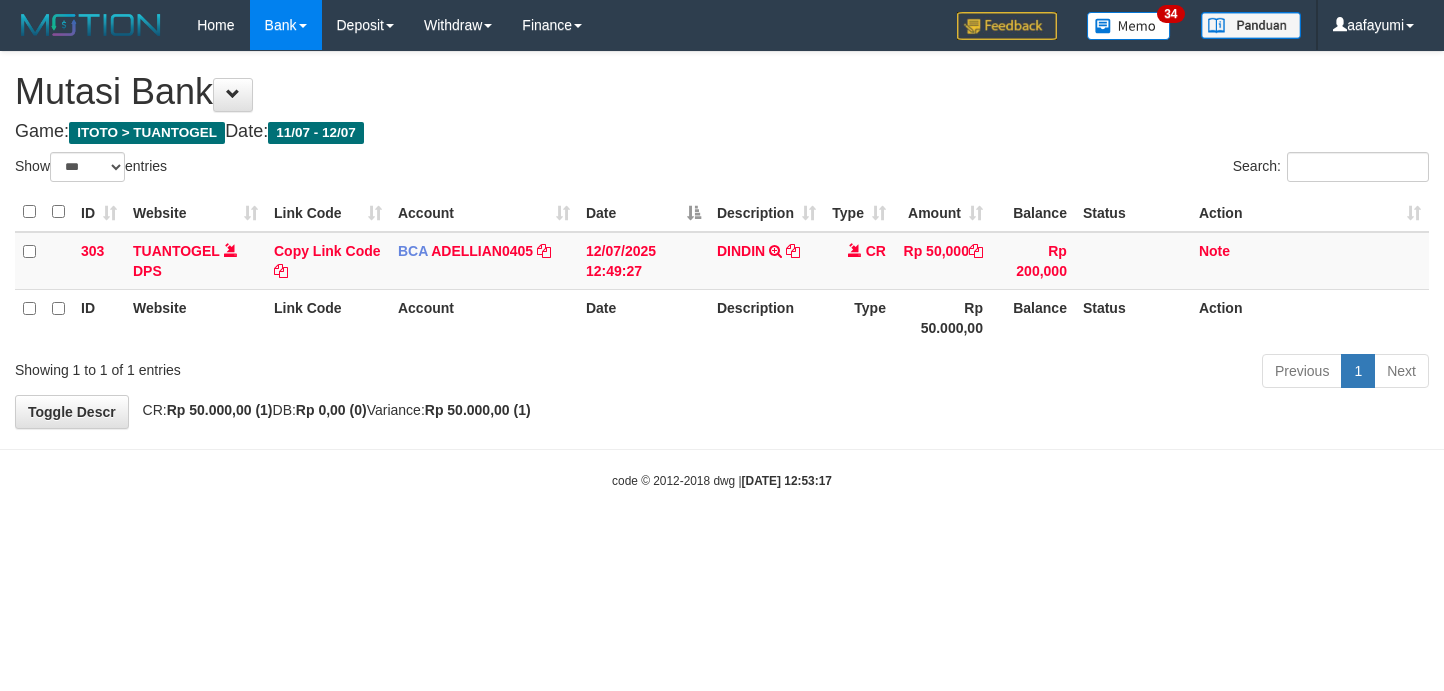 select on "***" 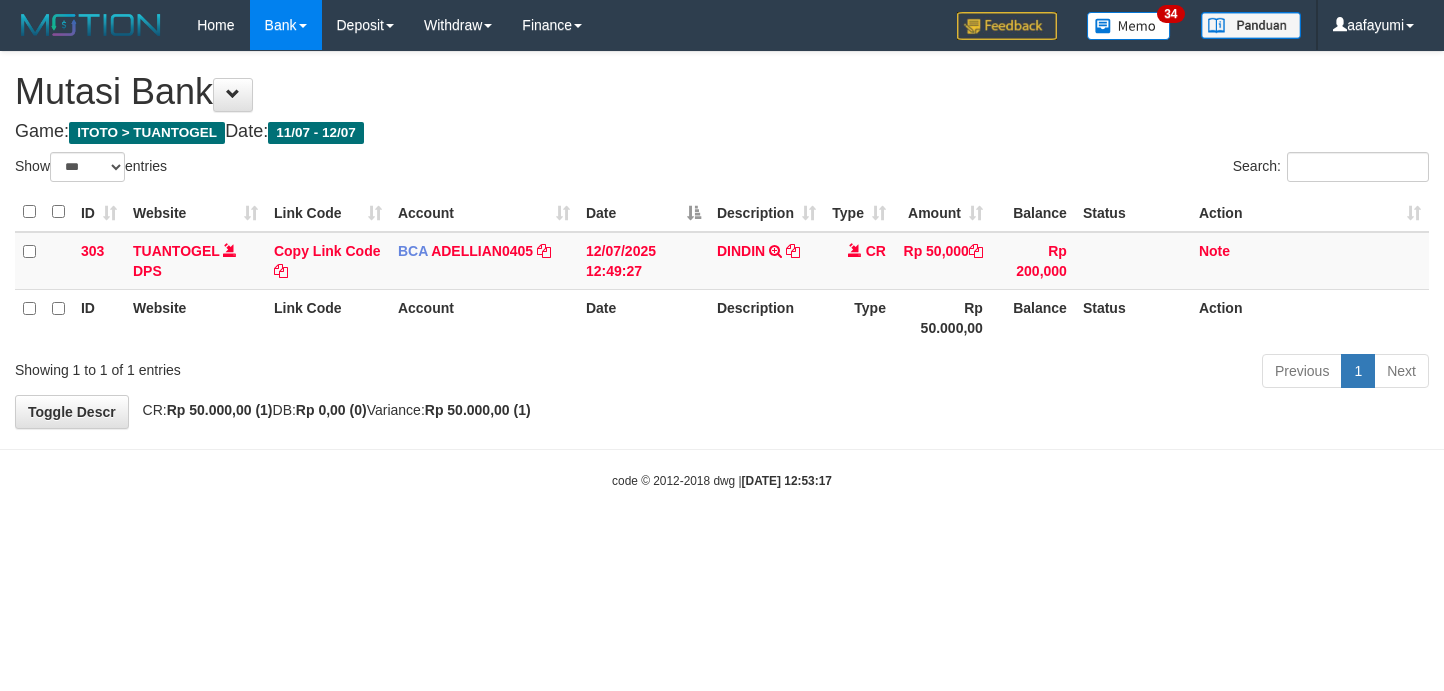 scroll, scrollTop: 0, scrollLeft: 0, axis: both 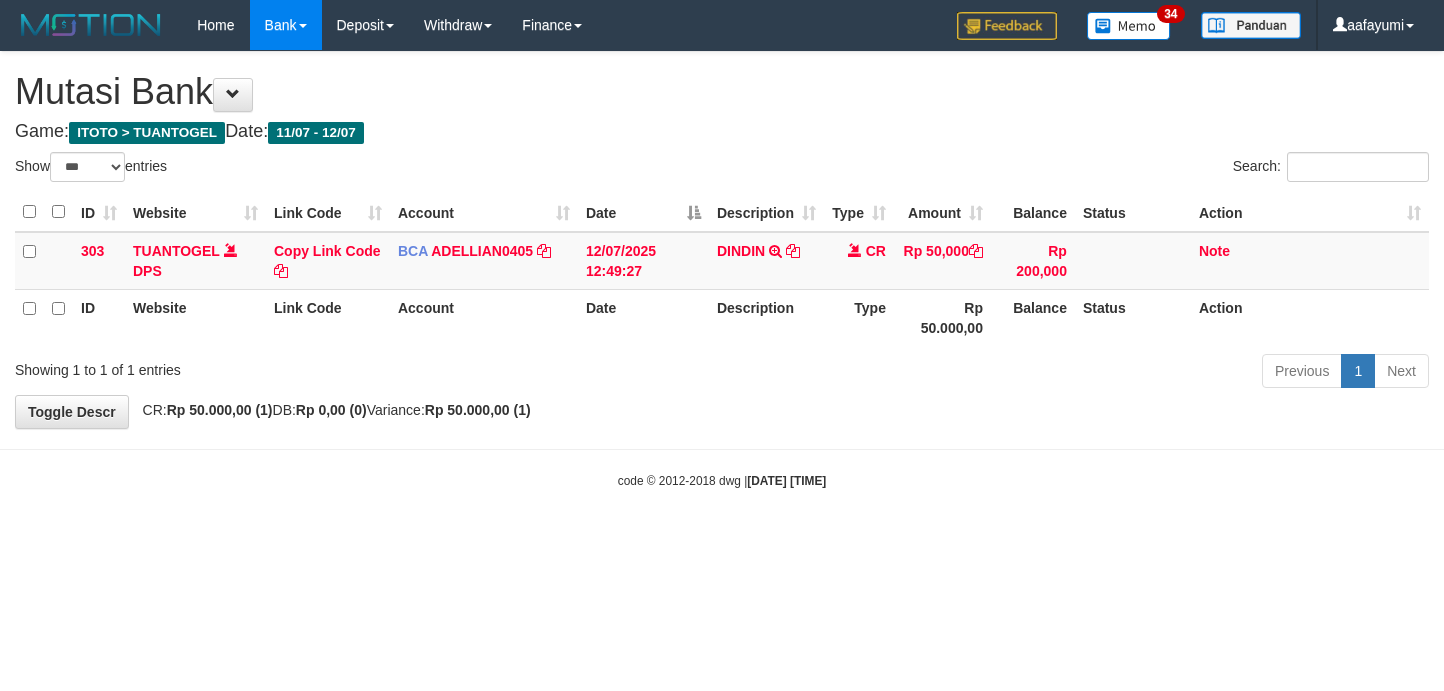 select on "***" 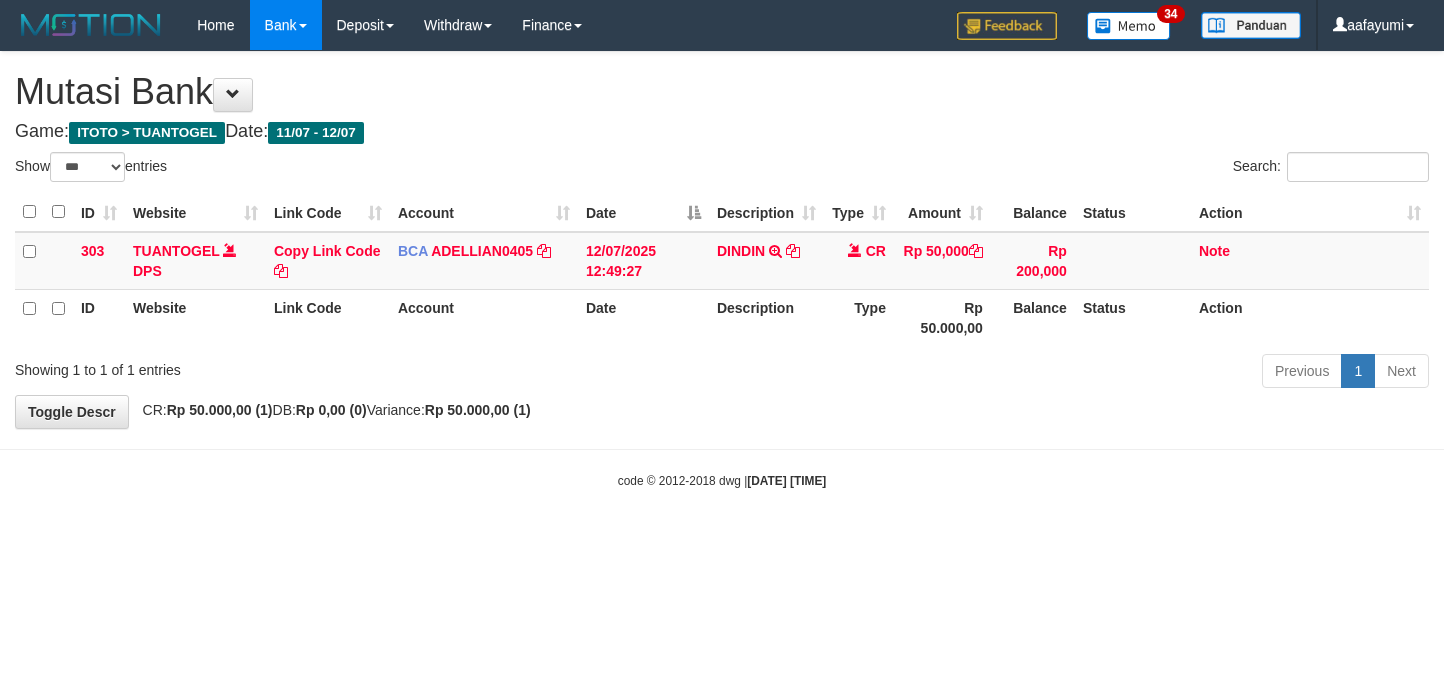 scroll, scrollTop: 0, scrollLeft: 0, axis: both 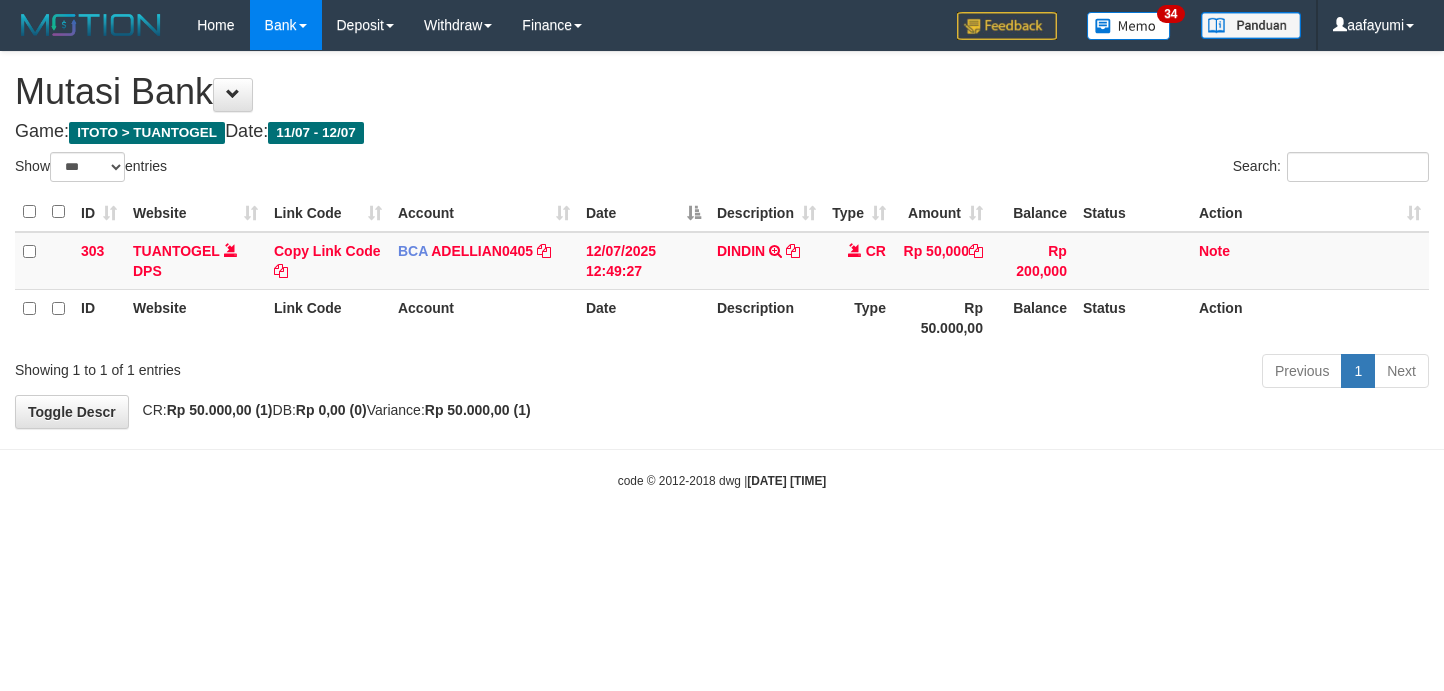 select on "***" 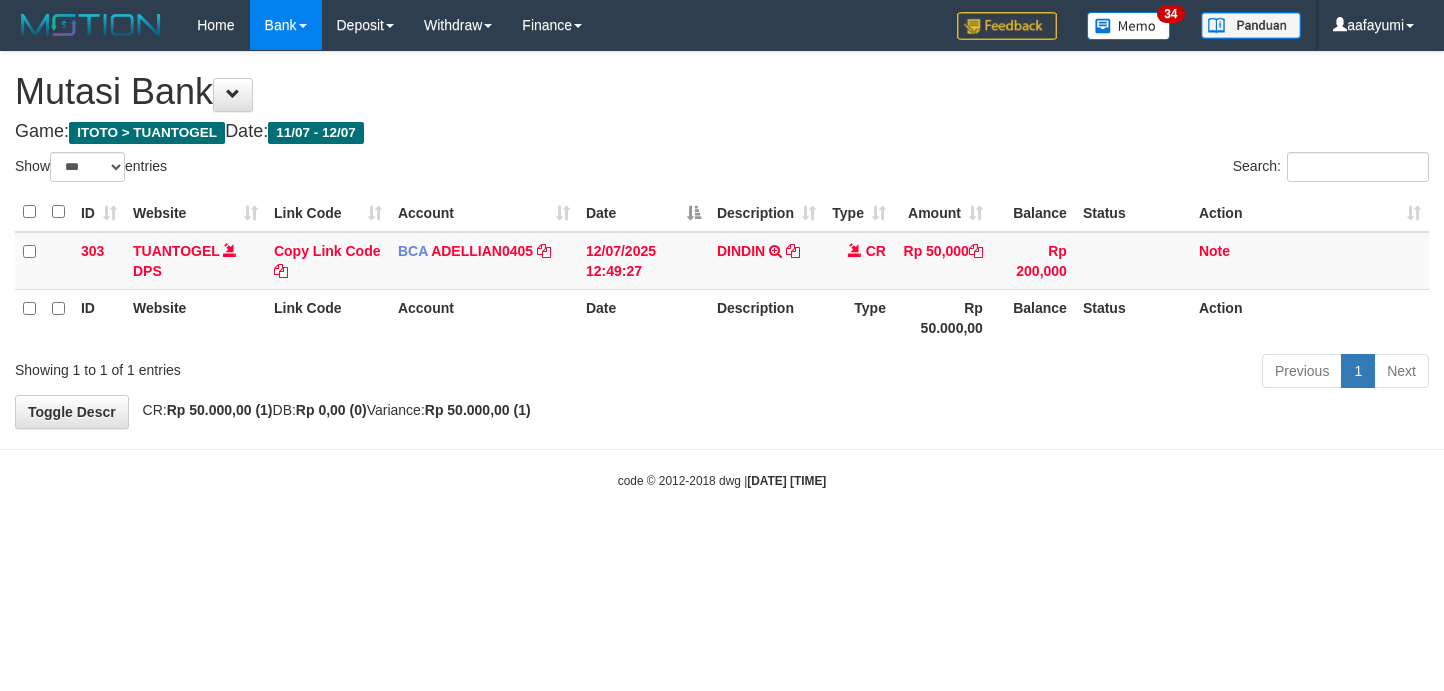 scroll, scrollTop: 0, scrollLeft: 0, axis: both 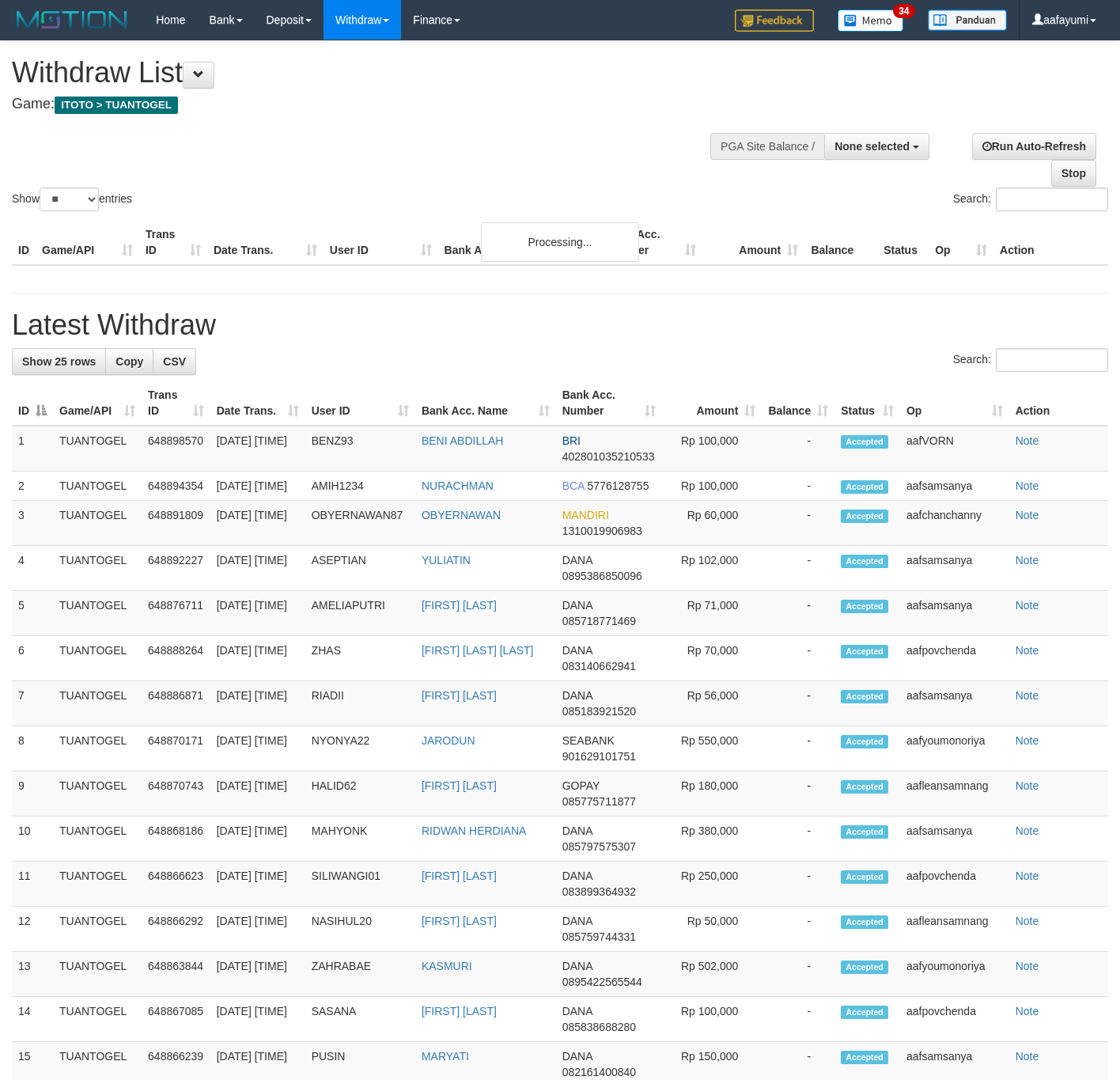 select 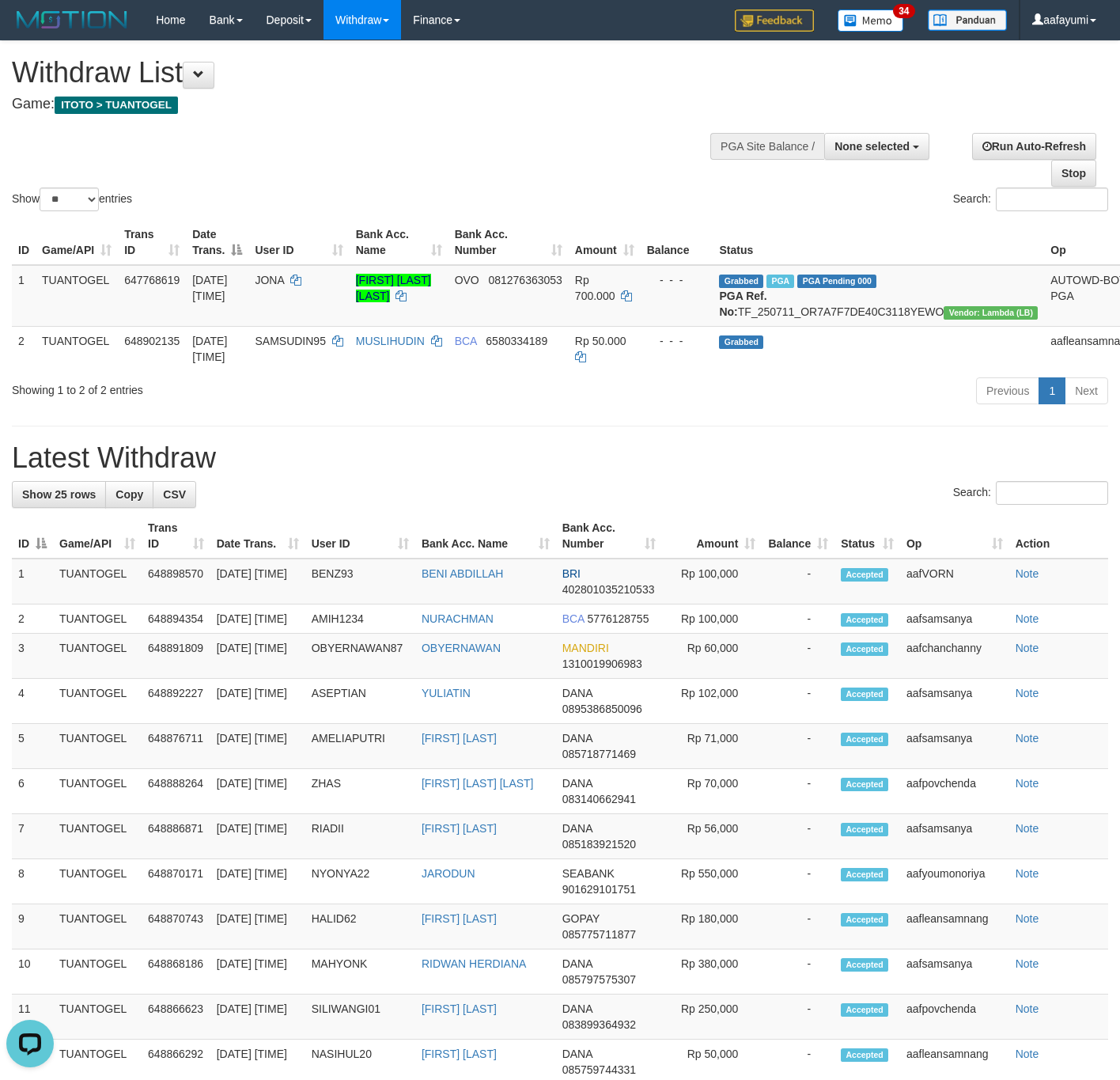 scroll, scrollTop: 0, scrollLeft: 0, axis: both 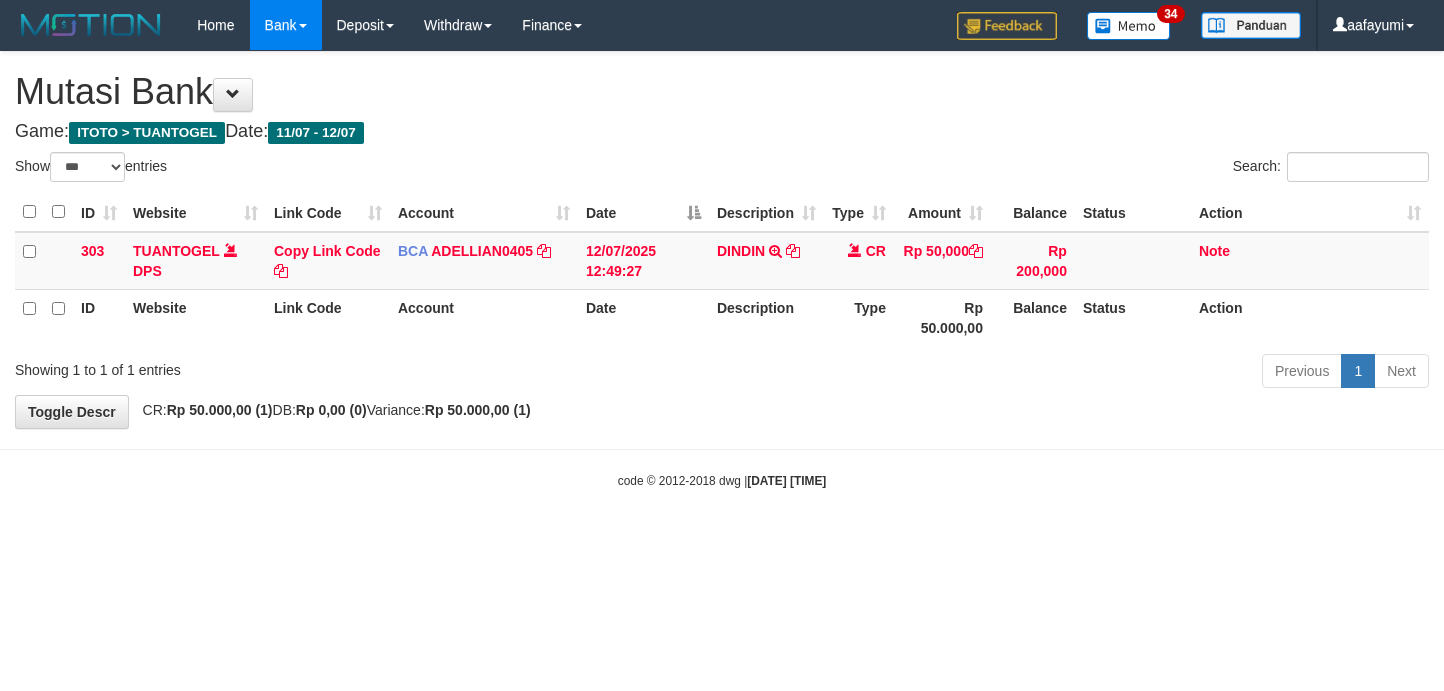 select on "***" 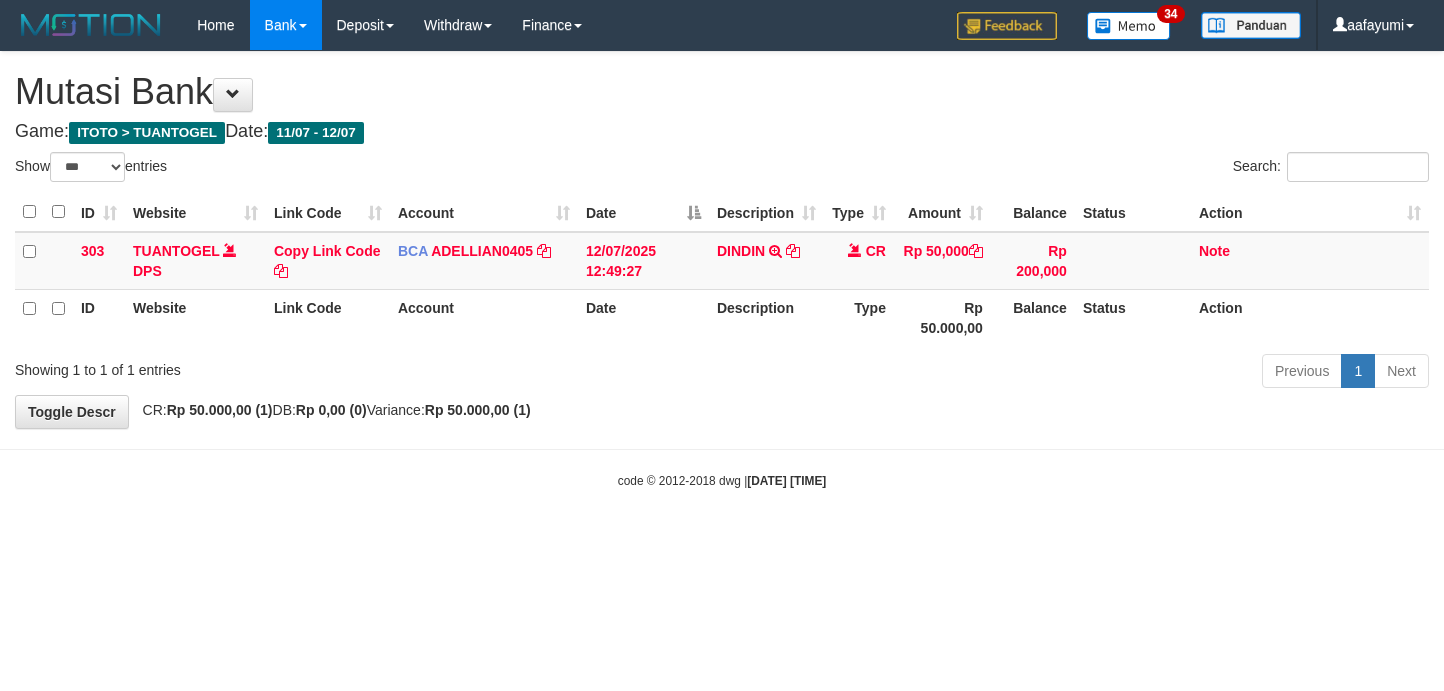 scroll, scrollTop: 0, scrollLeft: 0, axis: both 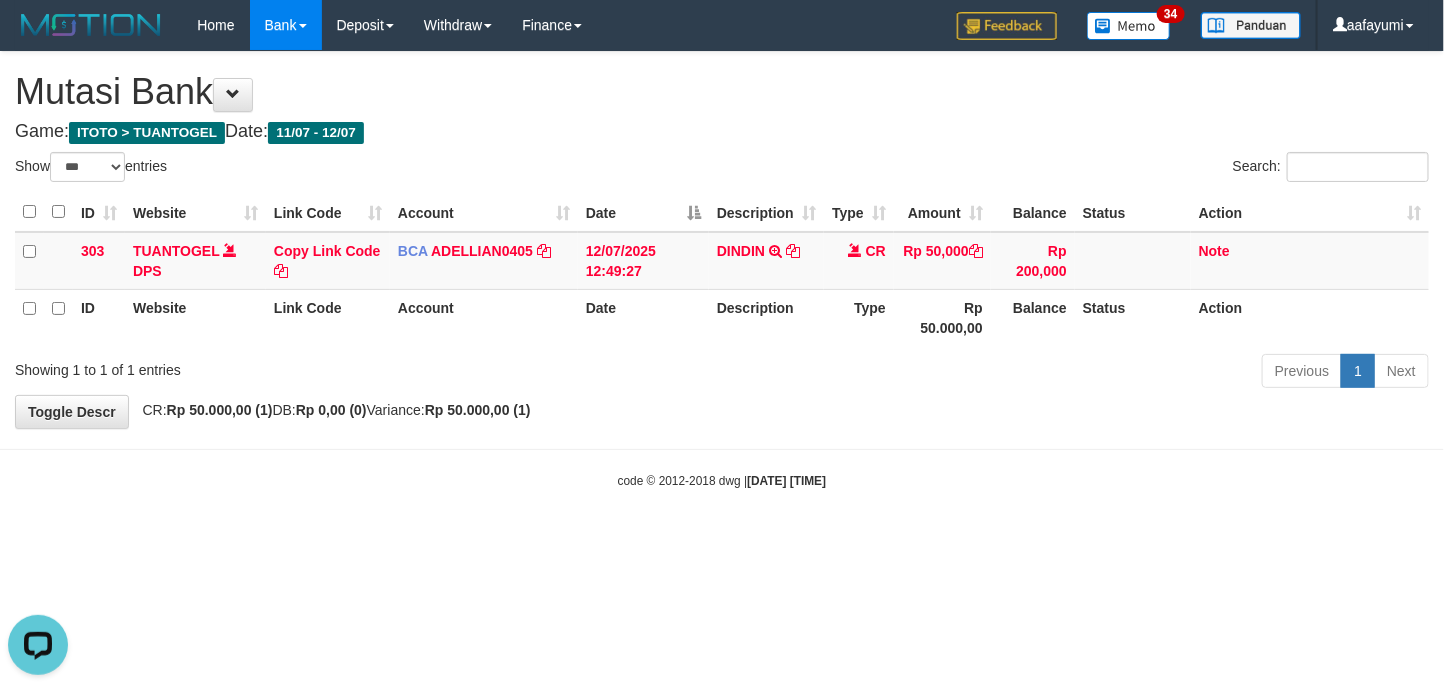 click on "Toggle navigation
Home
Bank
Account List
Mutasi Bank
Search
Note Mutasi
Deposit
DPS List
History
Note DPS
Withdraw
WD List
Report Link
Finance
Financial Data" at bounding box center [722, 270] 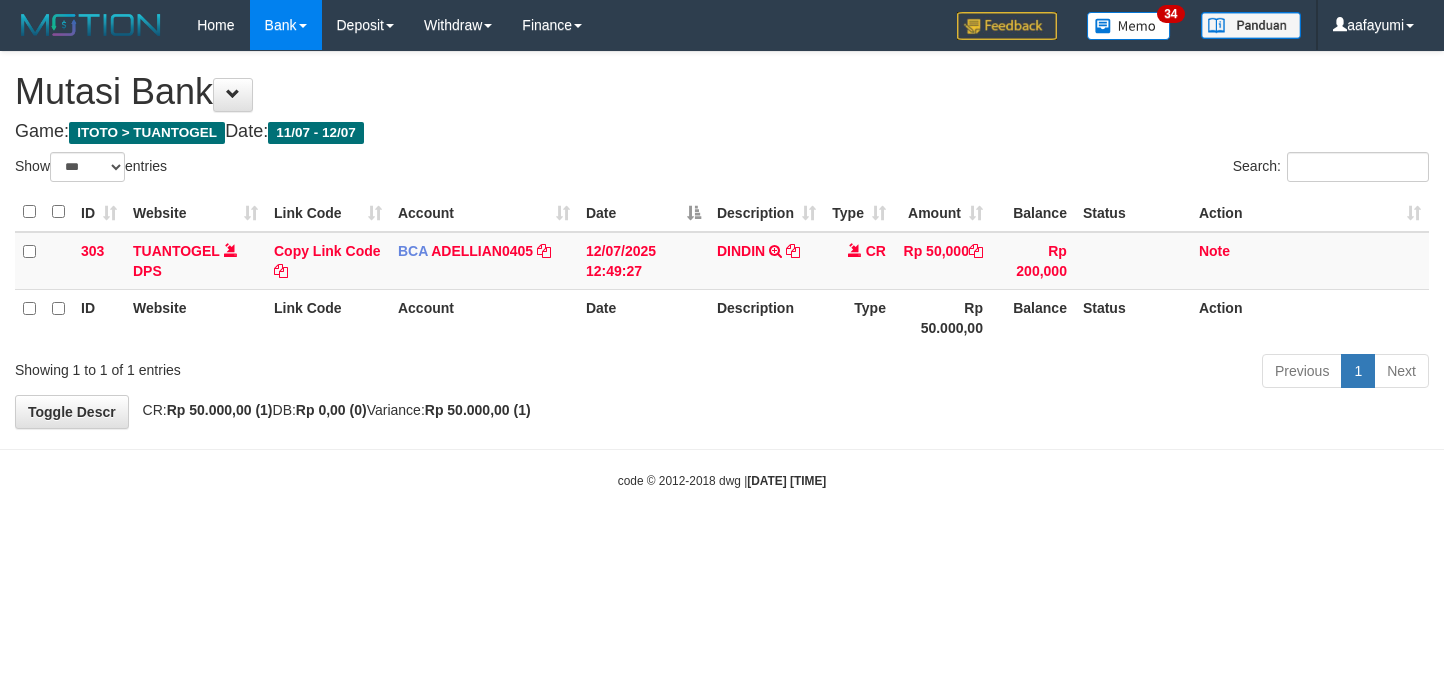 select on "***" 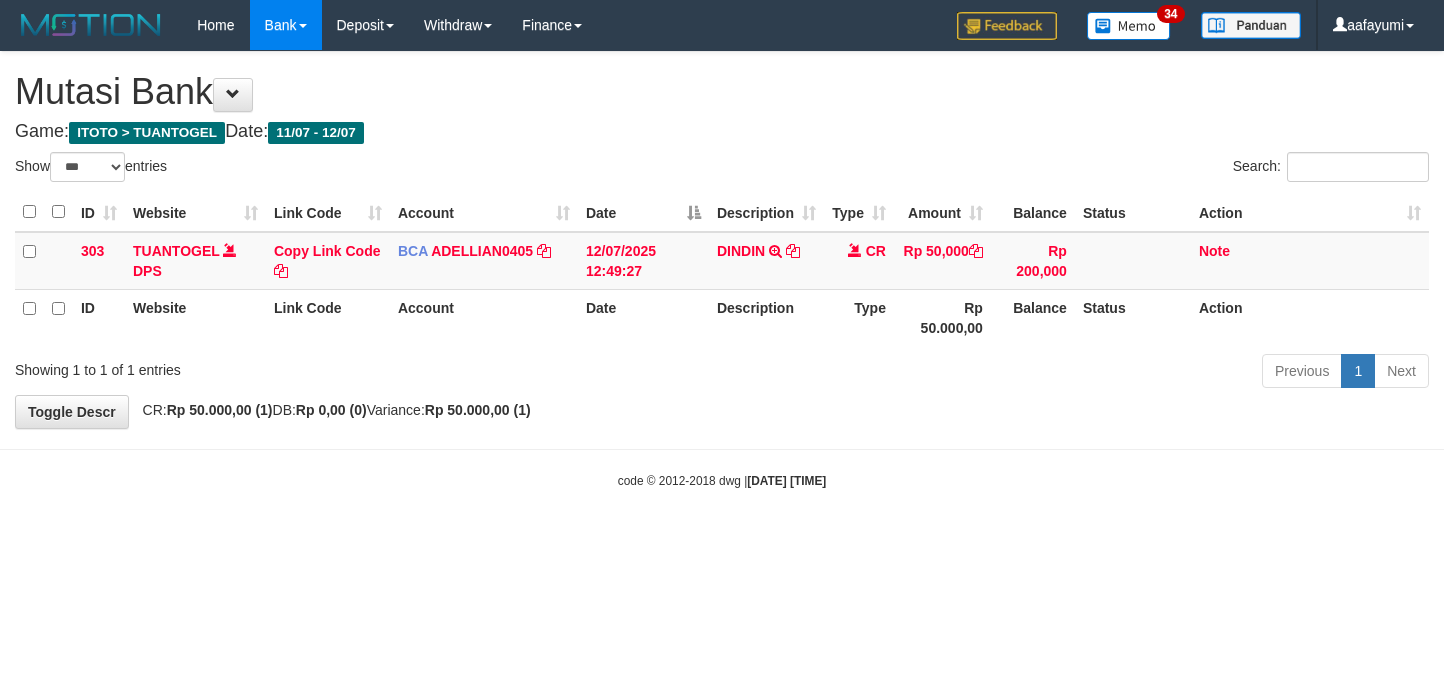 scroll, scrollTop: 0, scrollLeft: 0, axis: both 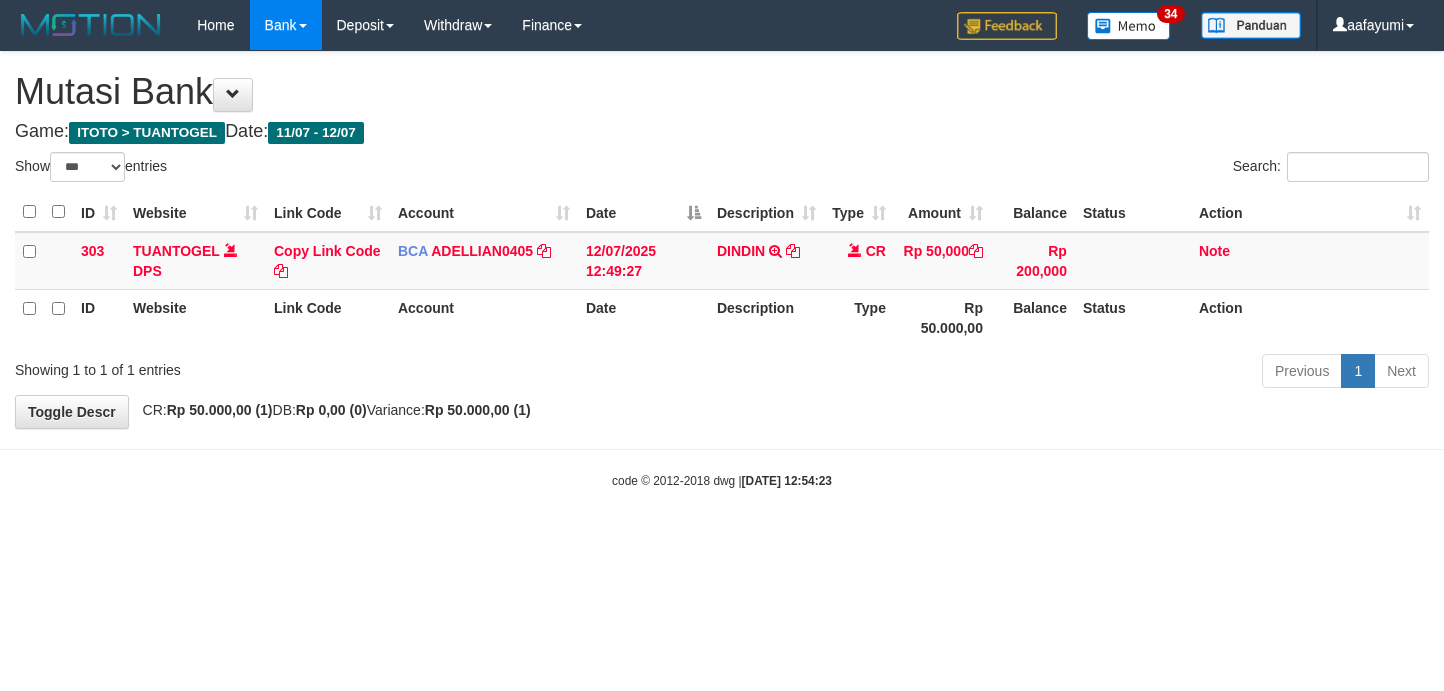 select on "***" 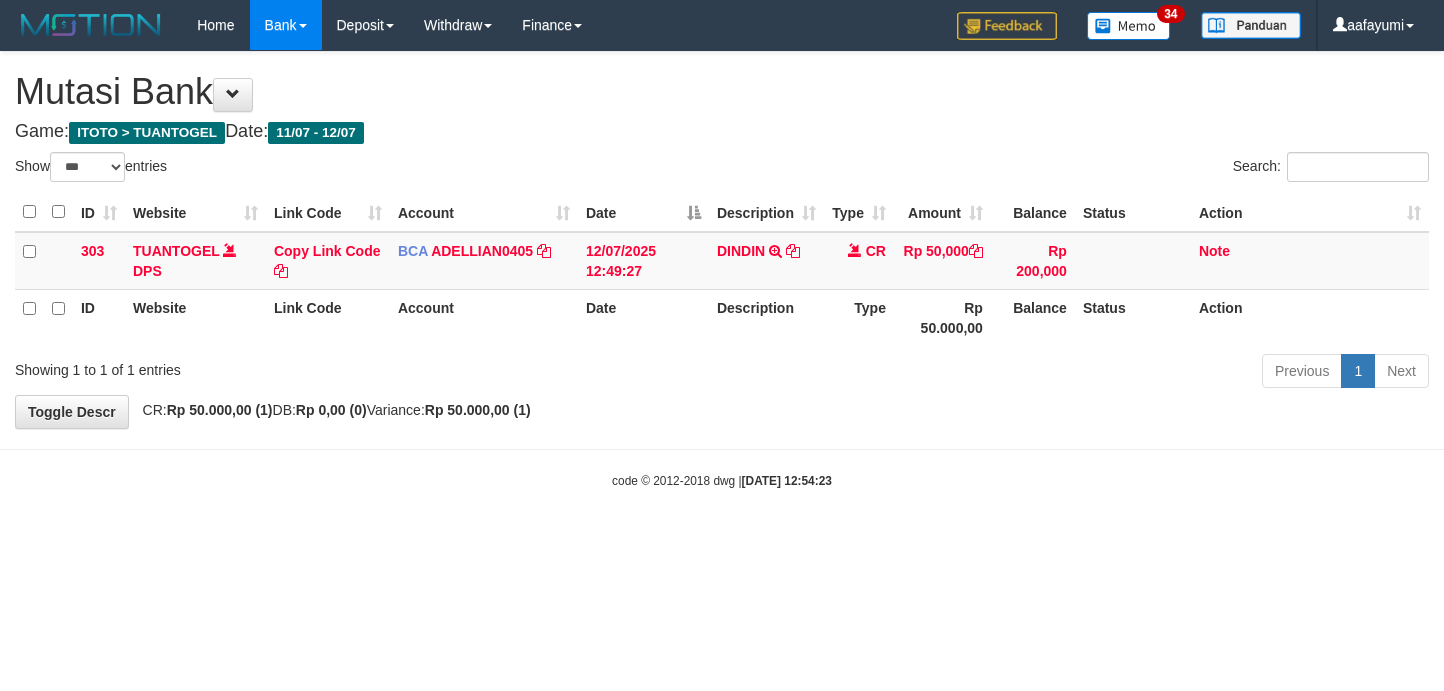 scroll, scrollTop: 0, scrollLeft: 0, axis: both 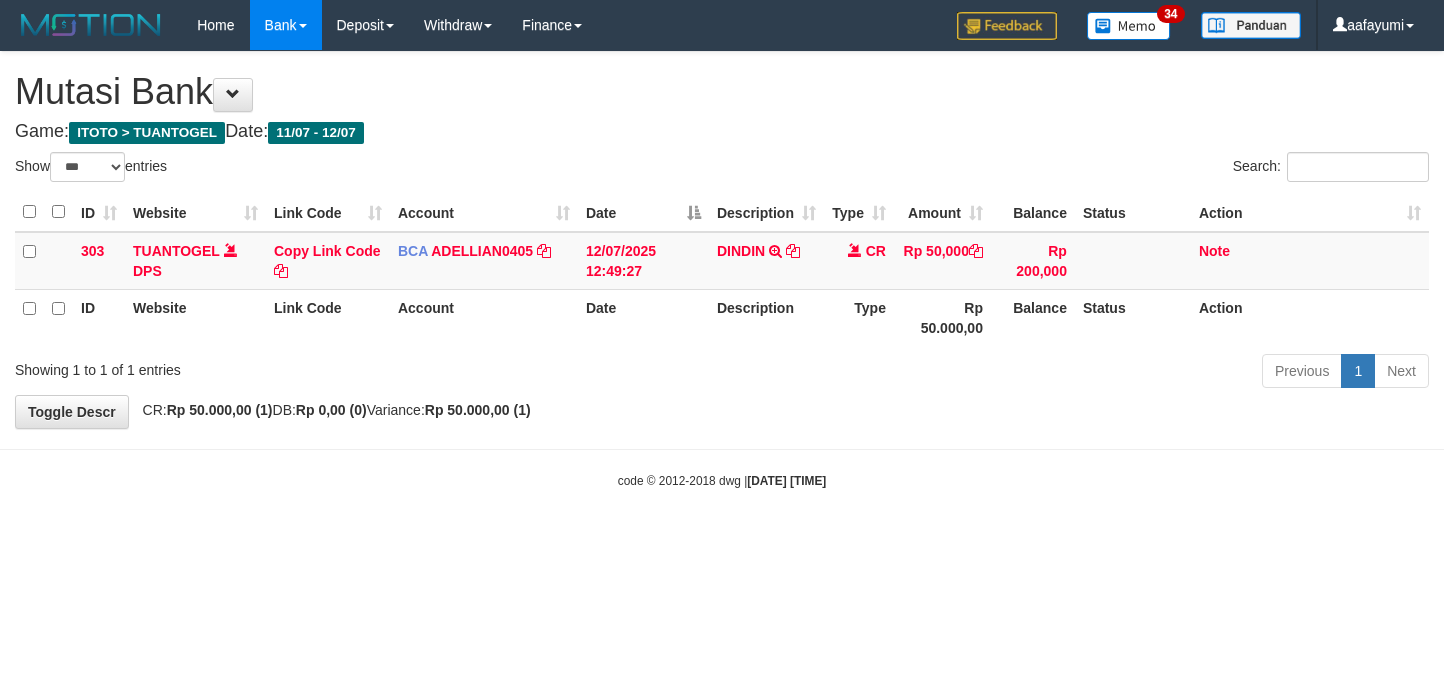 select on "***" 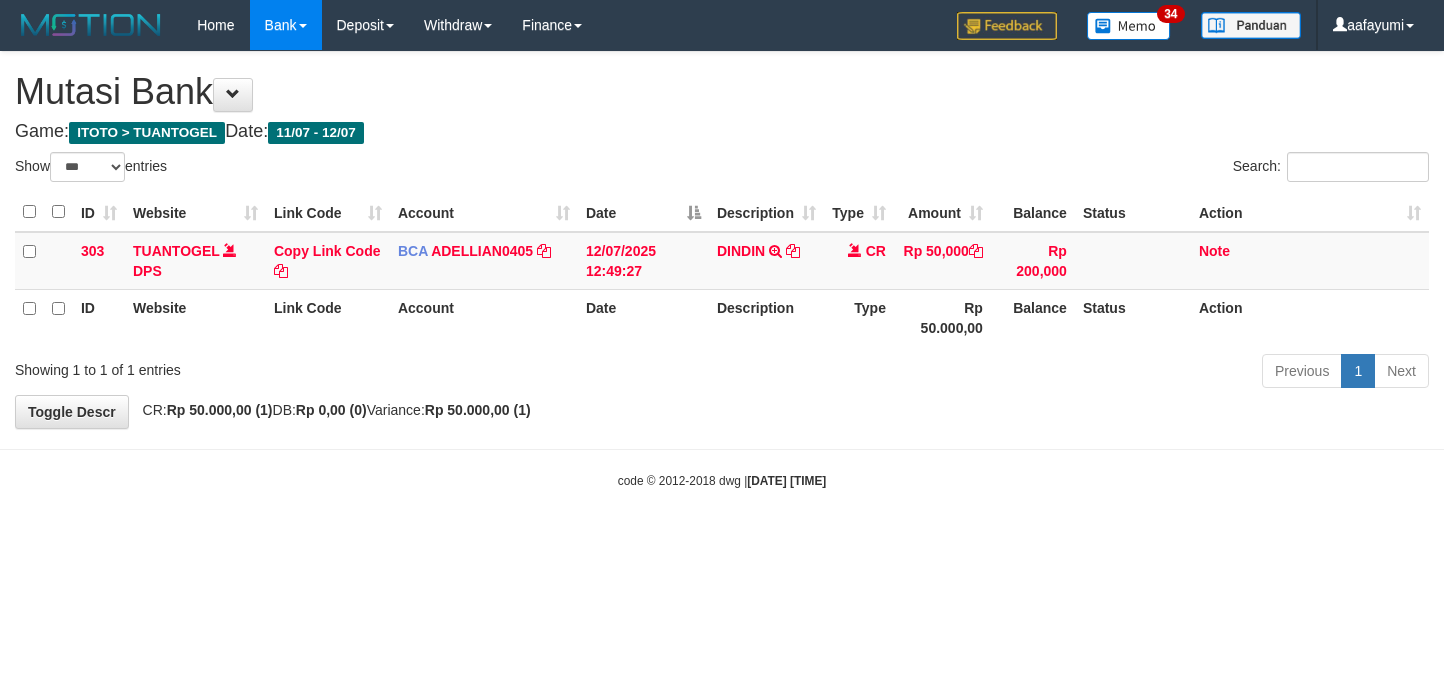 scroll, scrollTop: 0, scrollLeft: 0, axis: both 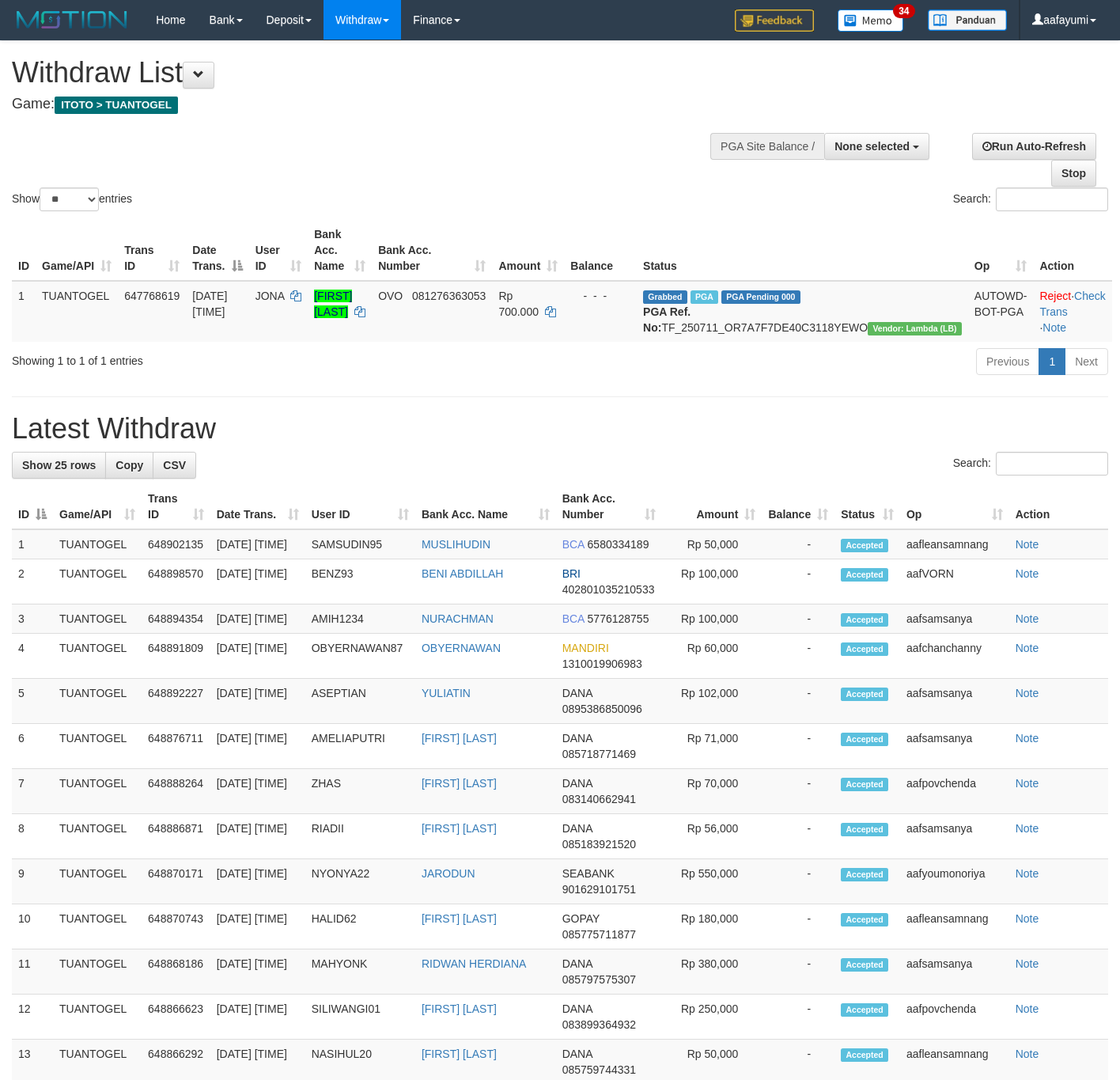 select 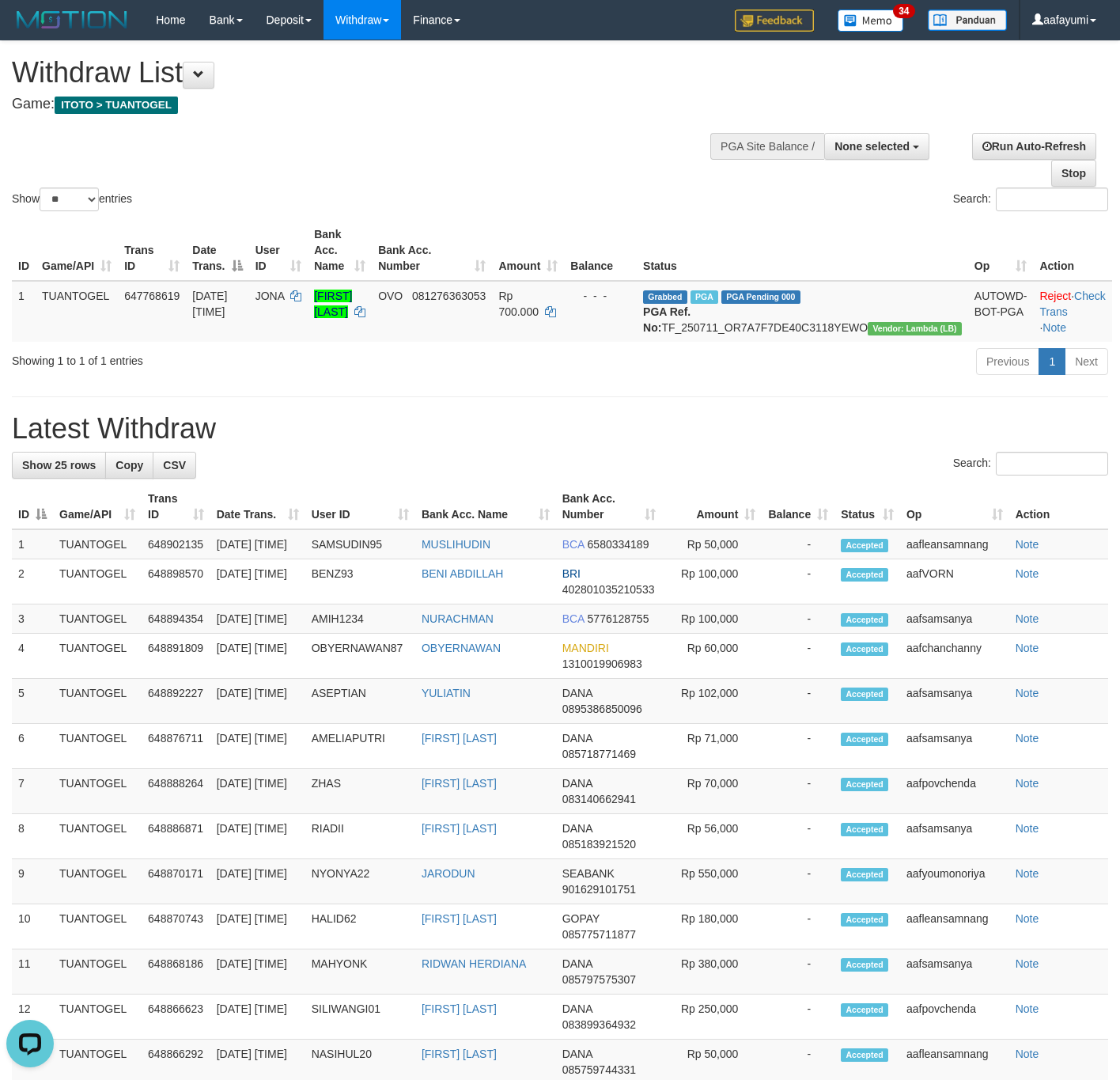 scroll, scrollTop: 0, scrollLeft: 0, axis: both 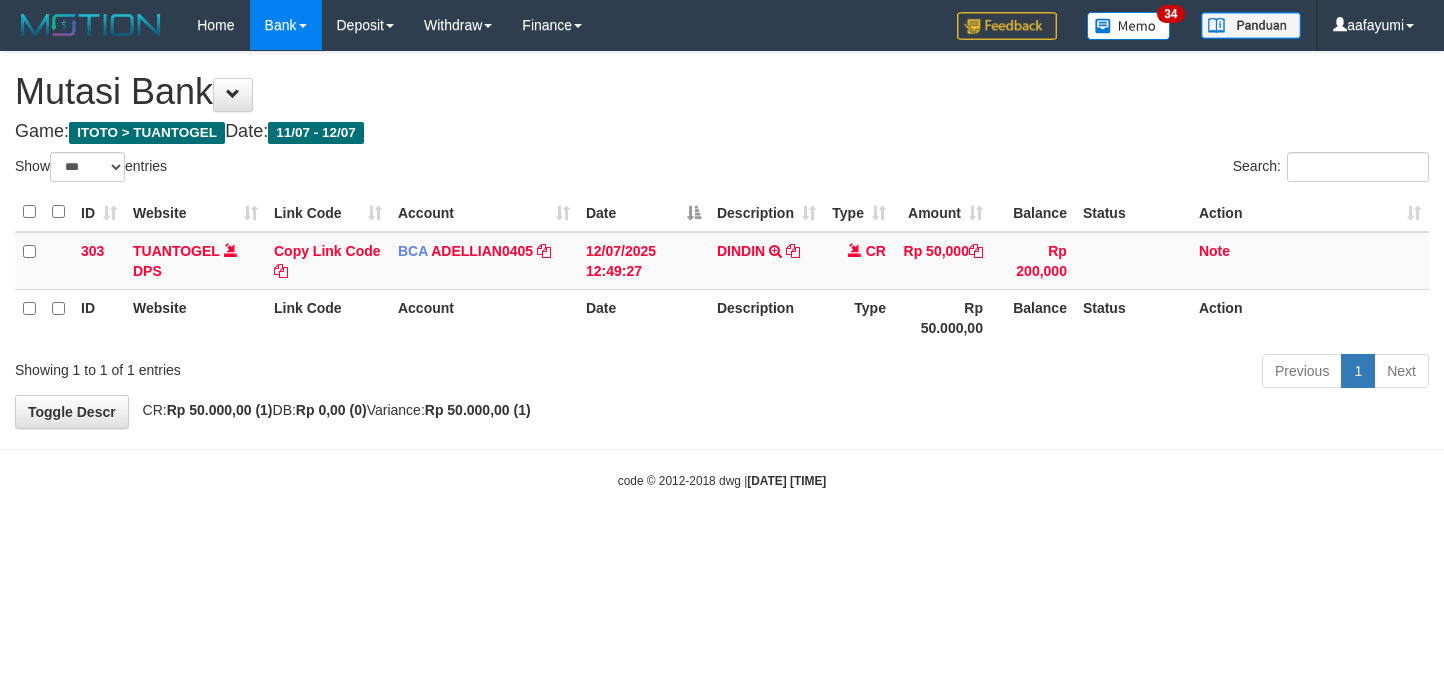 select on "***" 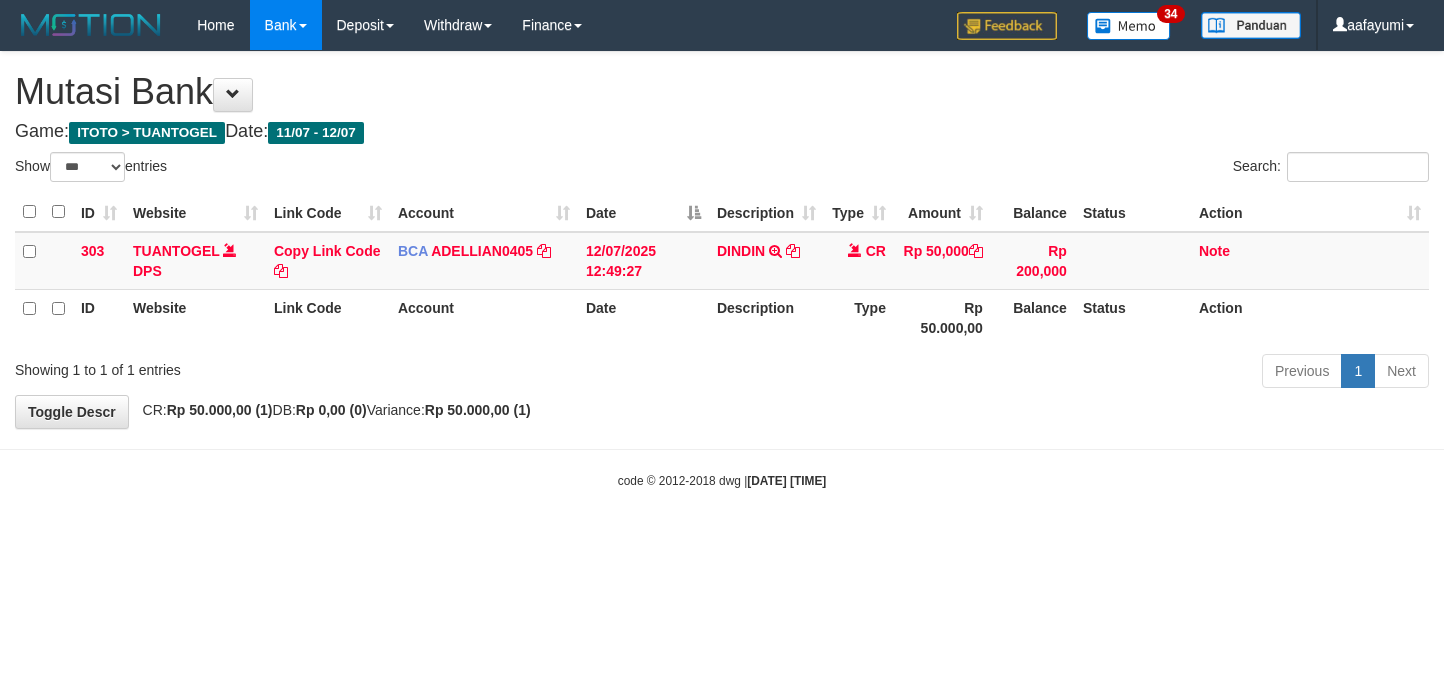 scroll, scrollTop: 0, scrollLeft: 0, axis: both 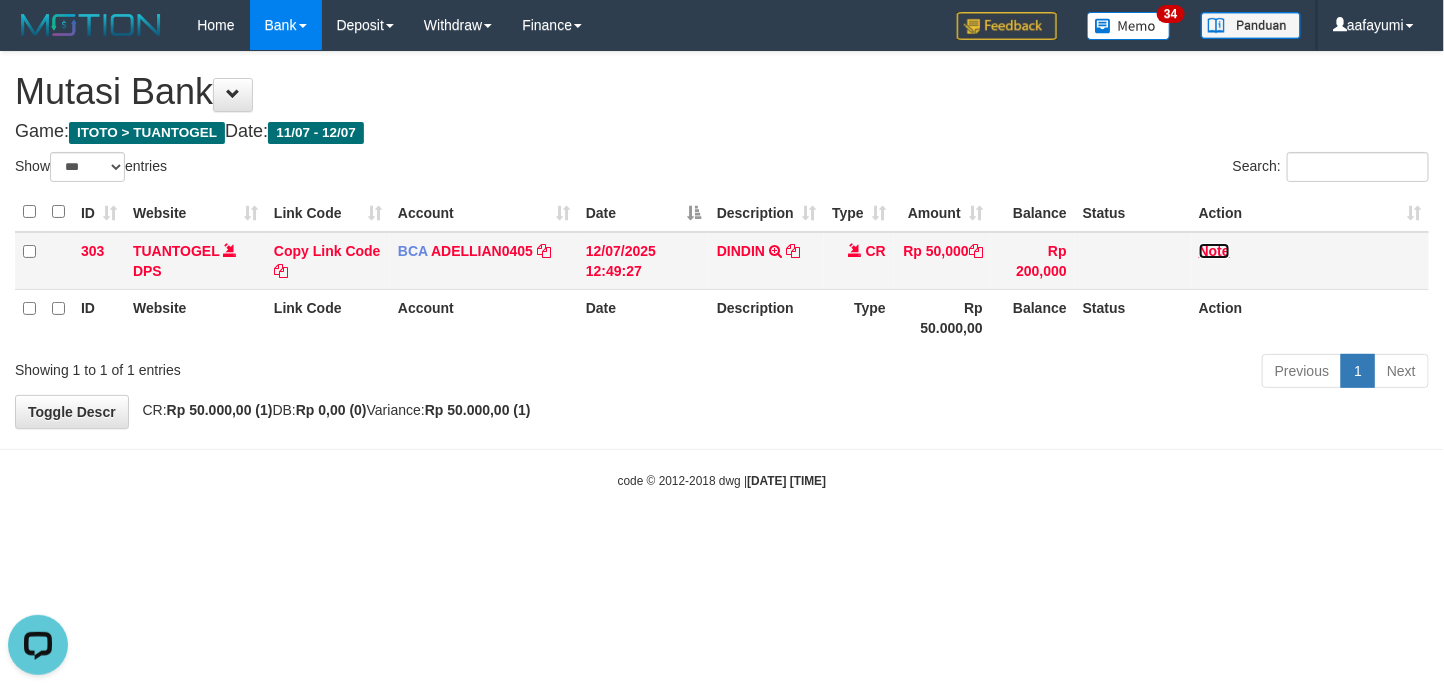 click on "Note" at bounding box center (1214, 251) 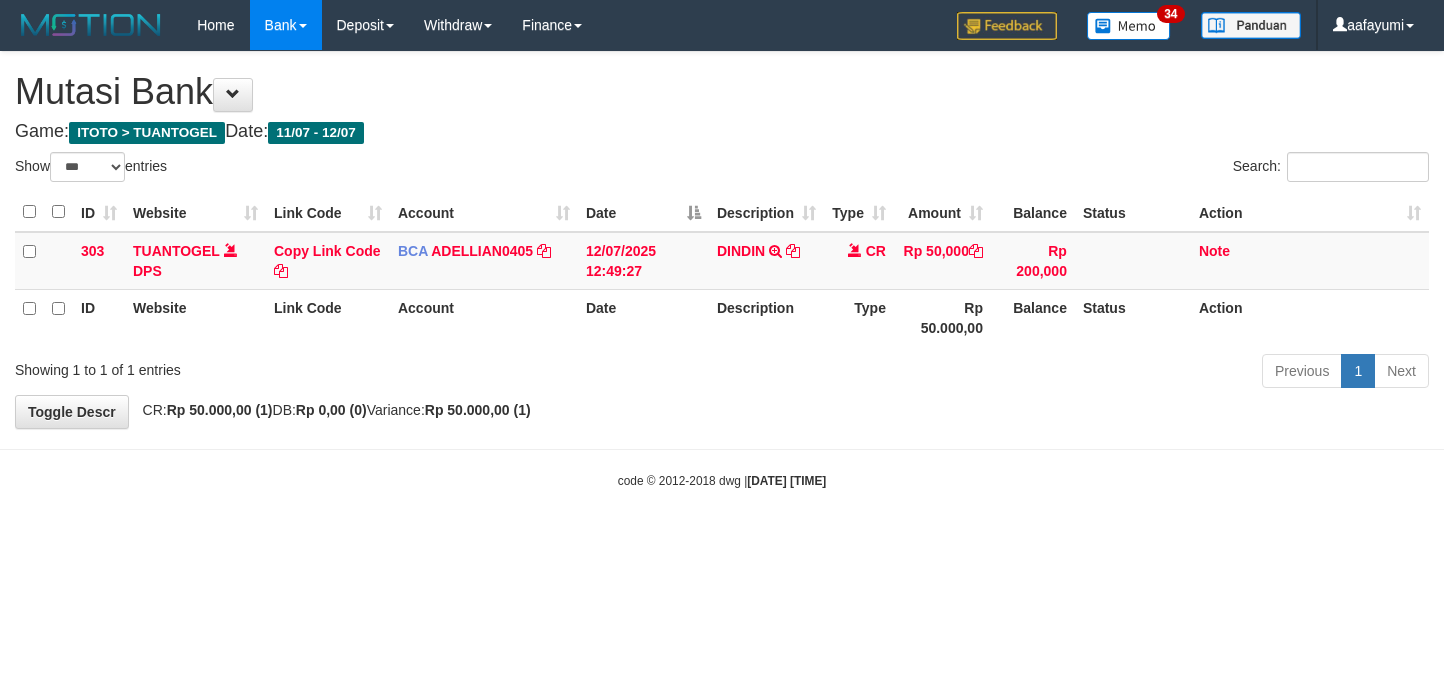 select on "***" 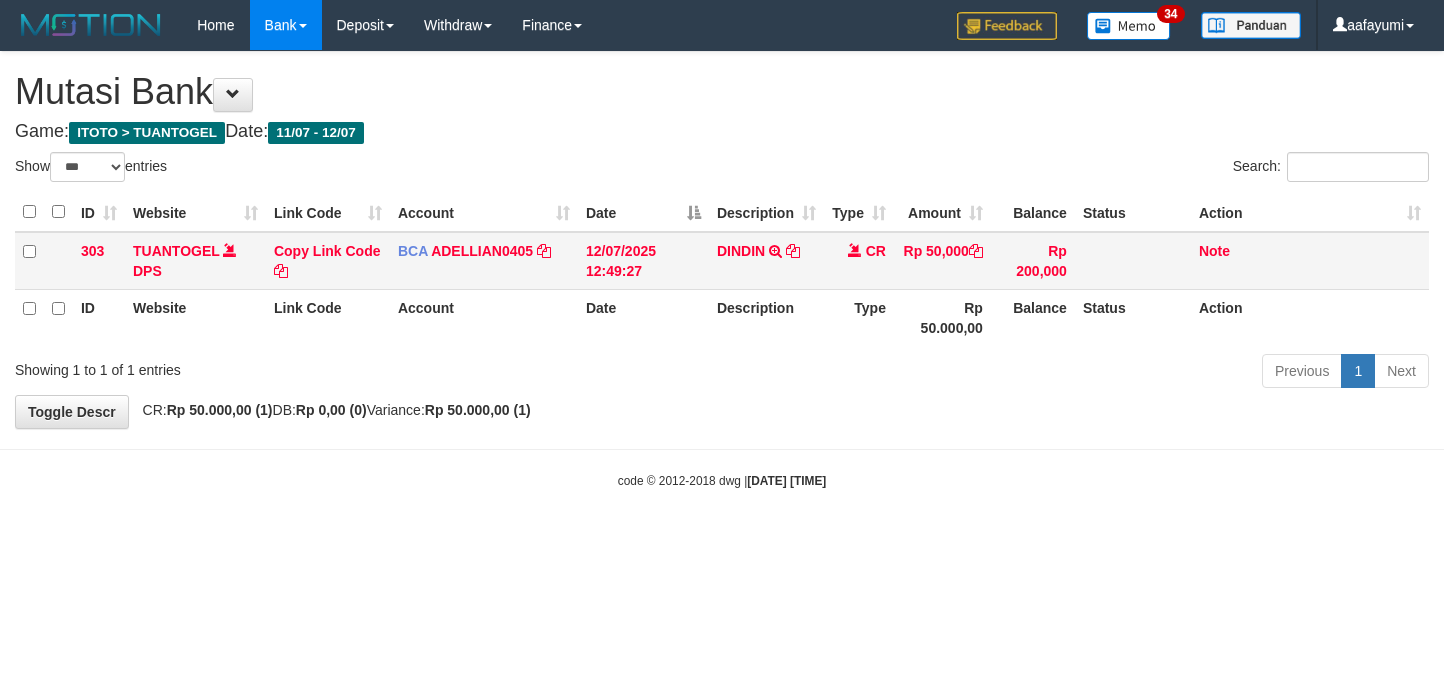 scroll, scrollTop: 0, scrollLeft: 0, axis: both 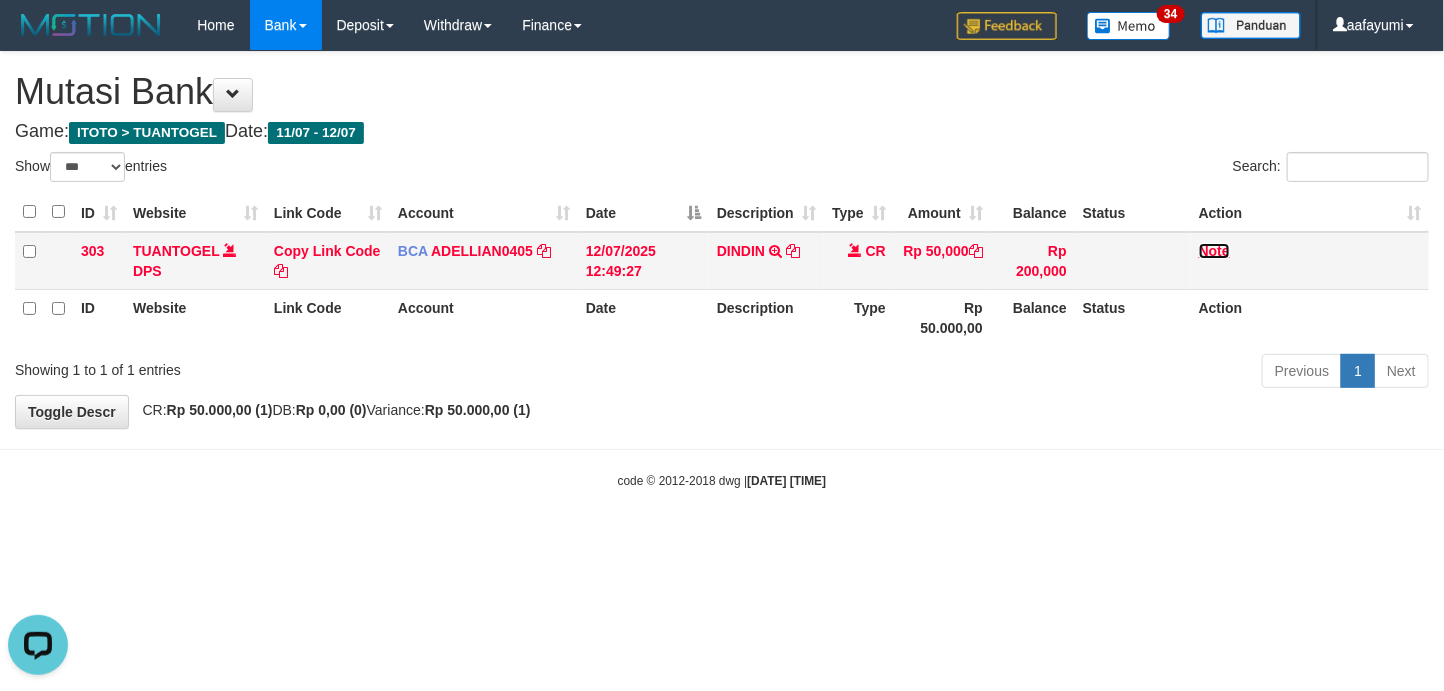 click on "Note" at bounding box center (1214, 251) 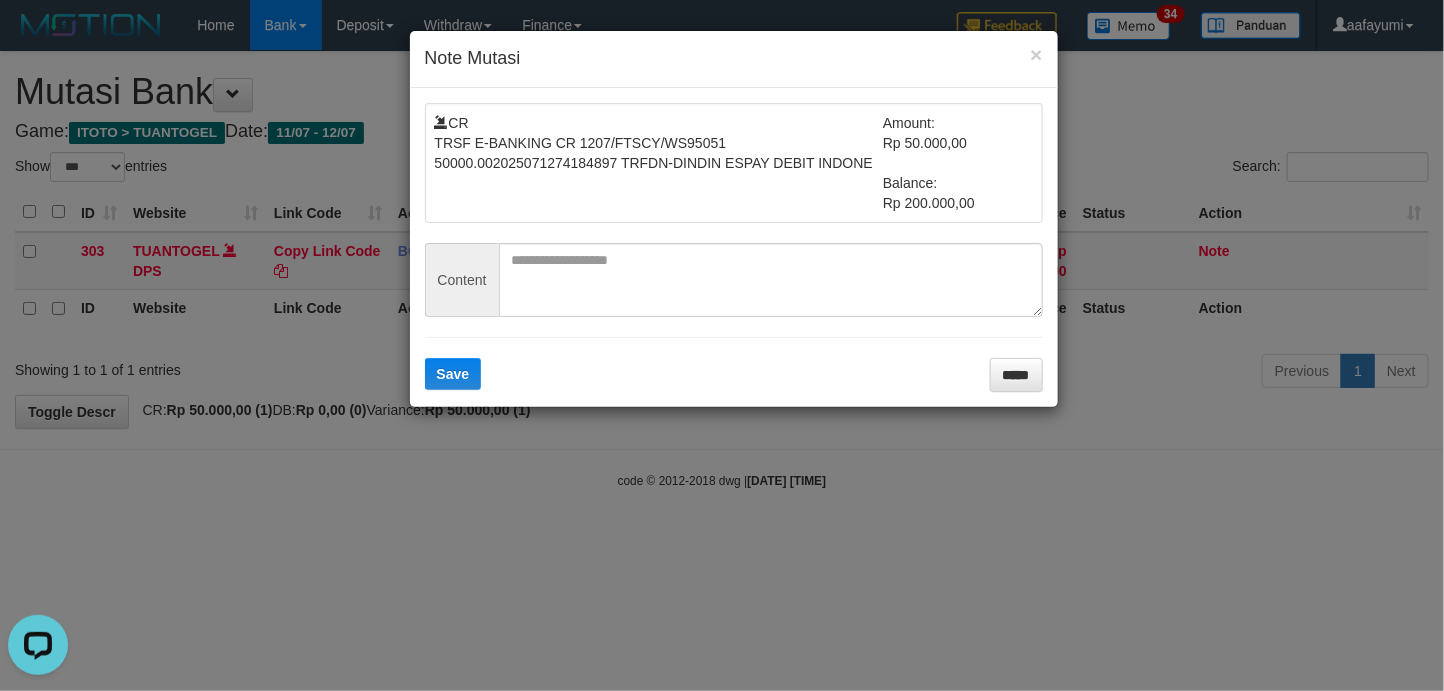 drag, startPoint x: 774, startPoint y: 214, endPoint x: 736, endPoint y: 243, distance: 47.801674 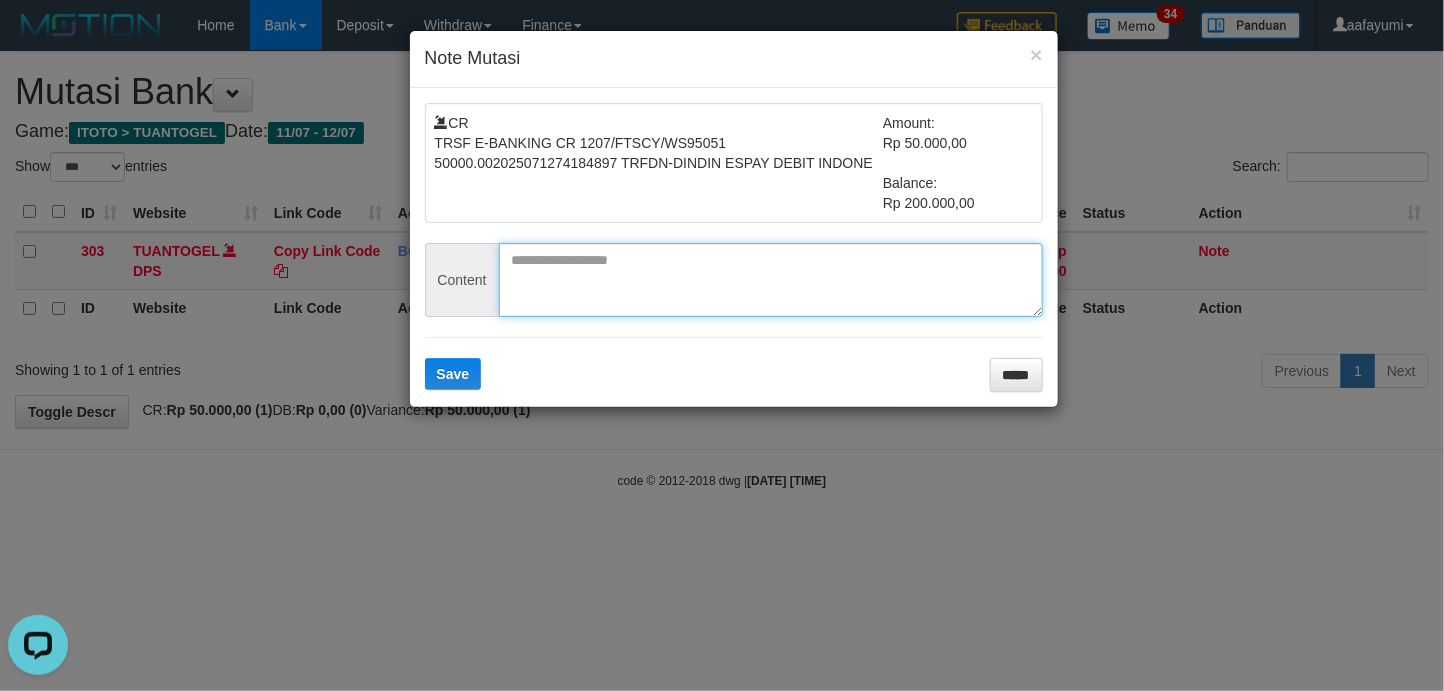 click at bounding box center [771, 280] 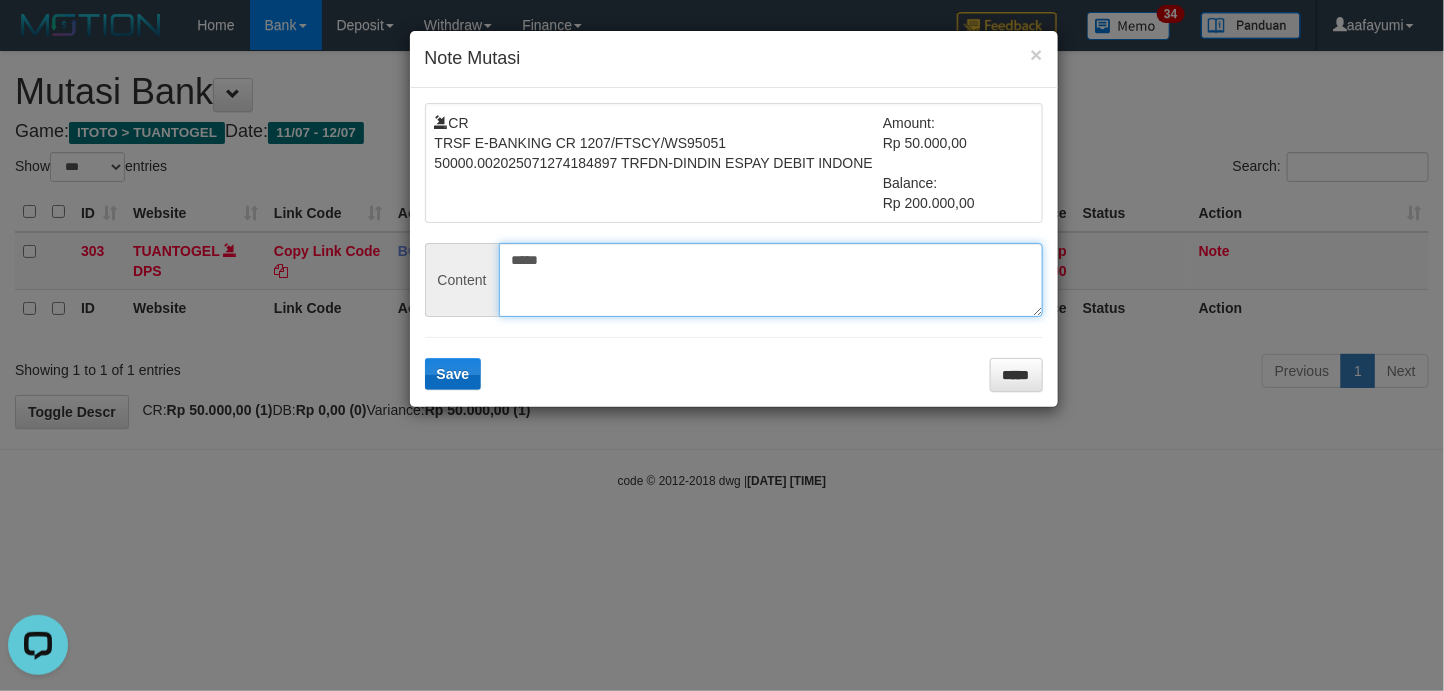 type on "*****" 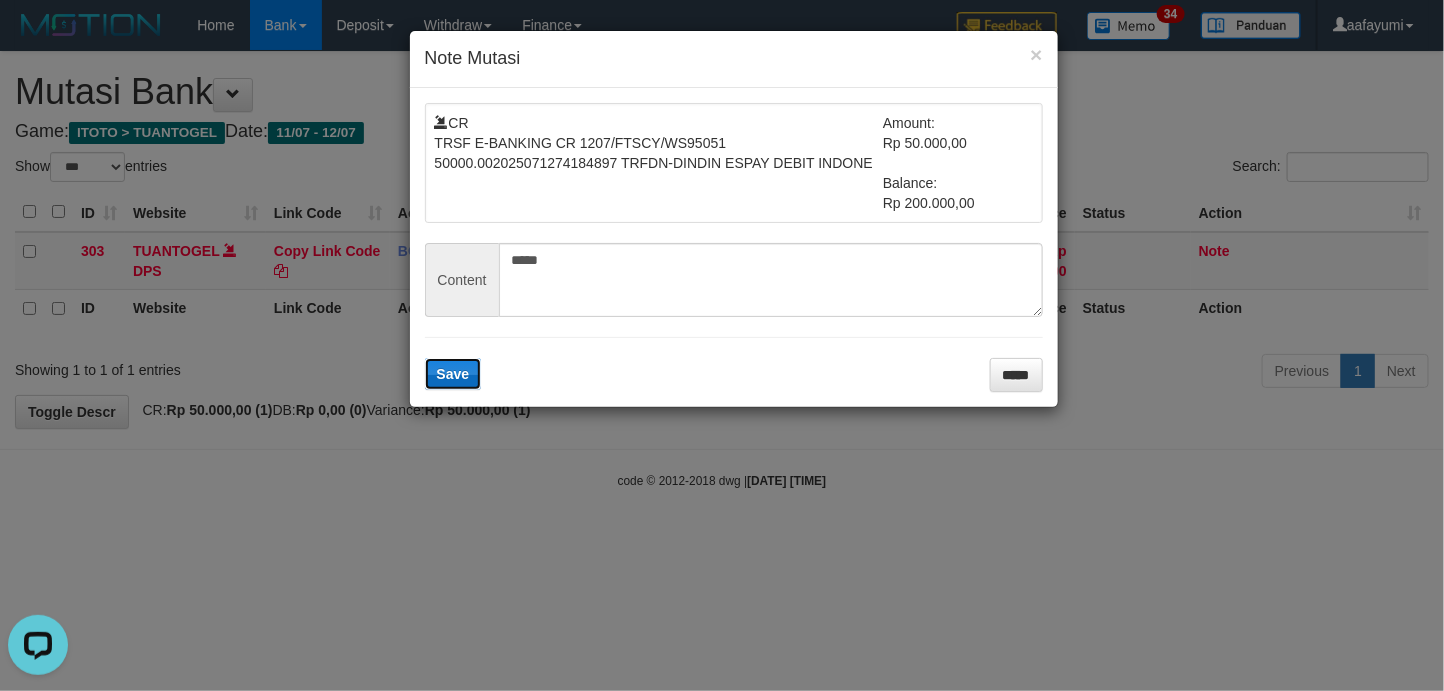 click on "Save" at bounding box center (453, 374) 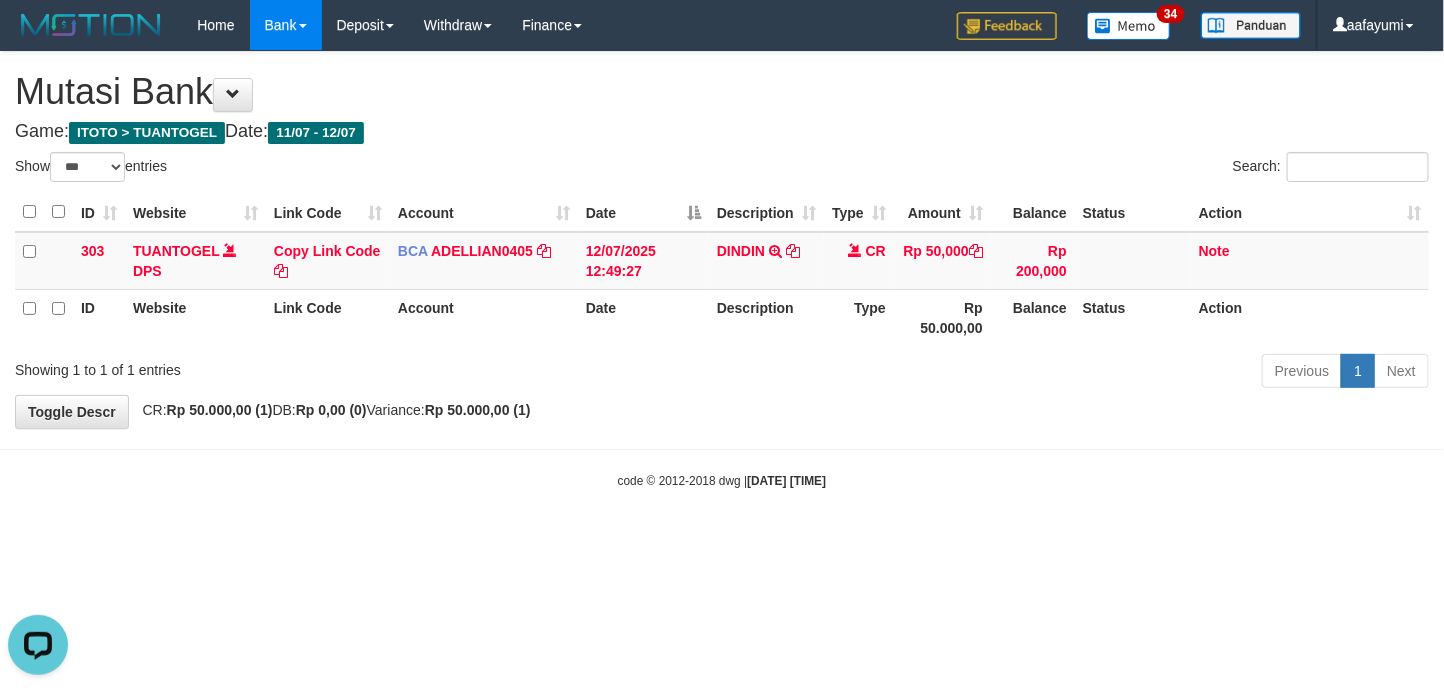 click on "Toggle navigation
Home
Bank
Account List
Mutasi Bank
Search
Note Mutasi
Deposit
DPS List
History
Note DPS
Withdraw
WD List
Report Link
Finance
Financial Data" at bounding box center [722, 270] 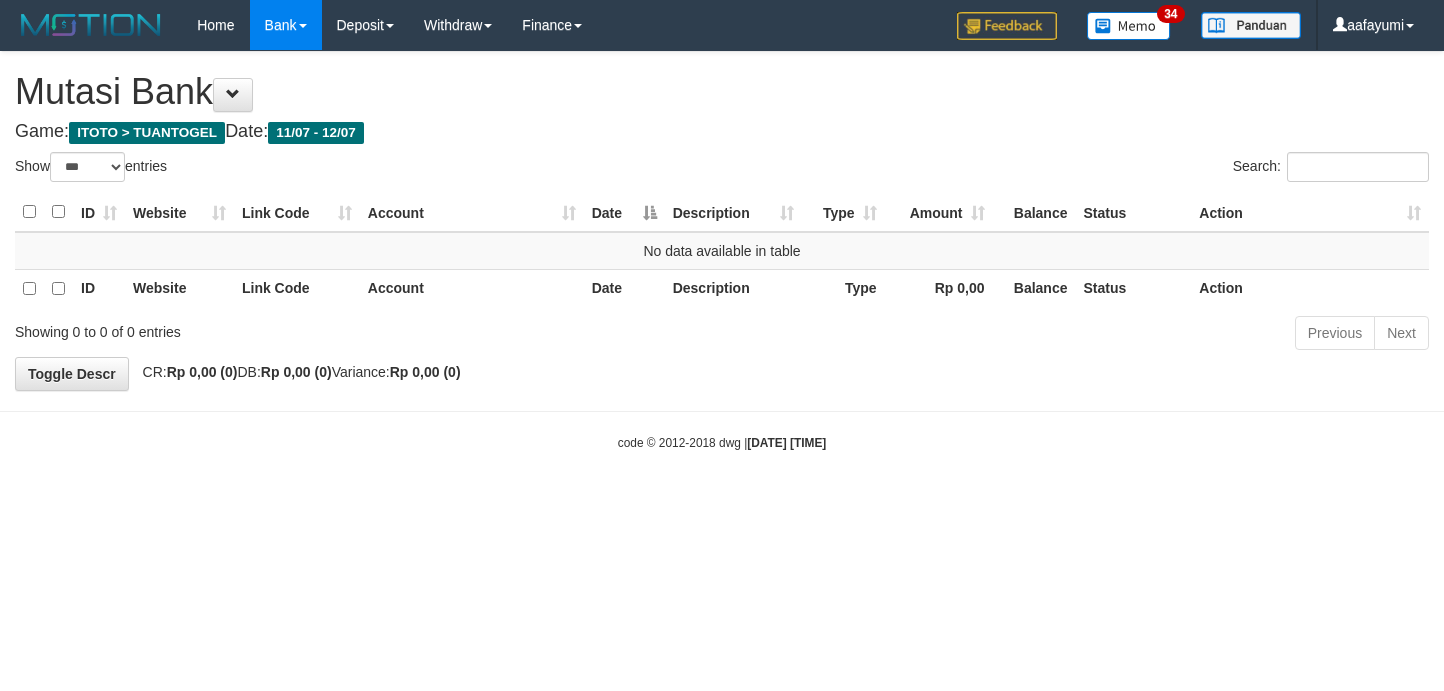 select on "***" 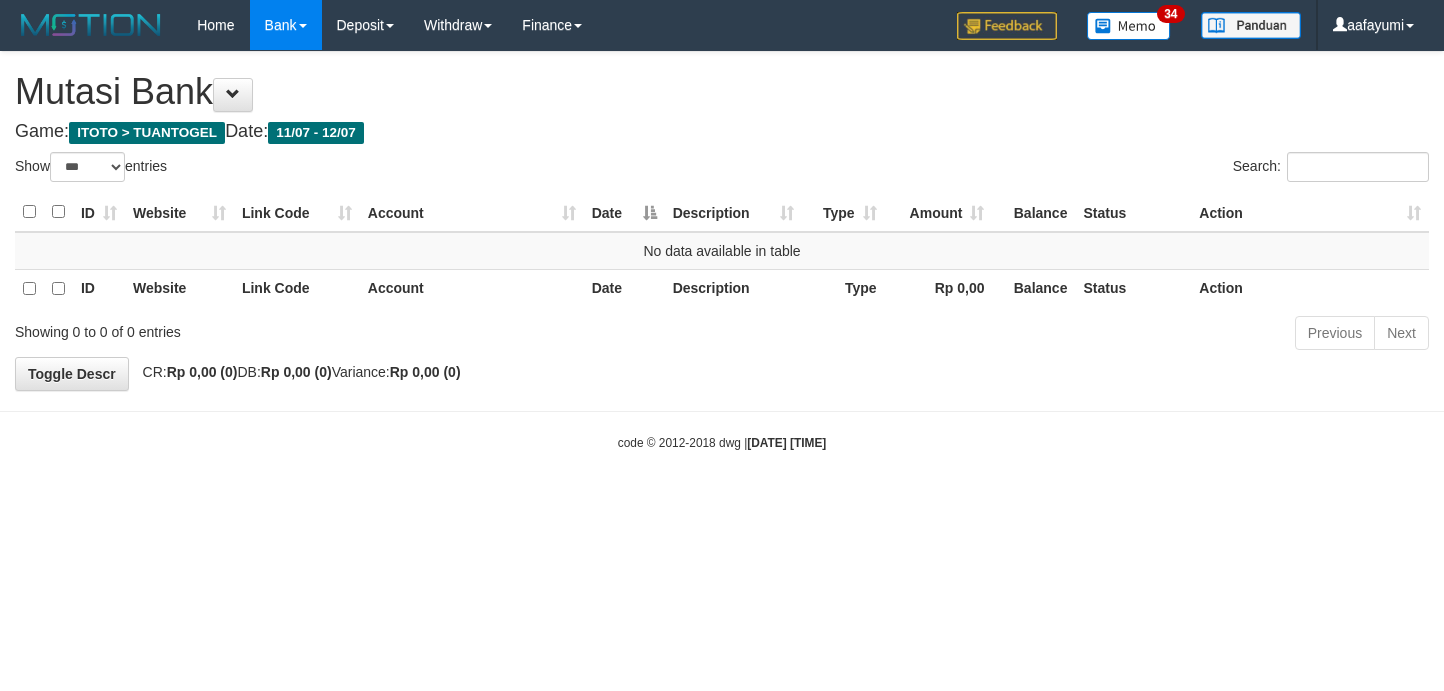 scroll, scrollTop: 0, scrollLeft: 0, axis: both 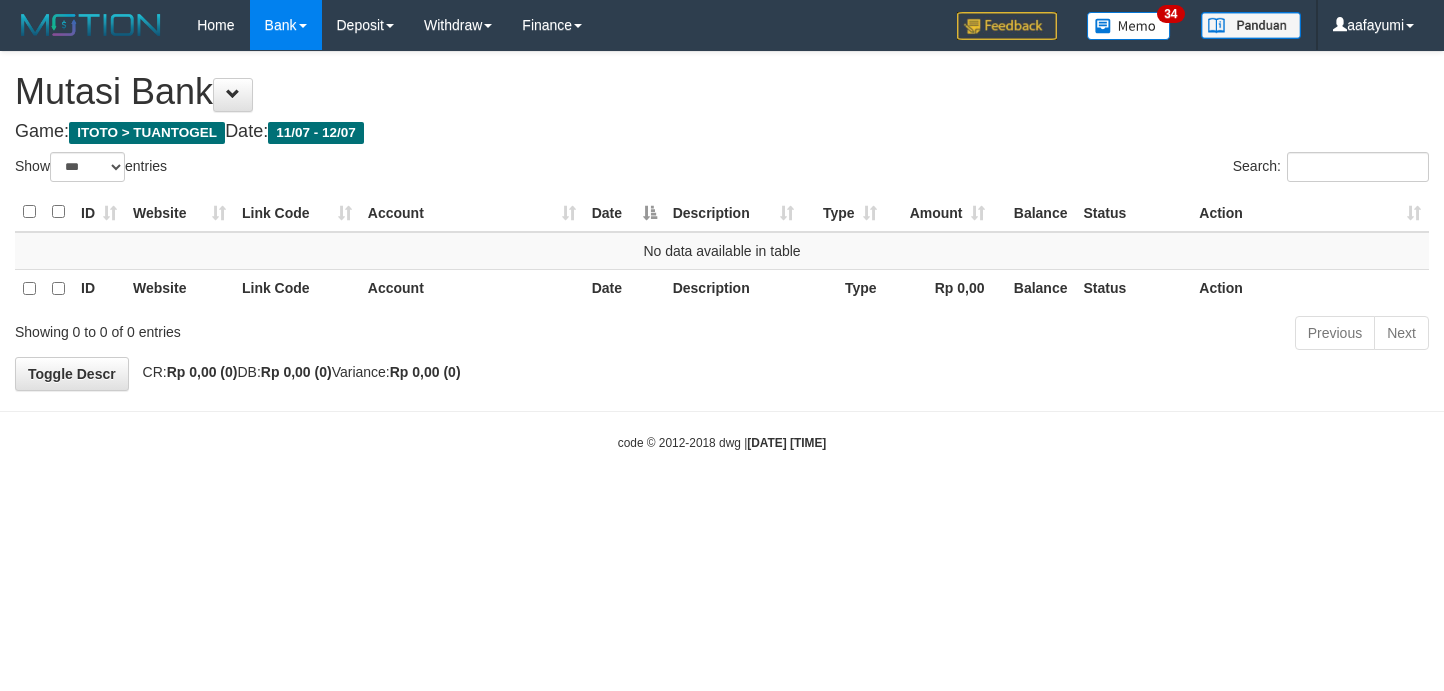 select on "***" 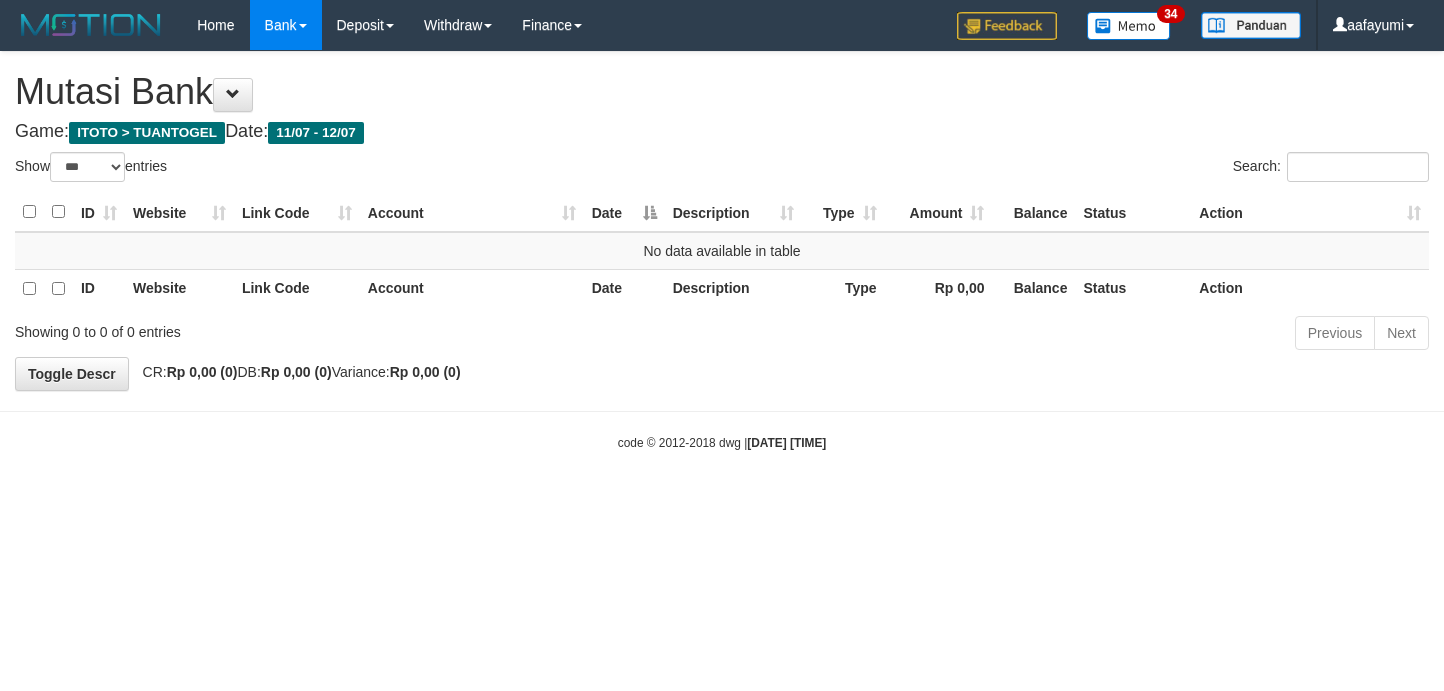 scroll, scrollTop: 0, scrollLeft: 0, axis: both 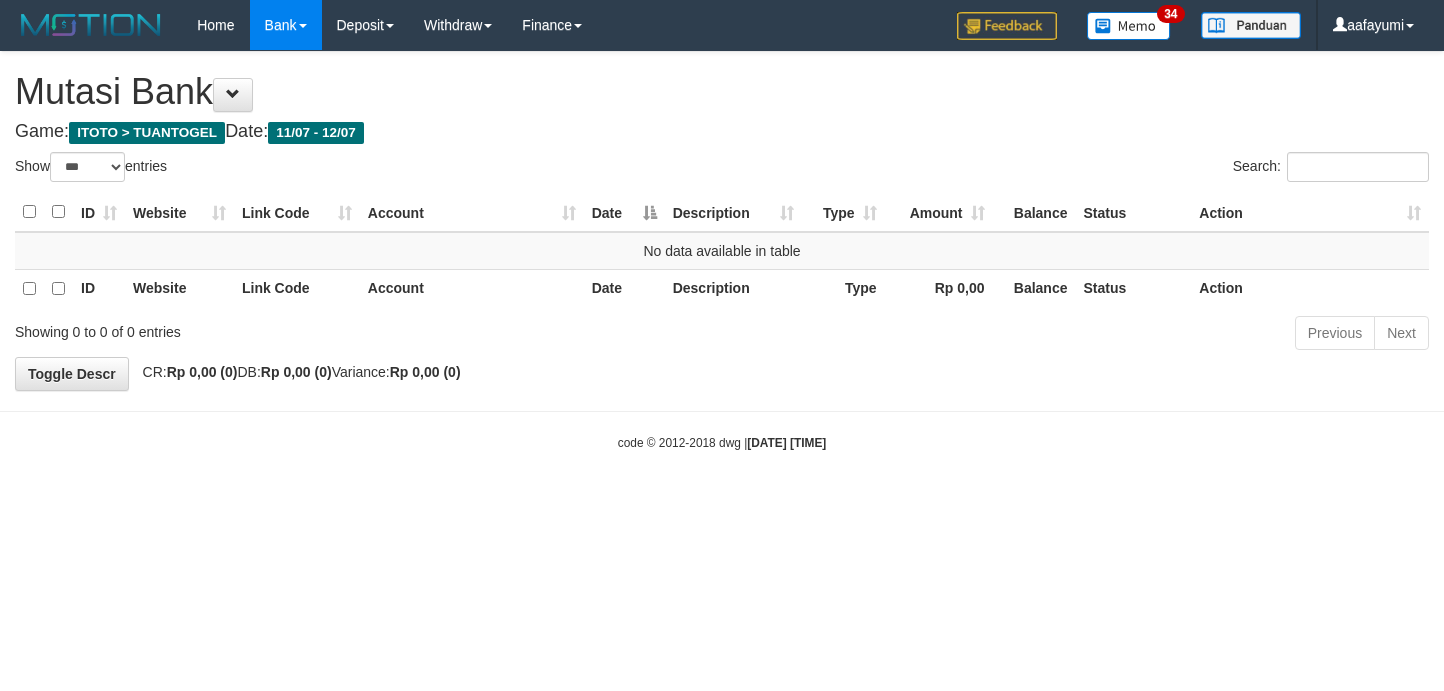 select on "***" 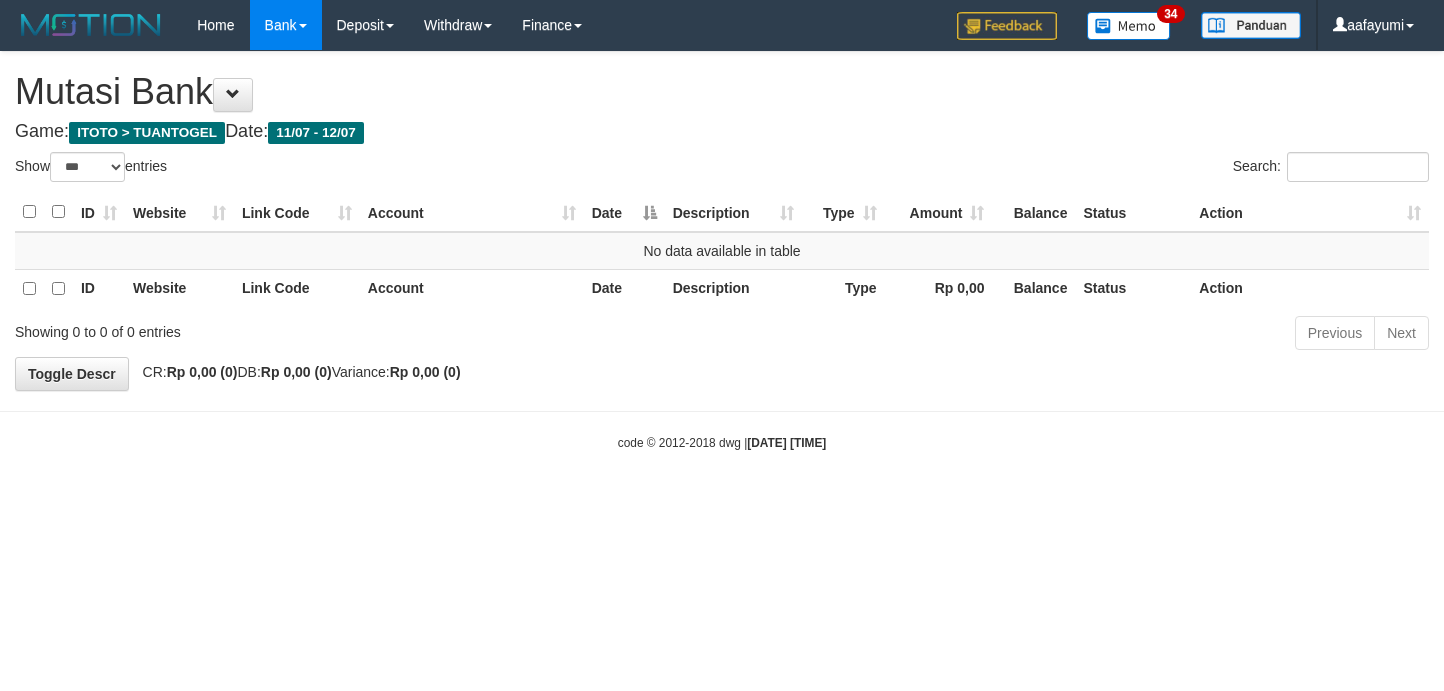 scroll, scrollTop: 0, scrollLeft: 0, axis: both 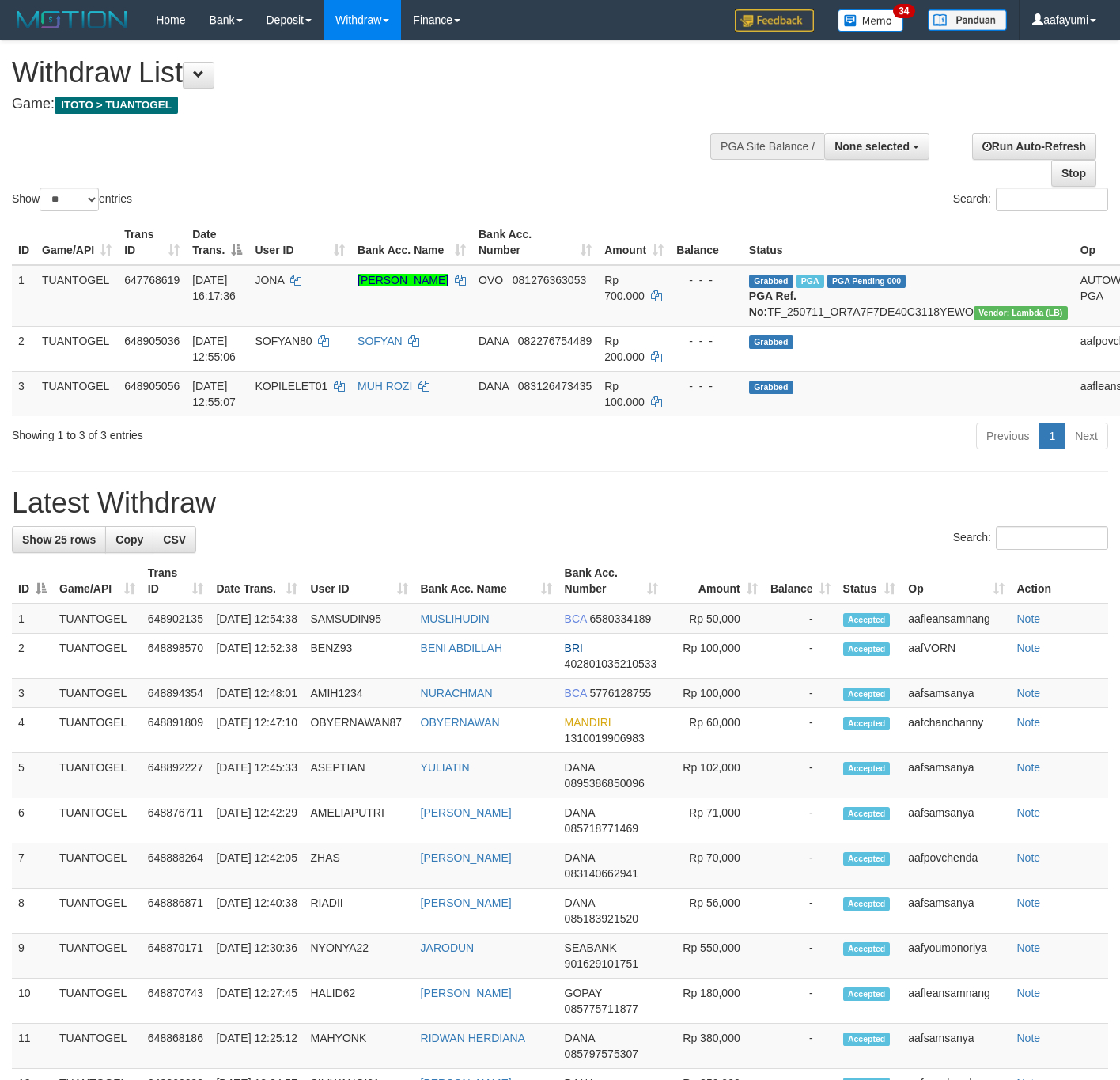 select 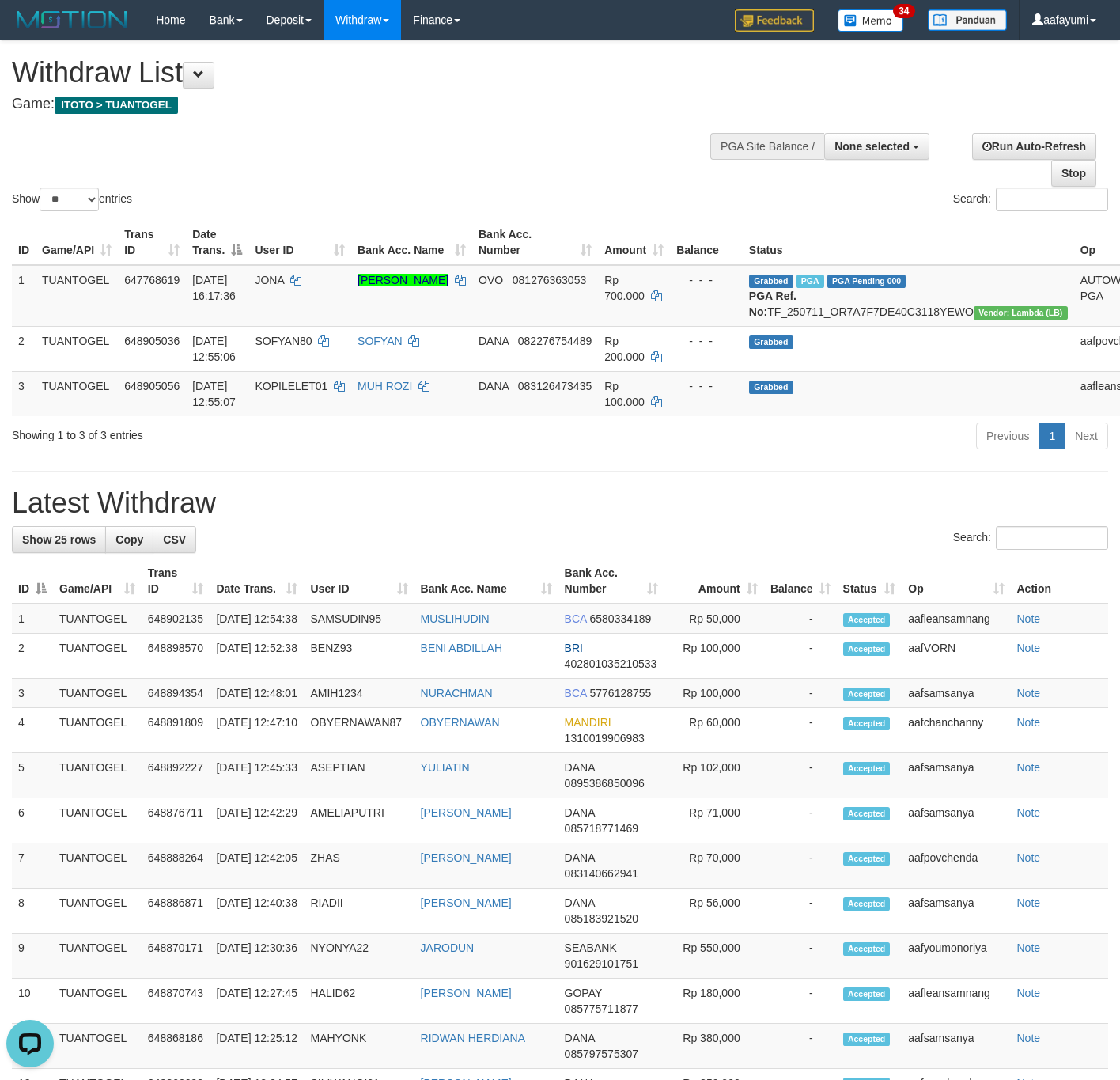 scroll, scrollTop: 0, scrollLeft: 0, axis: both 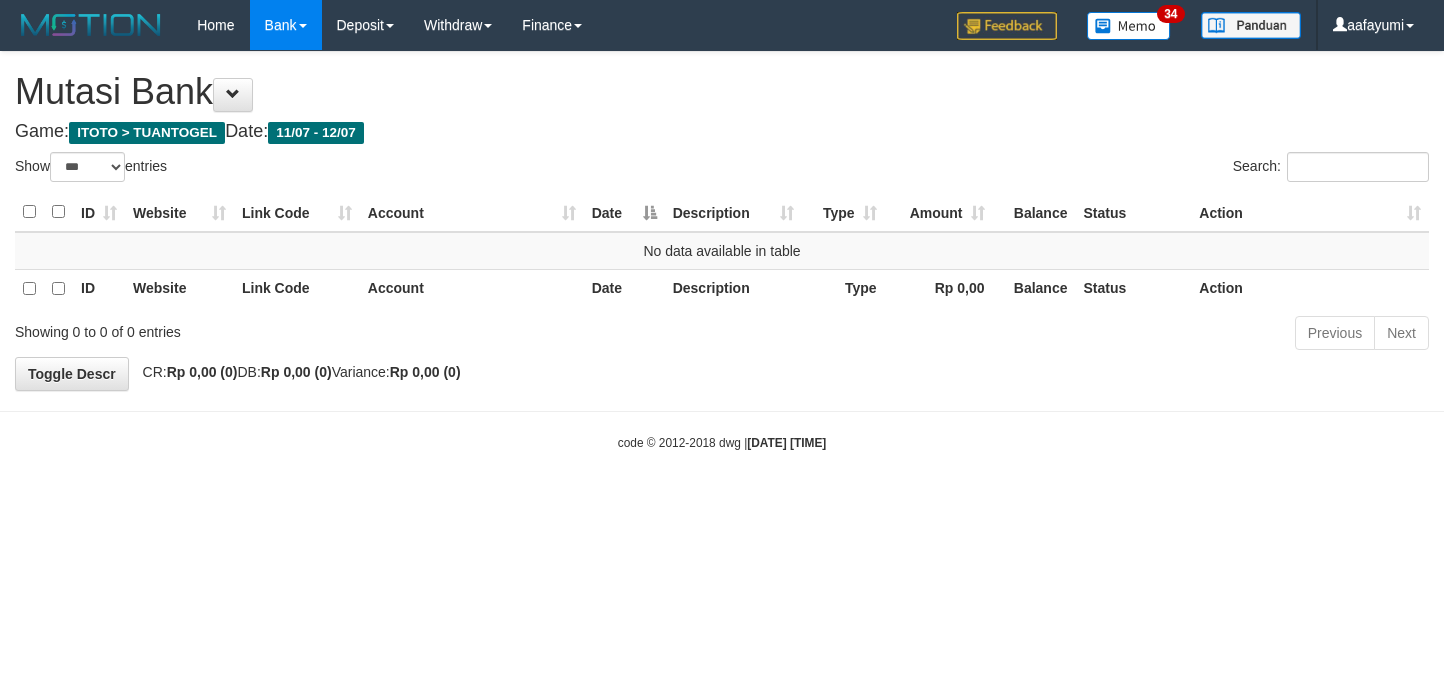 select on "***" 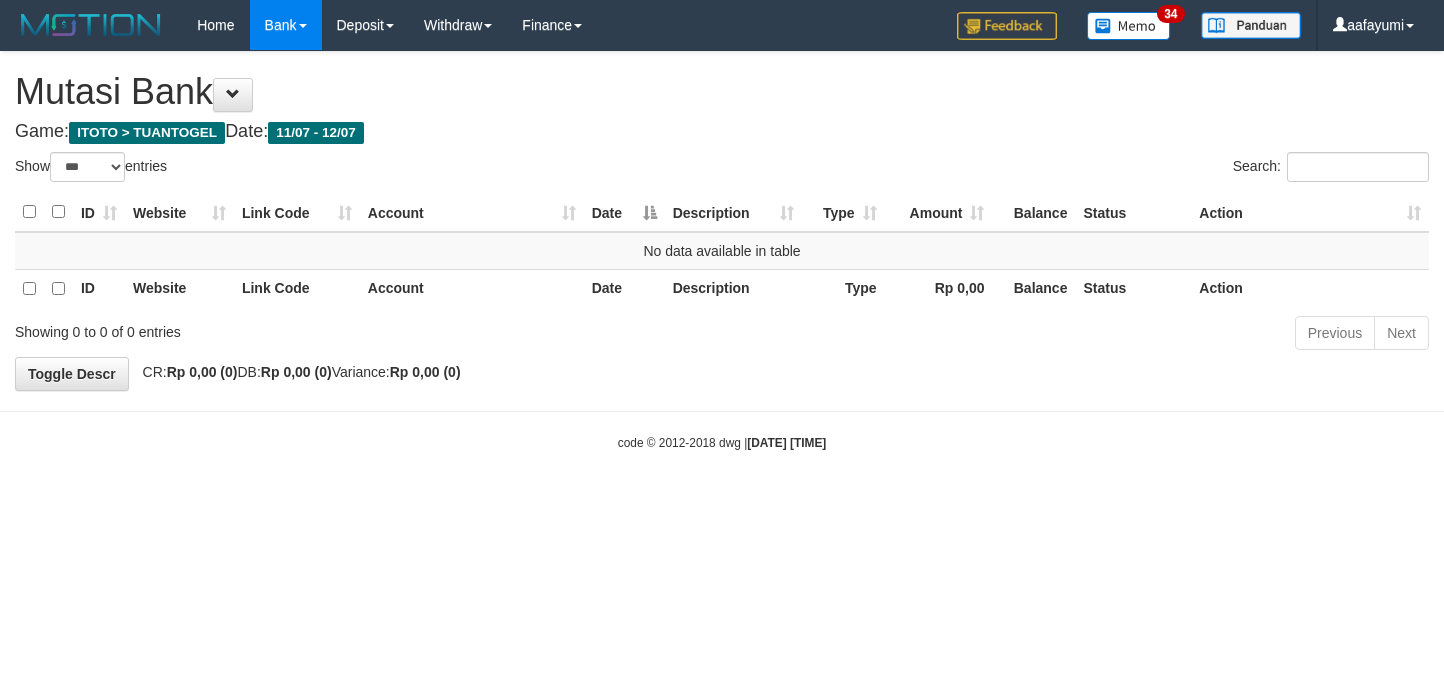 scroll, scrollTop: 0, scrollLeft: 0, axis: both 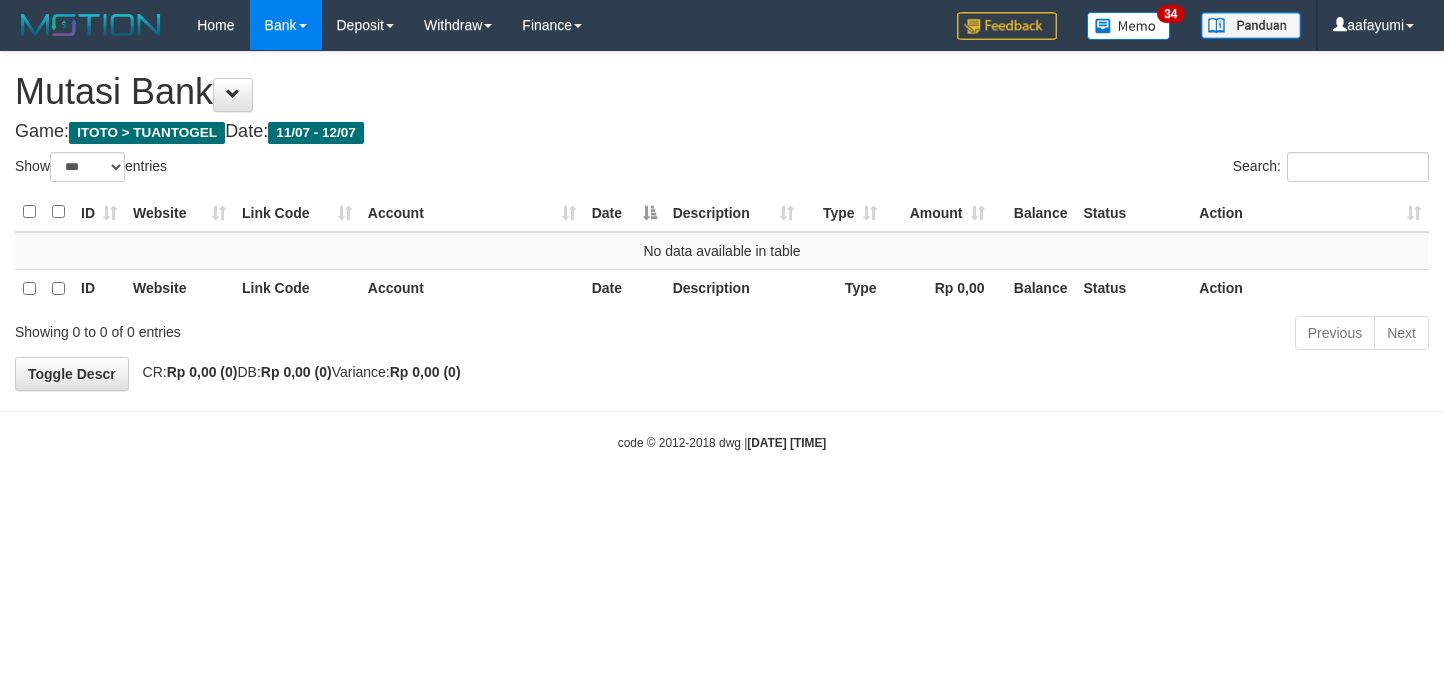 select on "***" 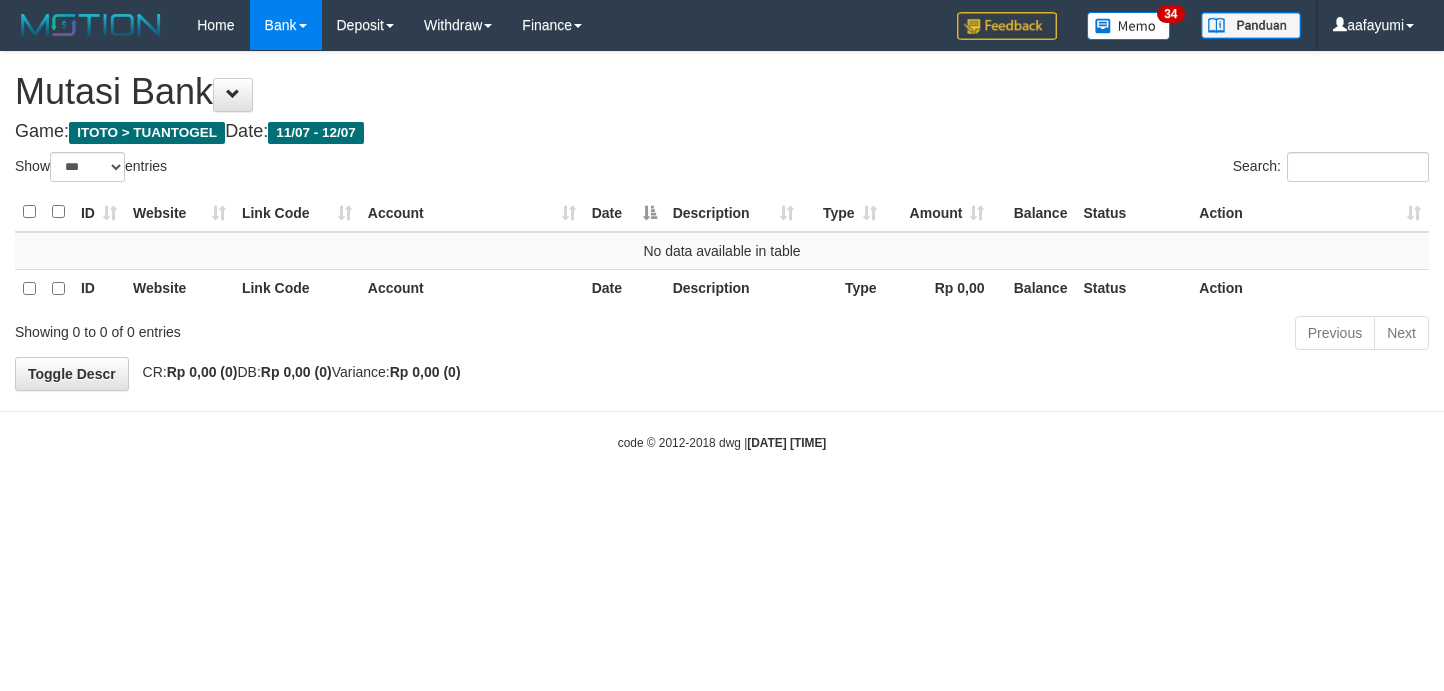 scroll, scrollTop: 0, scrollLeft: 0, axis: both 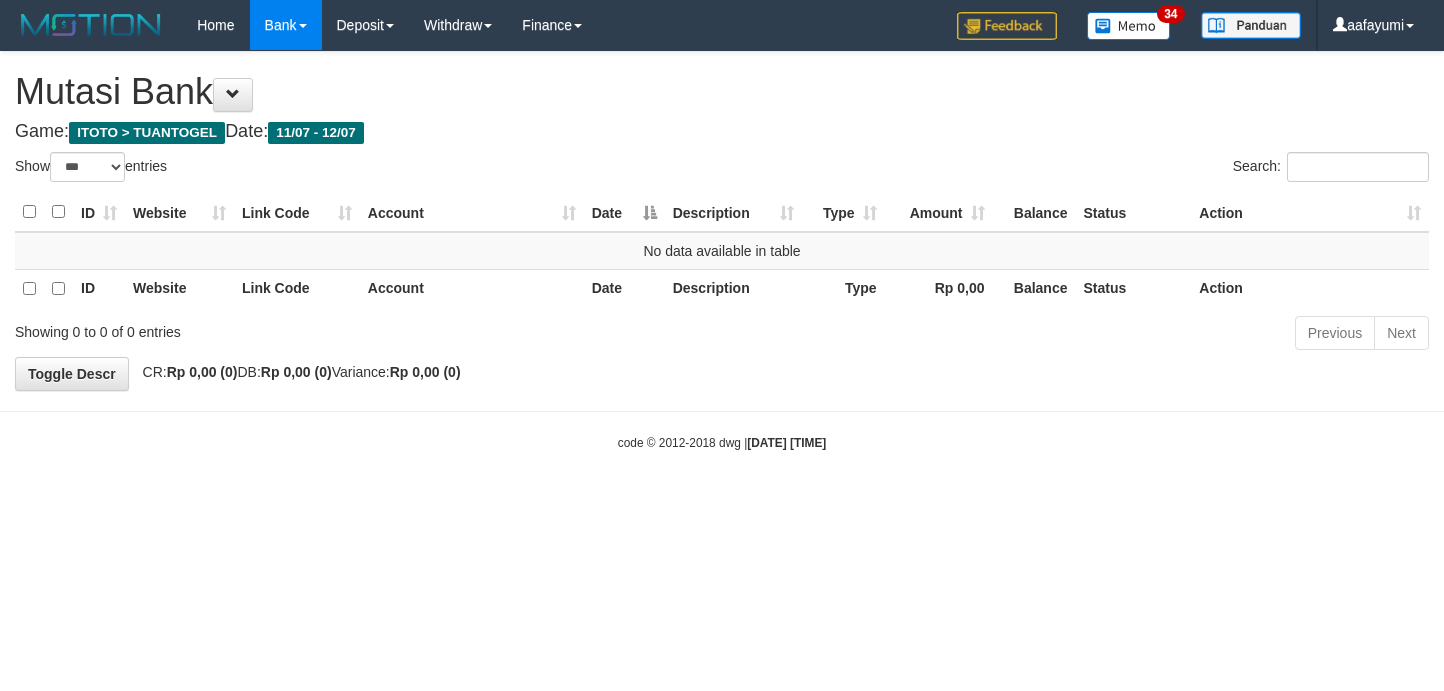select on "***" 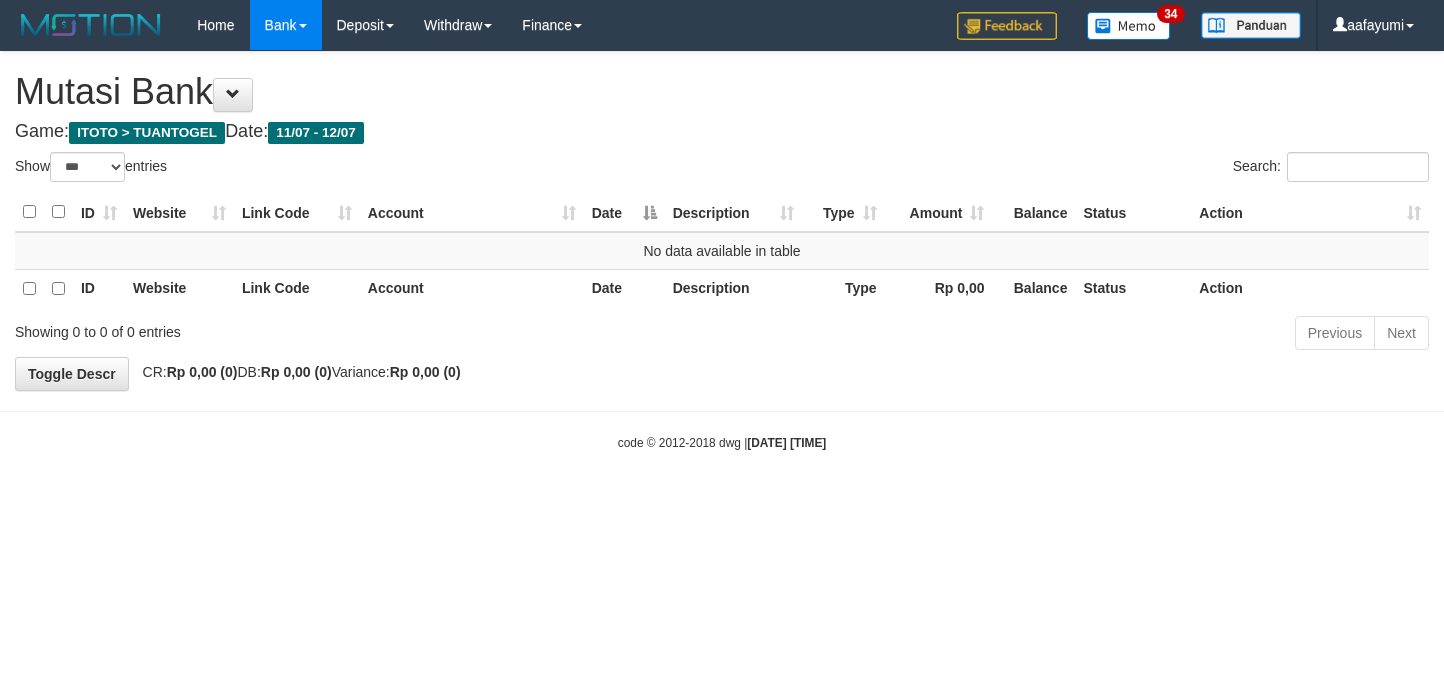 scroll, scrollTop: 0, scrollLeft: 0, axis: both 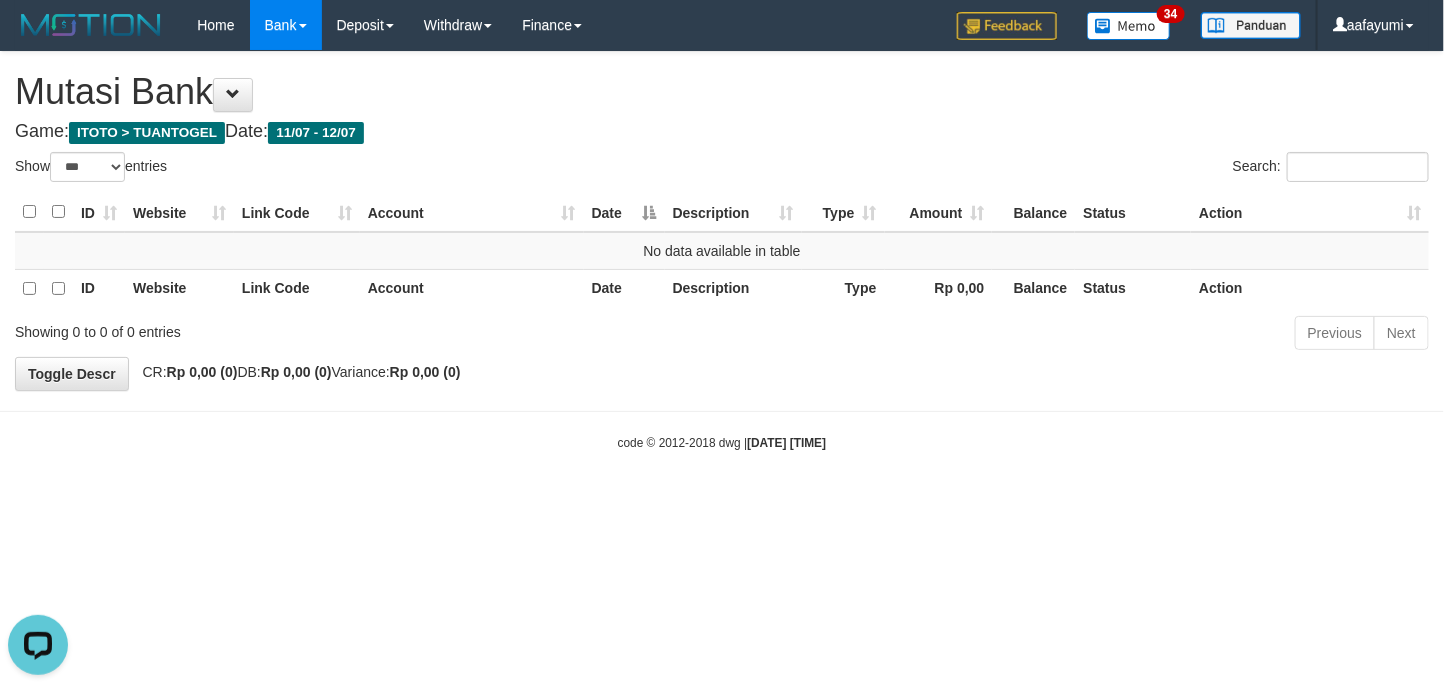 click on "Toggle navigation
Home
Bank
Account List
Mutasi Bank
Search
Note Mutasi
Deposit
DPS List
History
Note DPS
Withdraw
WD List
Report Link
Finance
Financial Data
34" at bounding box center (722, 251) 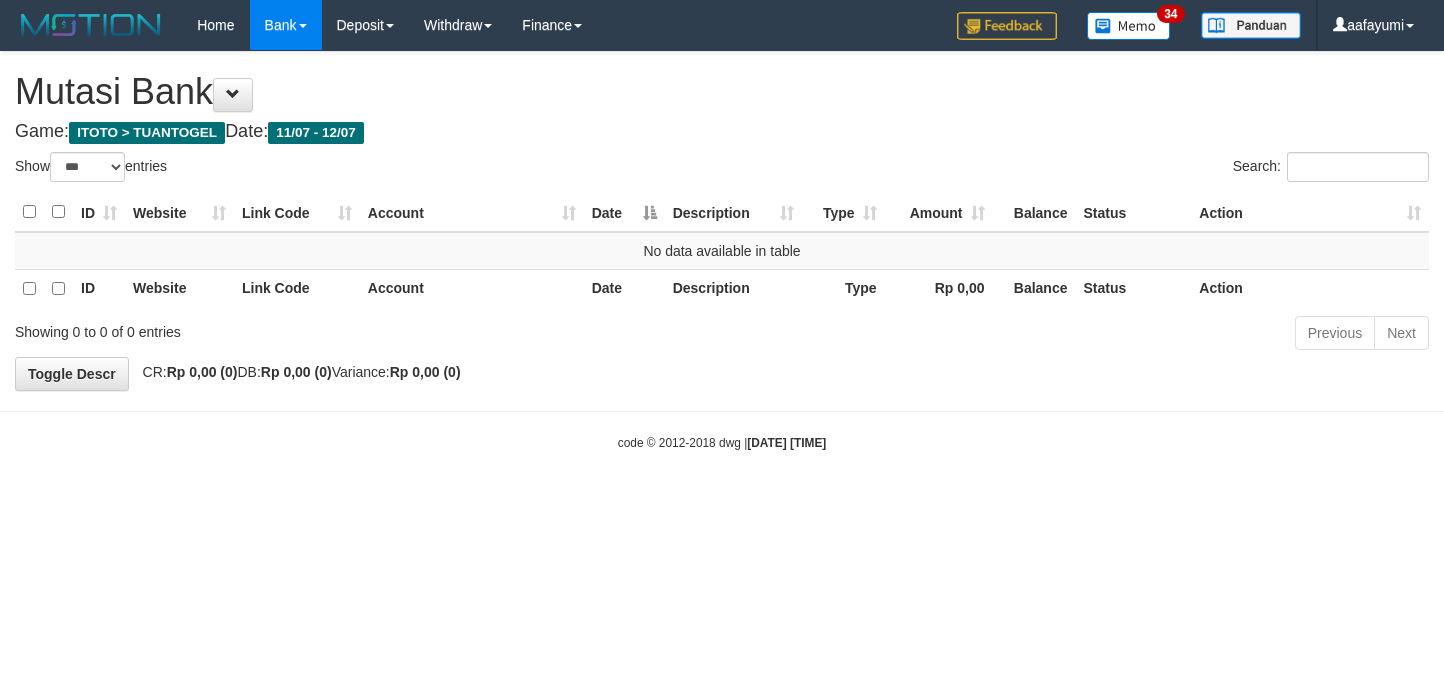 select on "***" 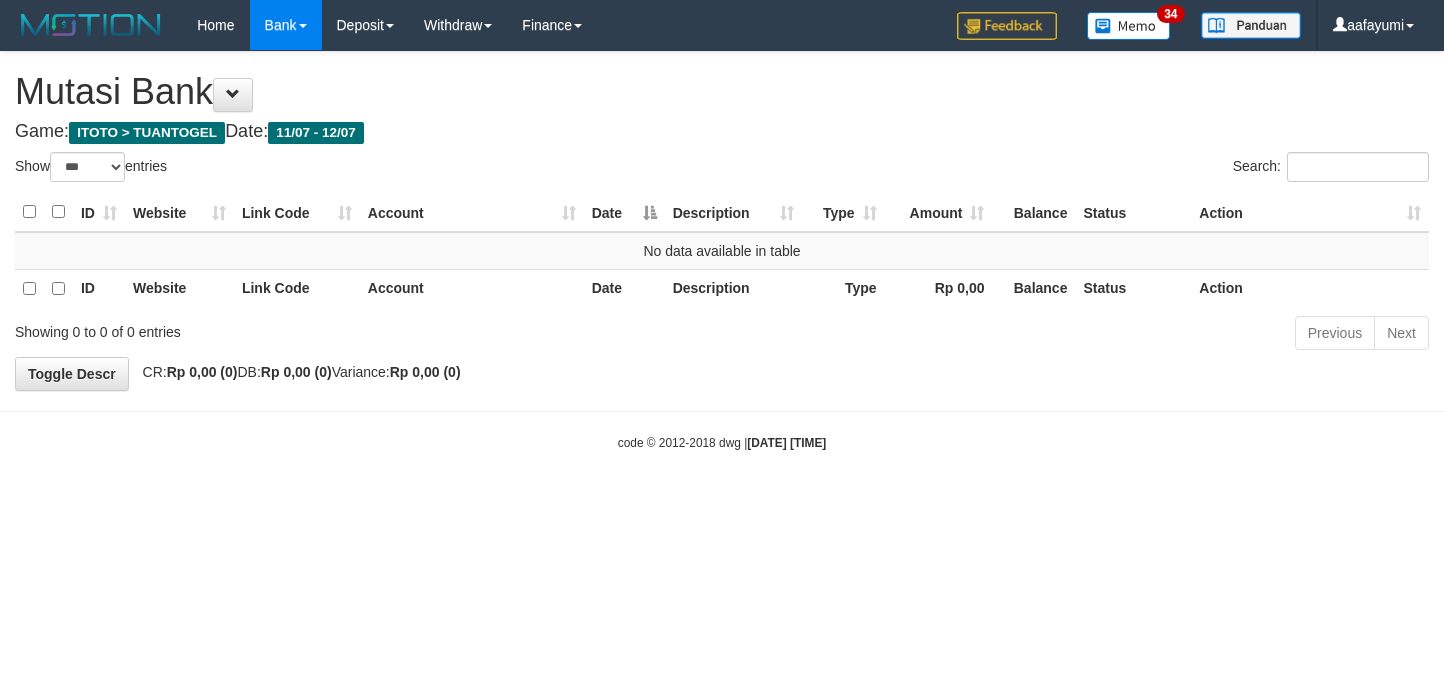 scroll, scrollTop: 0, scrollLeft: 0, axis: both 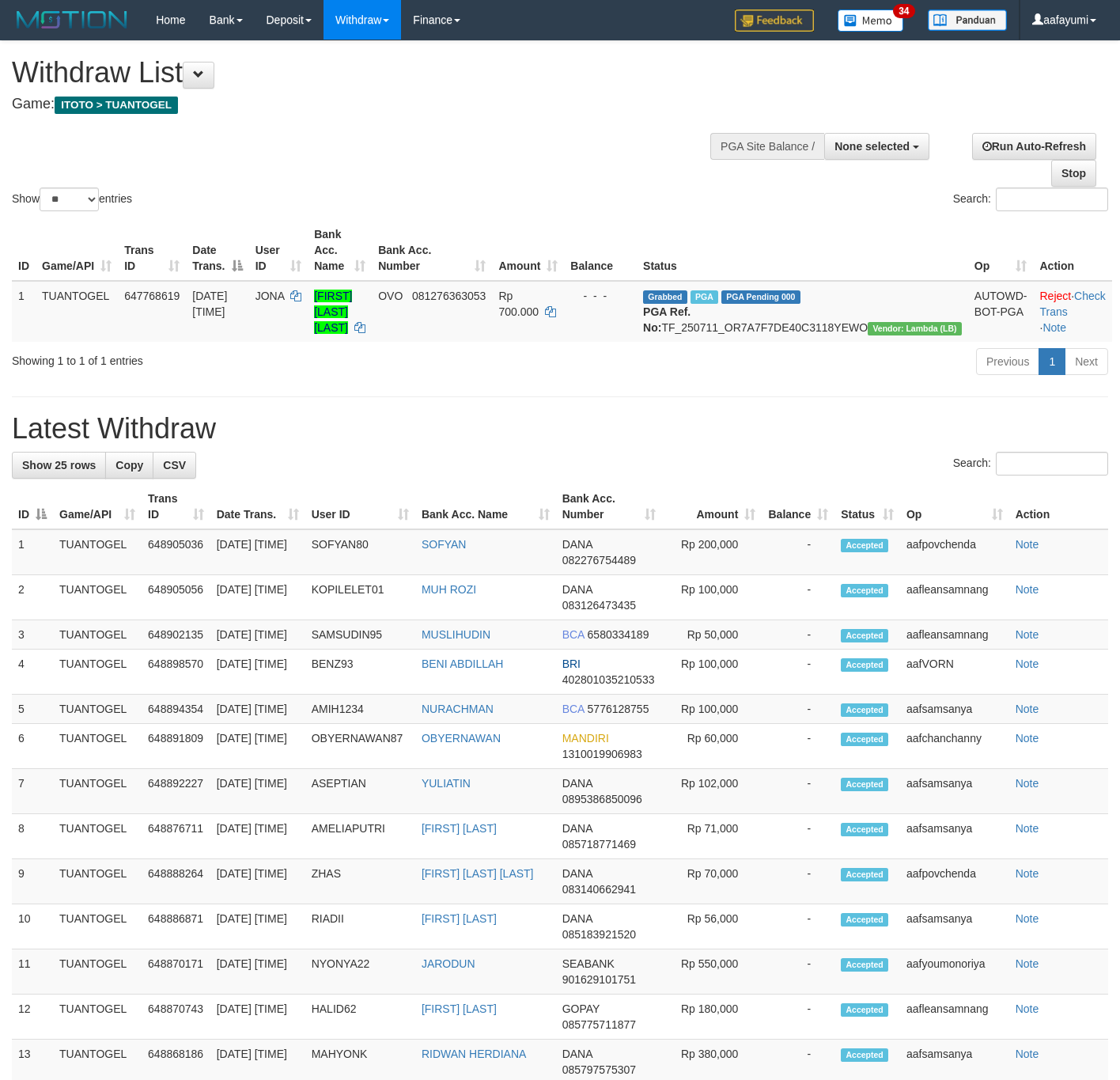 select 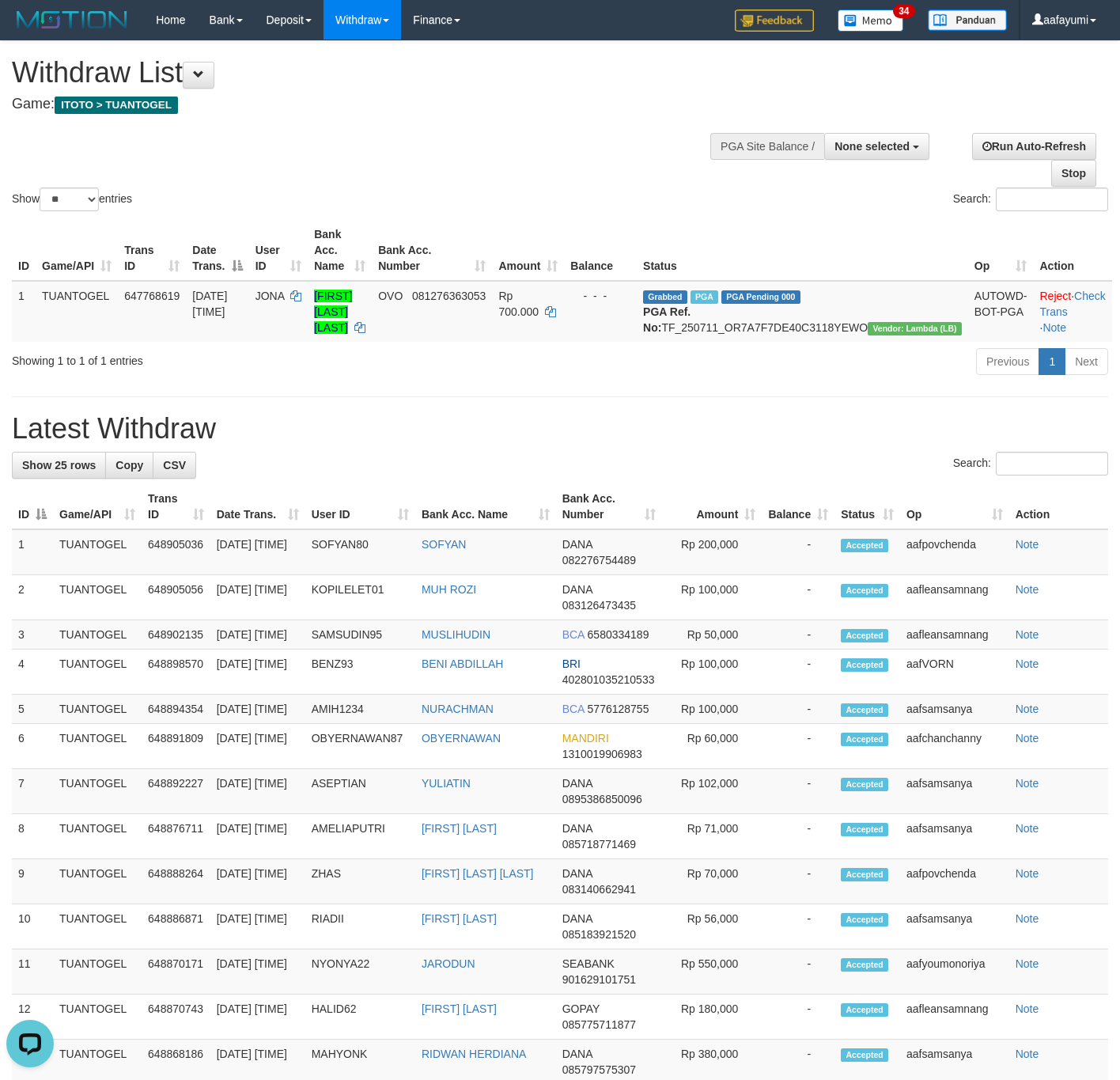 scroll, scrollTop: 0, scrollLeft: 0, axis: both 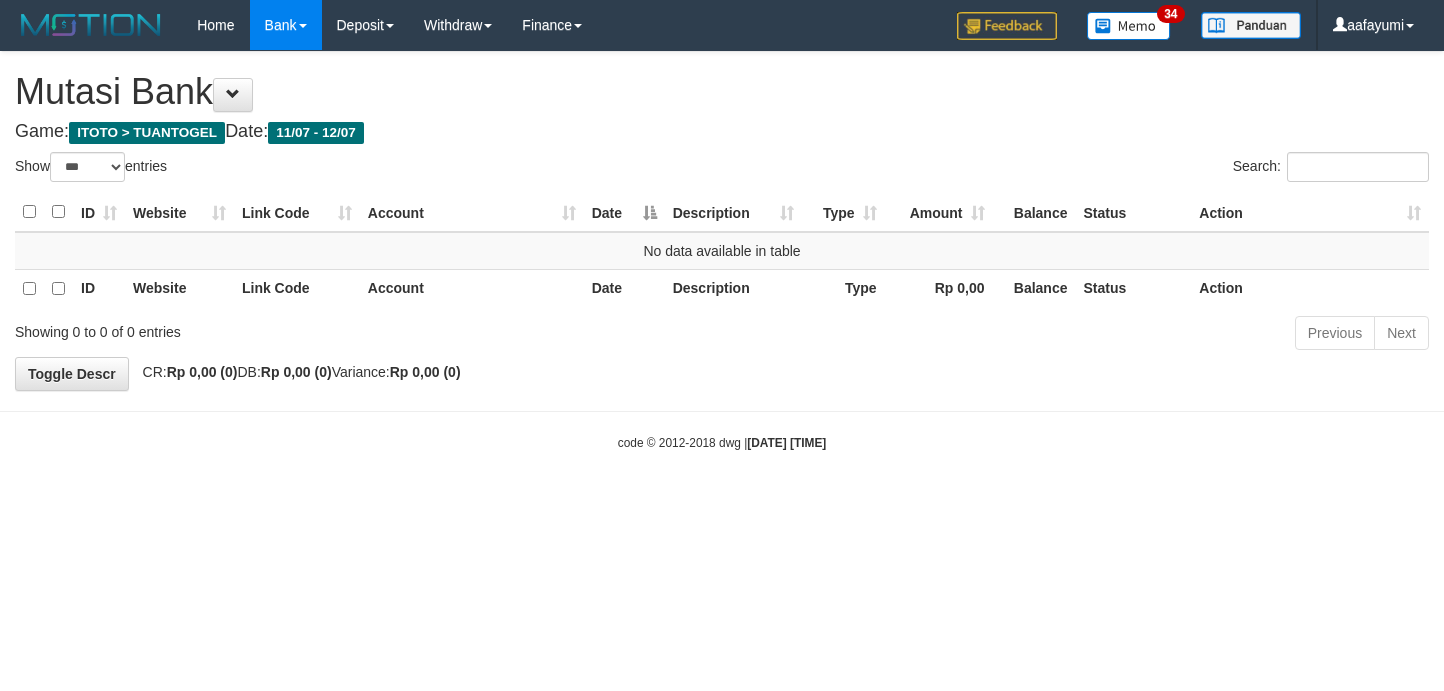 select on "***" 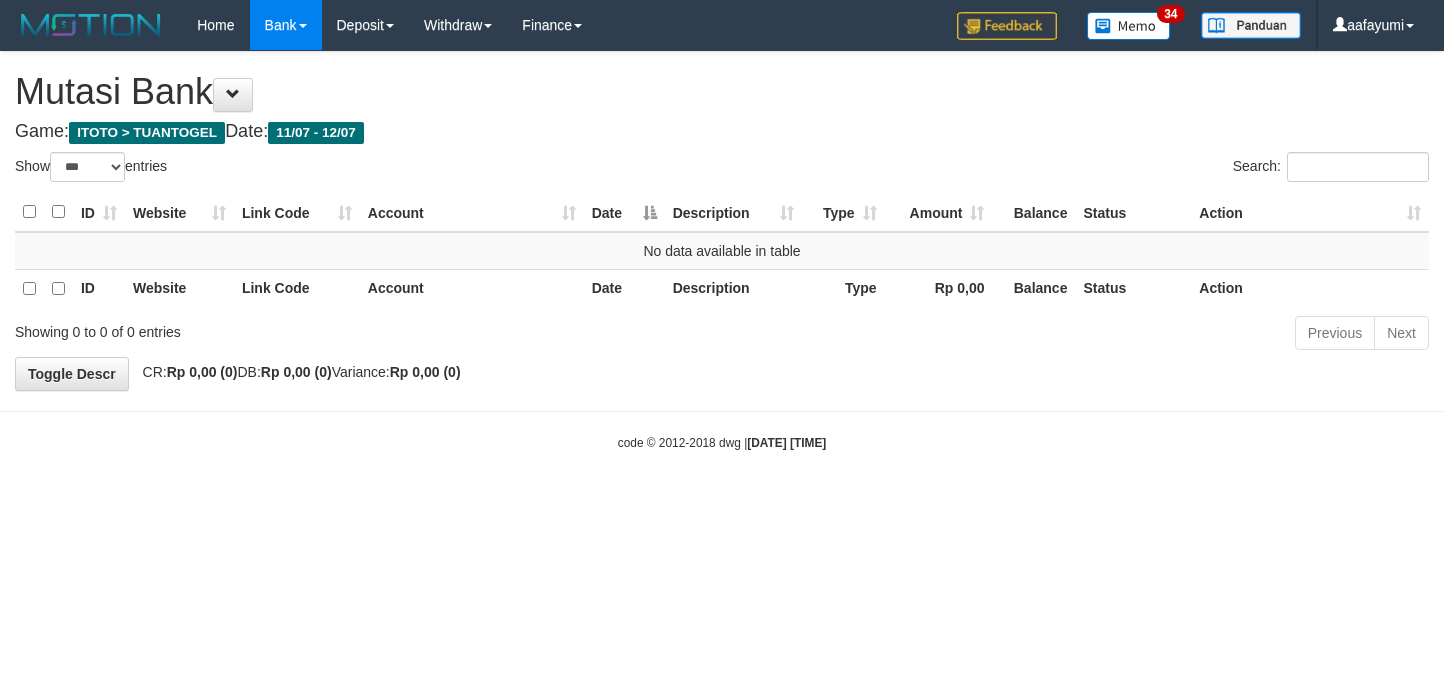 scroll, scrollTop: 0, scrollLeft: 0, axis: both 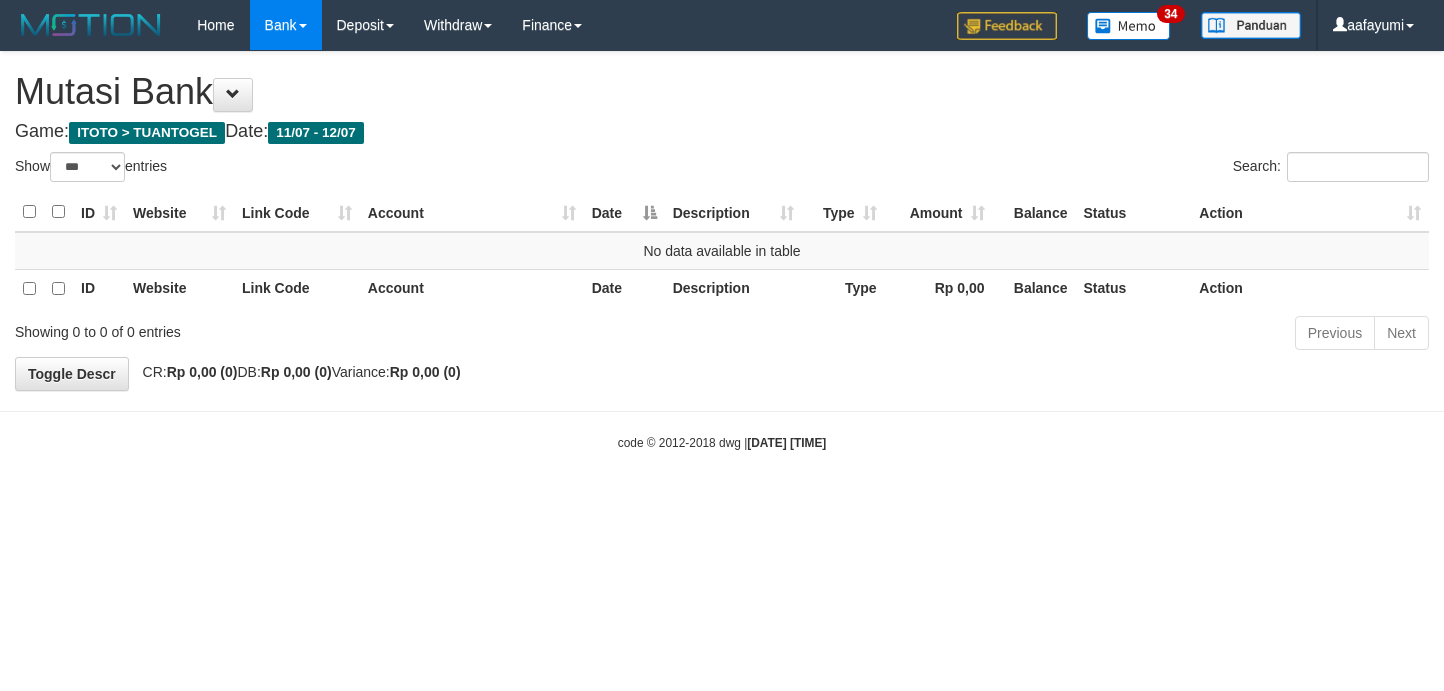 select on "***" 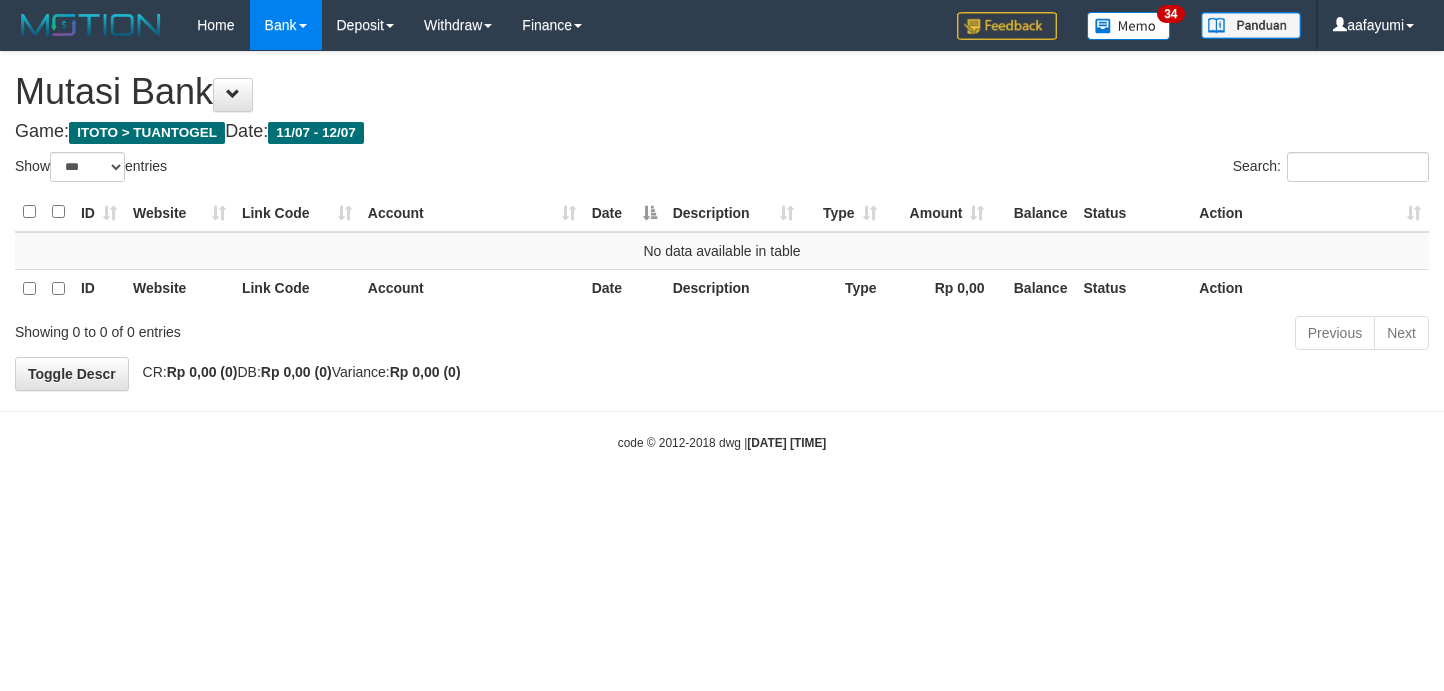 scroll, scrollTop: 0, scrollLeft: 0, axis: both 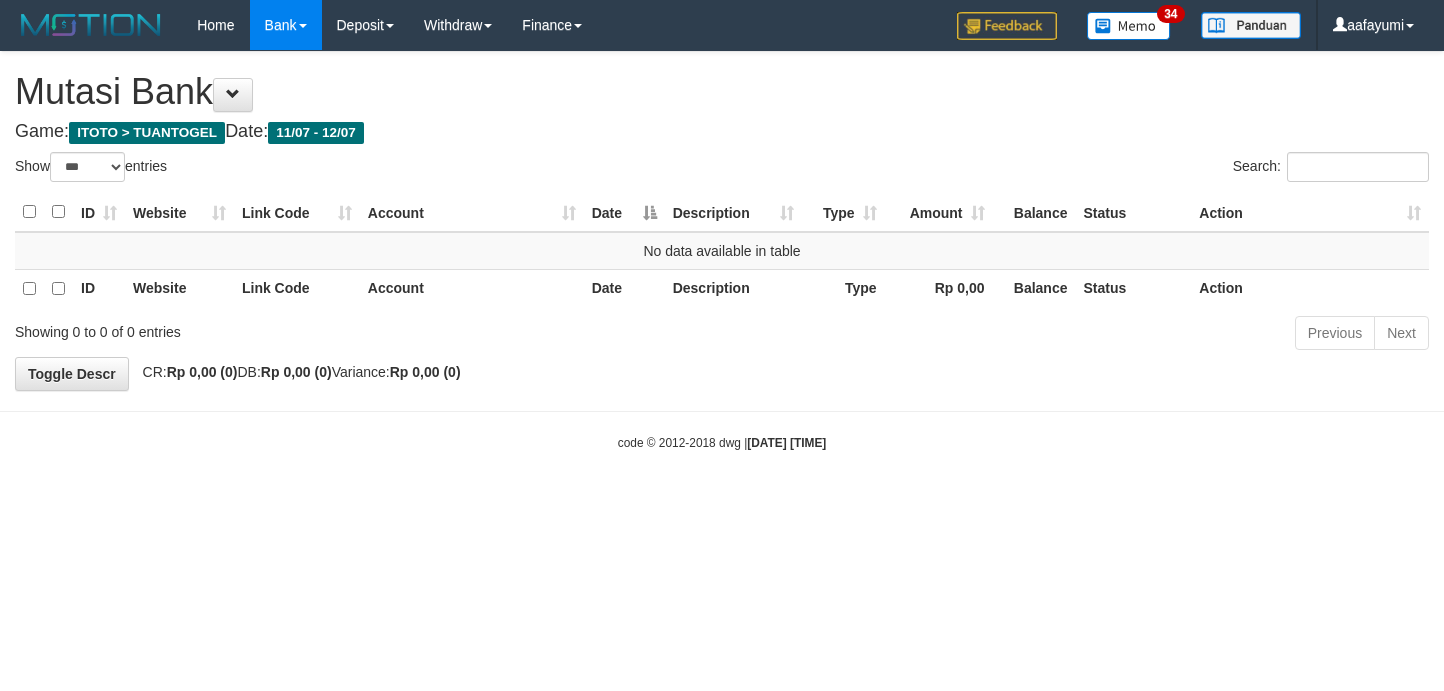 select on "***" 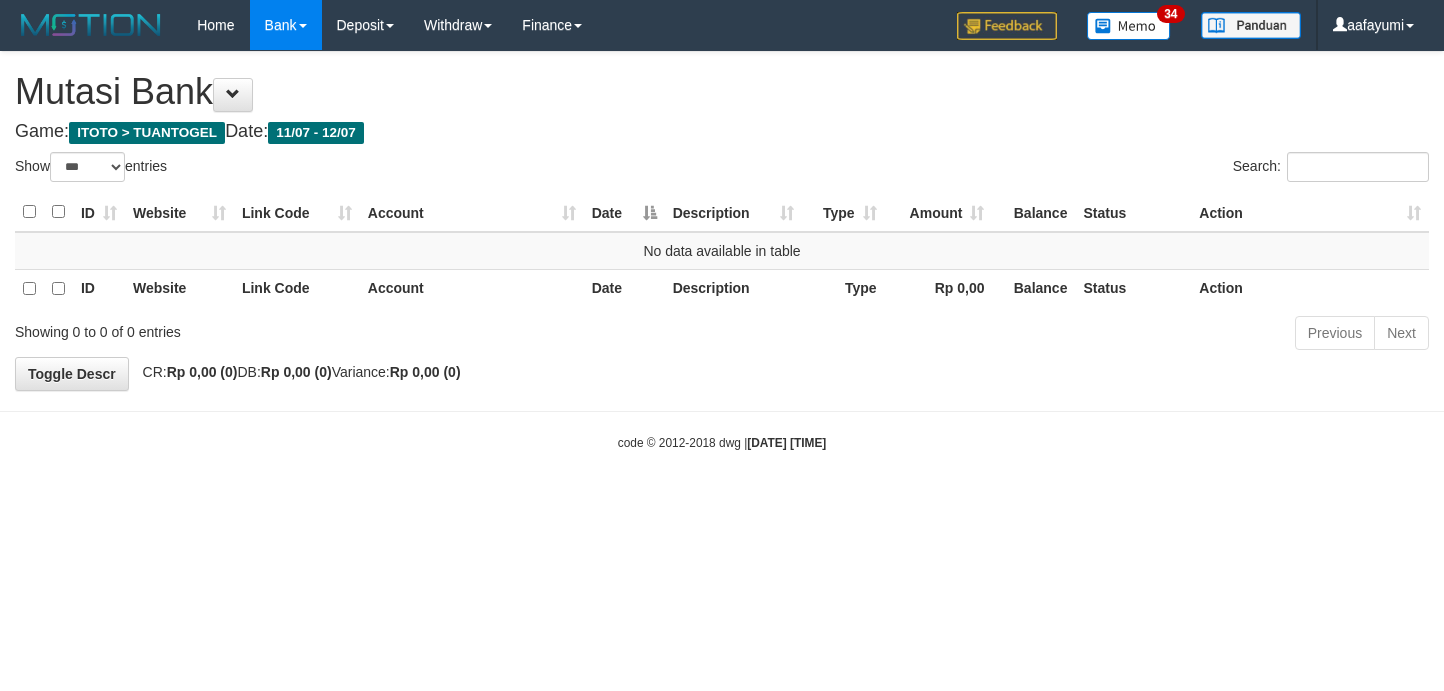 scroll, scrollTop: 0, scrollLeft: 0, axis: both 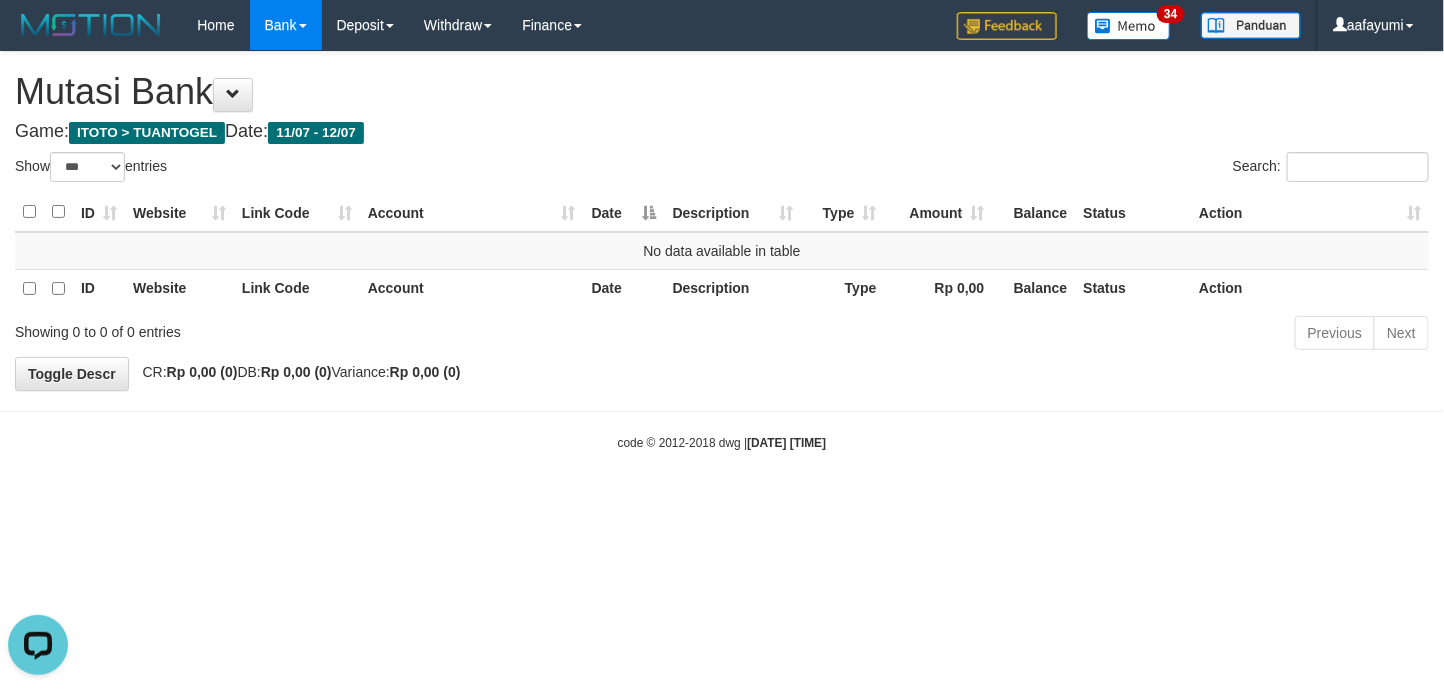click on "Toggle navigation
Home
Bank
Account List
Mutasi Bank
Search
Note Mutasi
Deposit
DPS List
History
Note DPS
Withdraw
WD List
Report Link
Finance
Financial Data
34" at bounding box center [722, 251] 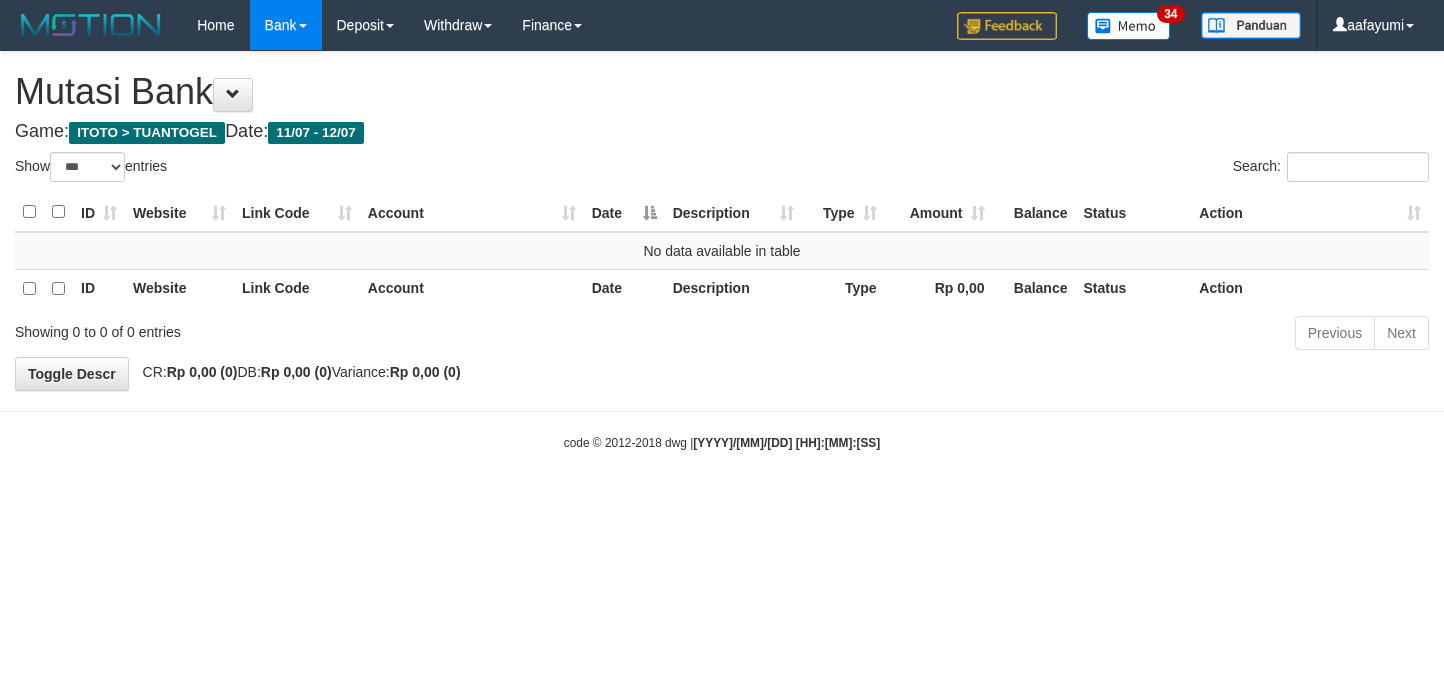 select on "***" 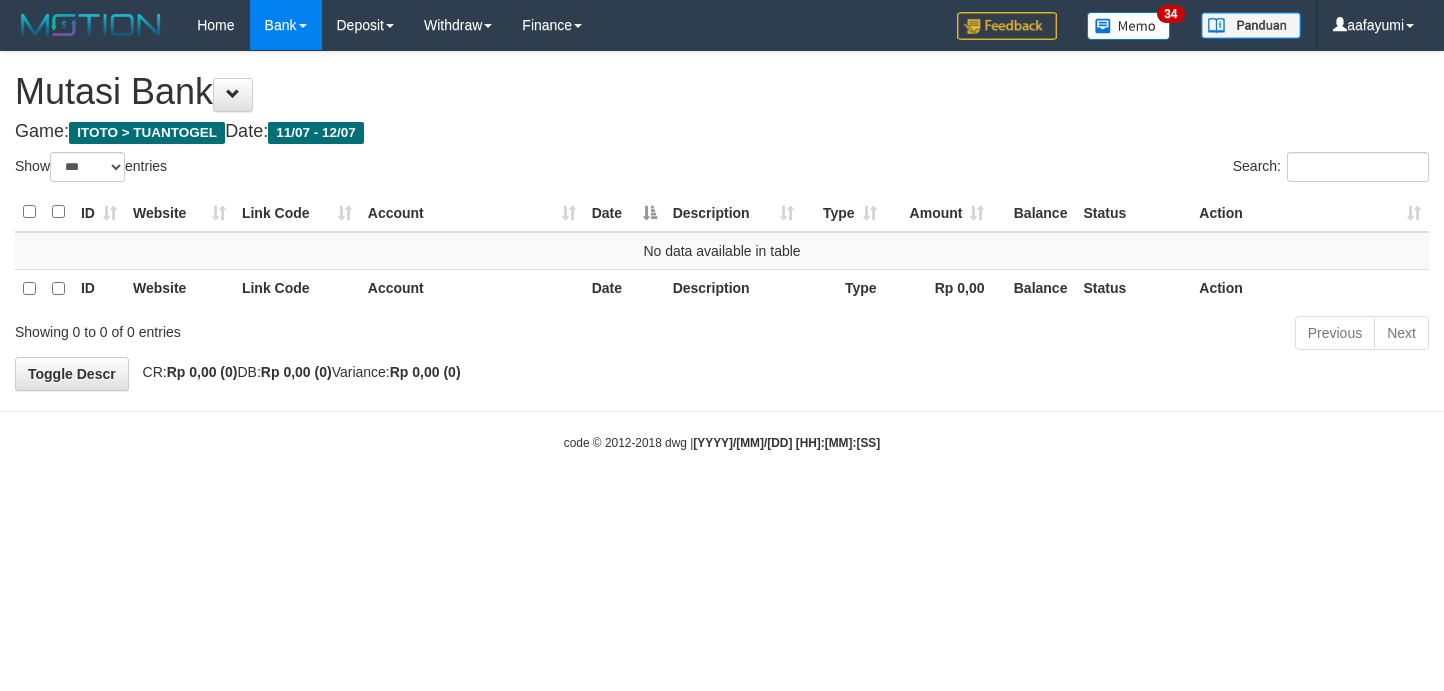scroll, scrollTop: 0, scrollLeft: 0, axis: both 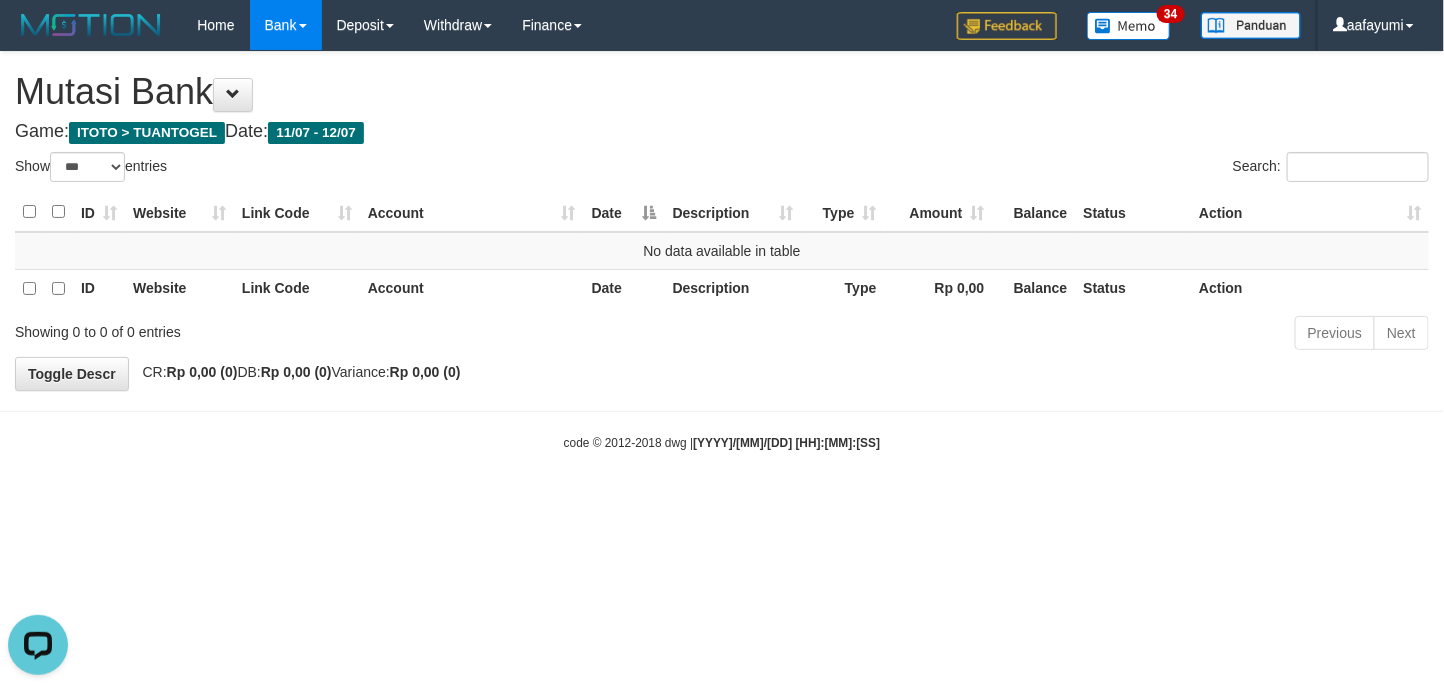 click on "Game:   ITOTO > TUANTOGEL    				Date:  11/07 - 12/07" at bounding box center [722, 132] 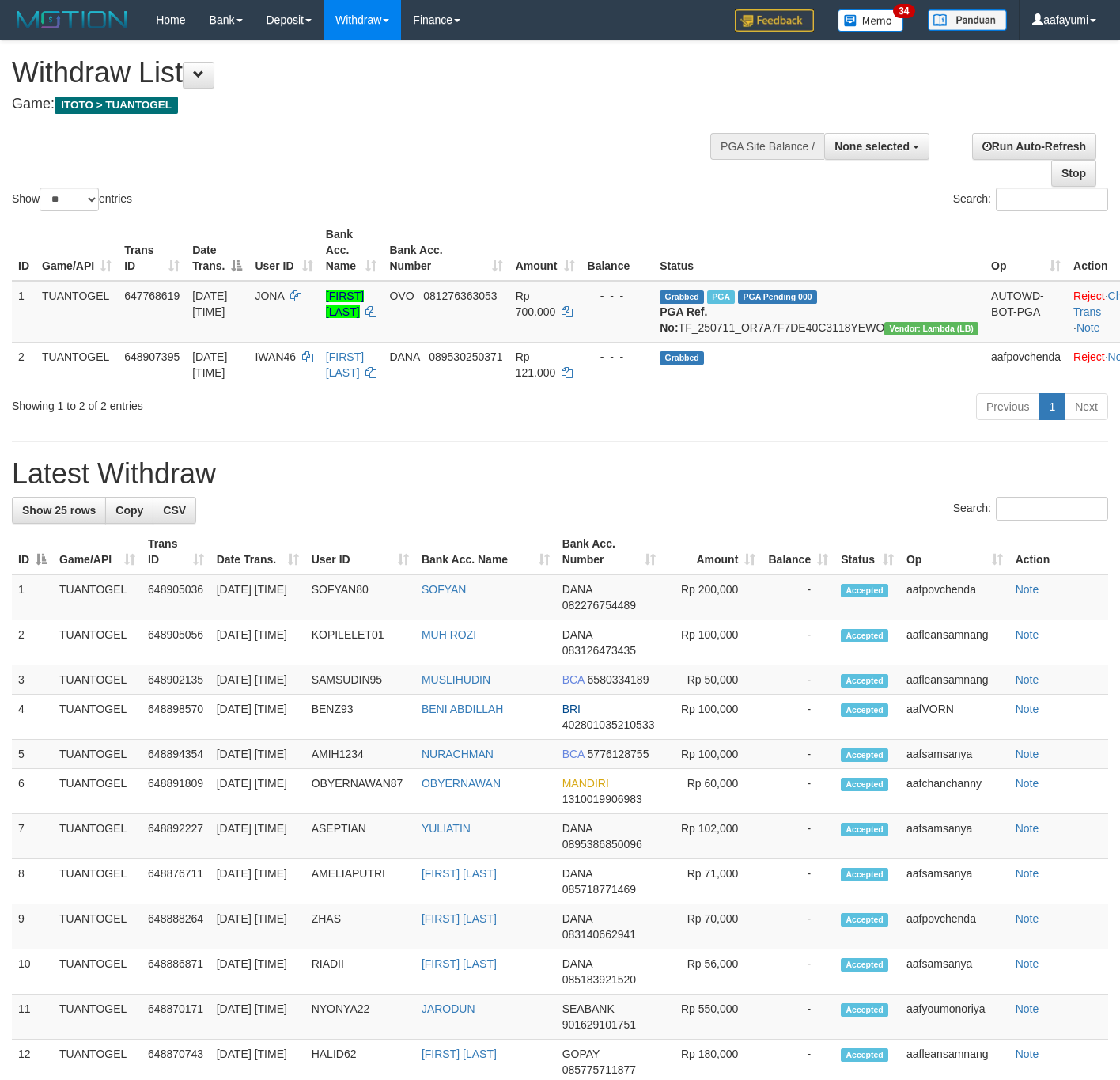 select 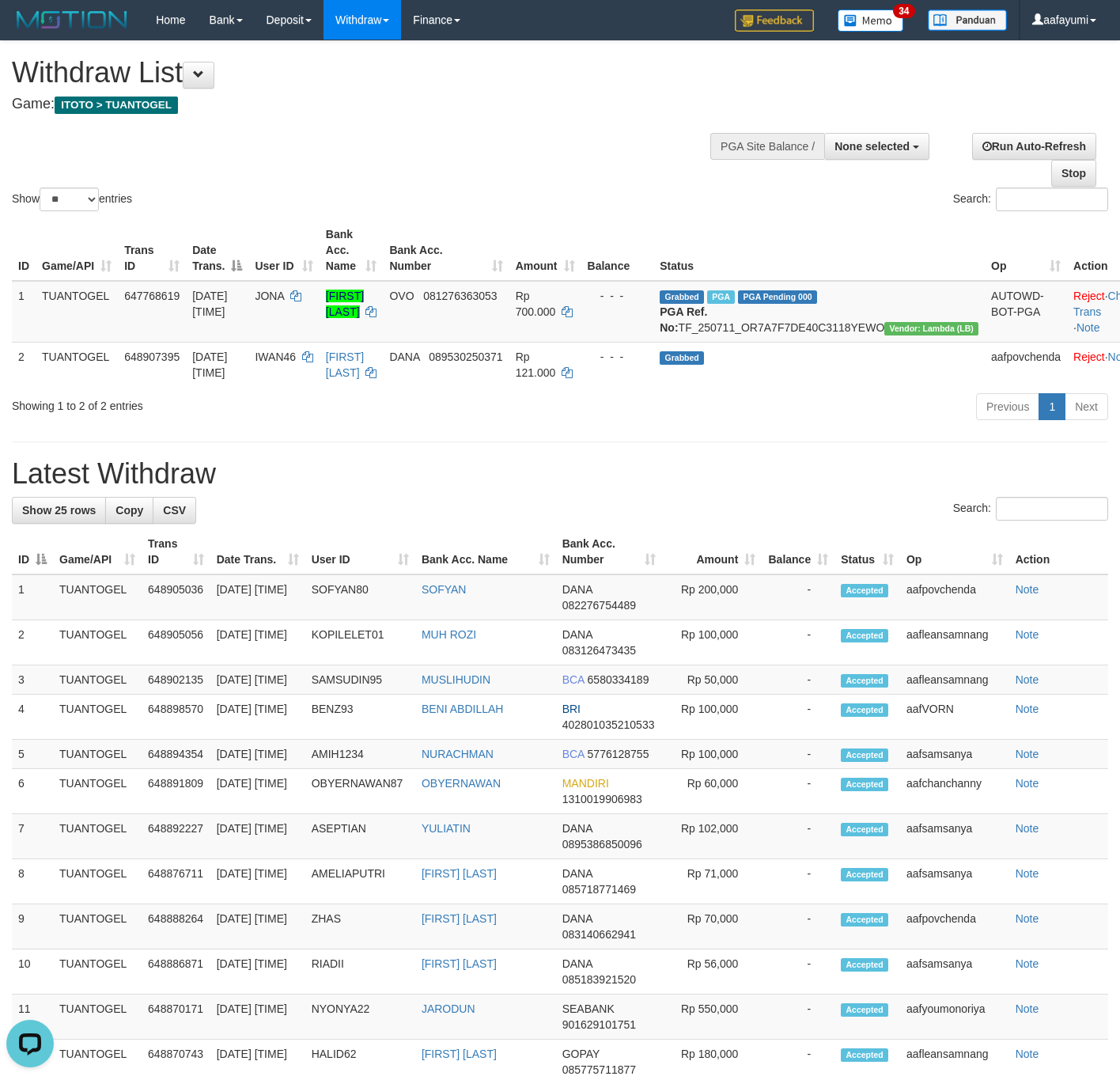 scroll, scrollTop: 0, scrollLeft: 0, axis: both 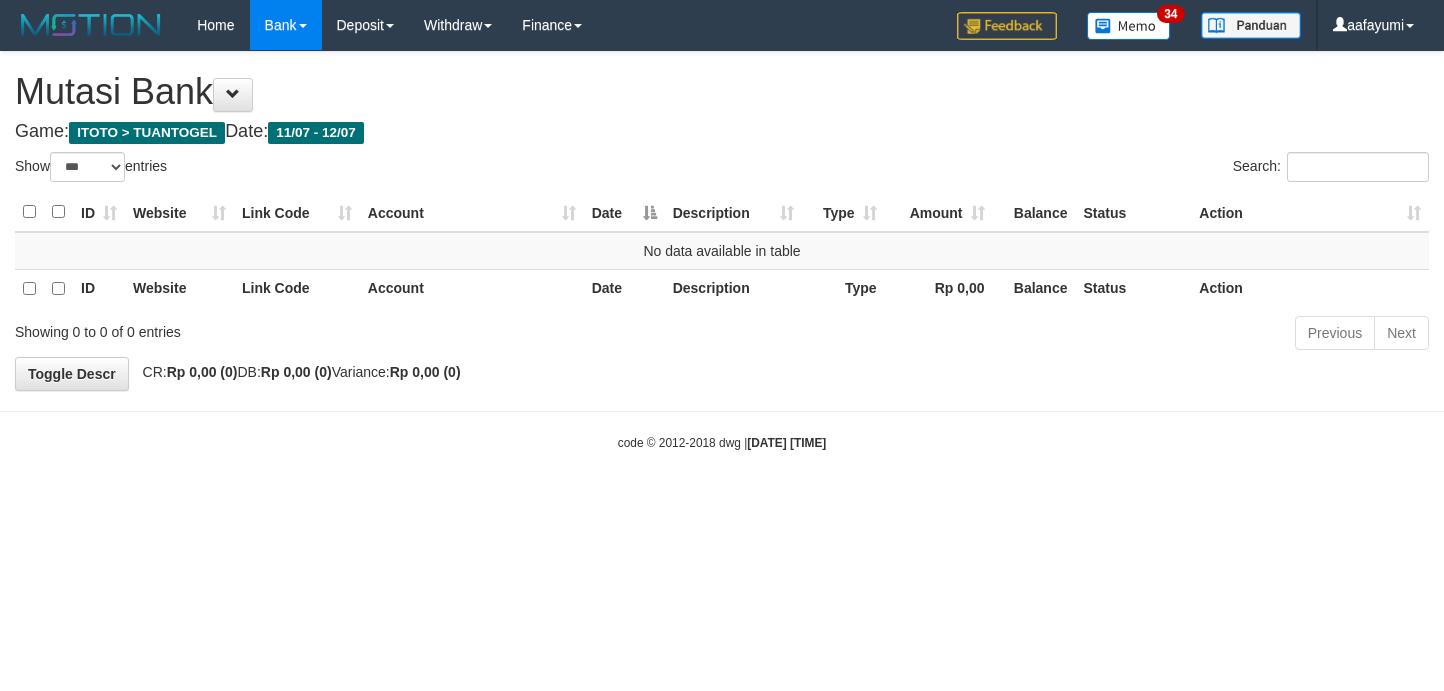 select on "***" 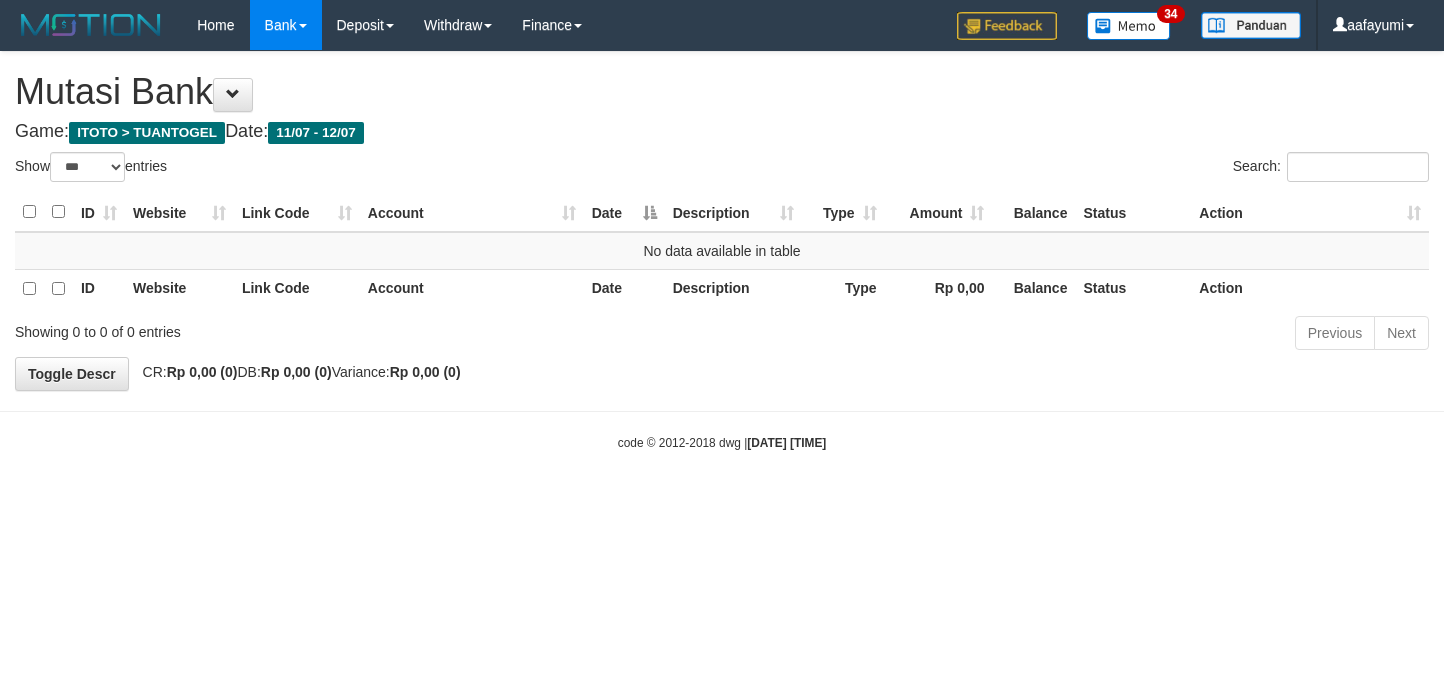 scroll, scrollTop: 0, scrollLeft: 0, axis: both 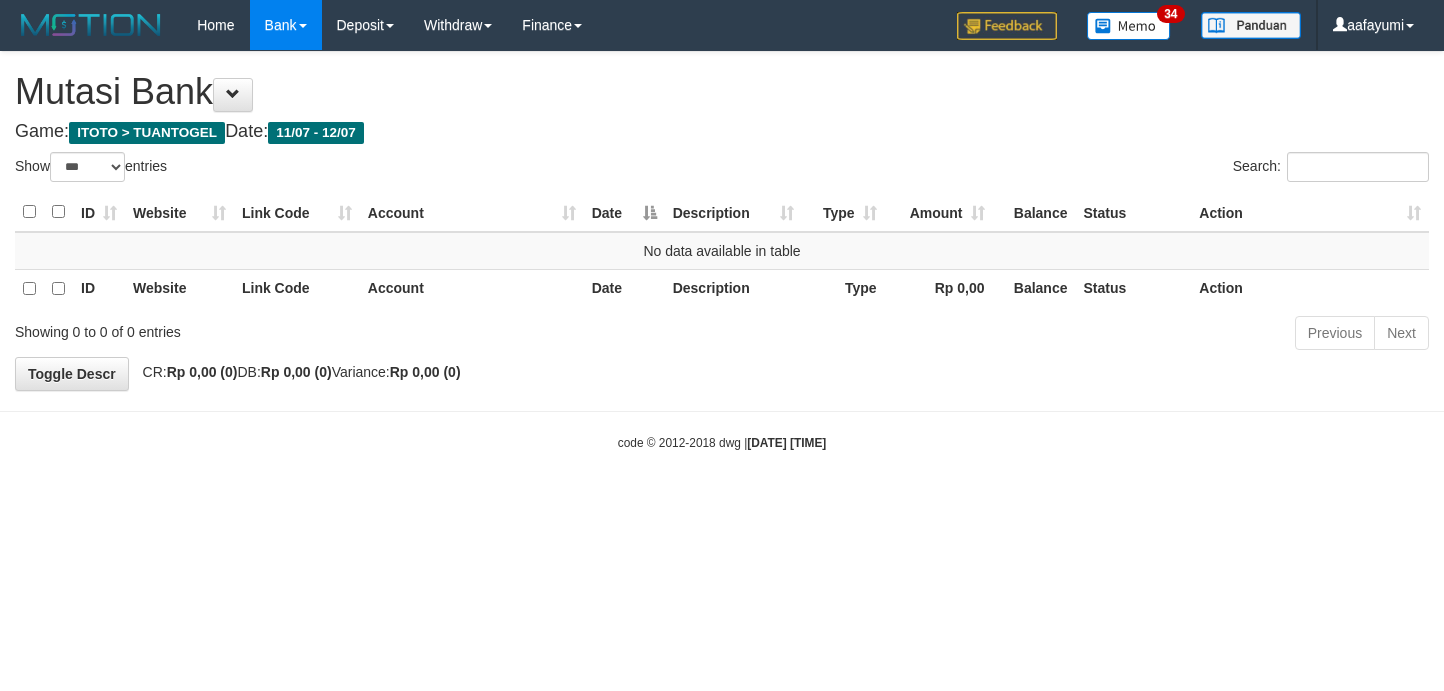 select on "***" 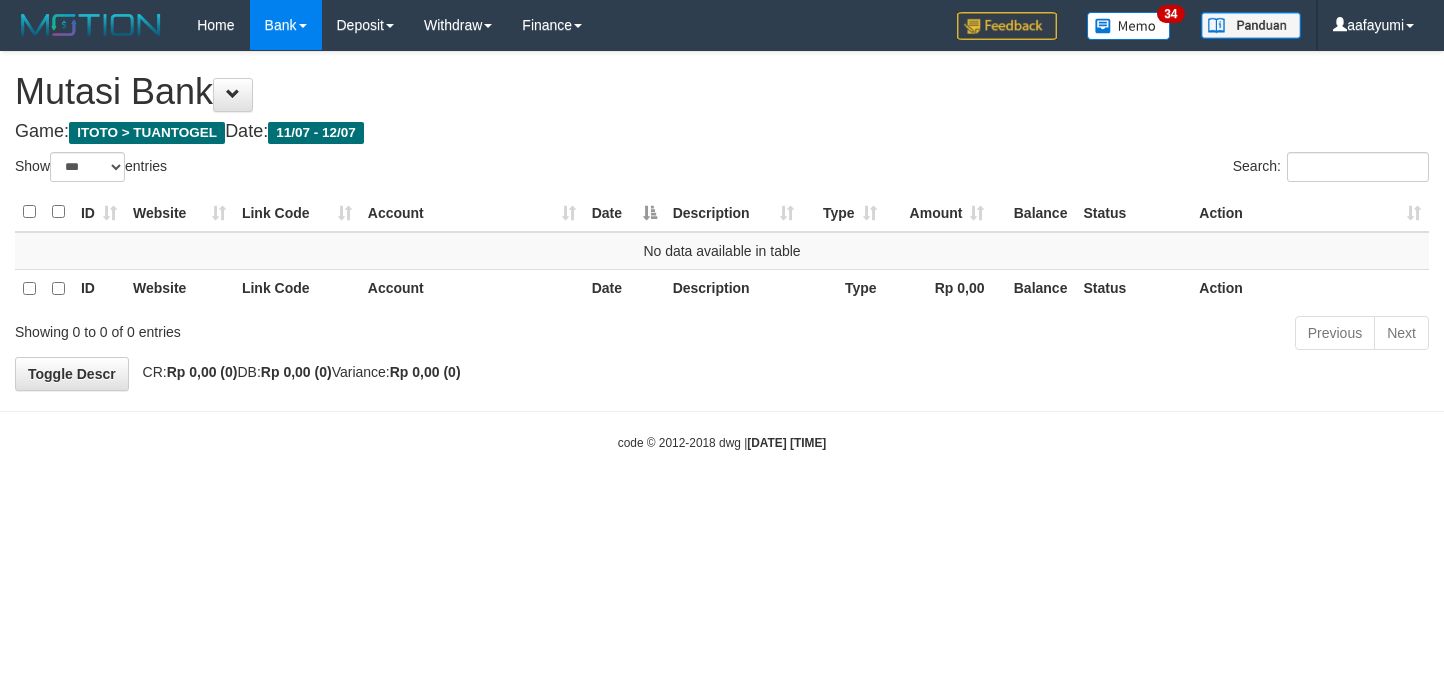 scroll, scrollTop: 0, scrollLeft: 0, axis: both 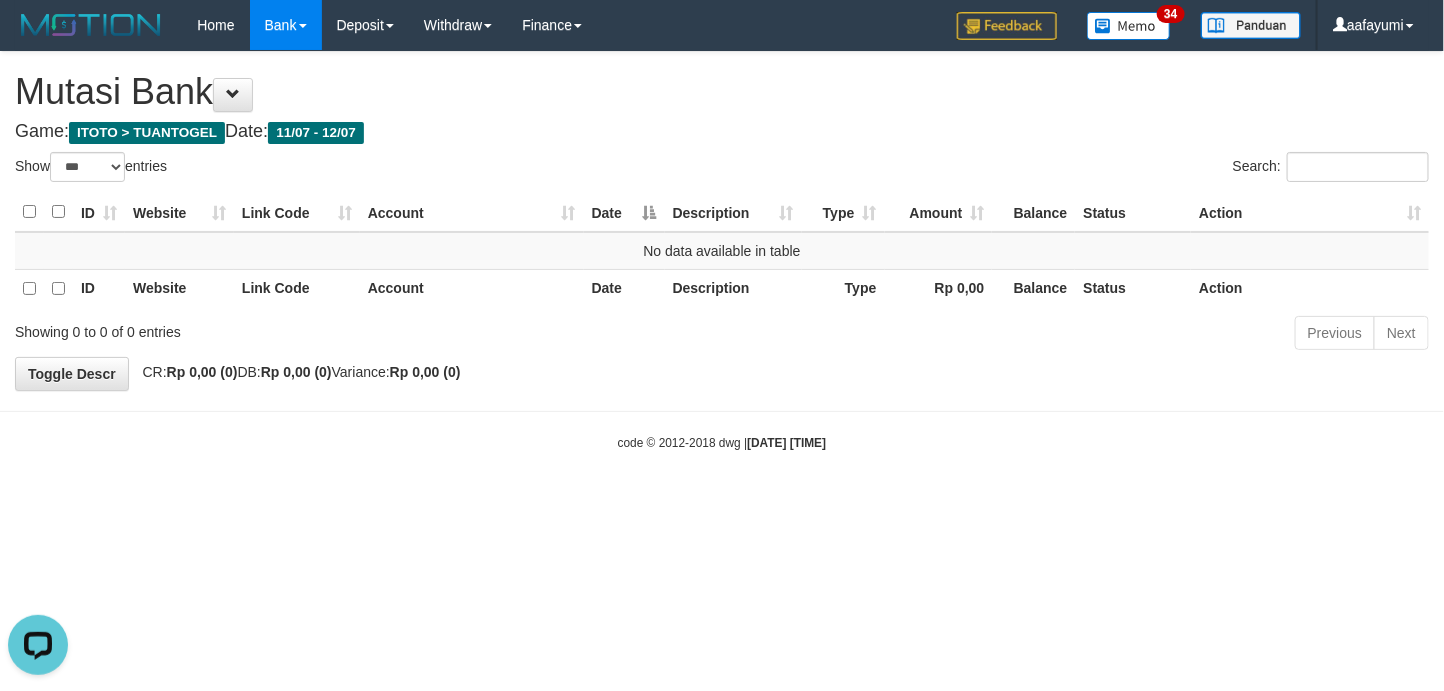click on "Game:   ITOTO > TUANTOGEL    				Date:  11/07 - 12/07" at bounding box center (722, 132) 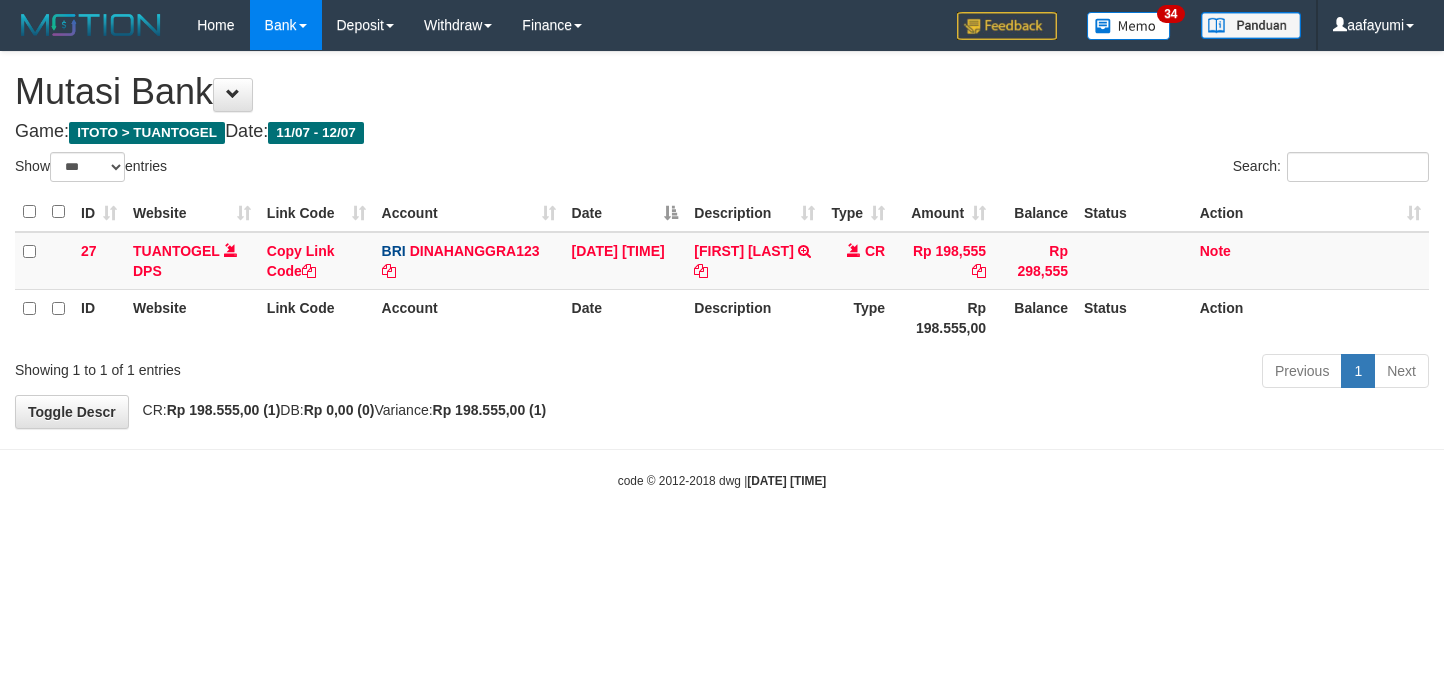 select on "***" 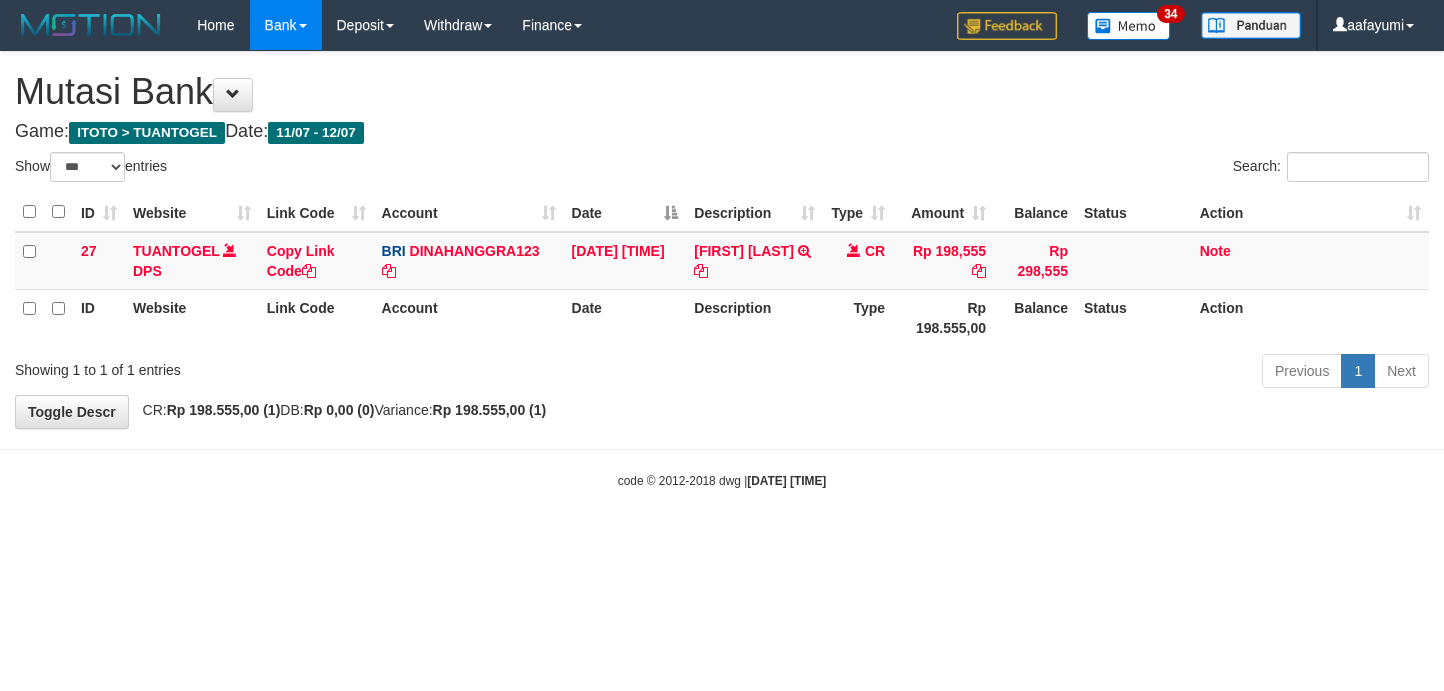 scroll, scrollTop: 0, scrollLeft: 0, axis: both 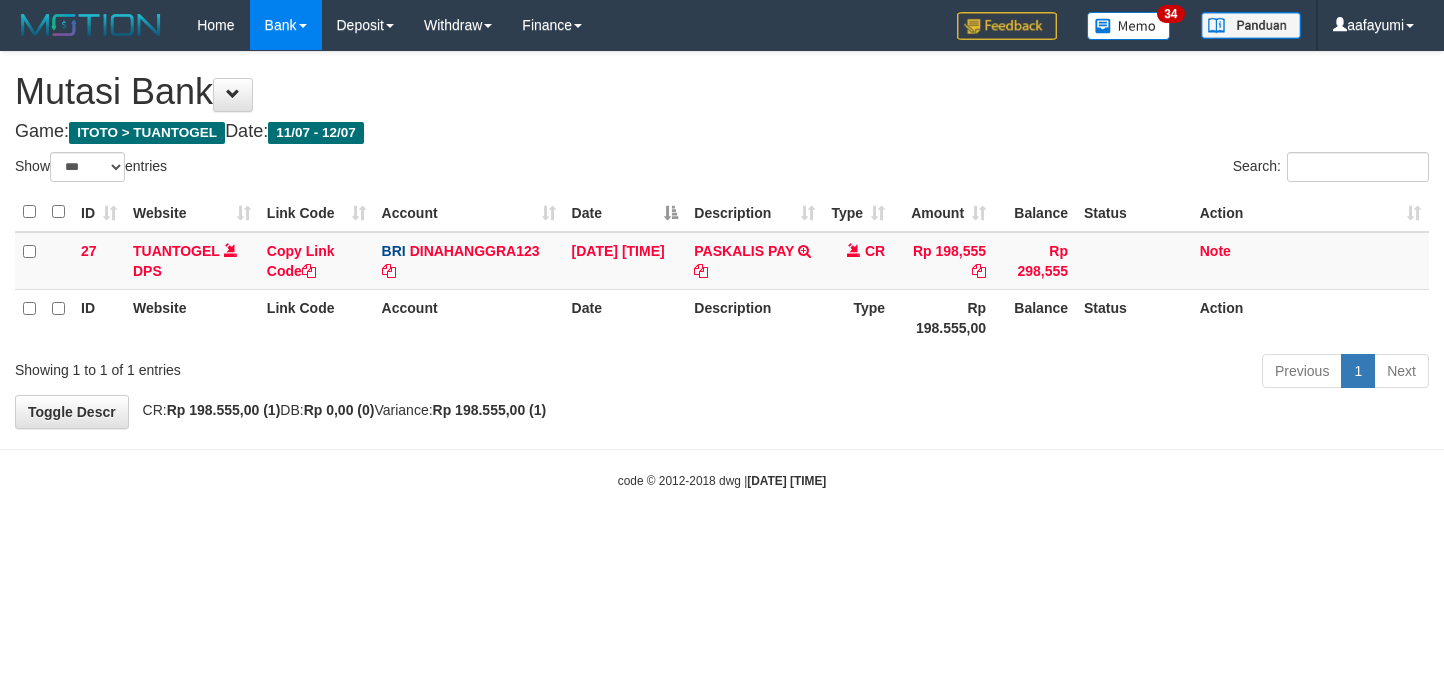 select on "***" 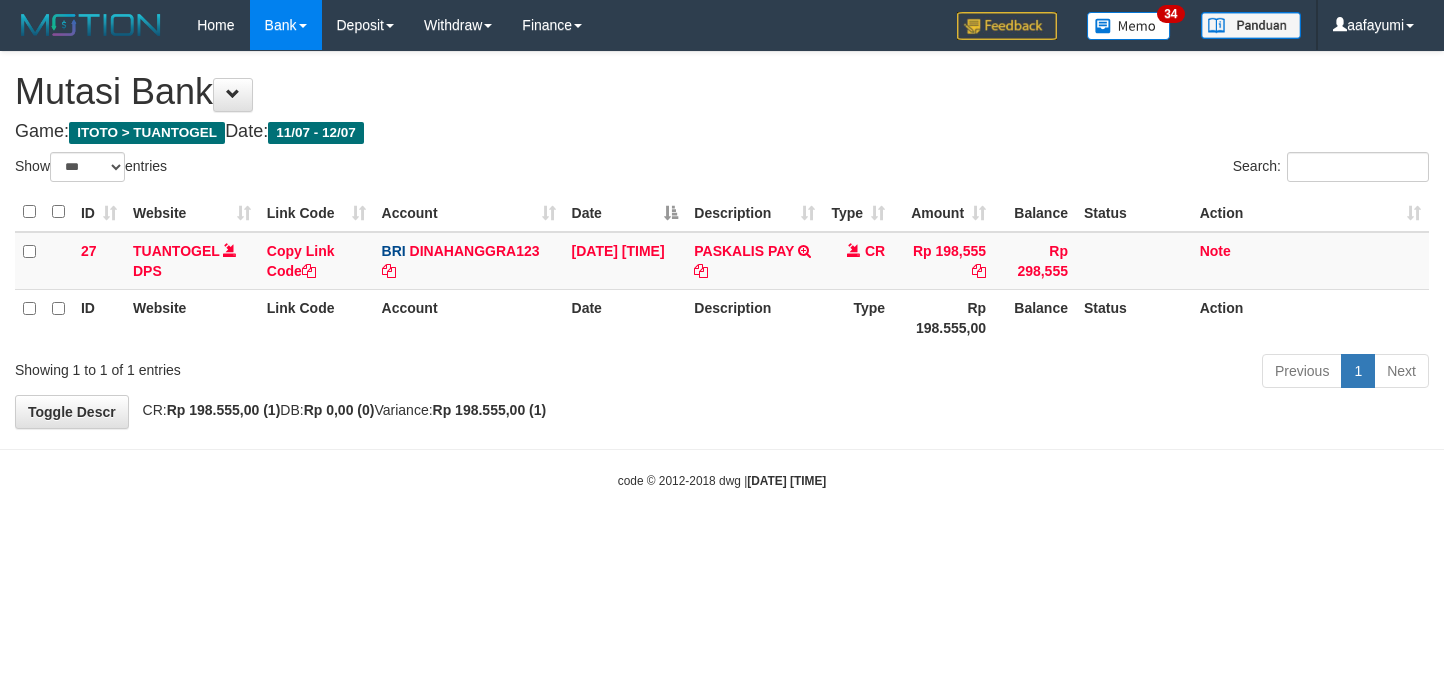 scroll, scrollTop: 0, scrollLeft: 0, axis: both 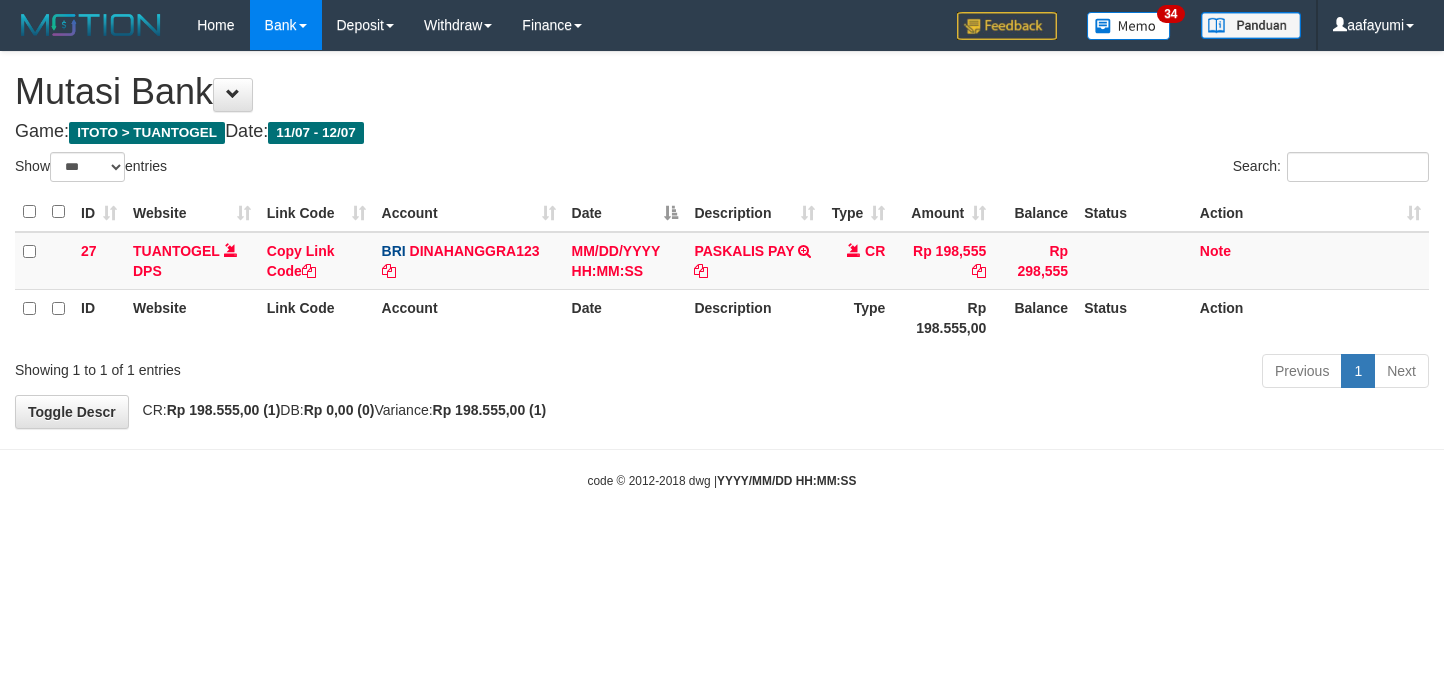 select on "***" 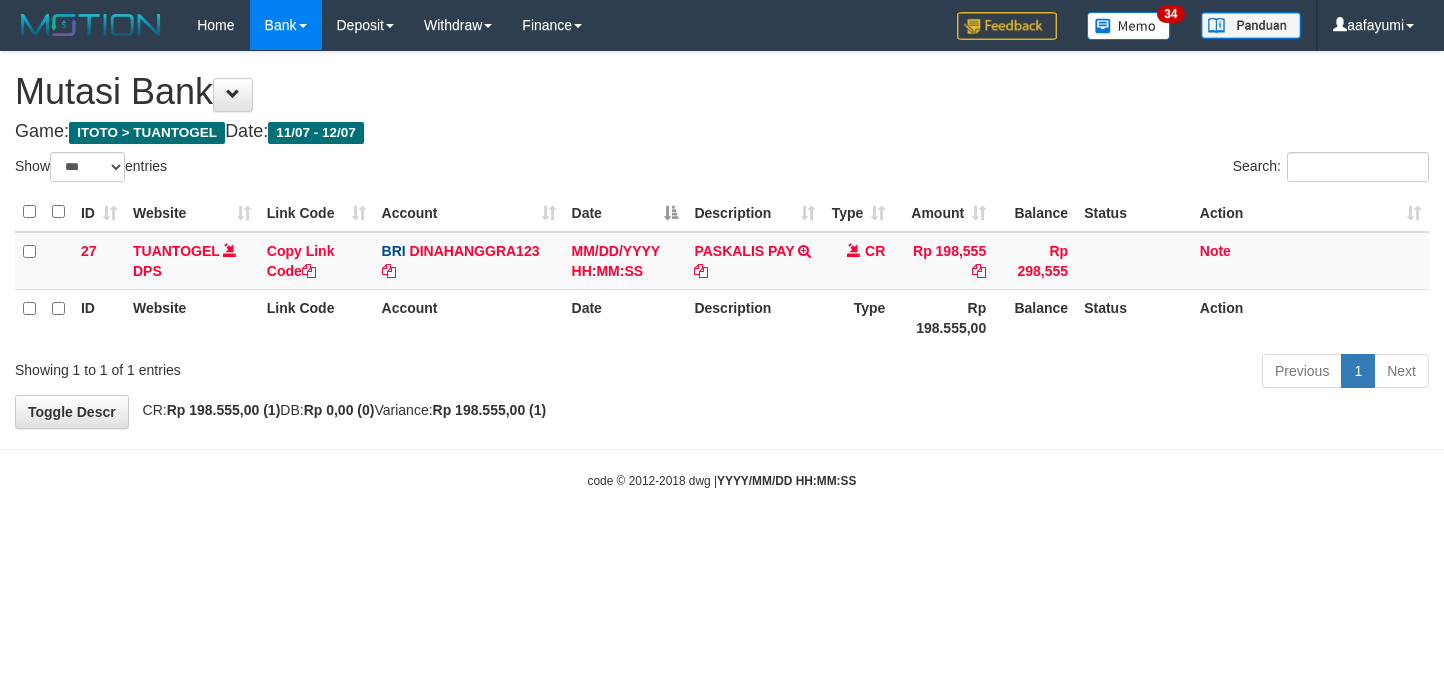 scroll, scrollTop: 0, scrollLeft: 0, axis: both 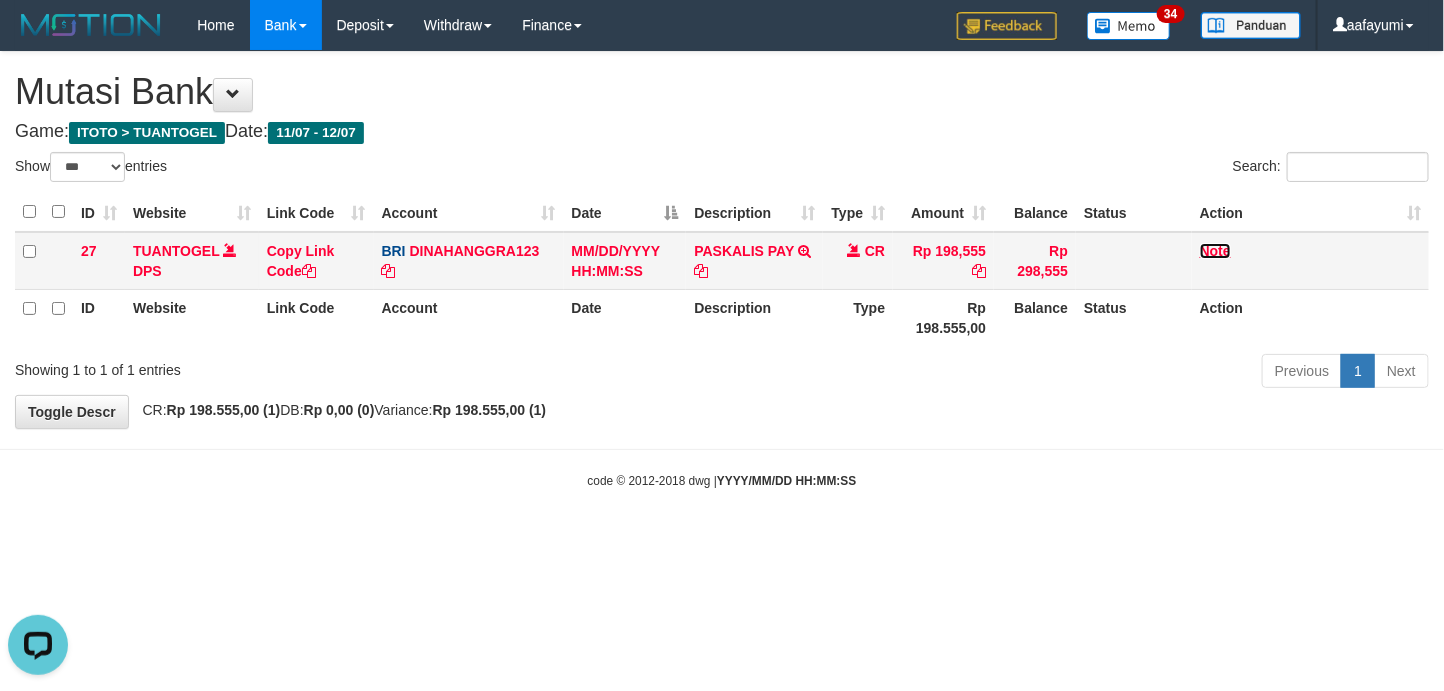 click on "Note" at bounding box center [1215, 251] 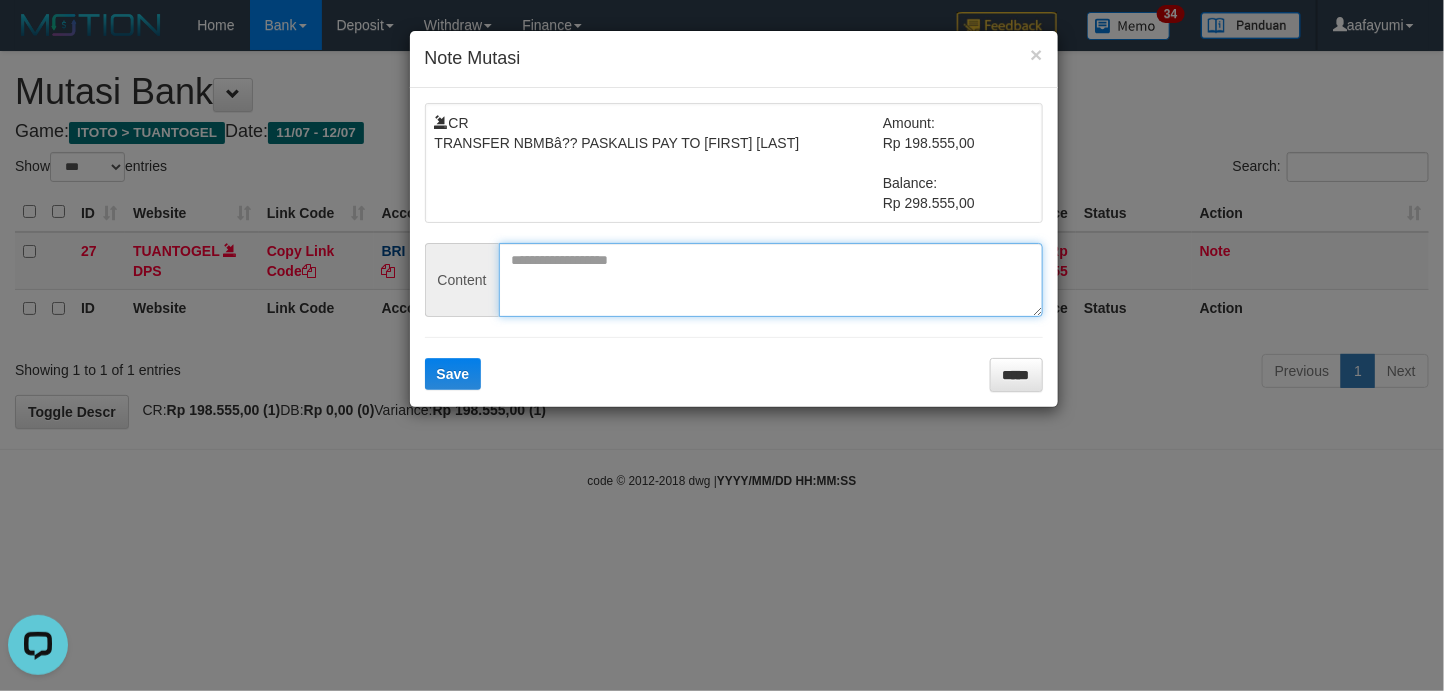 click at bounding box center (771, 280) 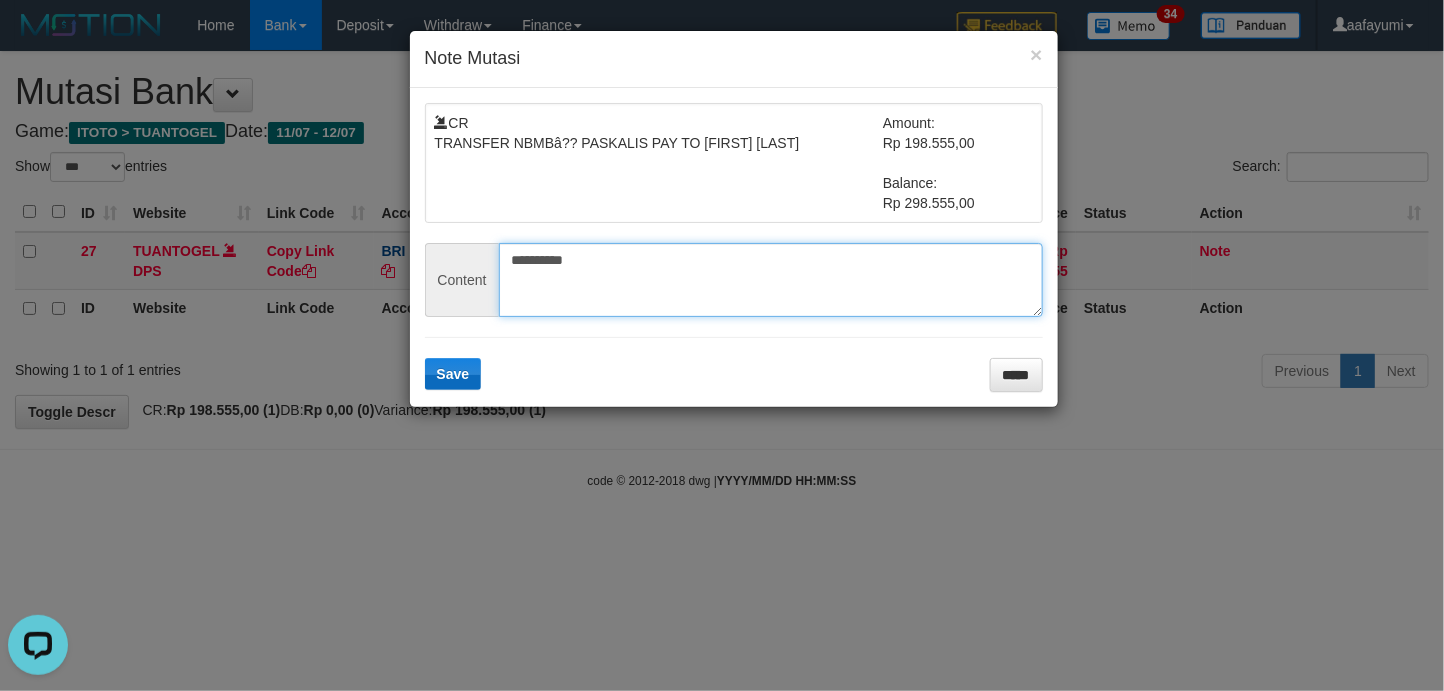 type on "**********" 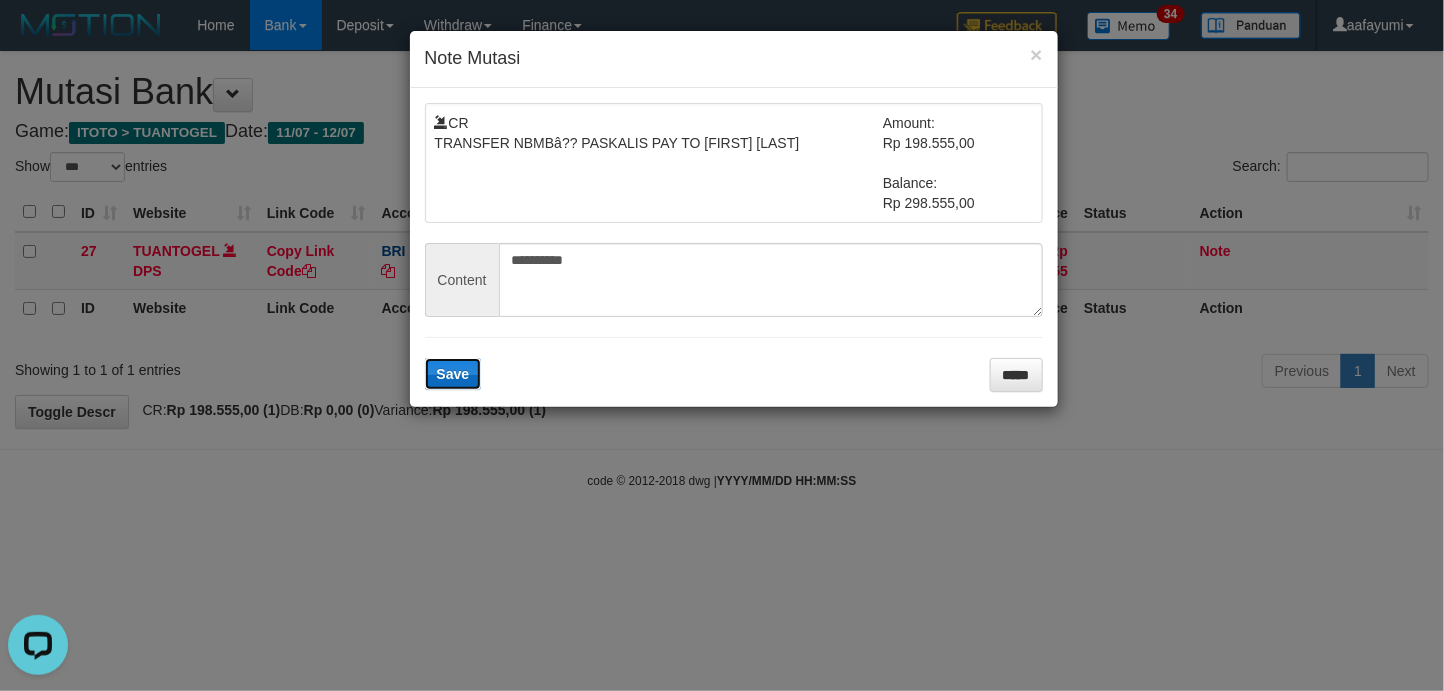 click on "Save" at bounding box center [453, 374] 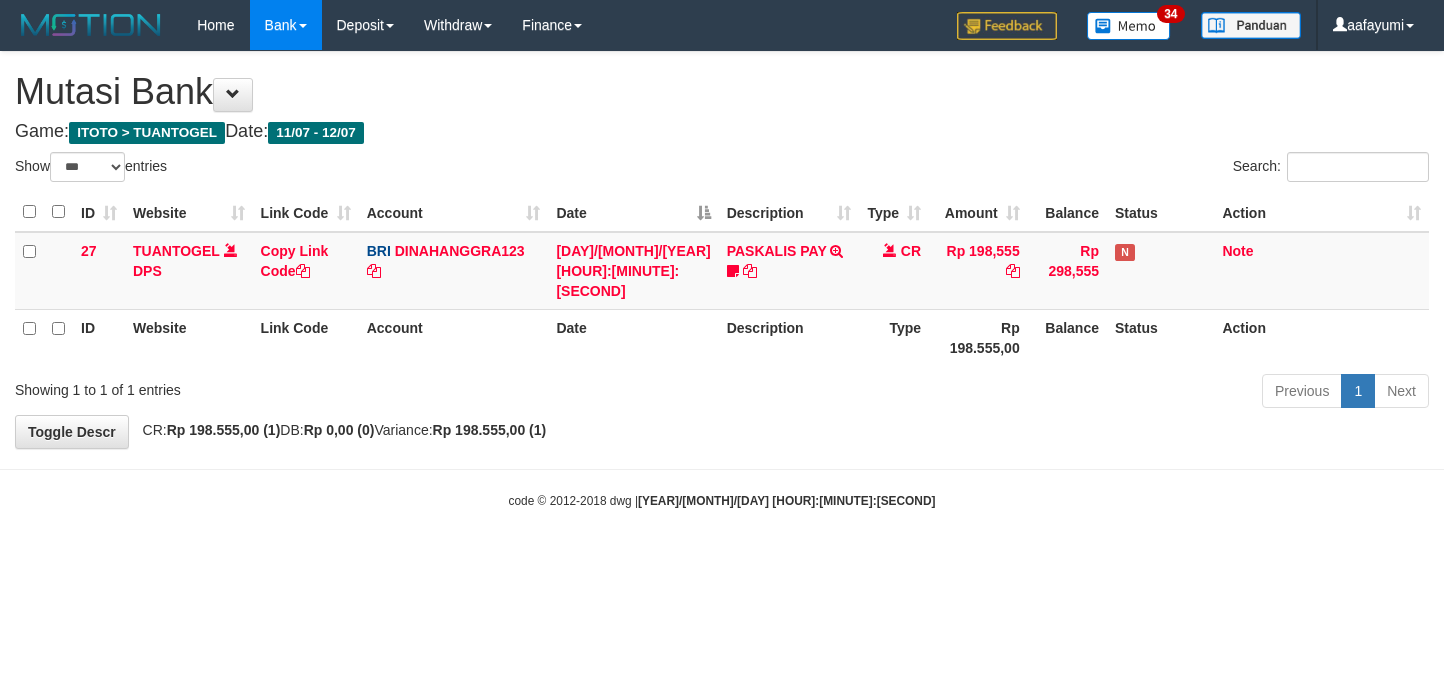 select on "***" 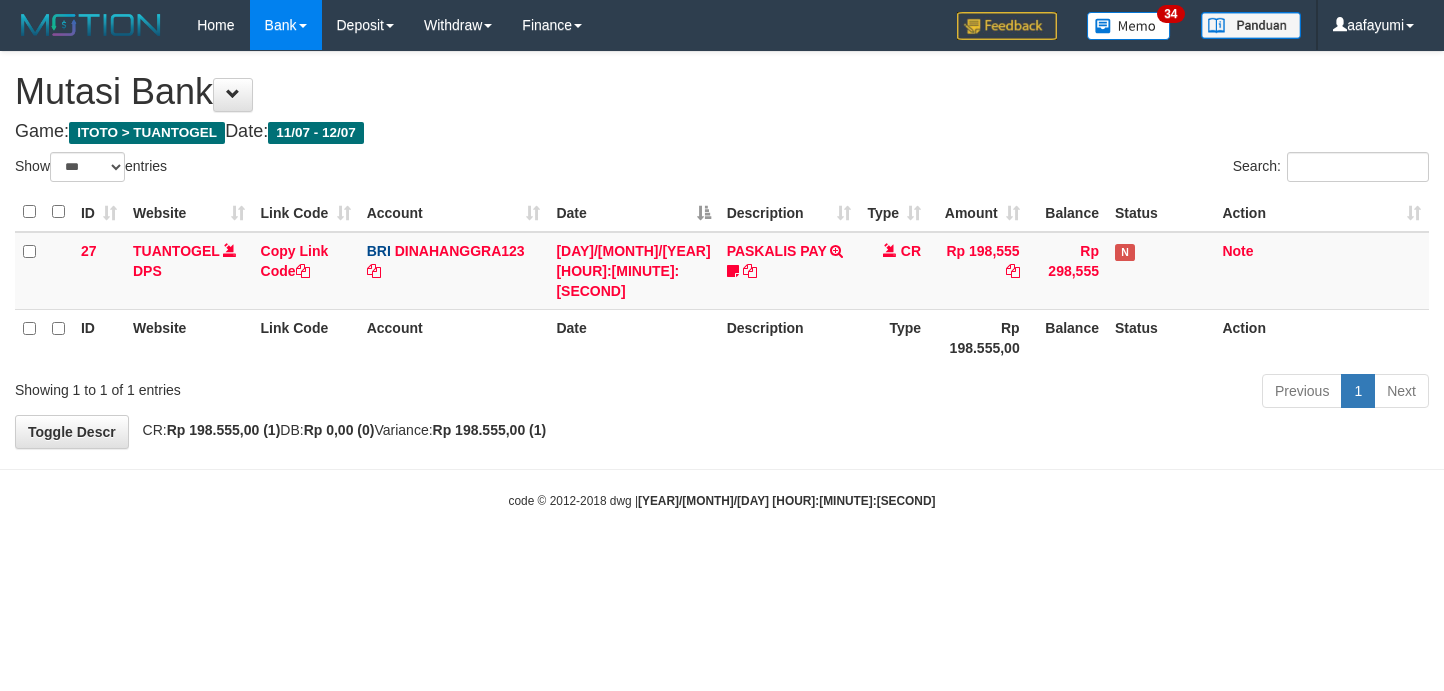 scroll, scrollTop: 0, scrollLeft: 0, axis: both 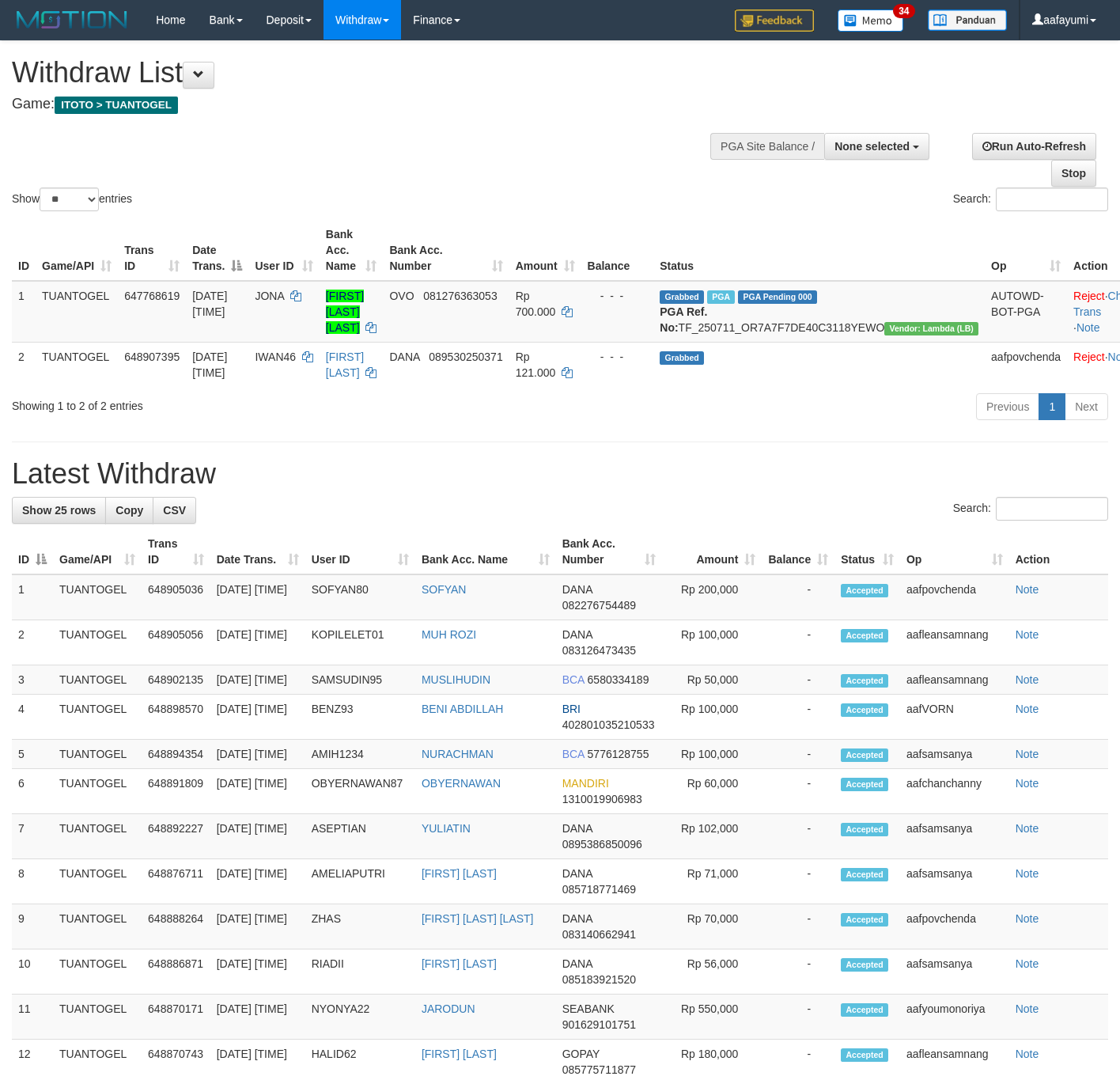 select 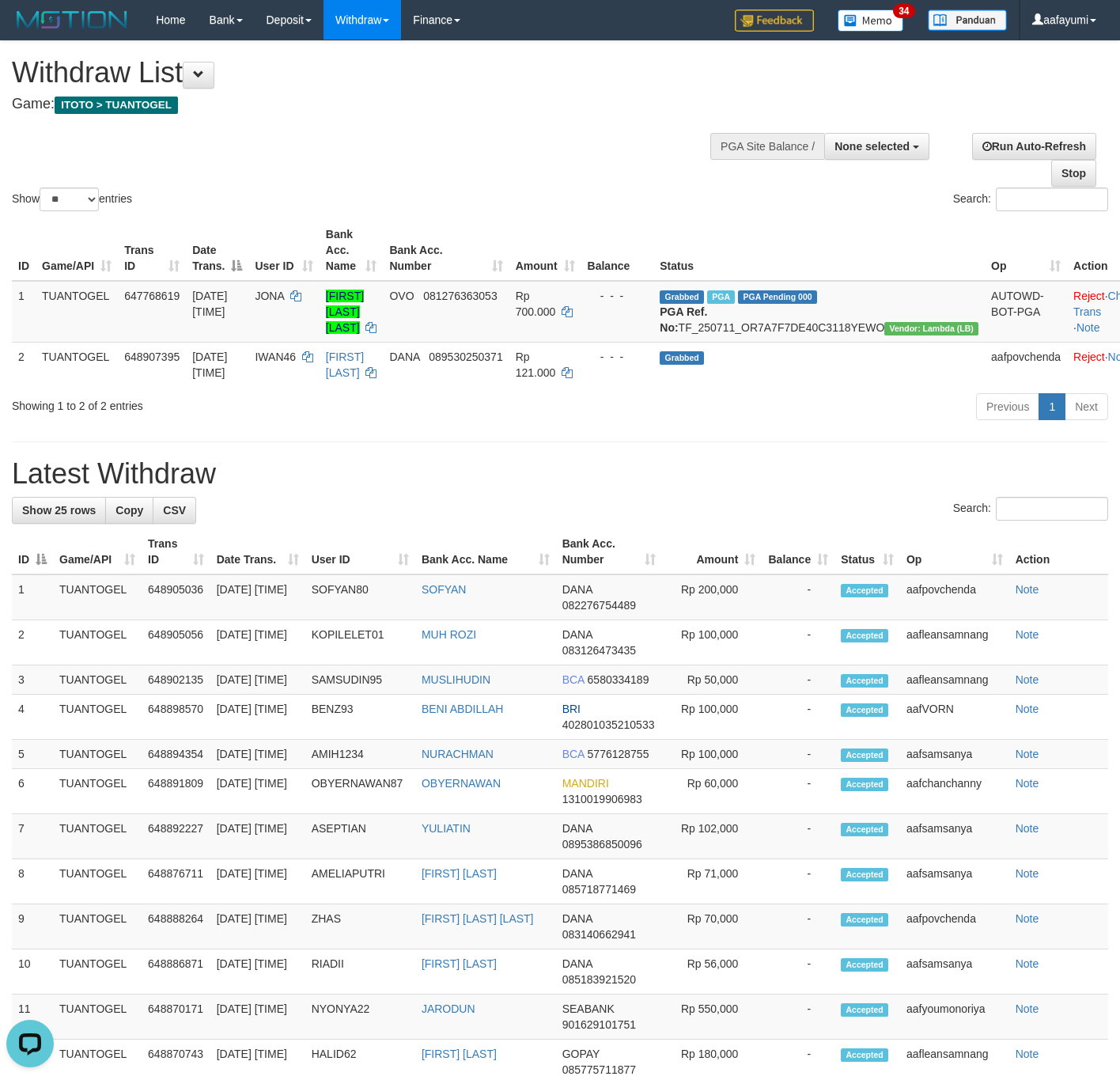 scroll, scrollTop: 0, scrollLeft: 0, axis: both 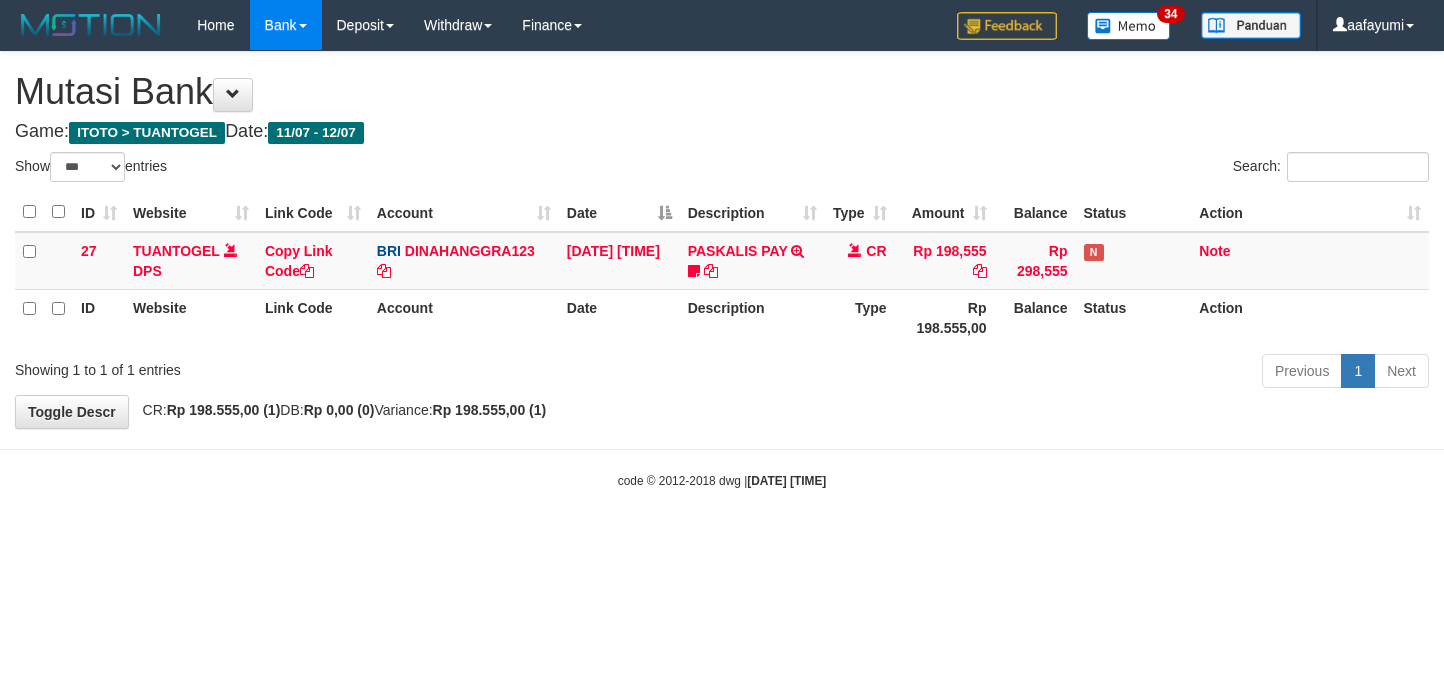 select on "***" 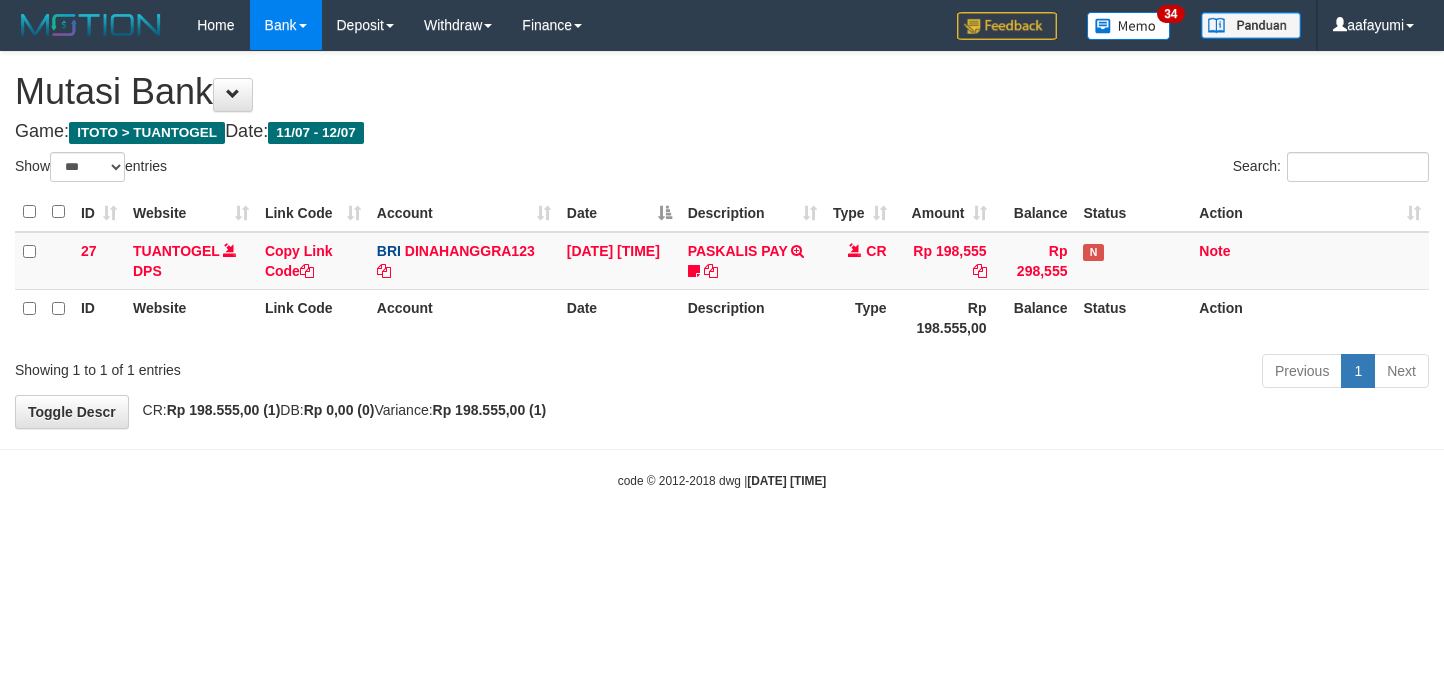 scroll, scrollTop: 0, scrollLeft: 0, axis: both 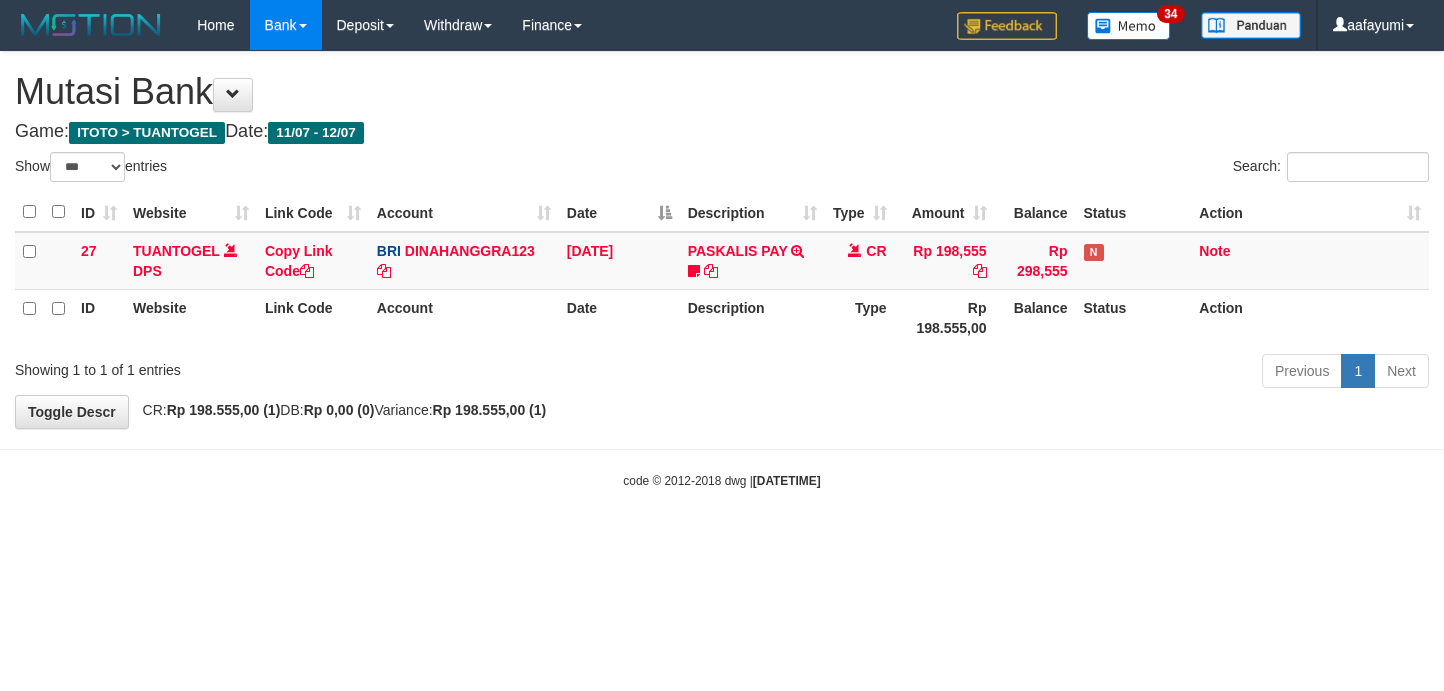 select on "***" 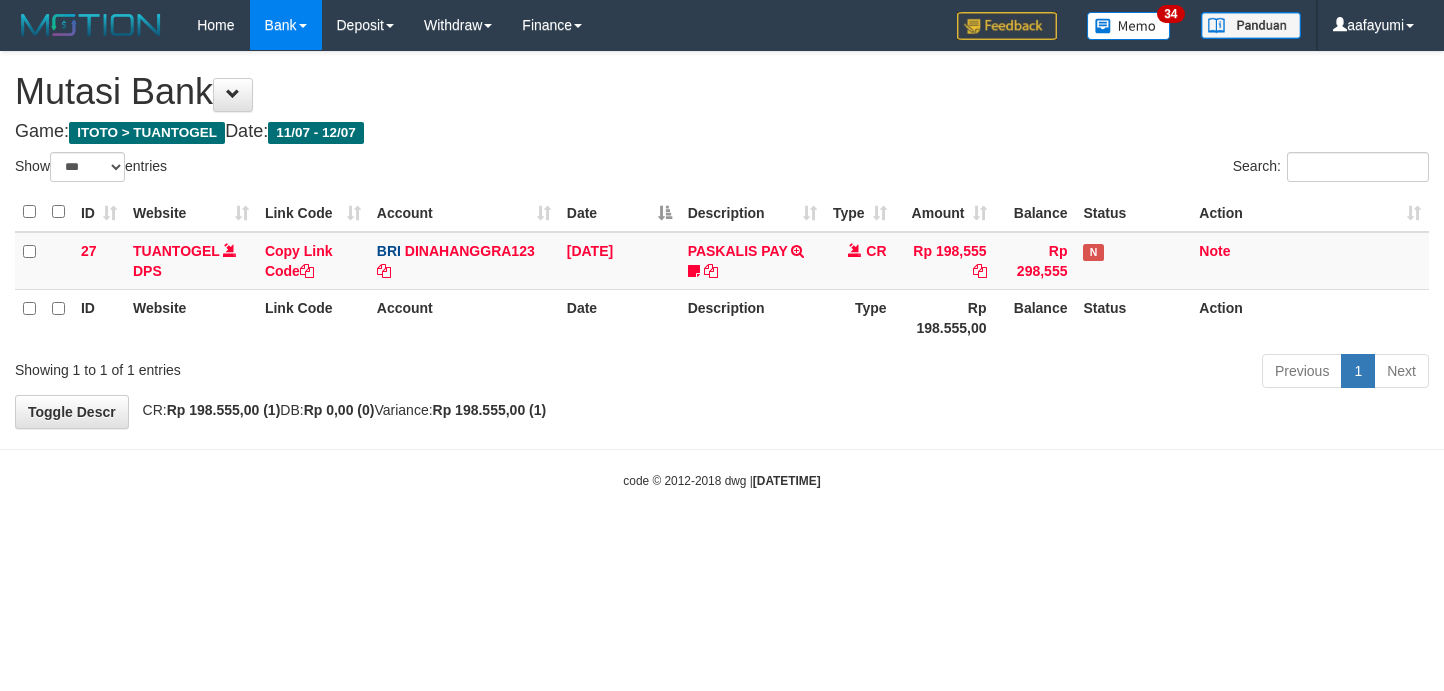 scroll, scrollTop: 0, scrollLeft: 0, axis: both 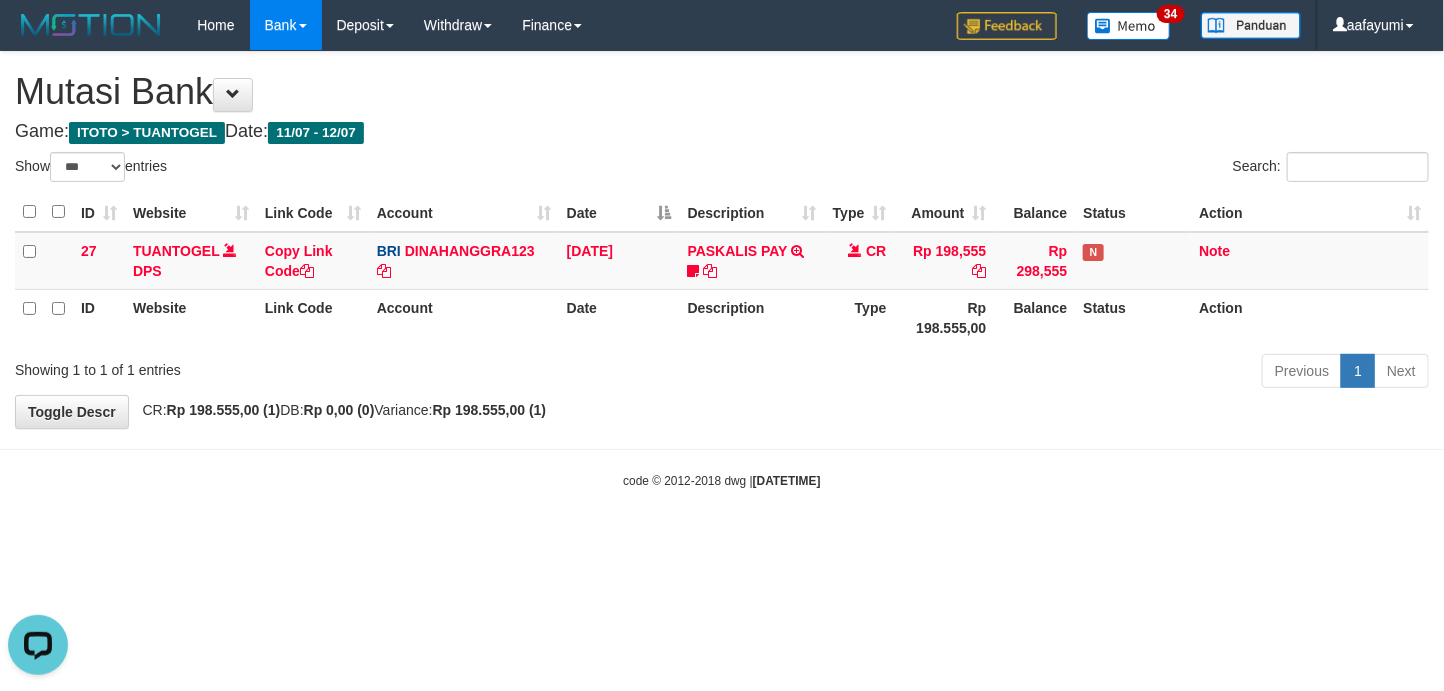 click on "**********" at bounding box center (722, 240) 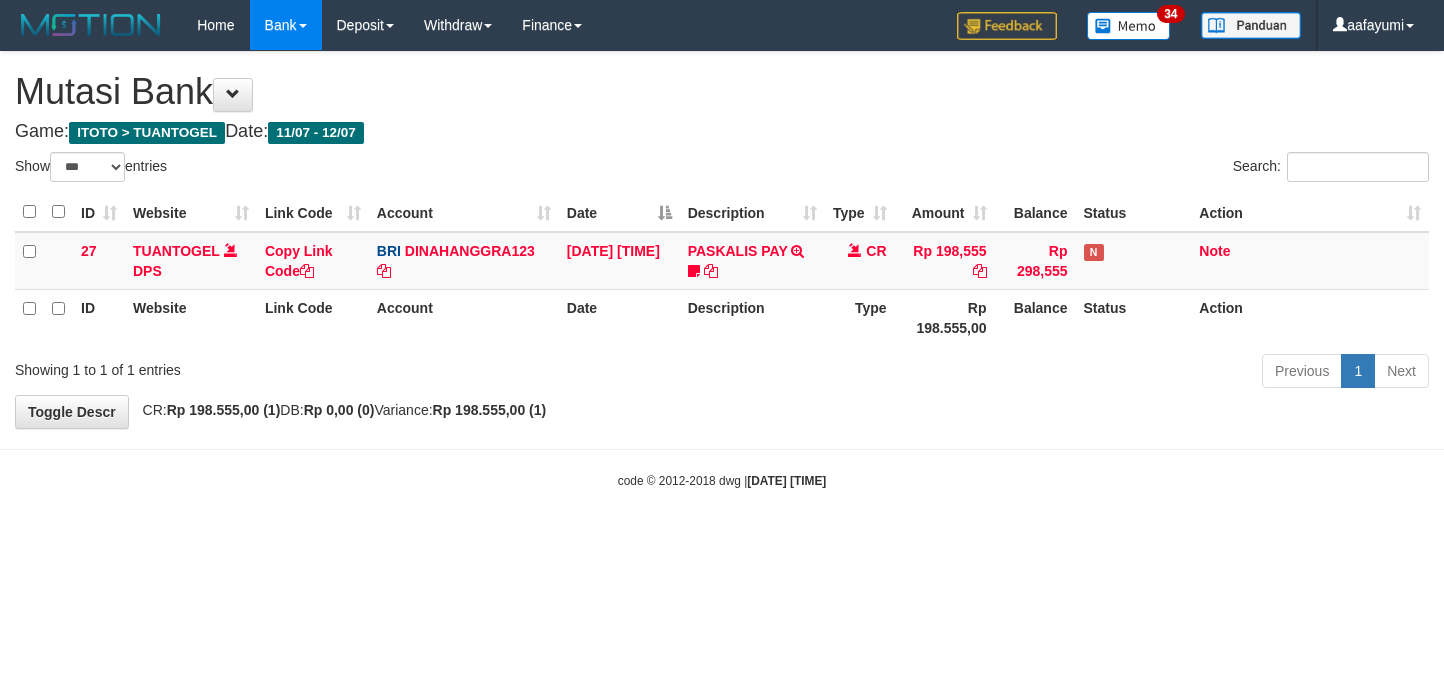 select on "***" 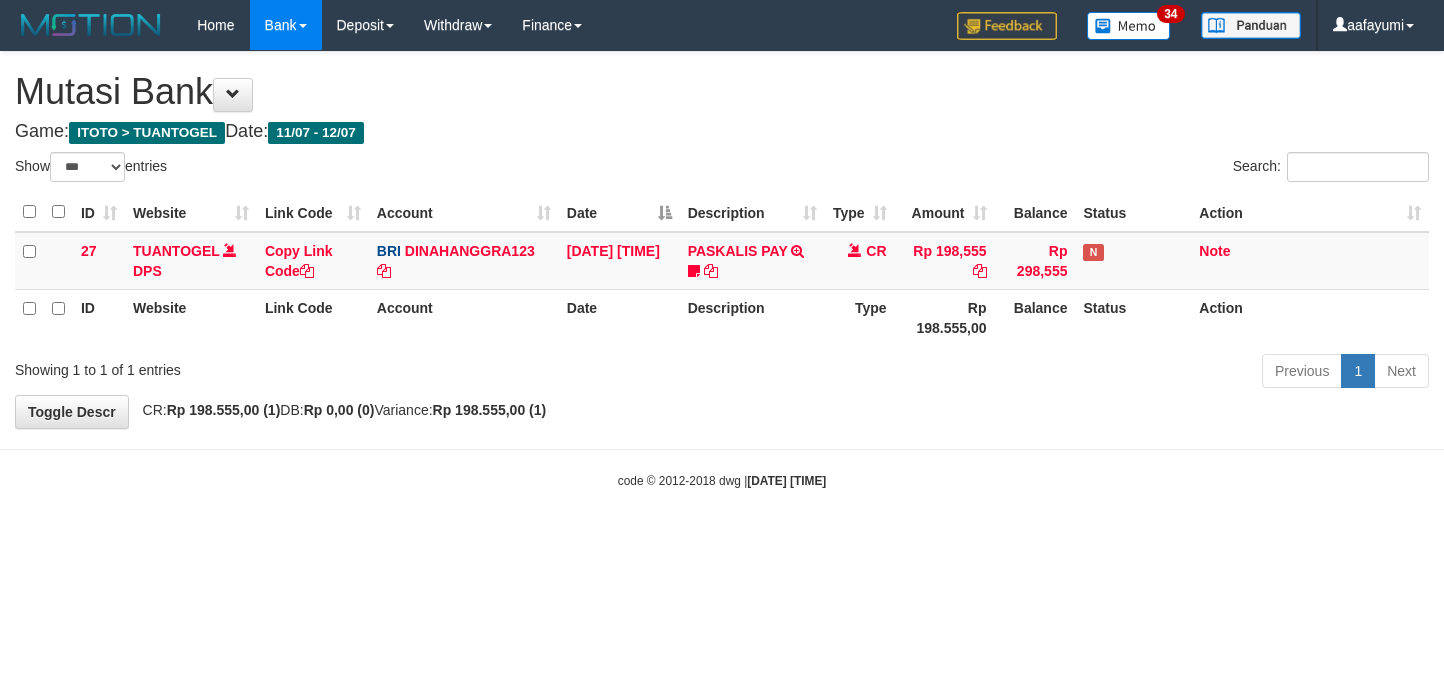 scroll, scrollTop: 0, scrollLeft: 0, axis: both 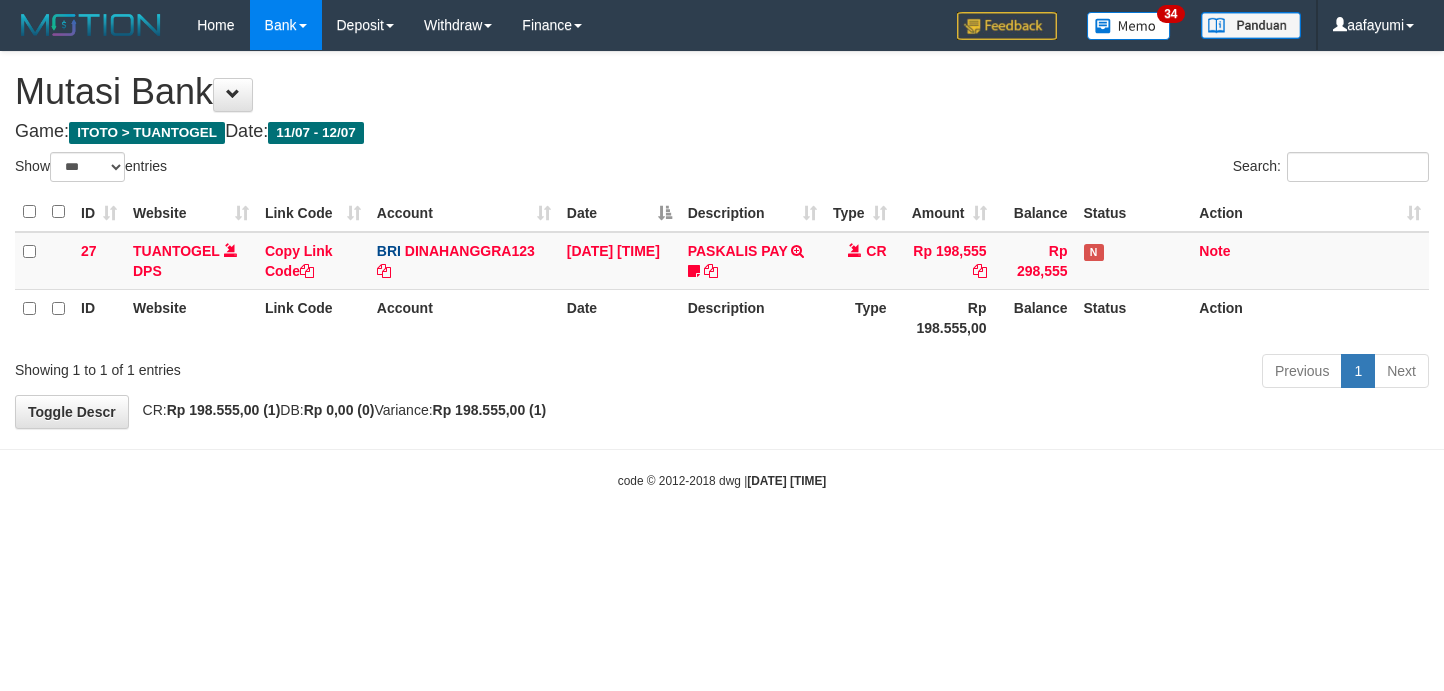 select on "***" 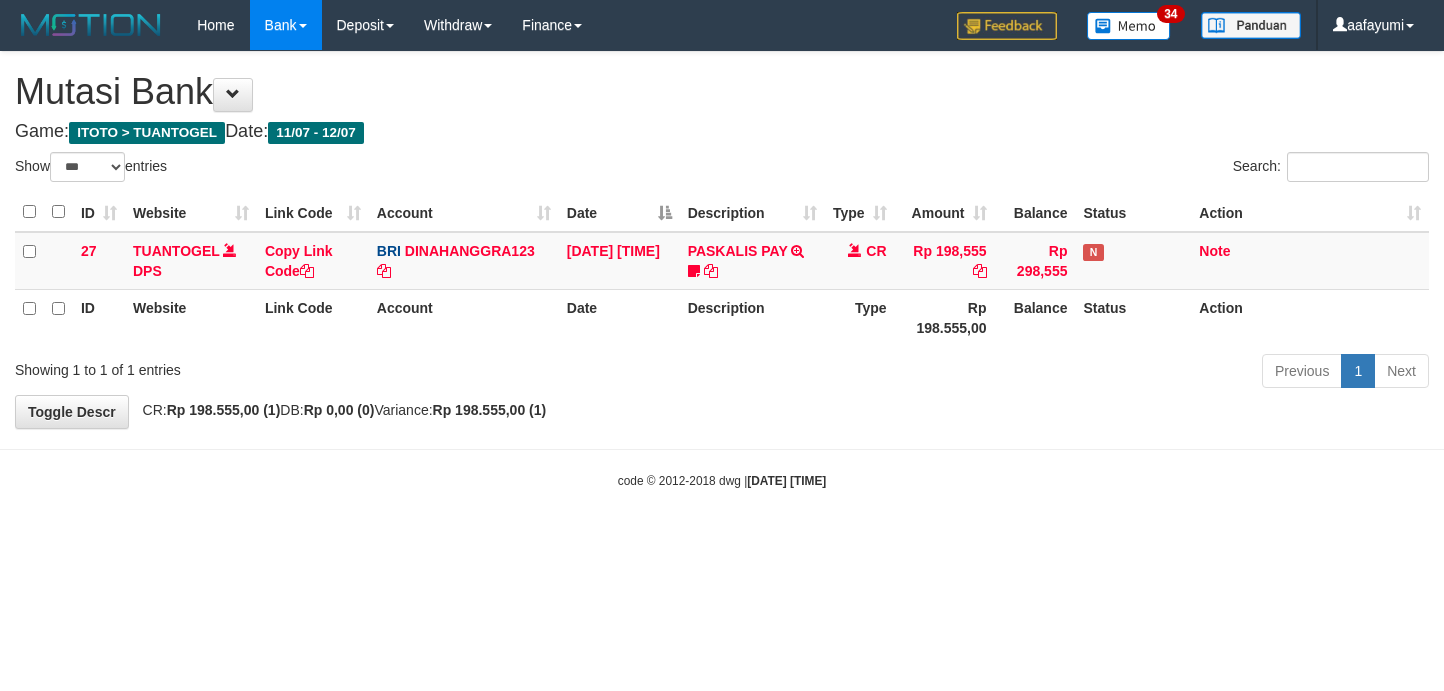 scroll, scrollTop: 0, scrollLeft: 0, axis: both 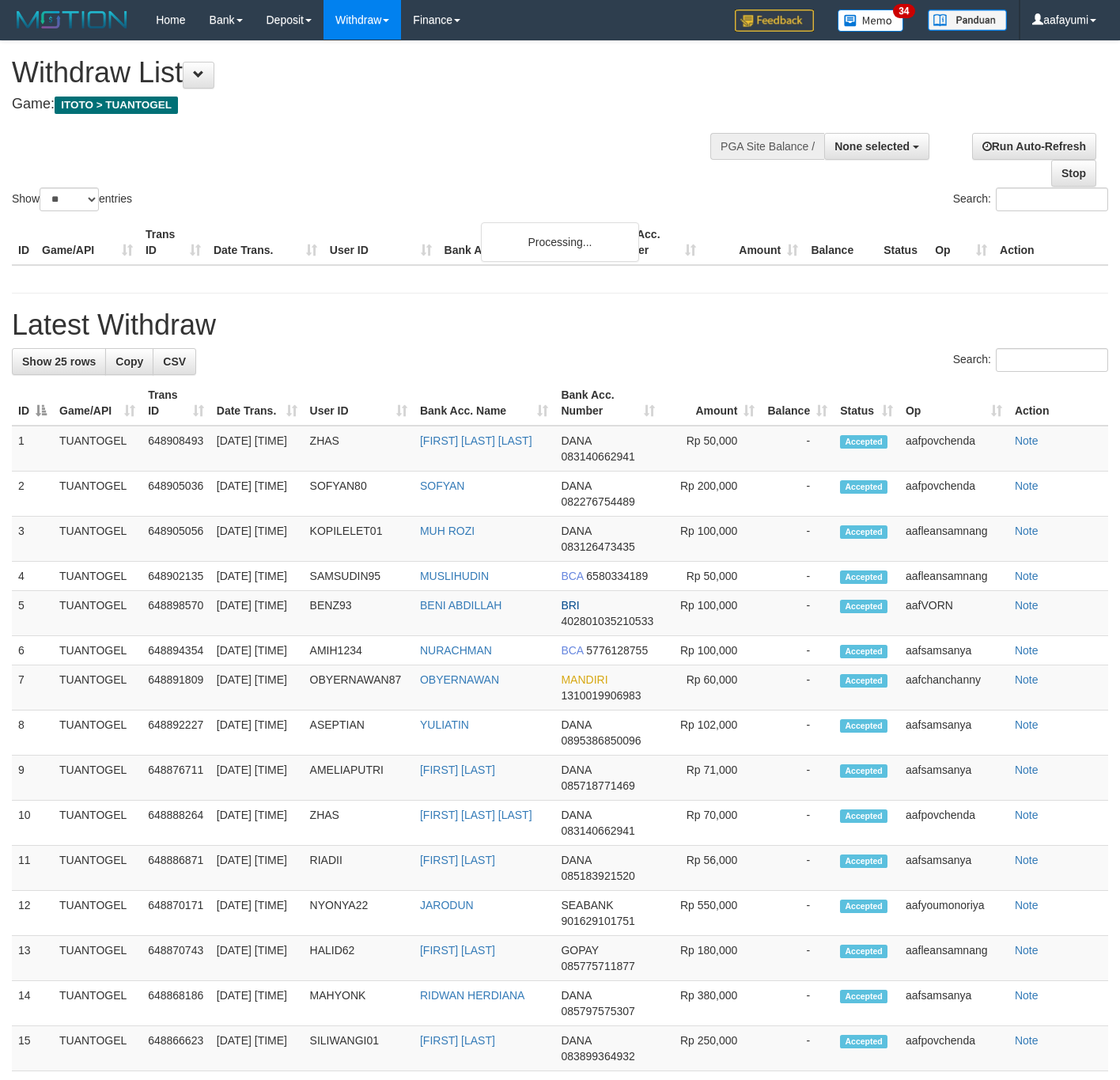 select 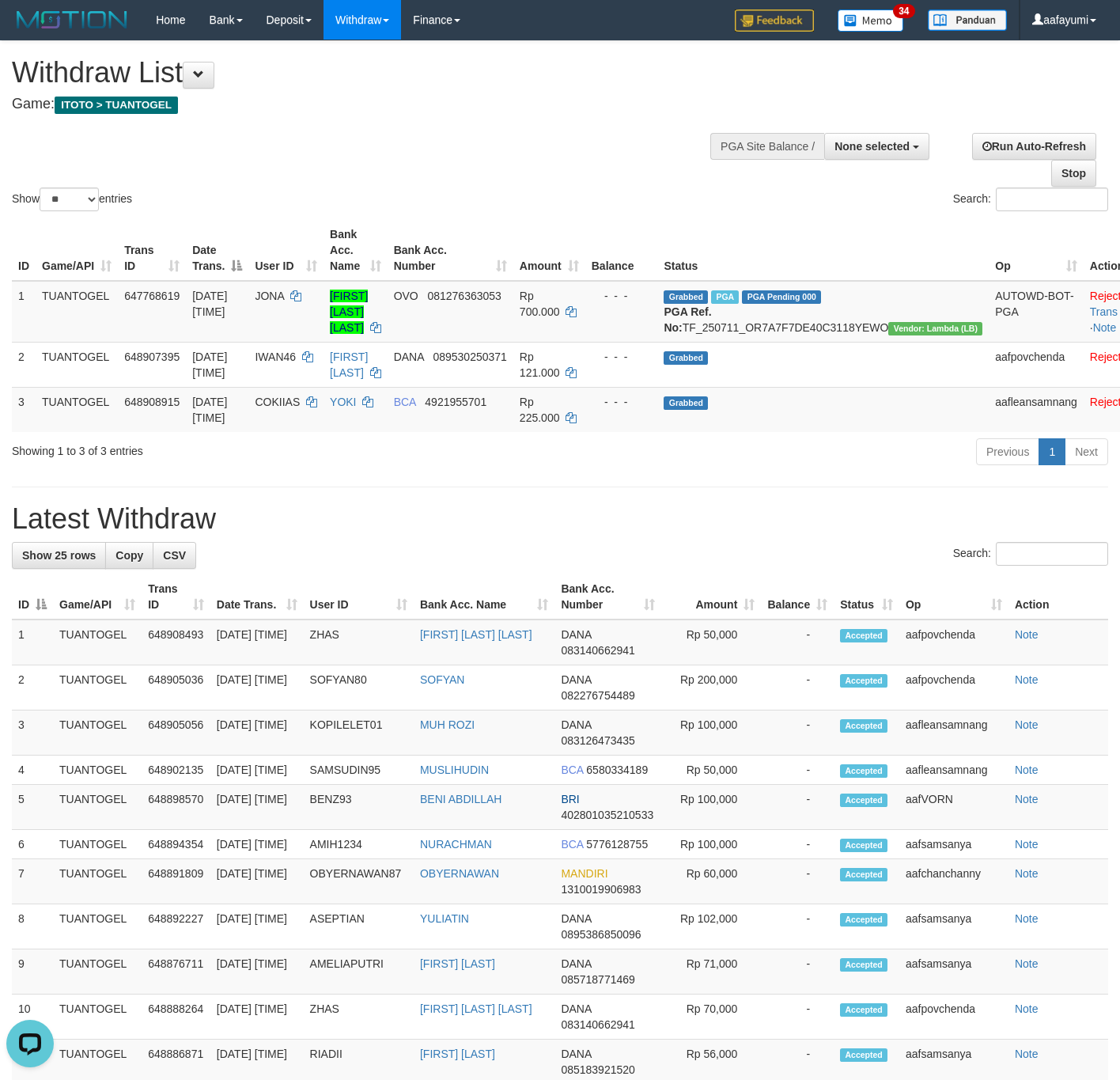 scroll, scrollTop: 0, scrollLeft: 0, axis: both 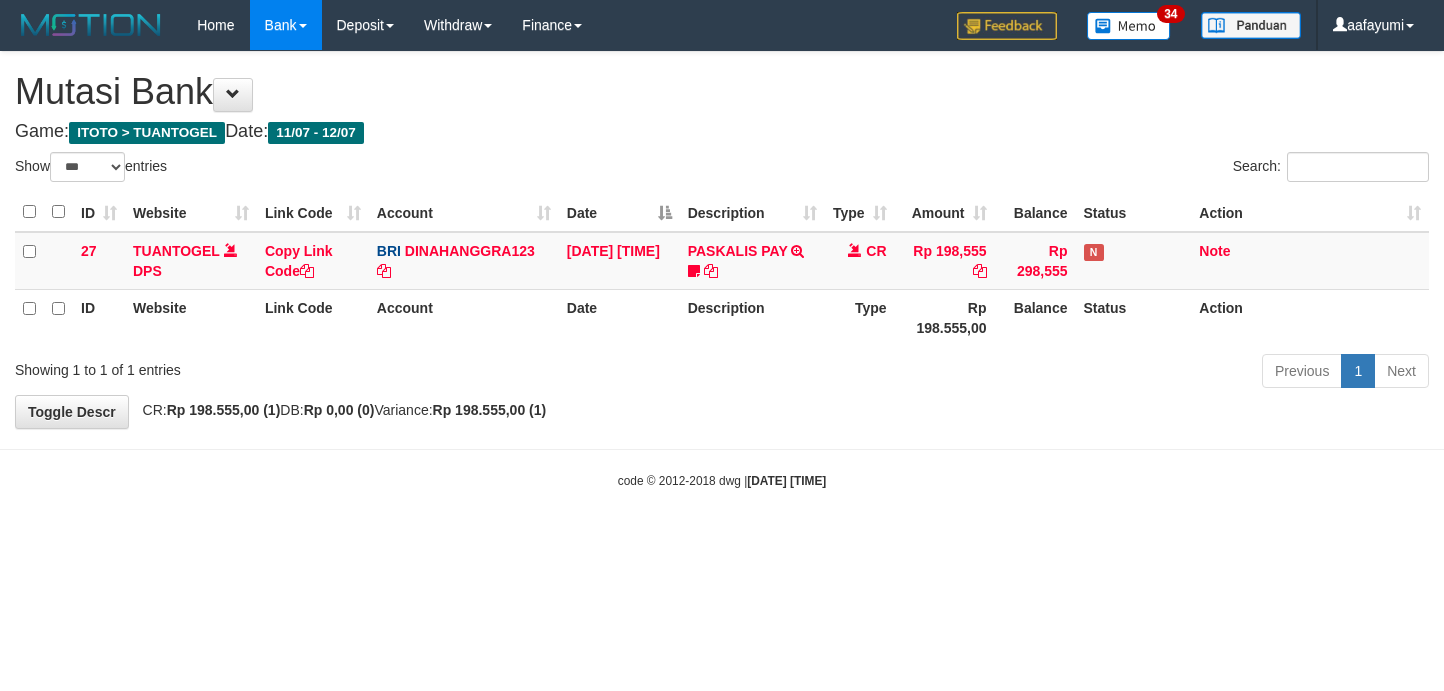 select on "***" 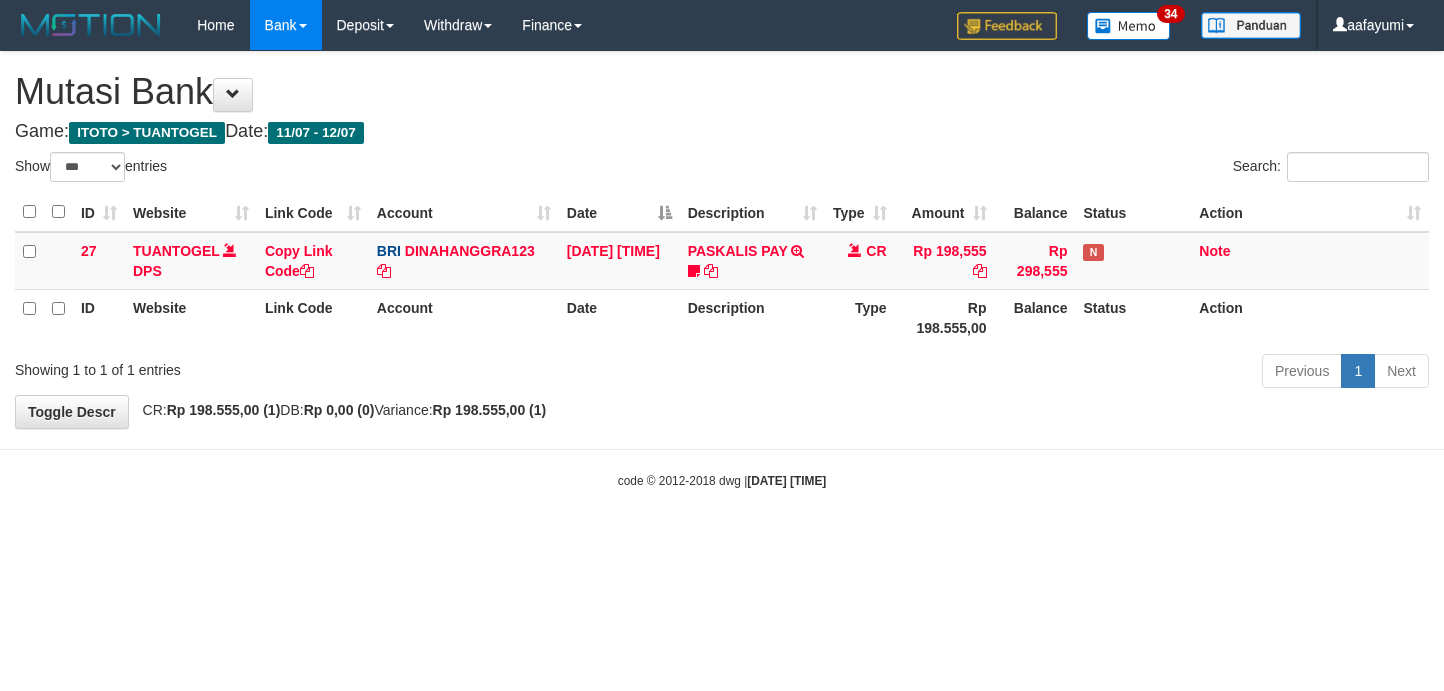 scroll, scrollTop: 0, scrollLeft: 0, axis: both 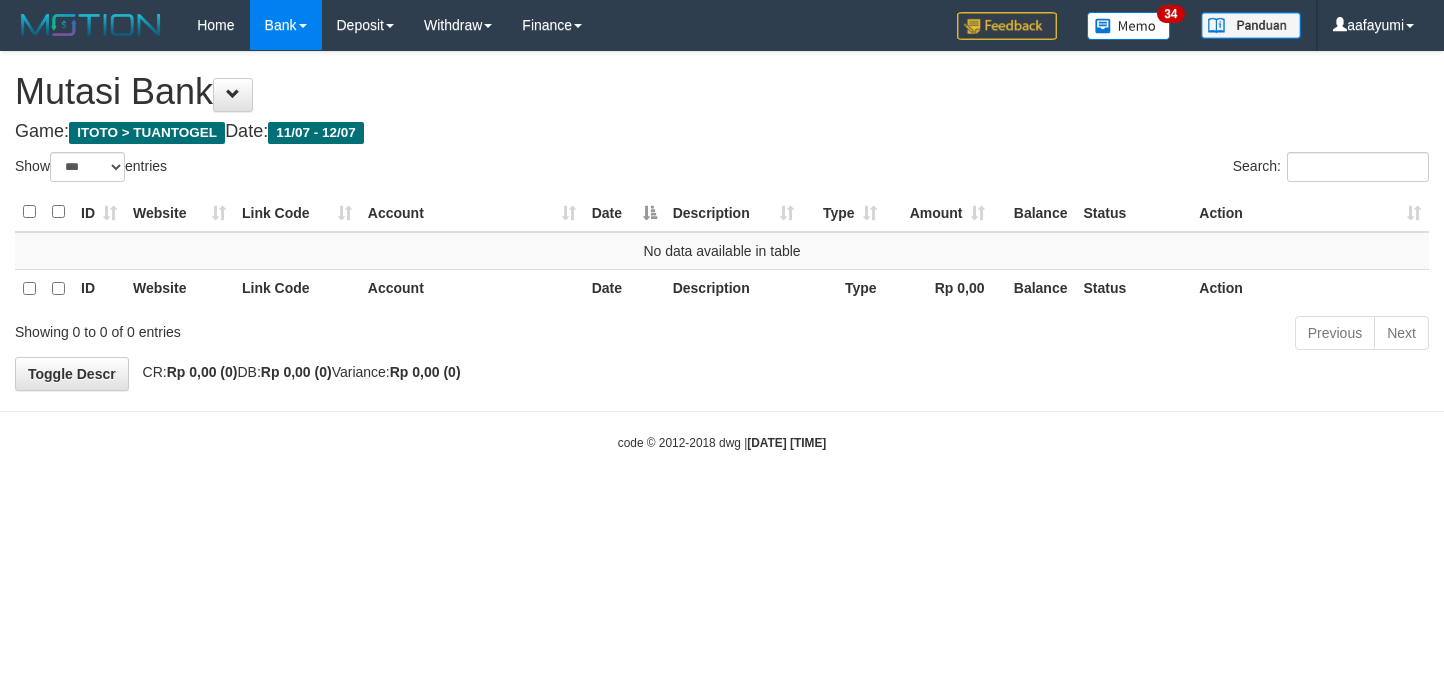 select on "***" 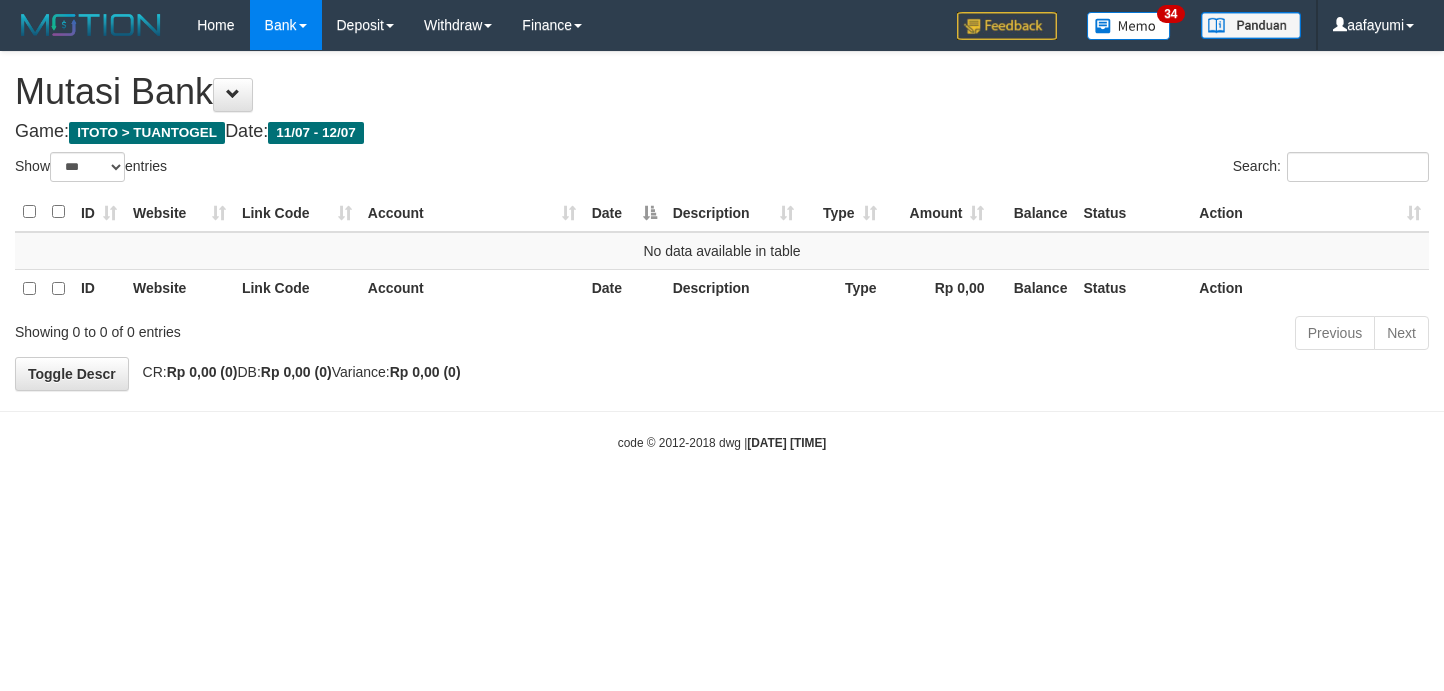 scroll, scrollTop: 0, scrollLeft: 0, axis: both 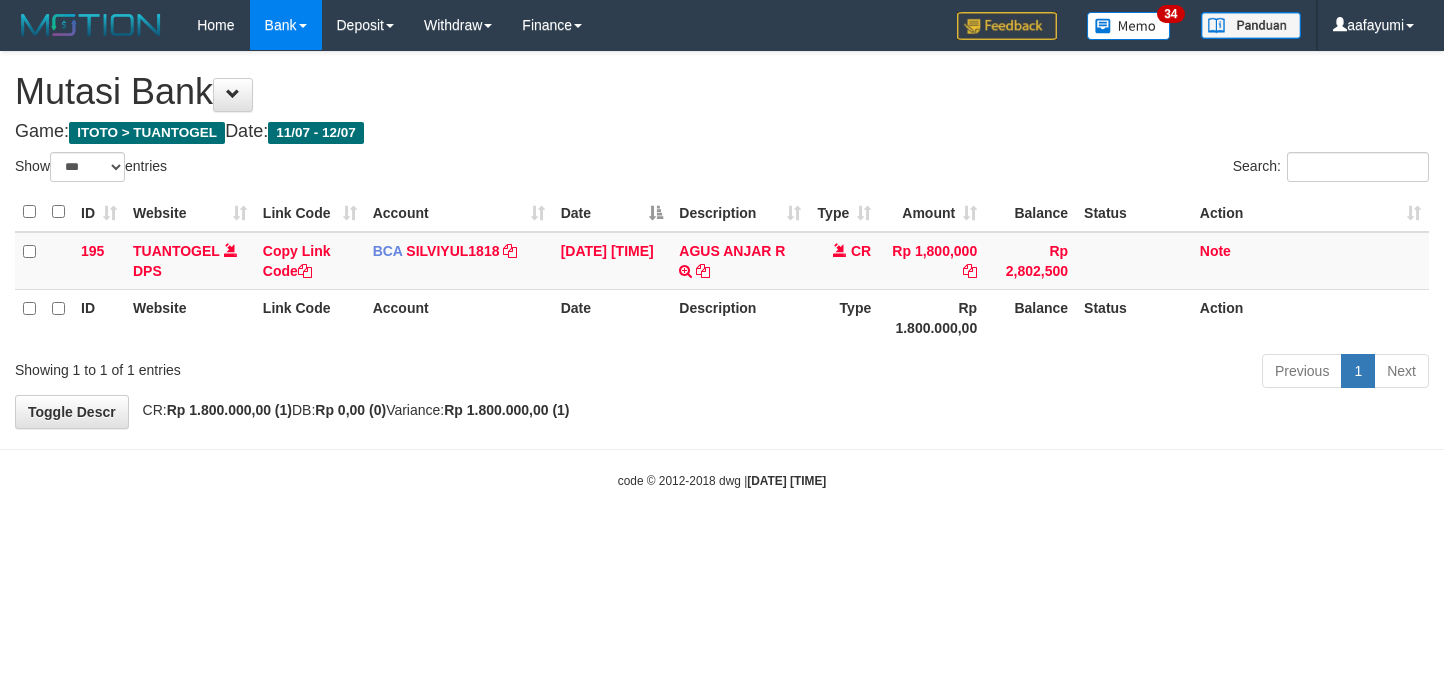 select on "***" 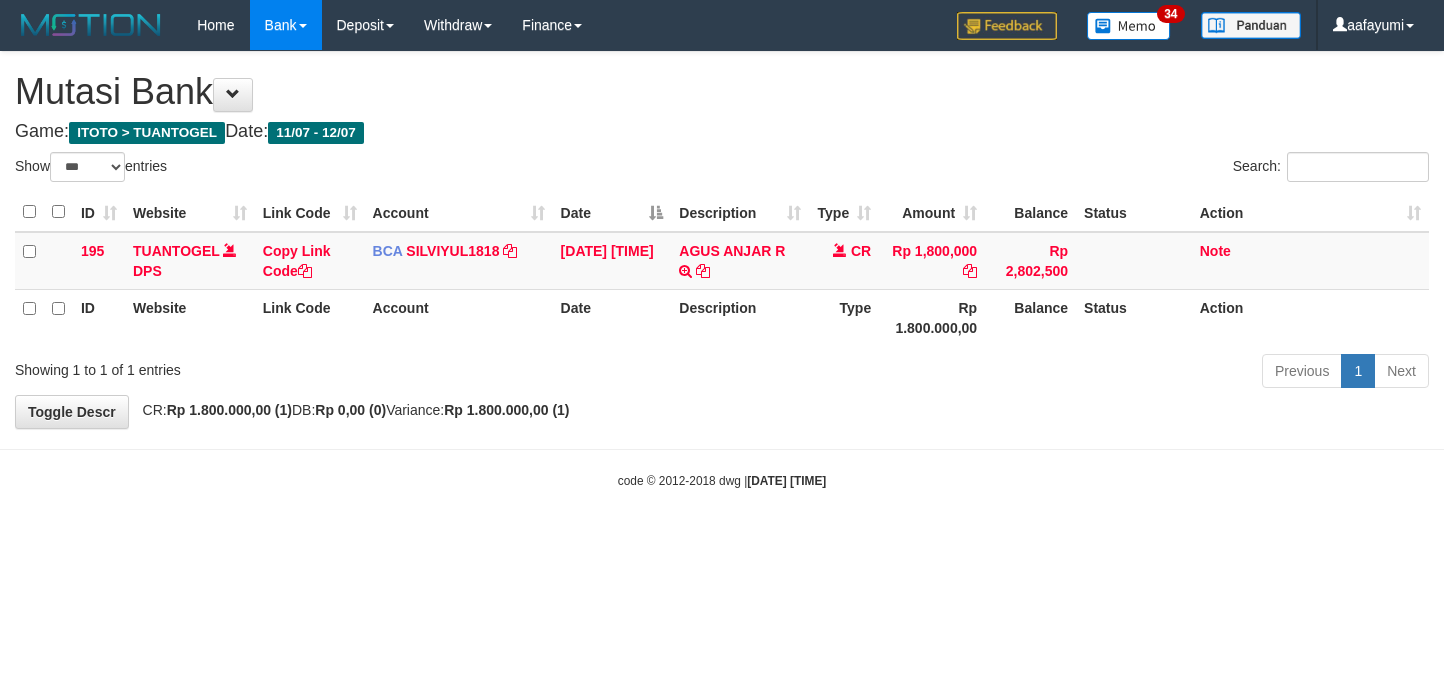 scroll, scrollTop: 0, scrollLeft: 0, axis: both 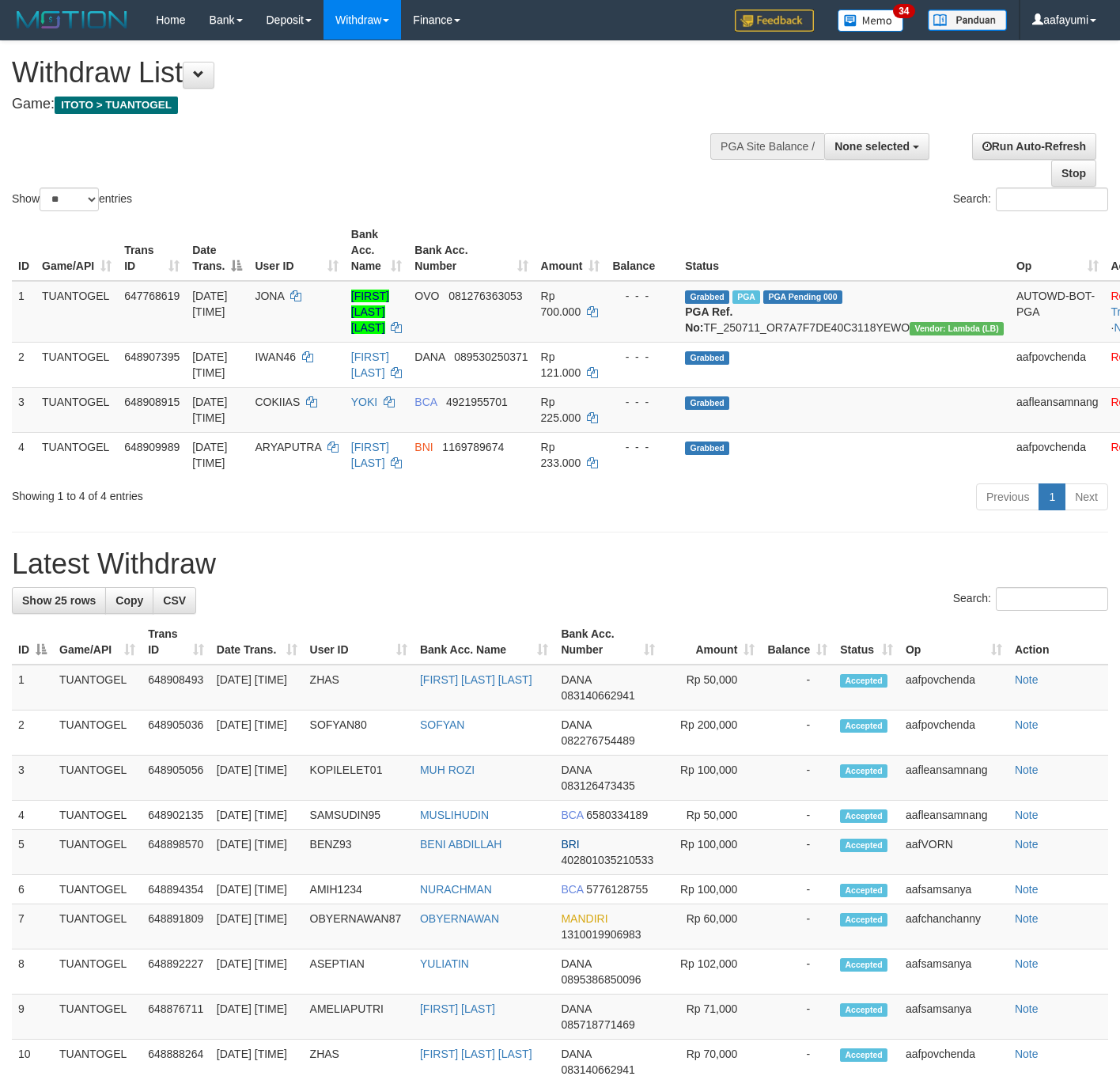 select 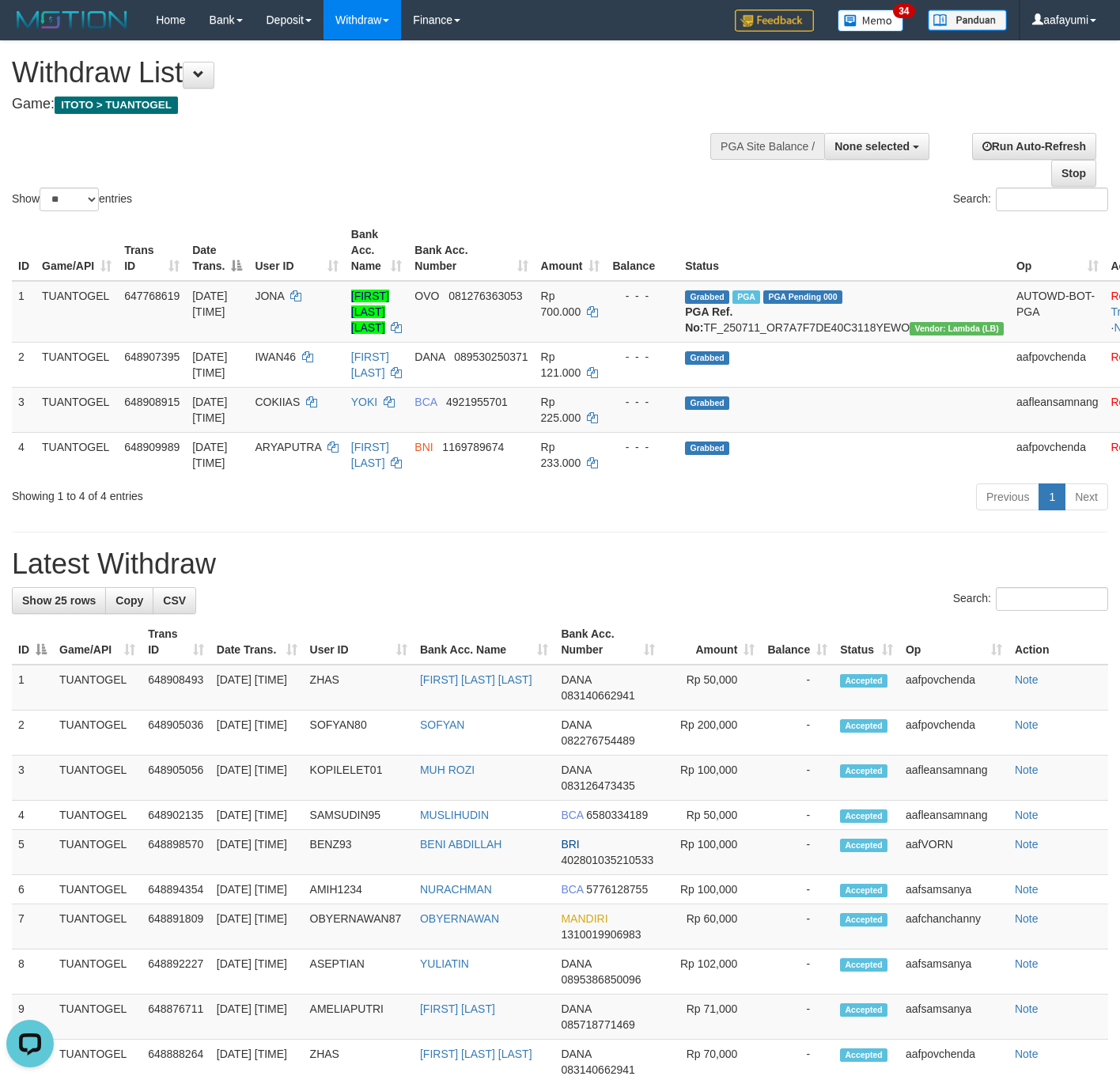 scroll, scrollTop: 0, scrollLeft: 0, axis: both 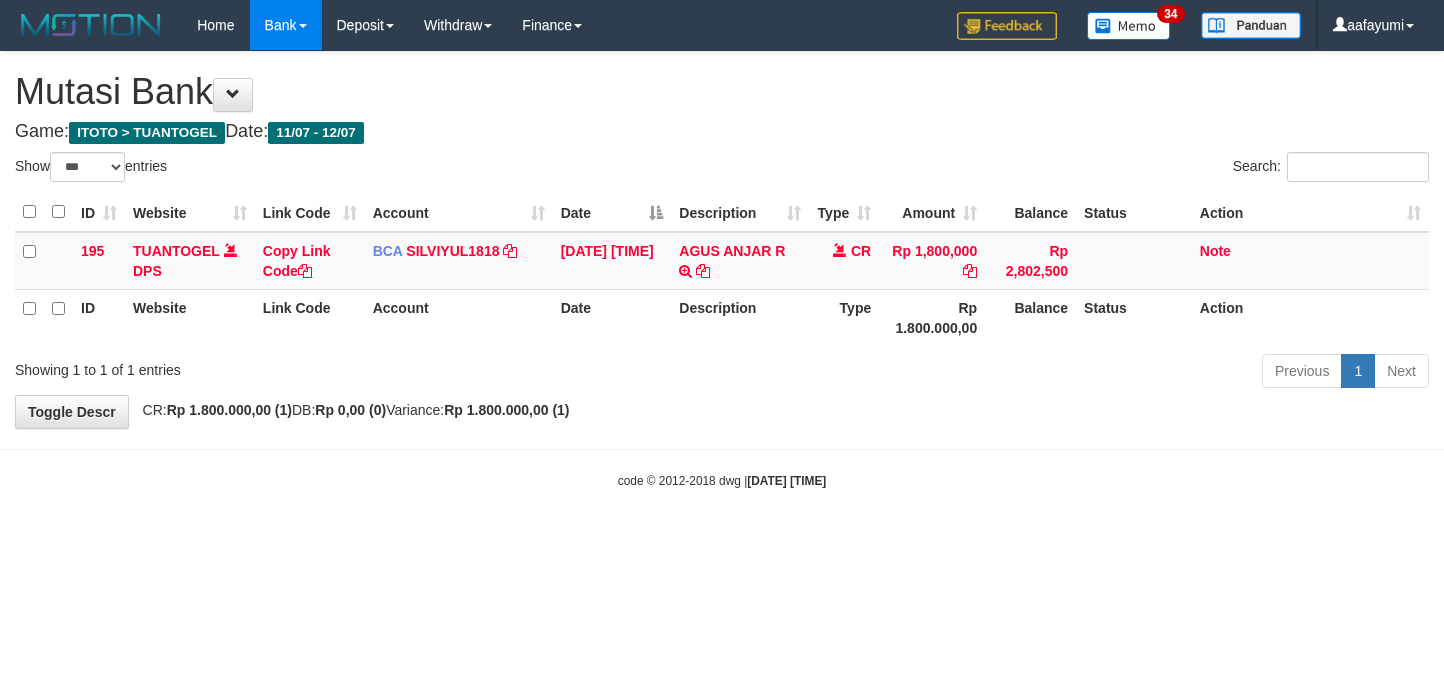 select on "***" 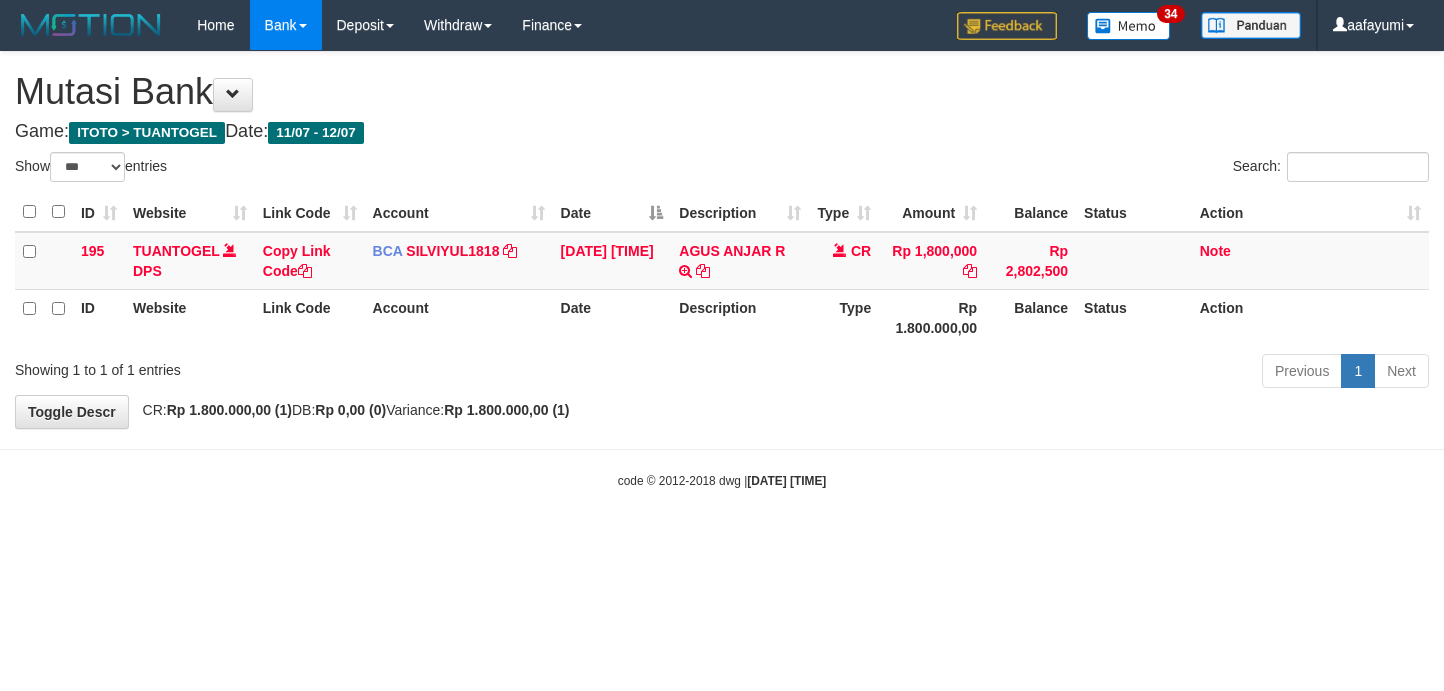 scroll, scrollTop: 0, scrollLeft: 0, axis: both 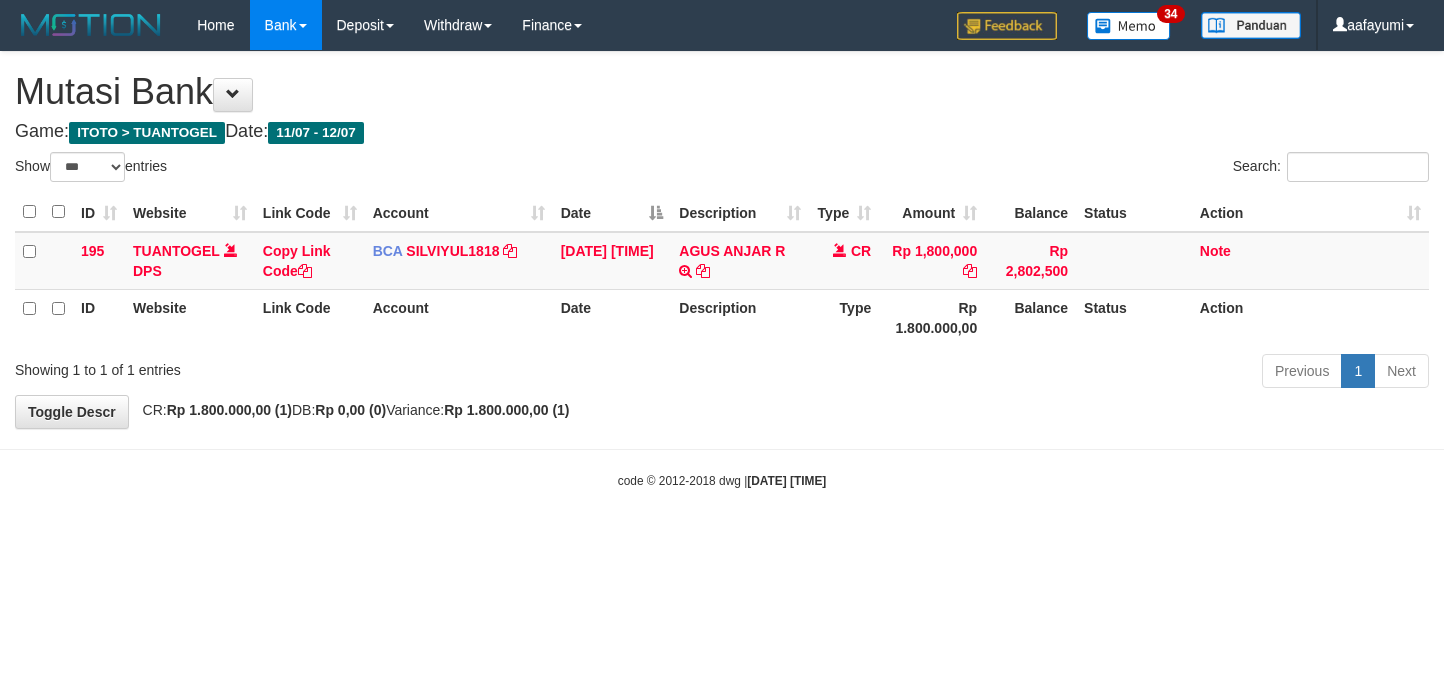 select on "***" 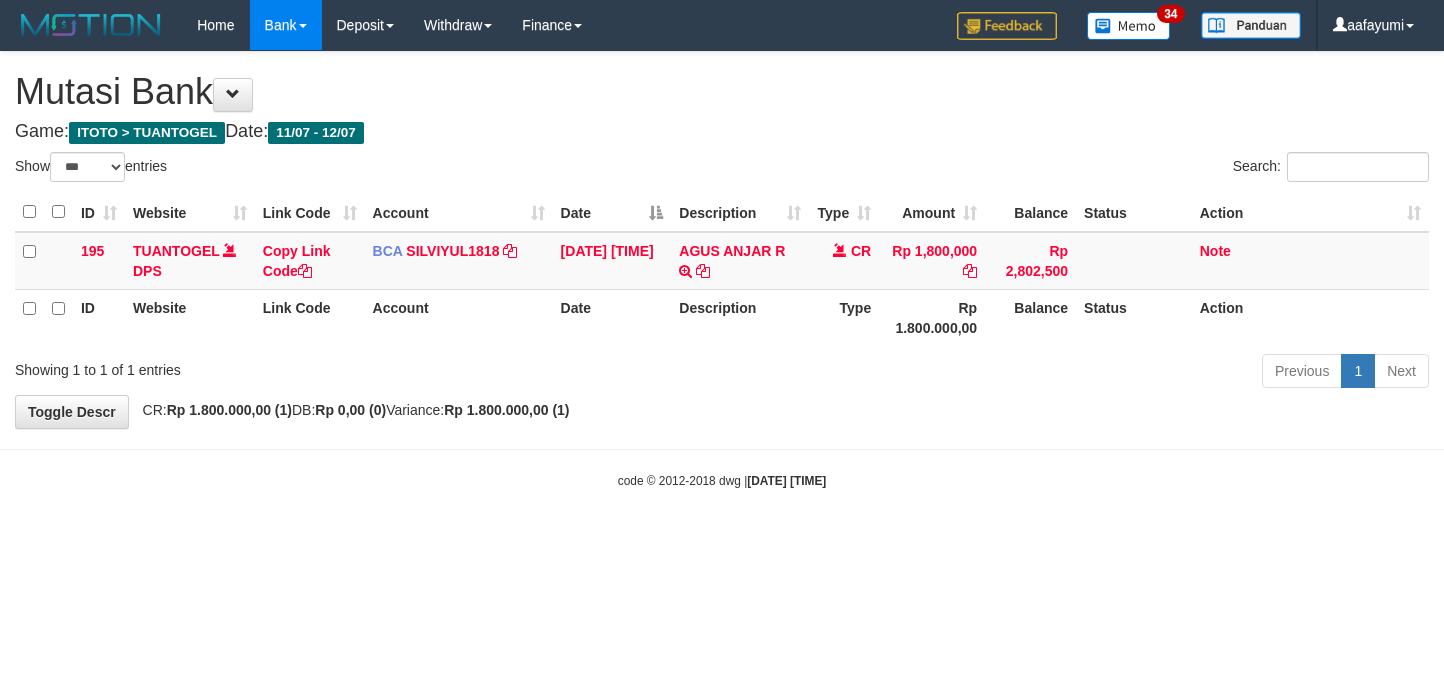 scroll, scrollTop: 0, scrollLeft: 0, axis: both 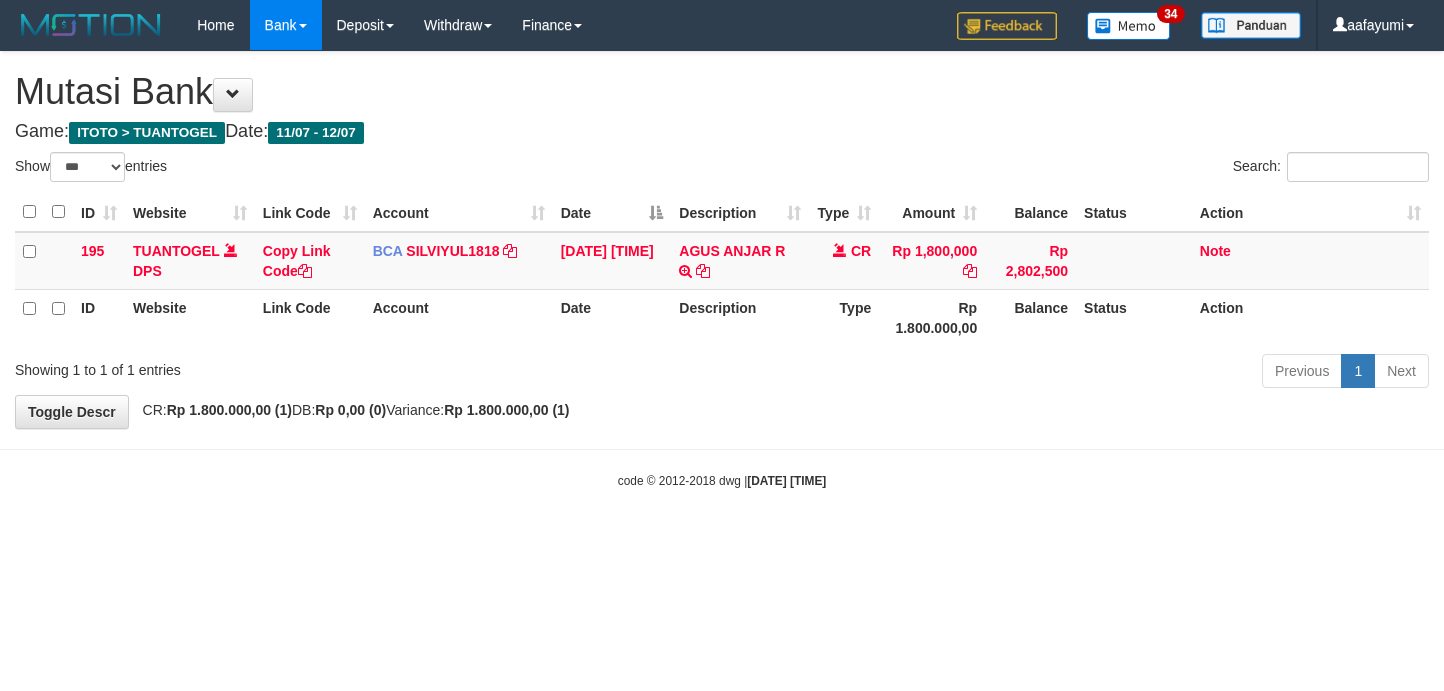 select on "***" 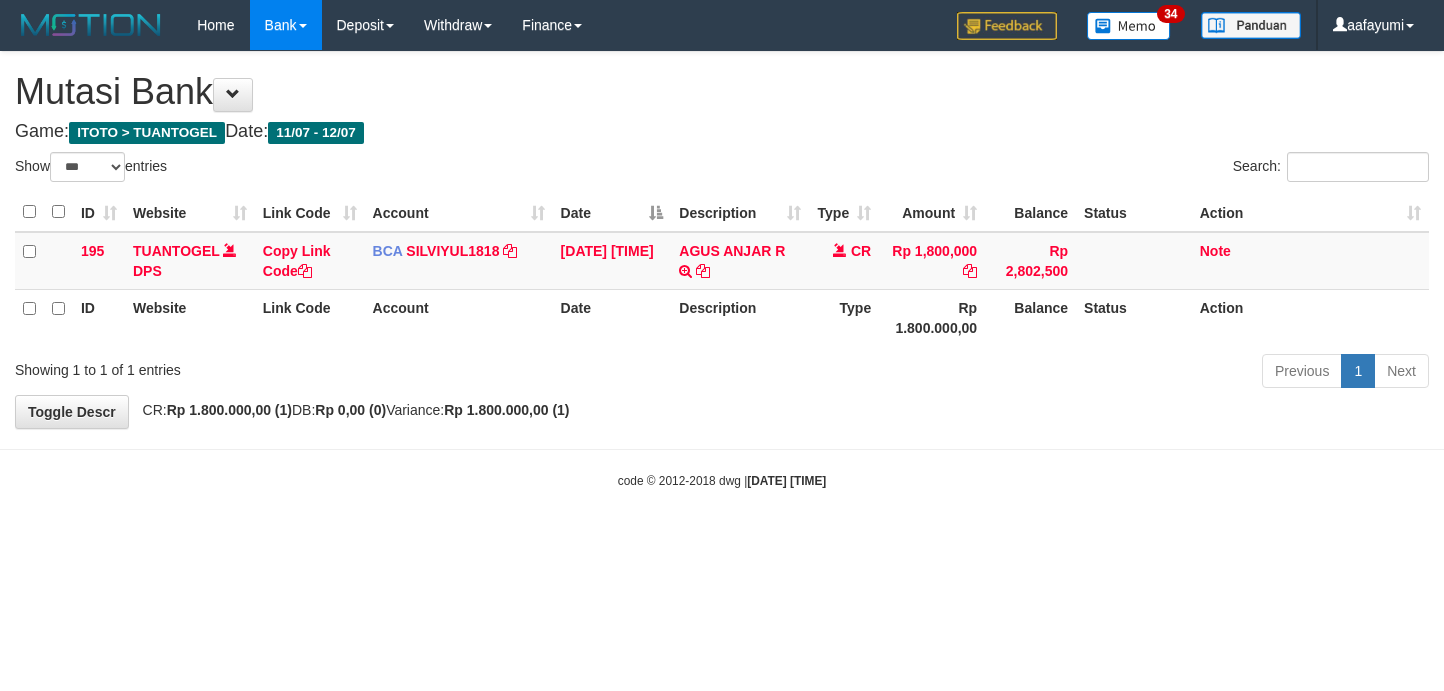 scroll, scrollTop: 0, scrollLeft: 0, axis: both 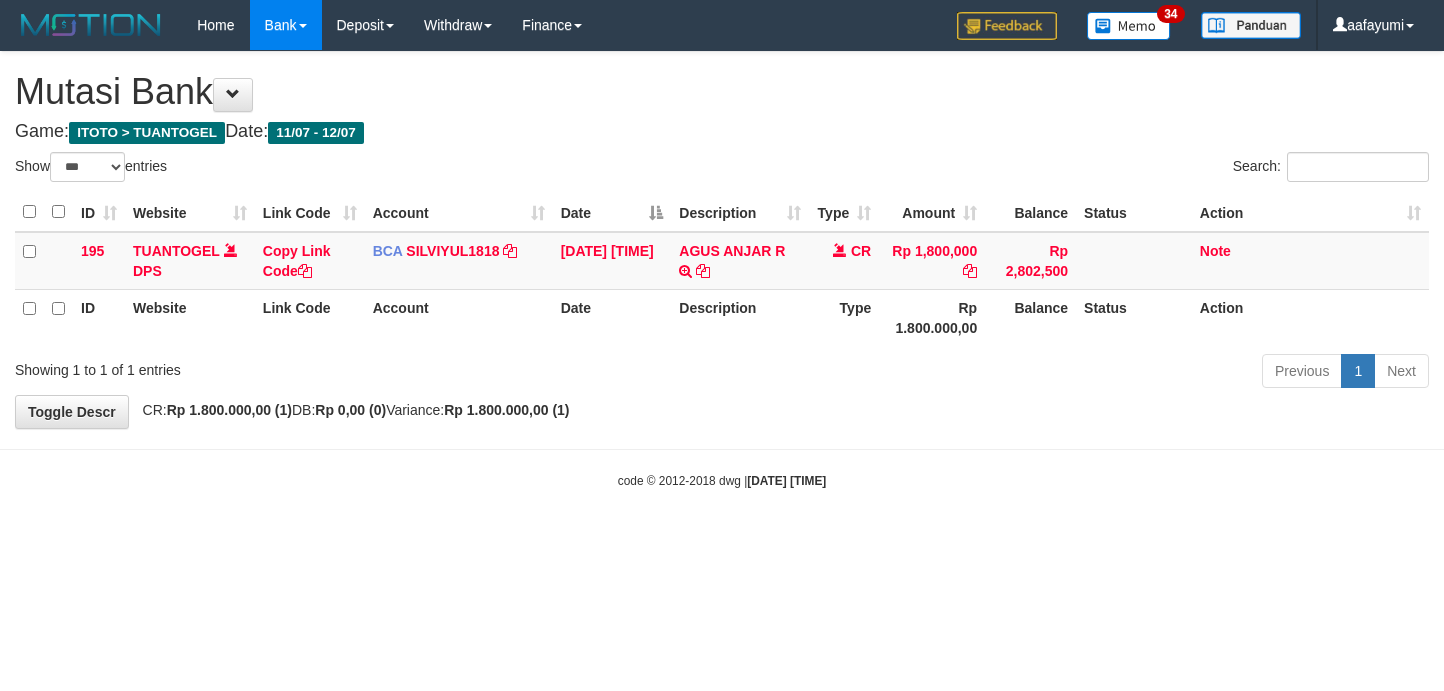 select on "***" 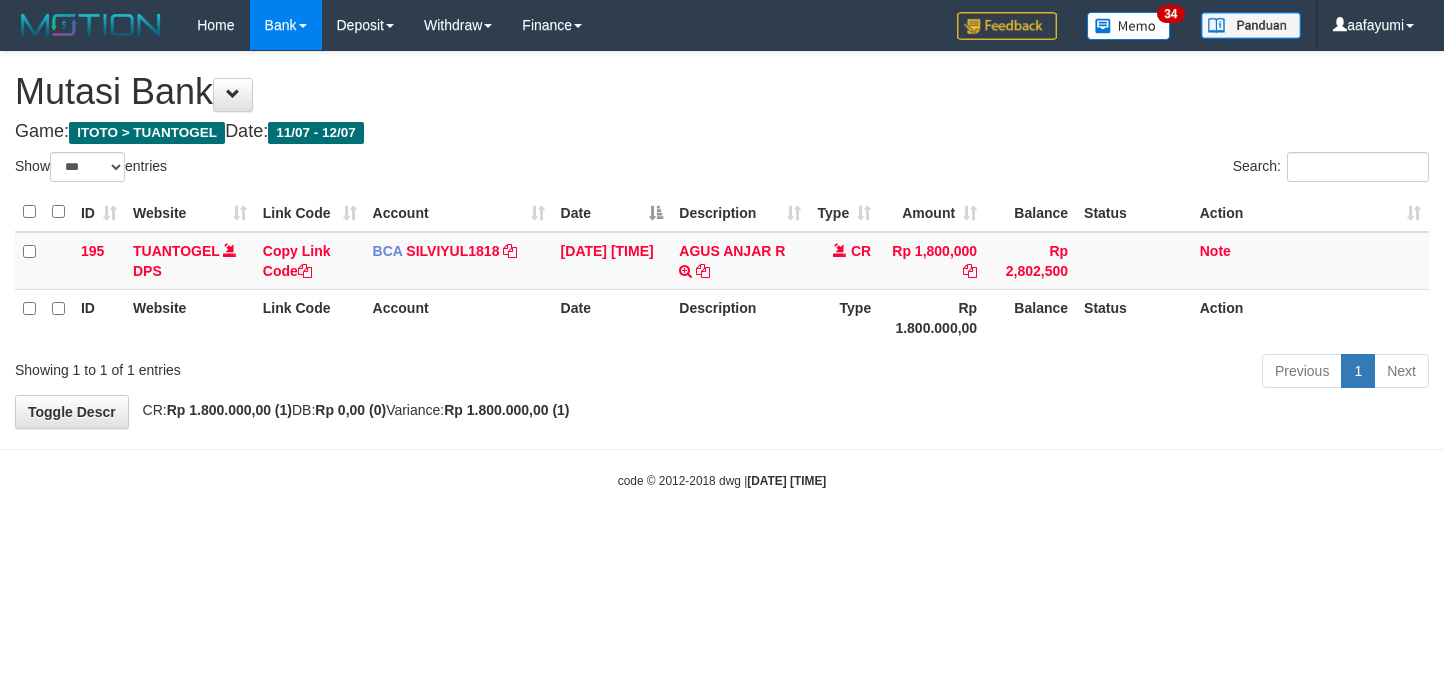 scroll, scrollTop: 0, scrollLeft: 0, axis: both 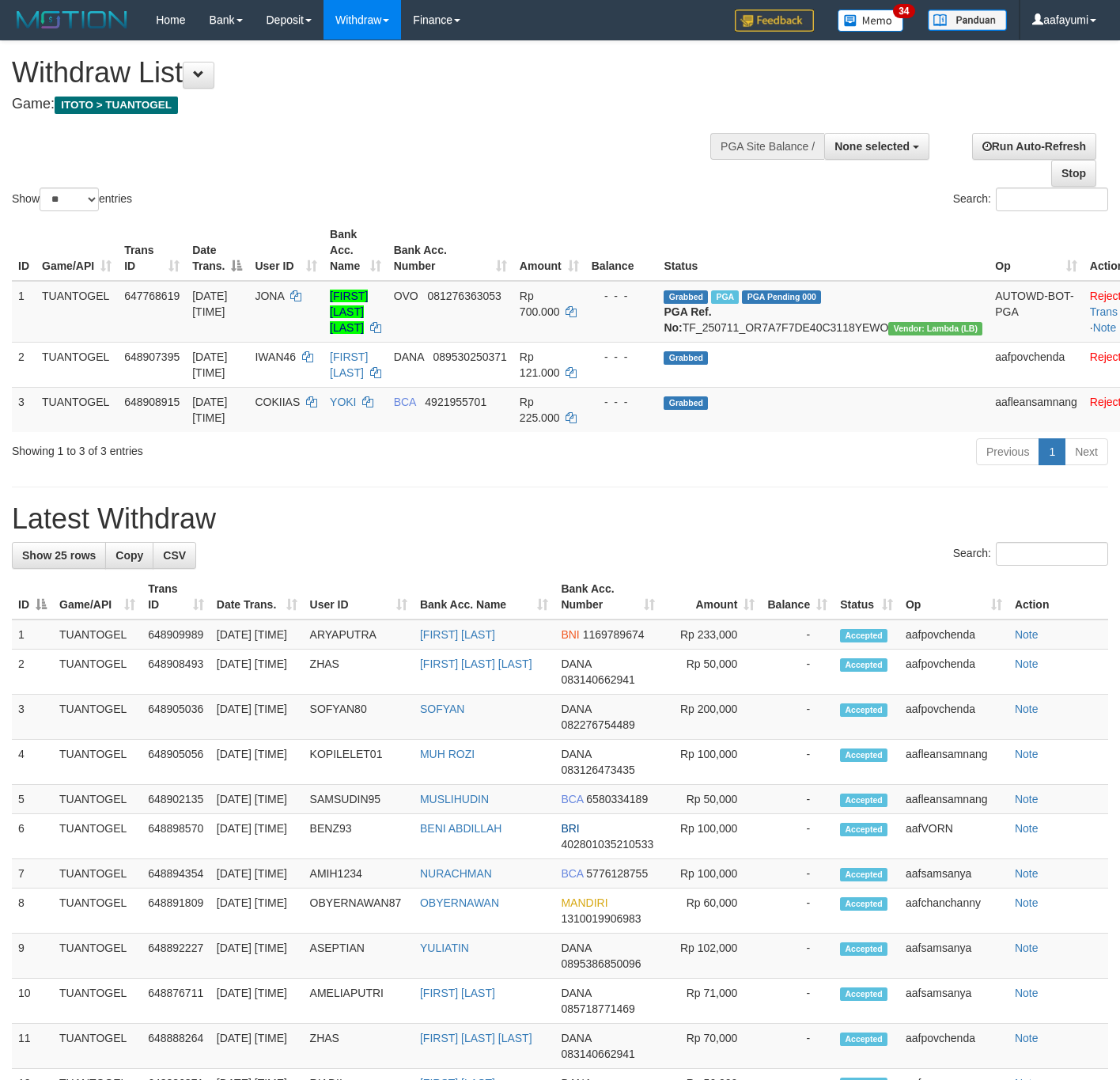 select 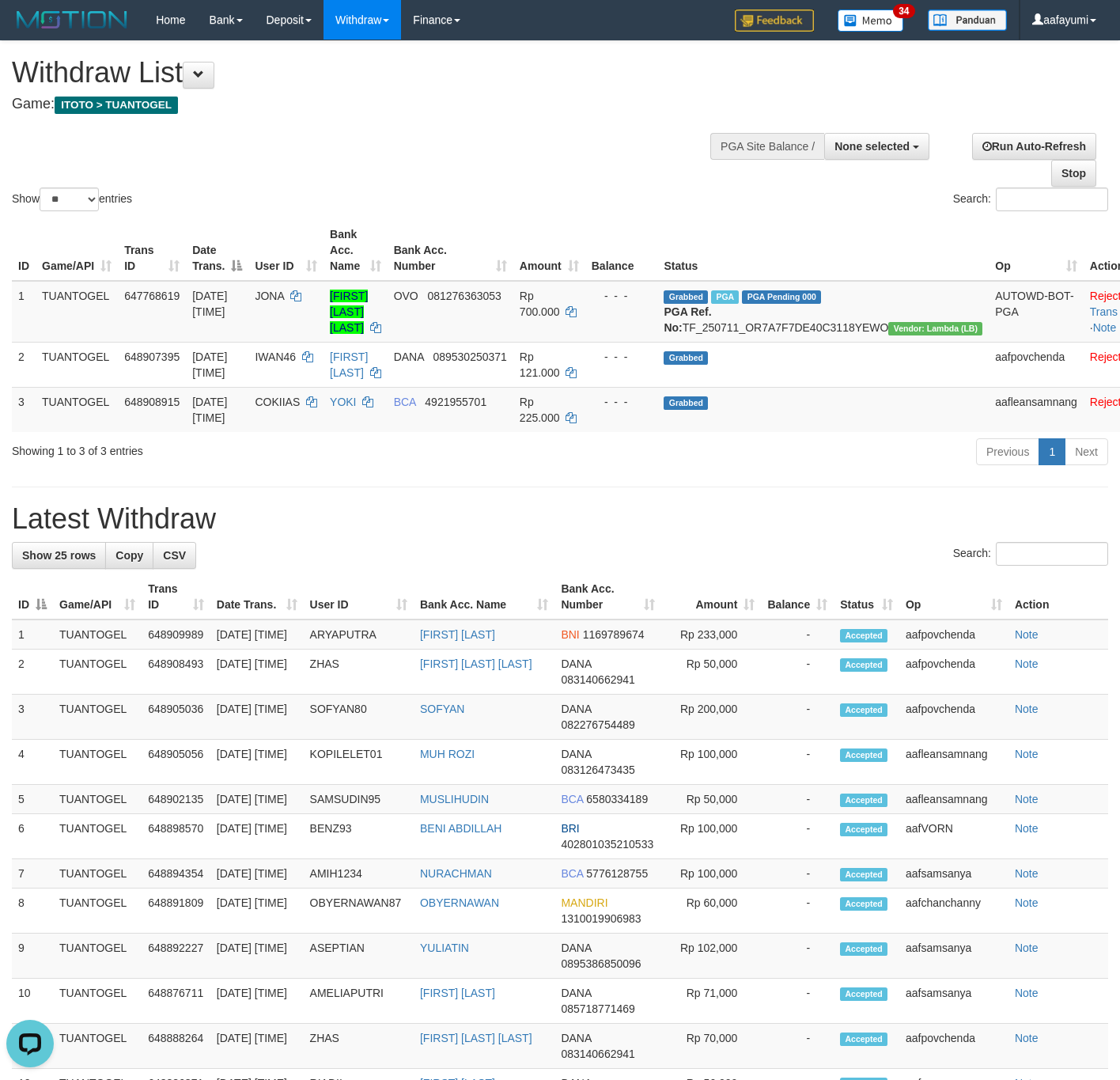 scroll, scrollTop: 0, scrollLeft: 0, axis: both 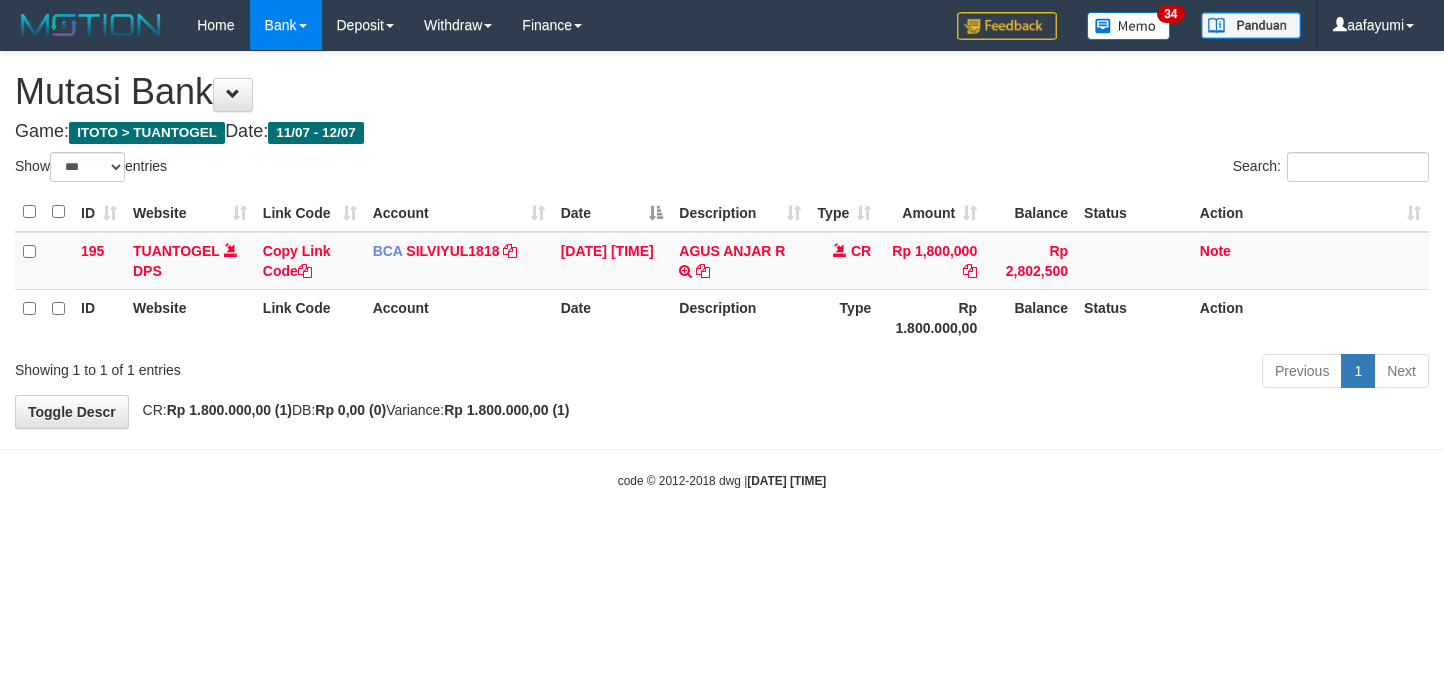select on "***" 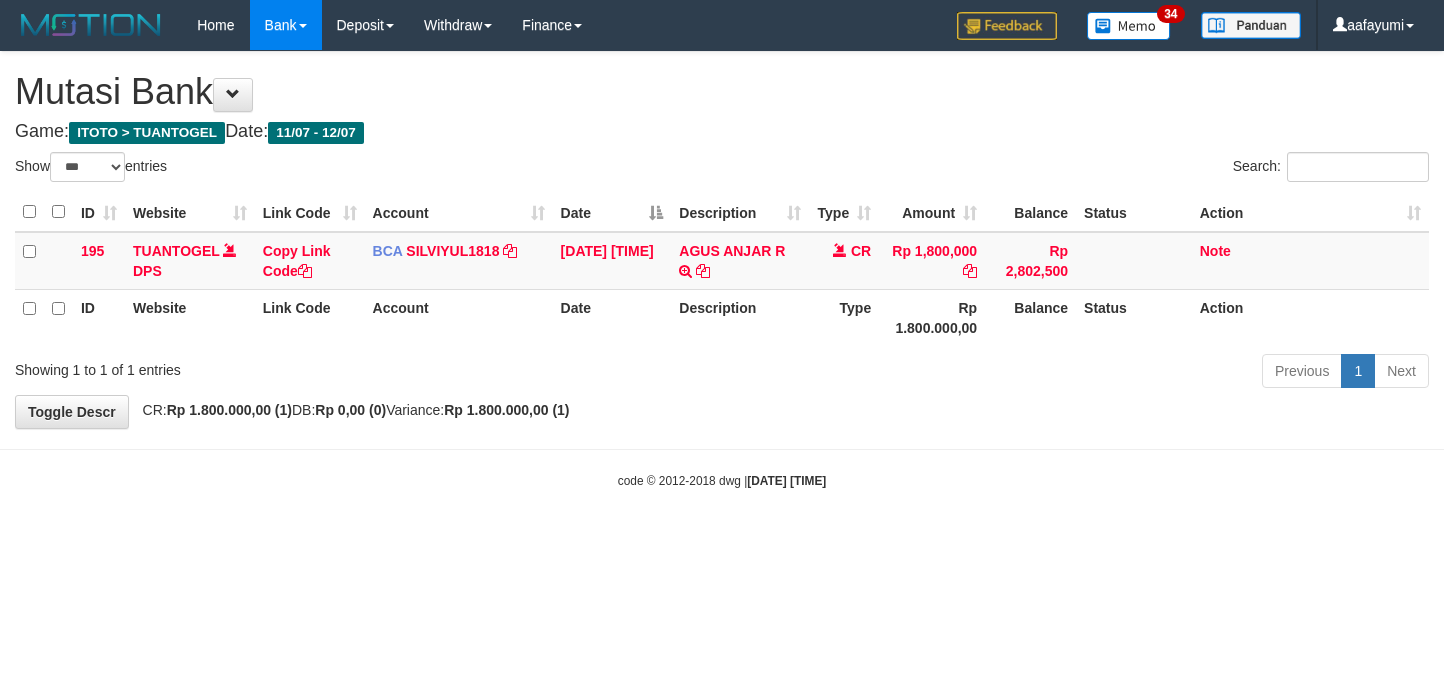 scroll, scrollTop: 0, scrollLeft: 0, axis: both 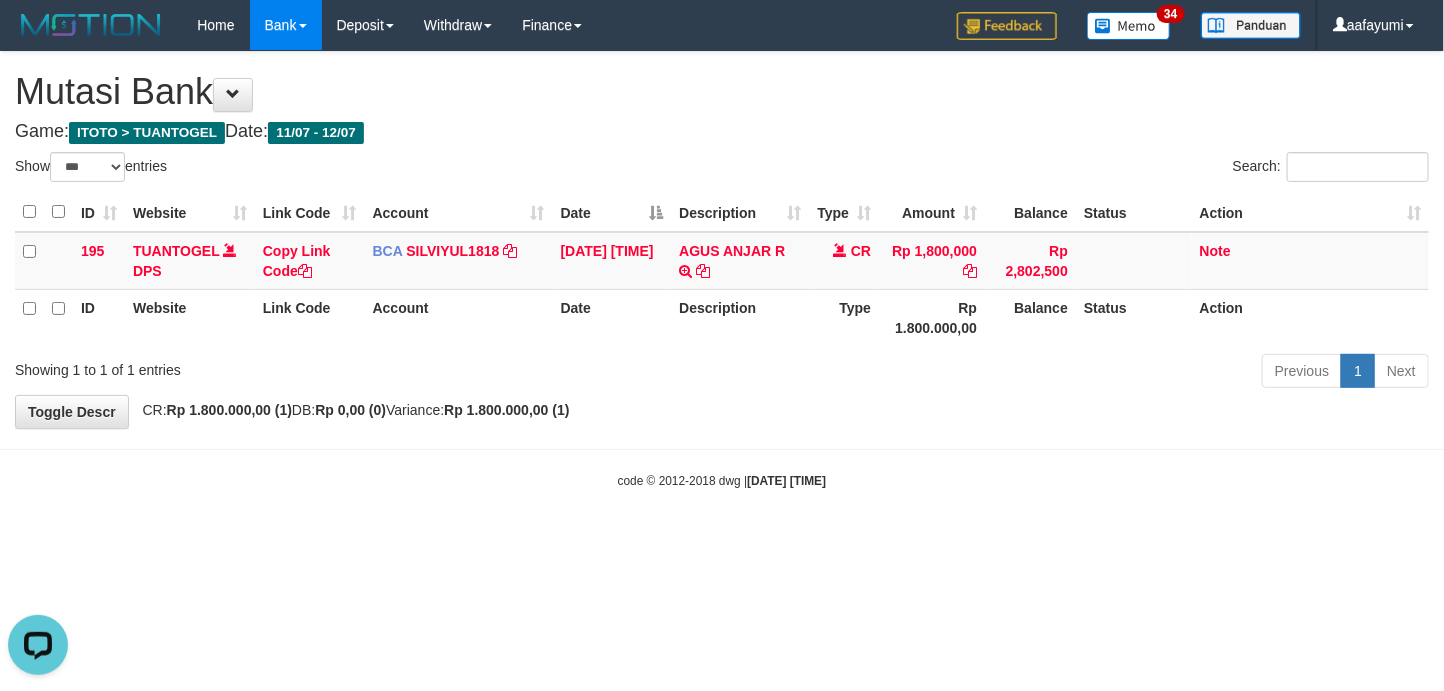 click on "Toggle navigation
Home
Bank
Account List
Mutasi Bank
Search
Note Mutasi
Deposit
DPS List
History
Note DPS
Withdraw
WD List
Report Link
Finance
Financial Data" at bounding box center (722, 270) 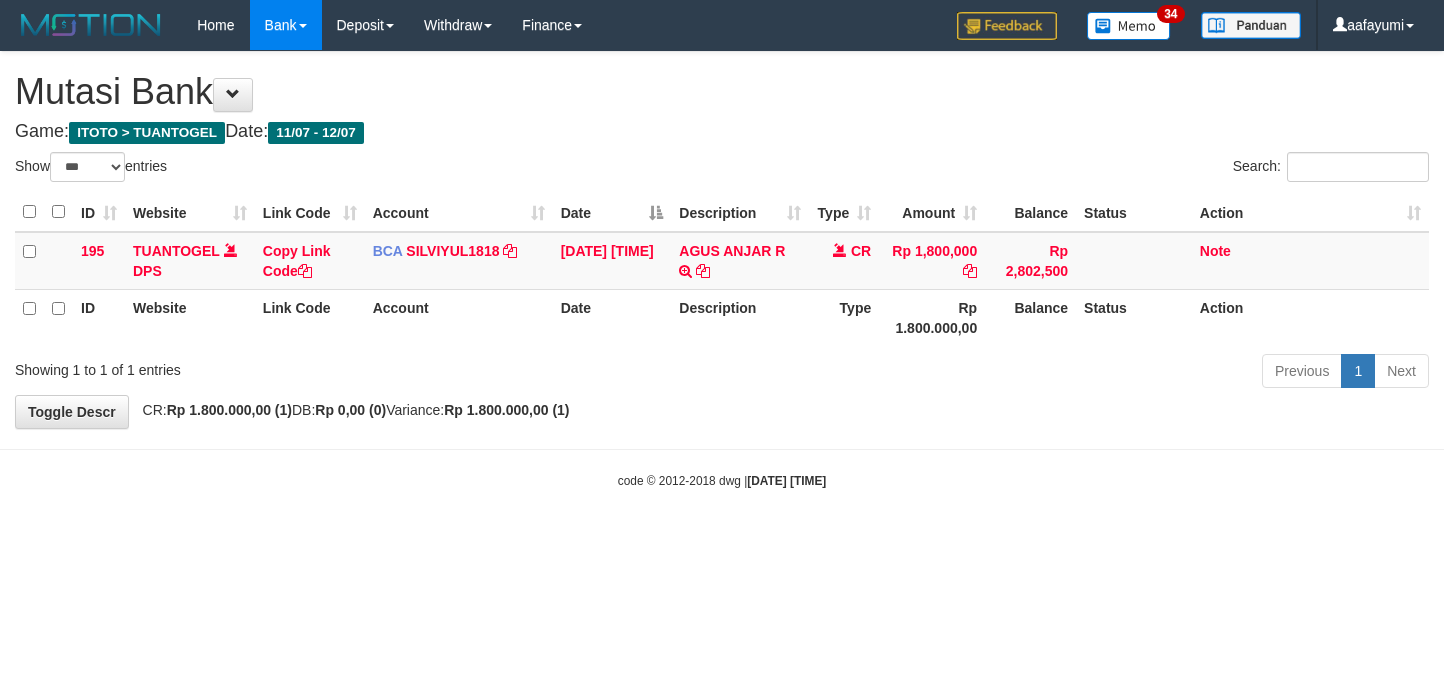 select on "***" 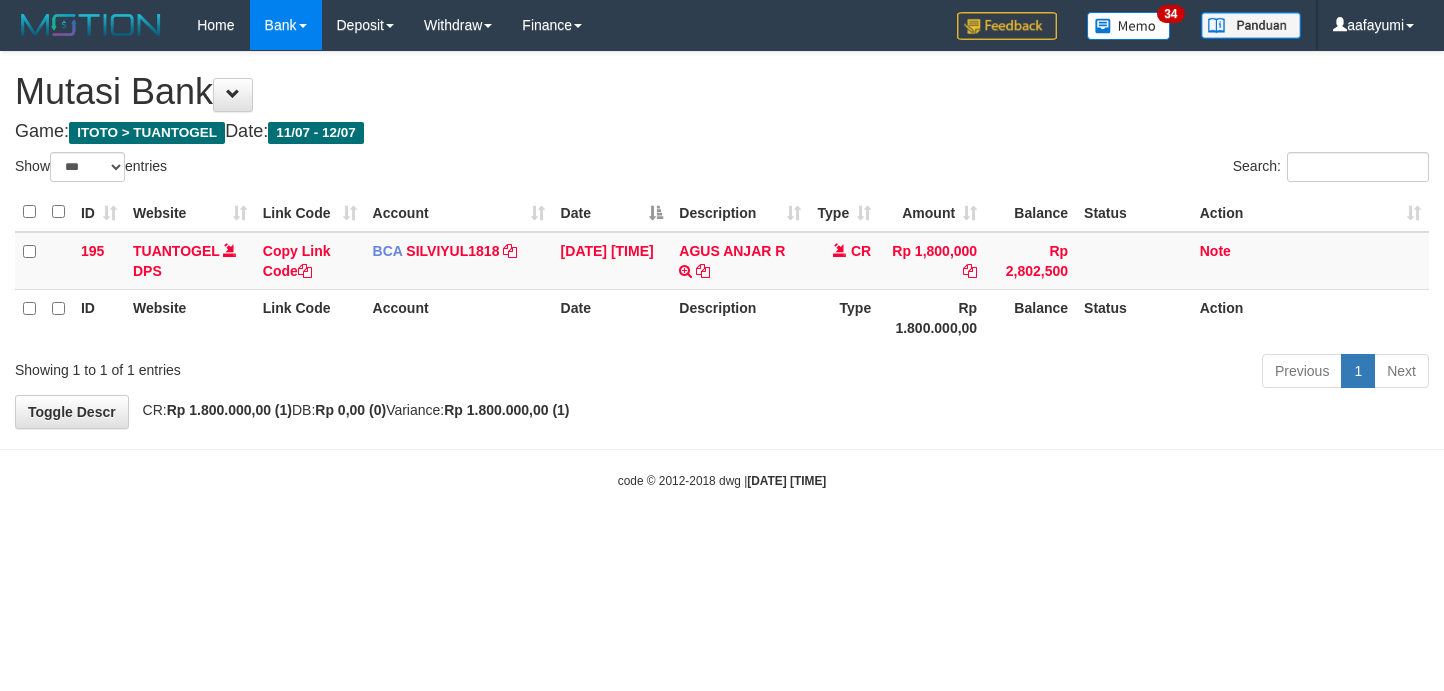 scroll, scrollTop: 0, scrollLeft: 0, axis: both 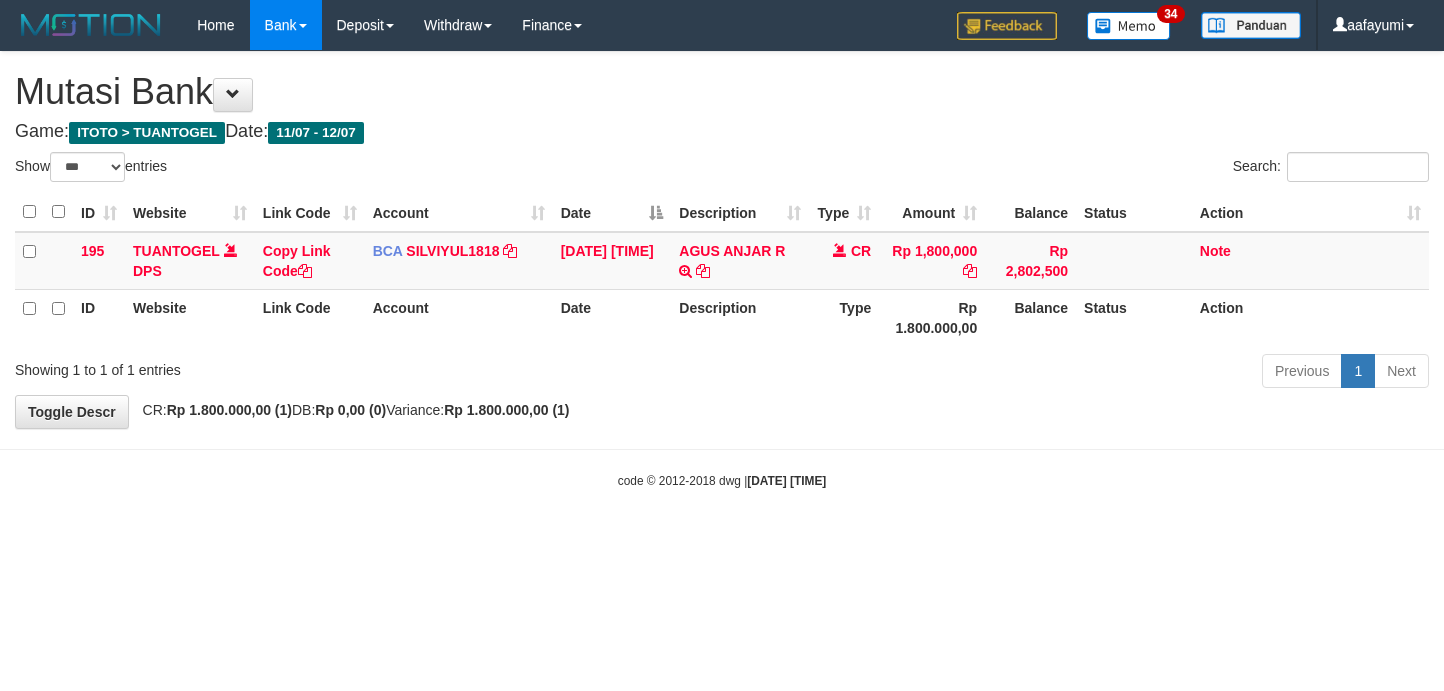 select on "***" 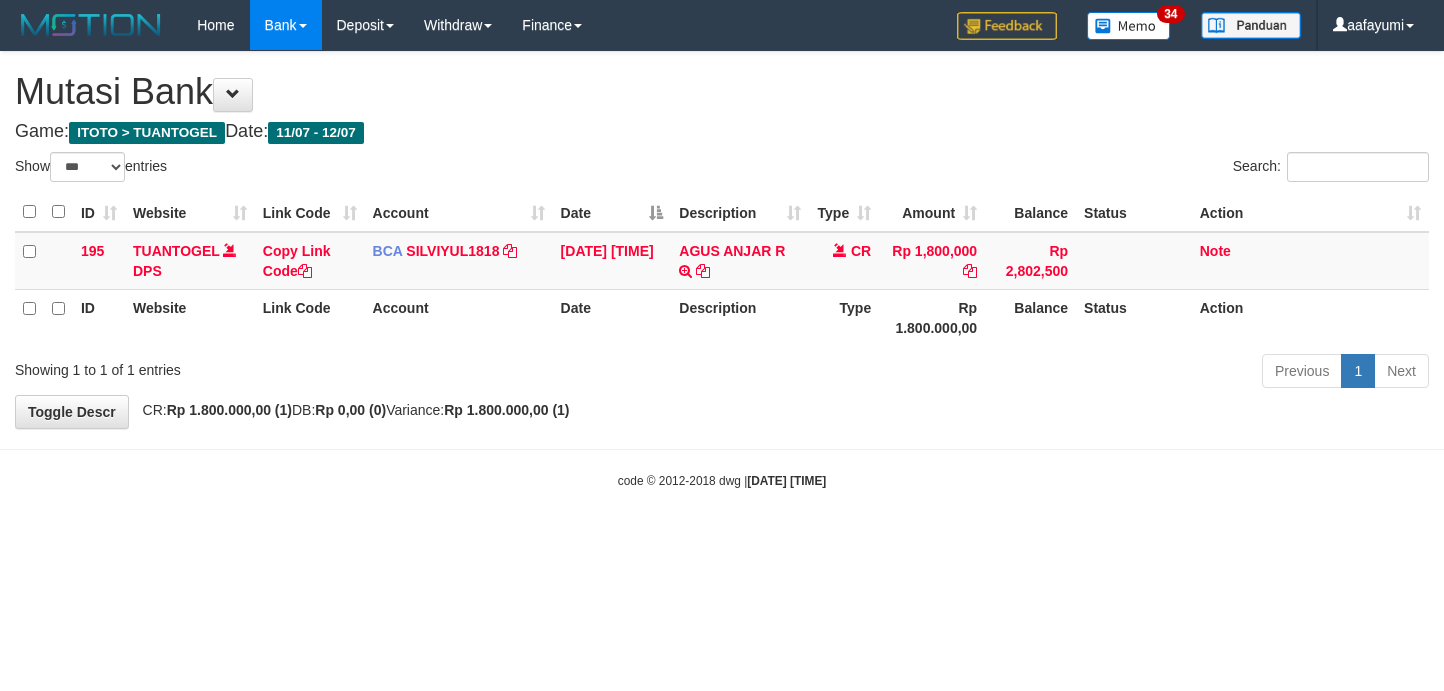 scroll, scrollTop: 0, scrollLeft: 0, axis: both 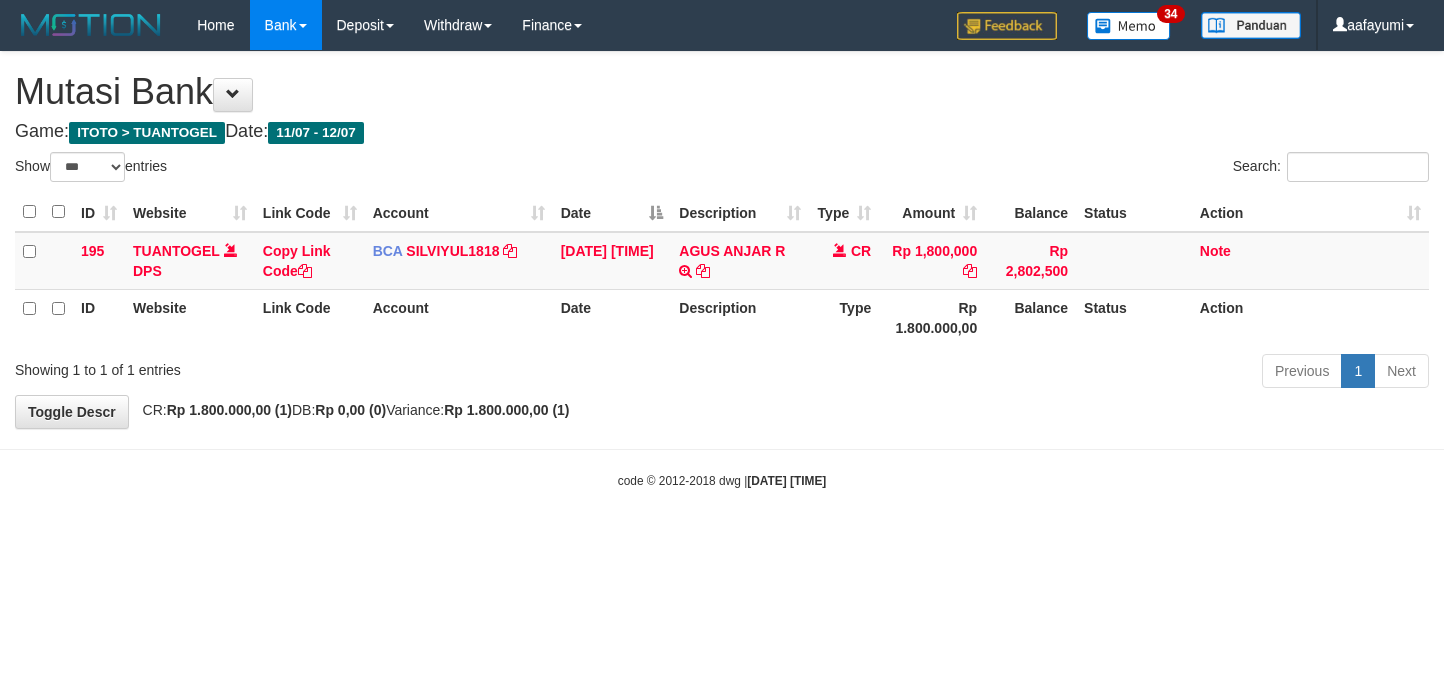 select on "***" 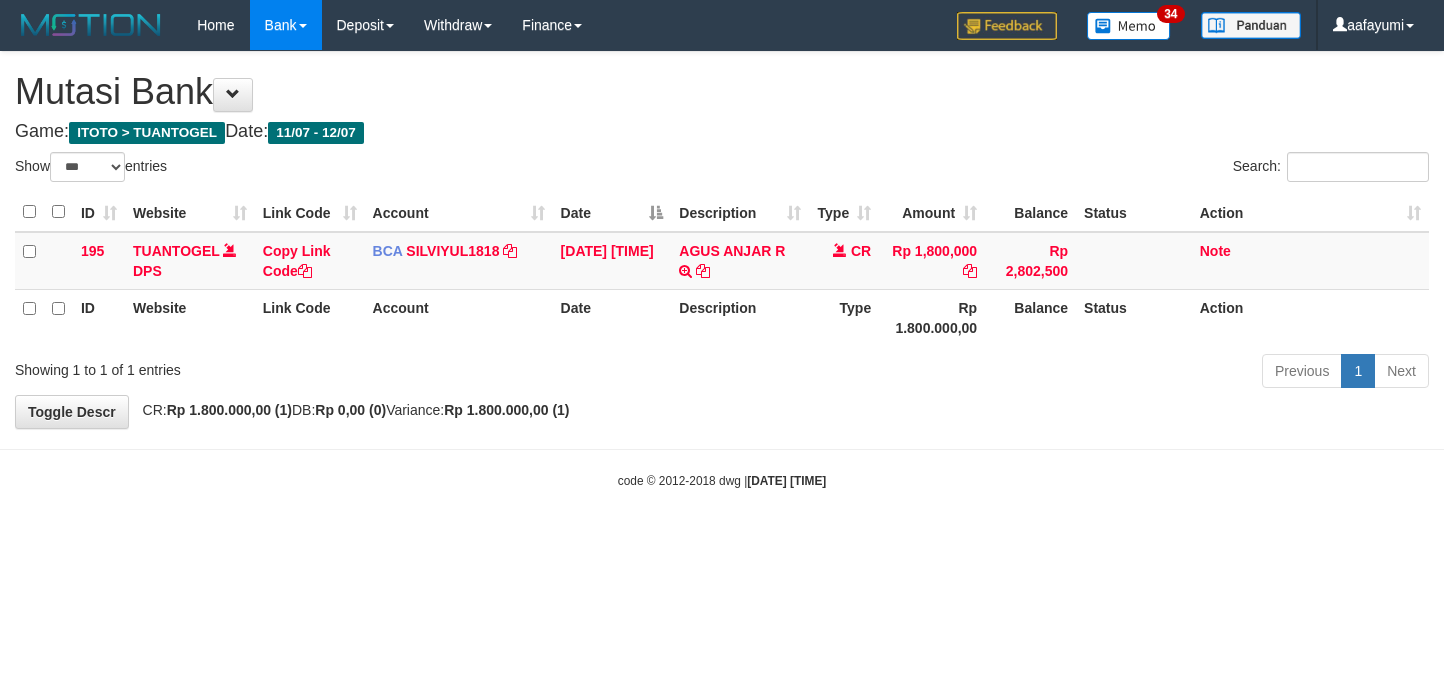 scroll, scrollTop: 0, scrollLeft: 0, axis: both 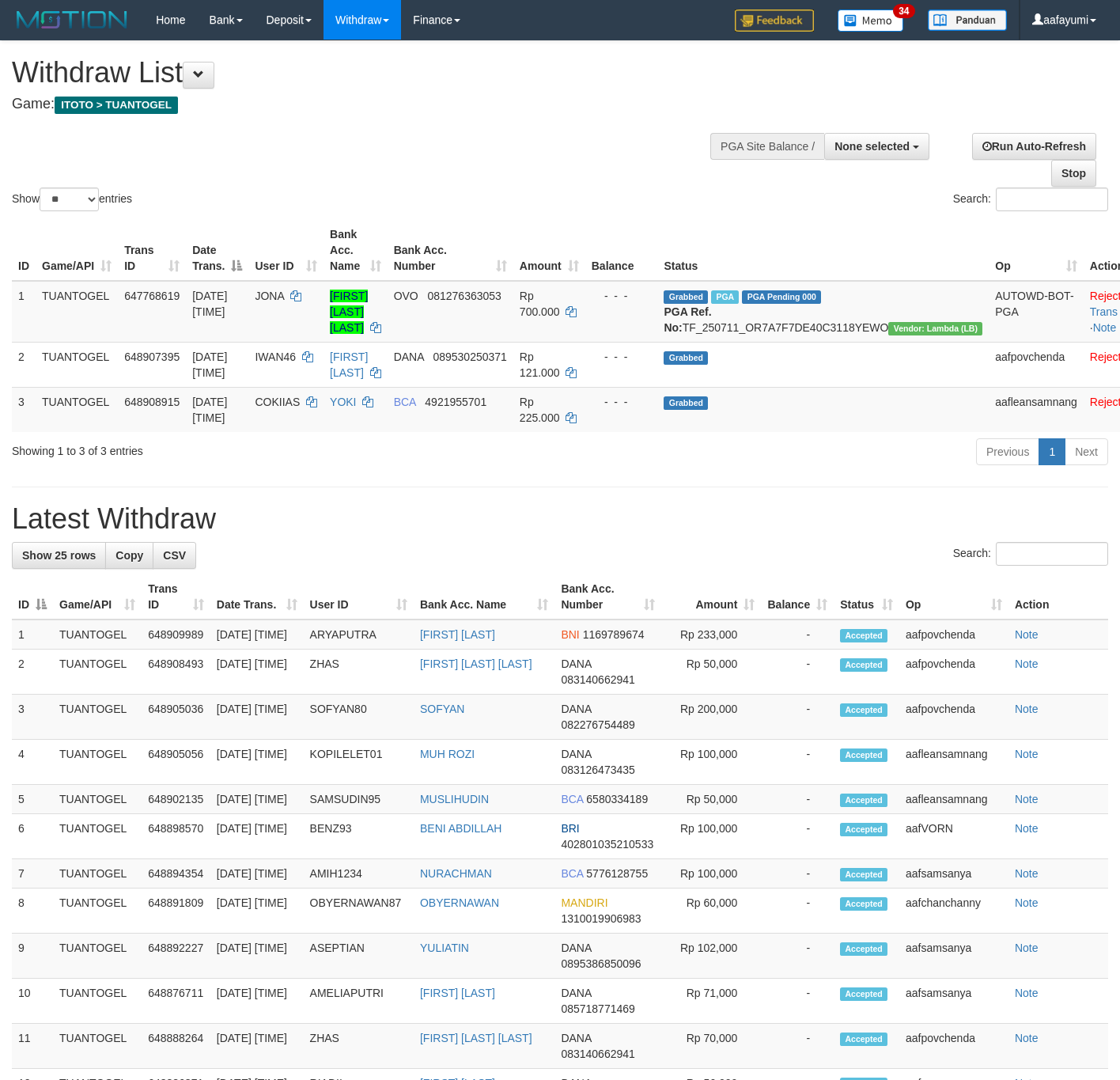 select 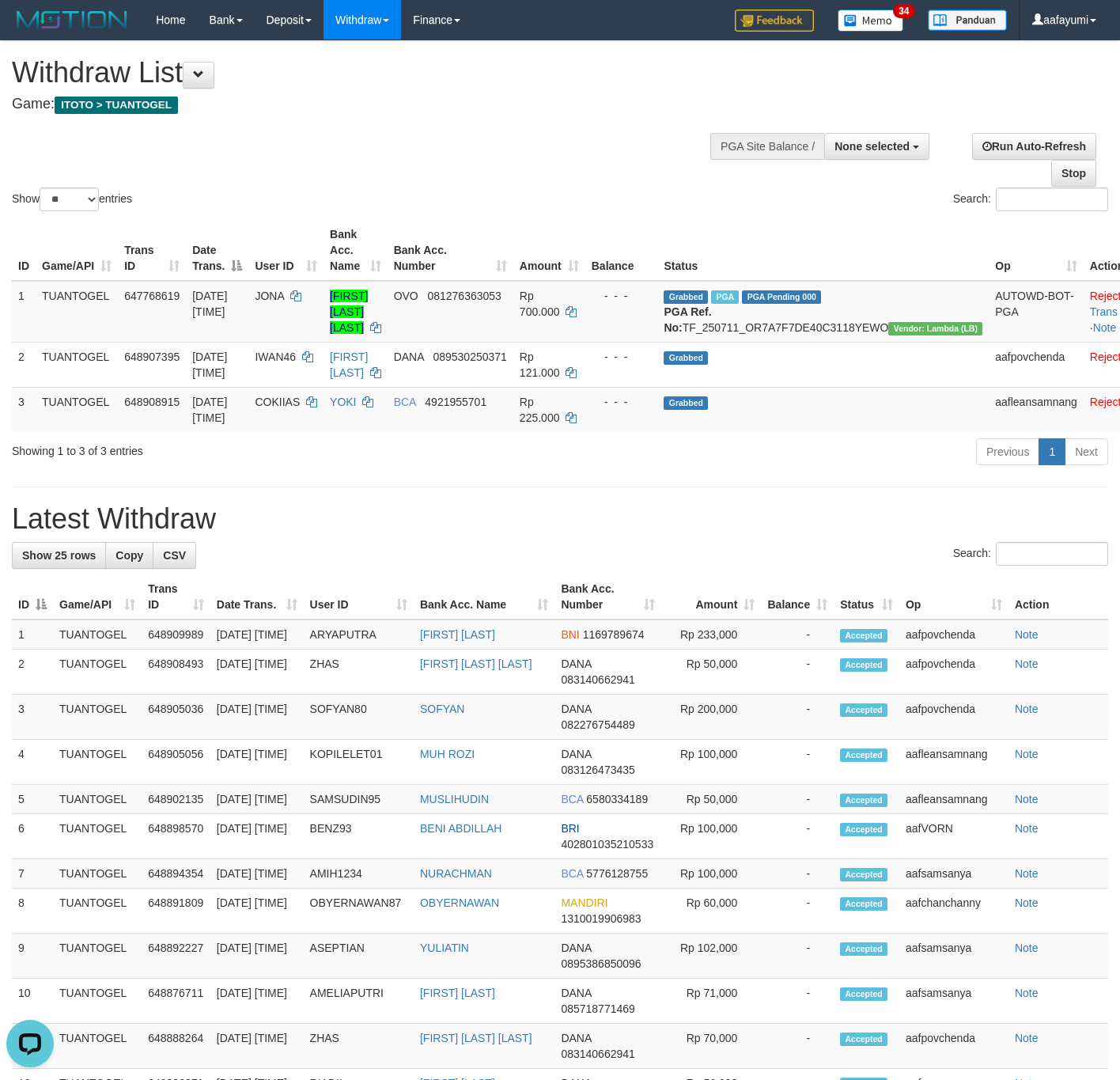 scroll, scrollTop: 0, scrollLeft: 0, axis: both 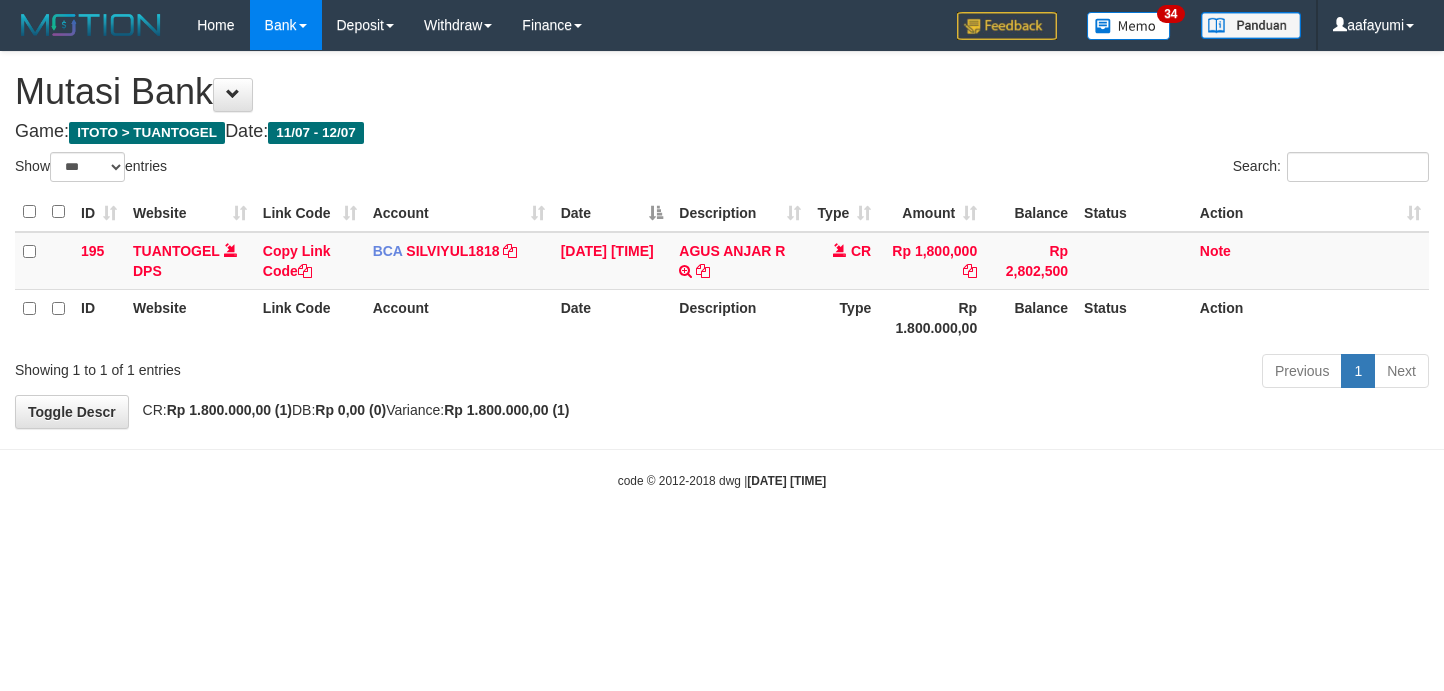 select on "***" 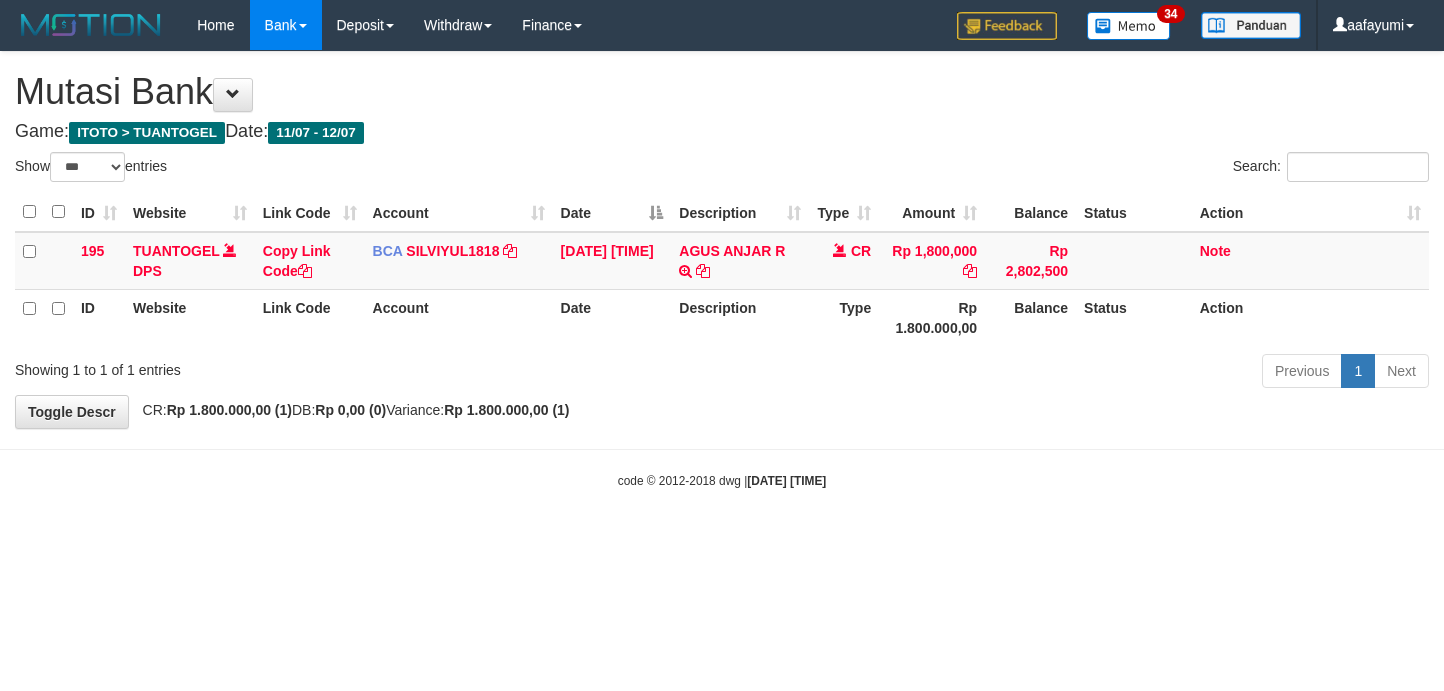 scroll, scrollTop: 0, scrollLeft: 0, axis: both 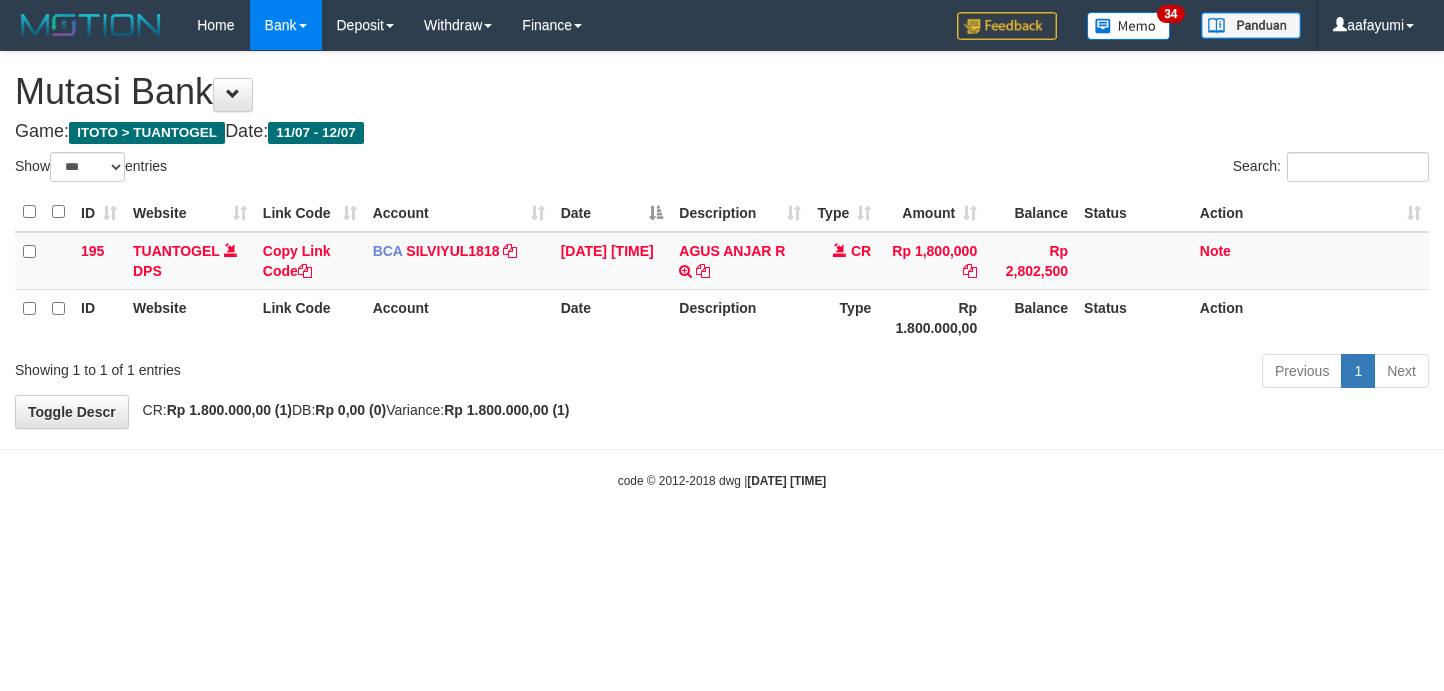select on "***" 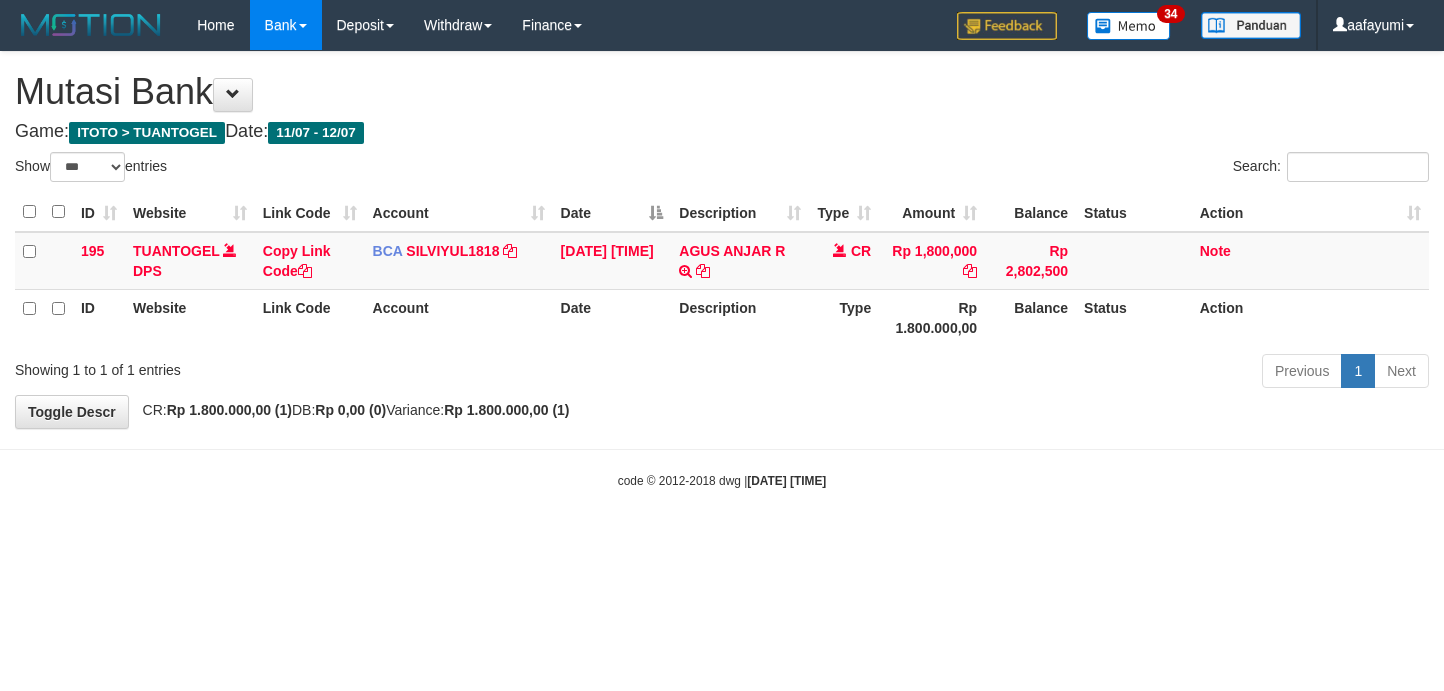 scroll, scrollTop: 0, scrollLeft: 0, axis: both 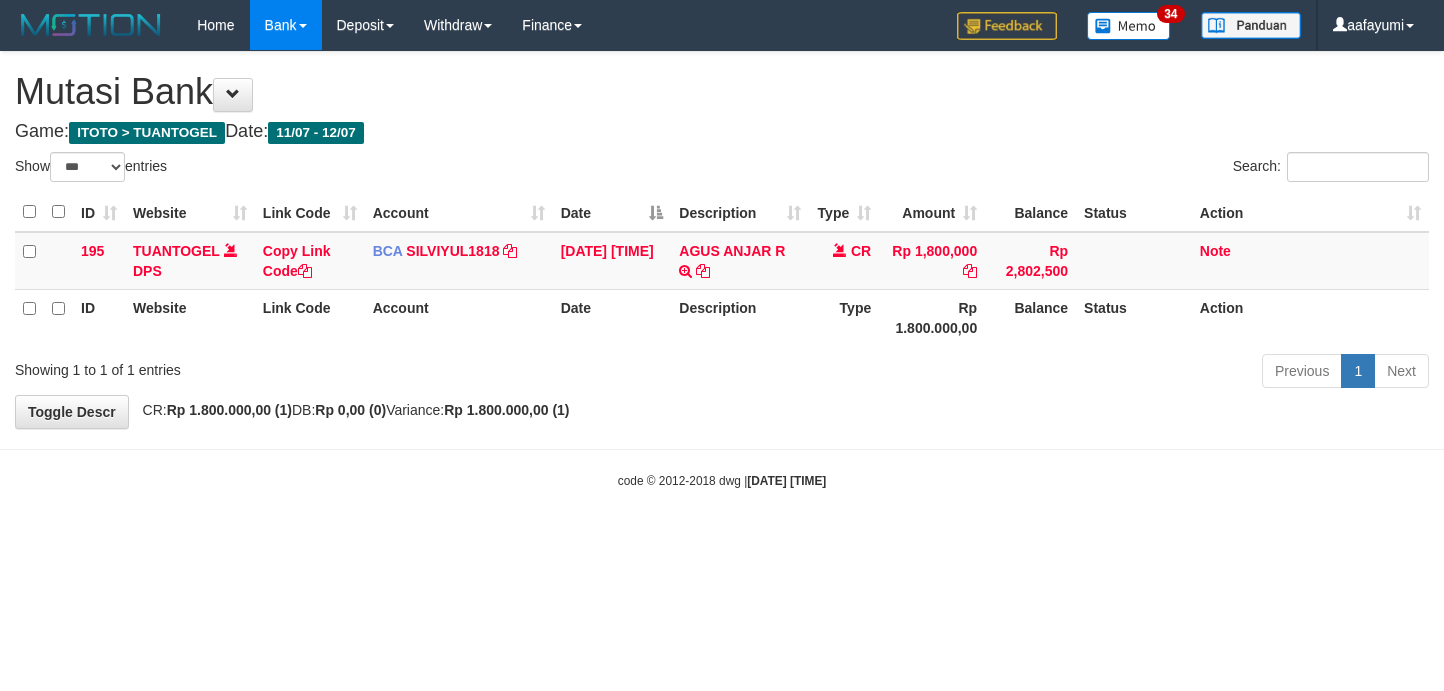 select on "***" 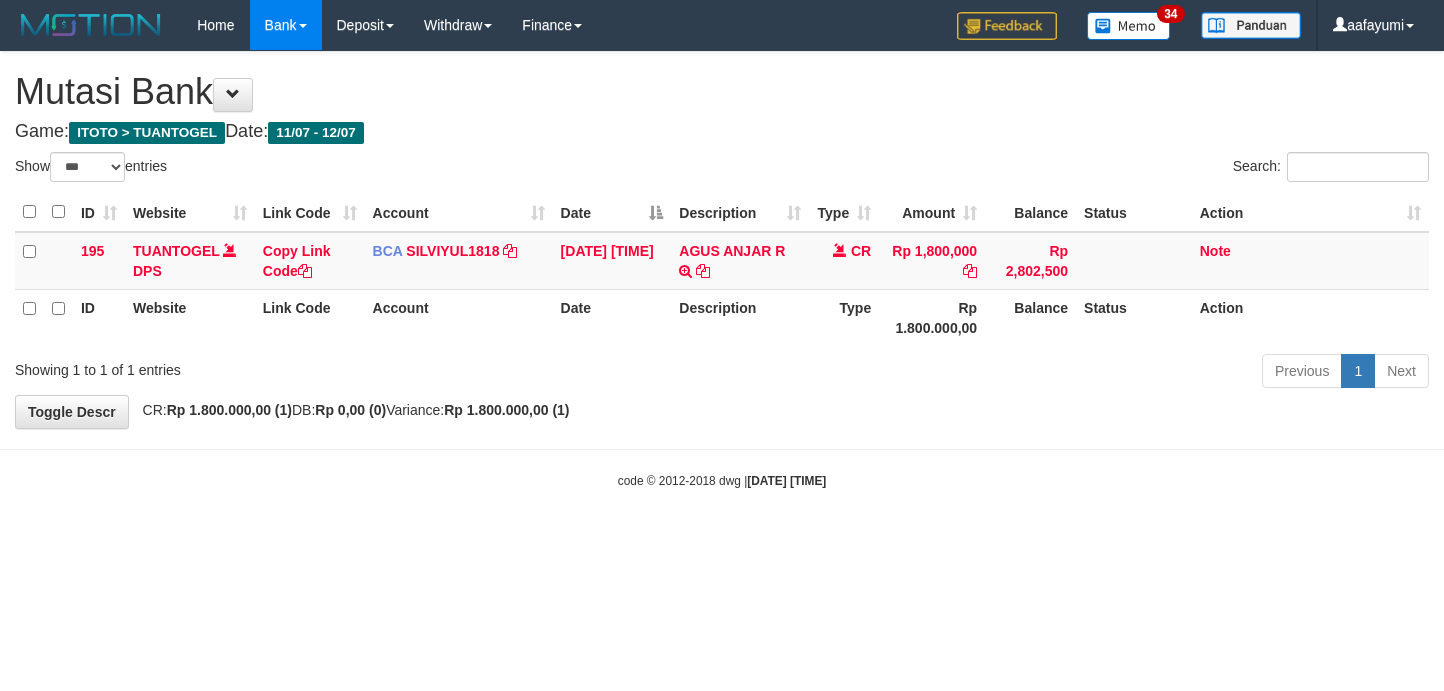 scroll, scrollTop: 0, scrollLeft: 0, axis: both 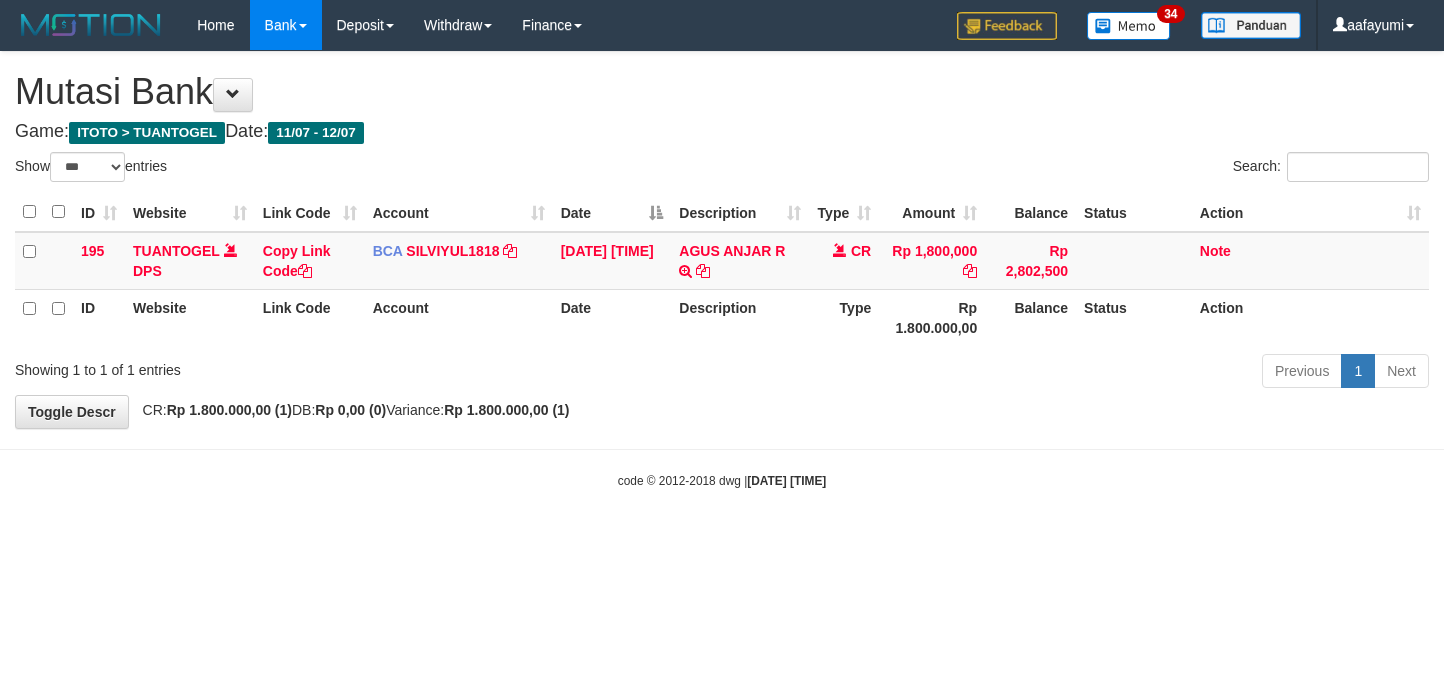select on "***" 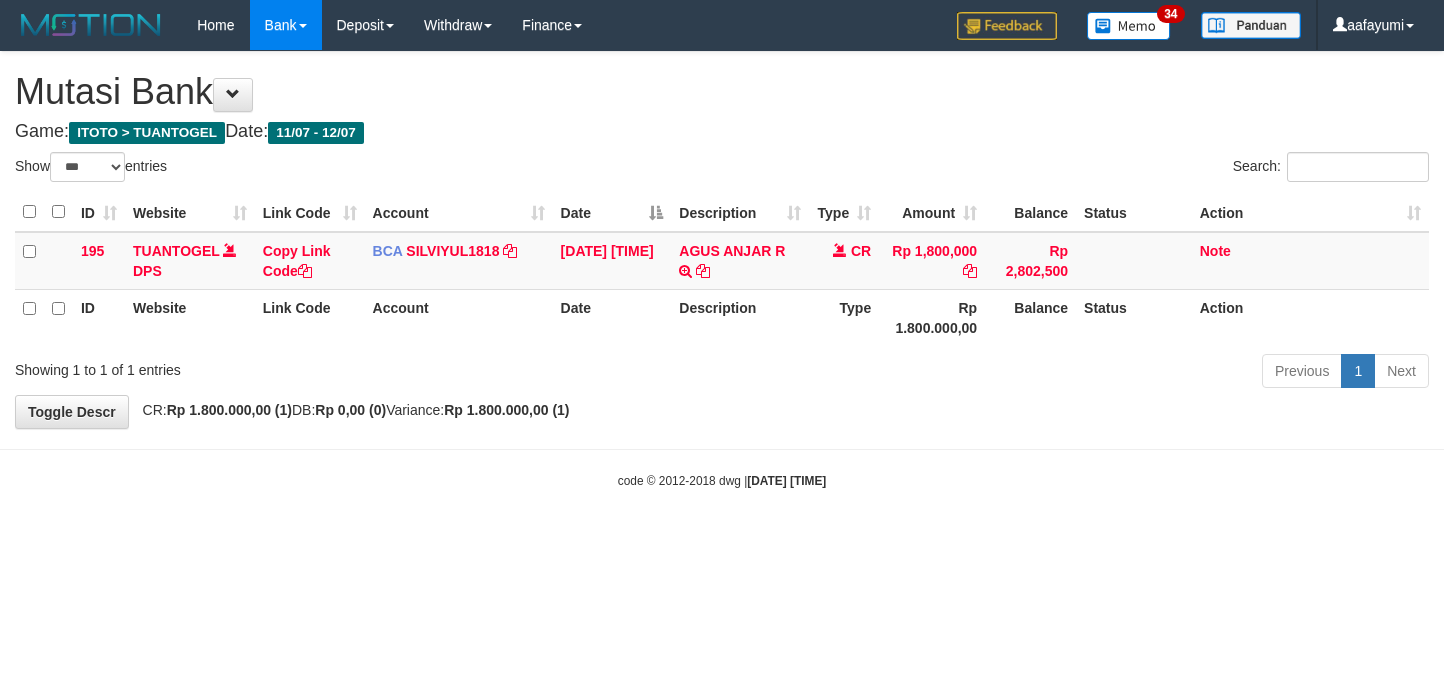 scroll, scrollTop: 0, scrollLeft: 0, axis: both 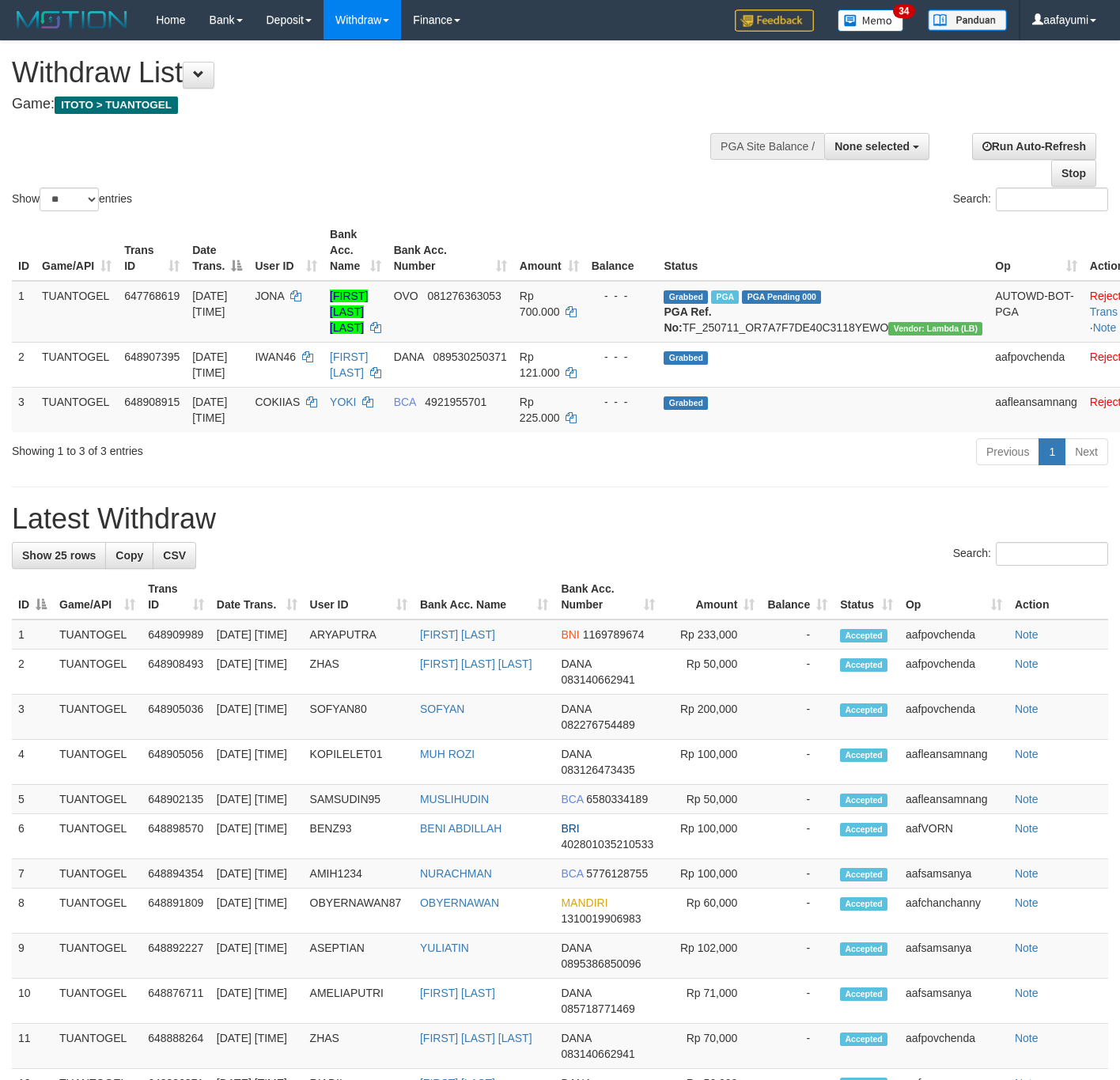 select 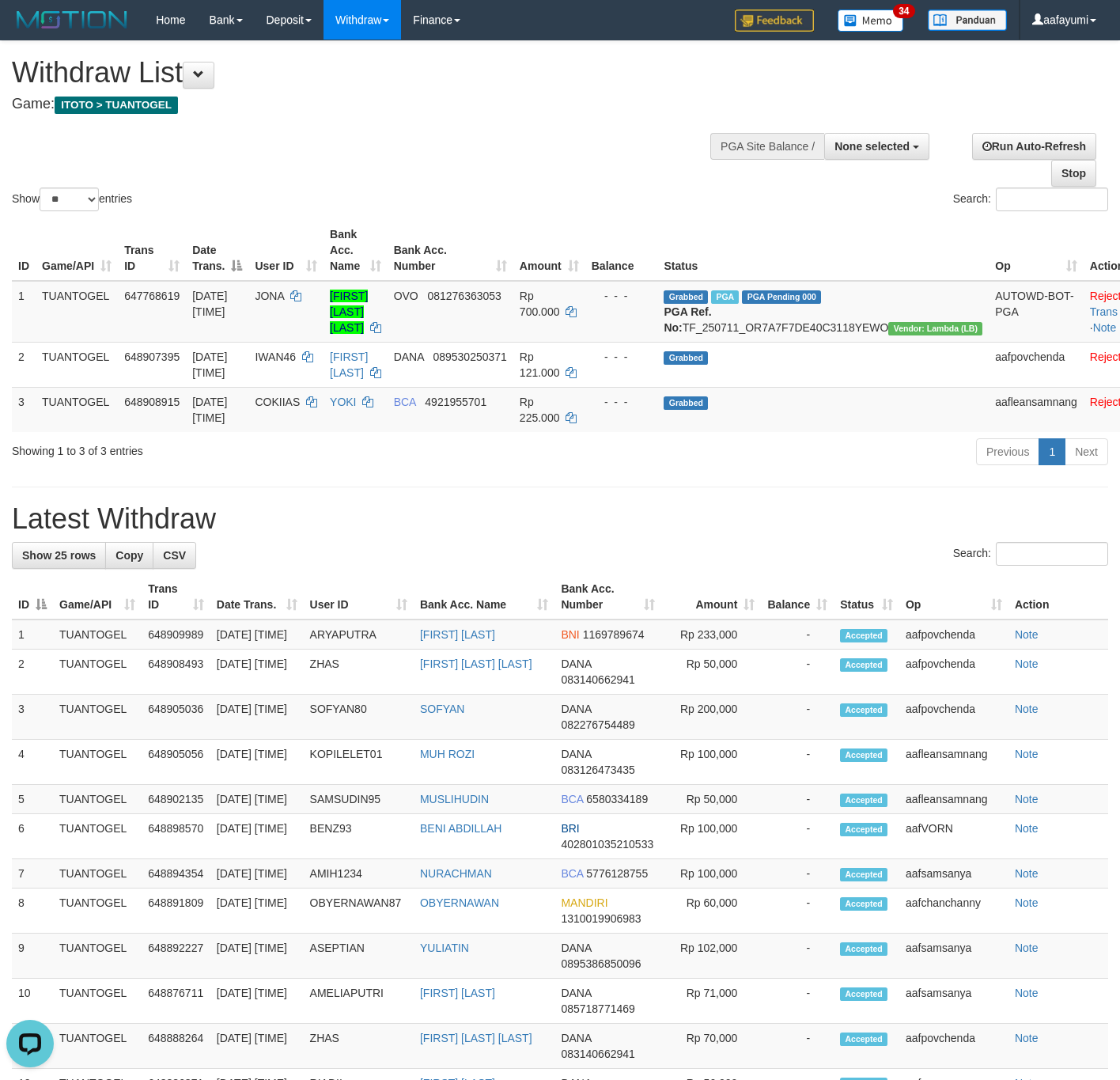 scroll, scrollTop: 0, scrollLeft: 0, axis: both 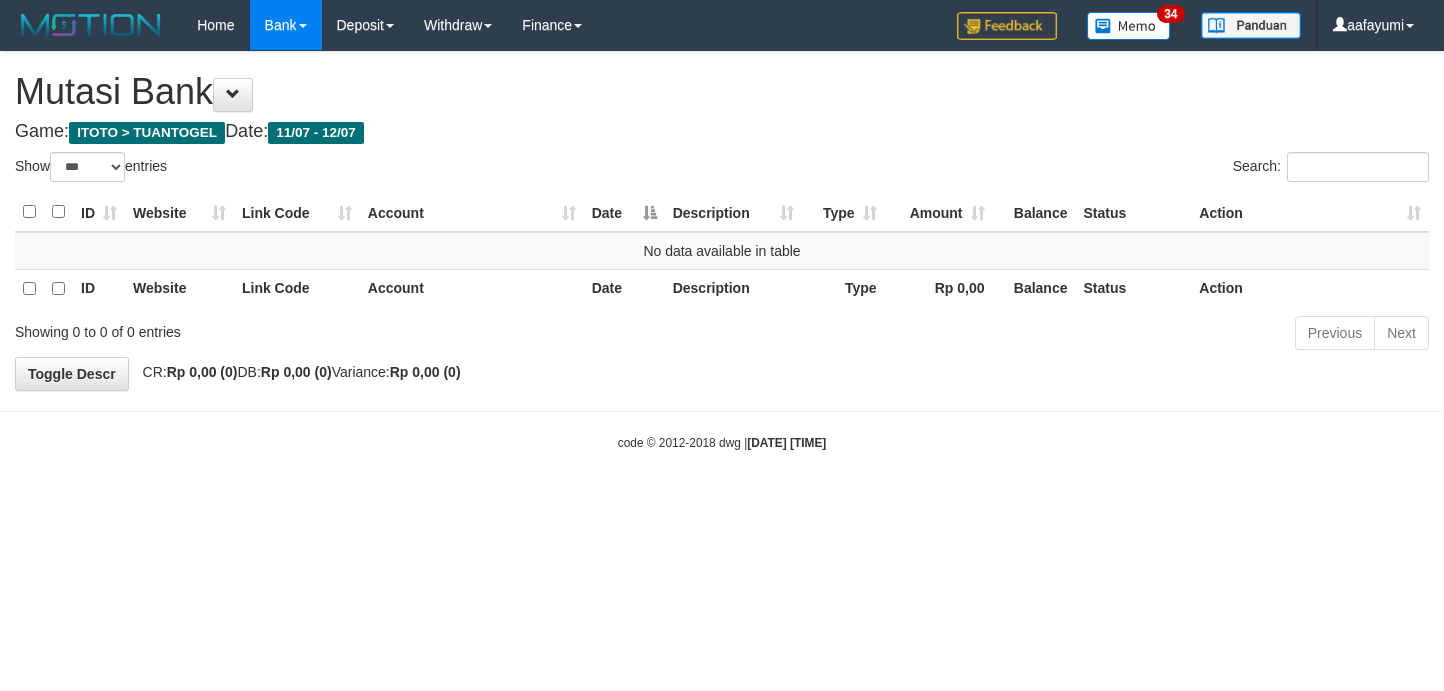 select on "***" 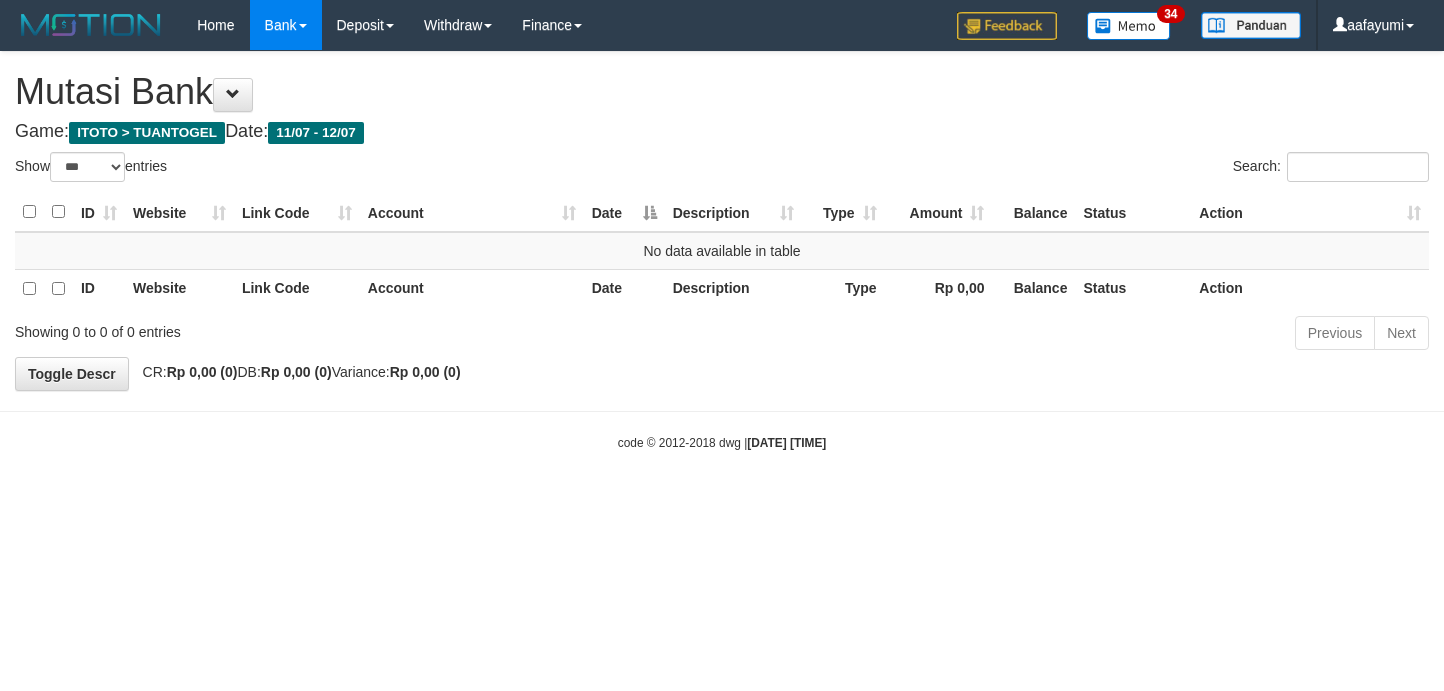 scroll, scrollTop: 0, scrollLeft: 0, axis: both 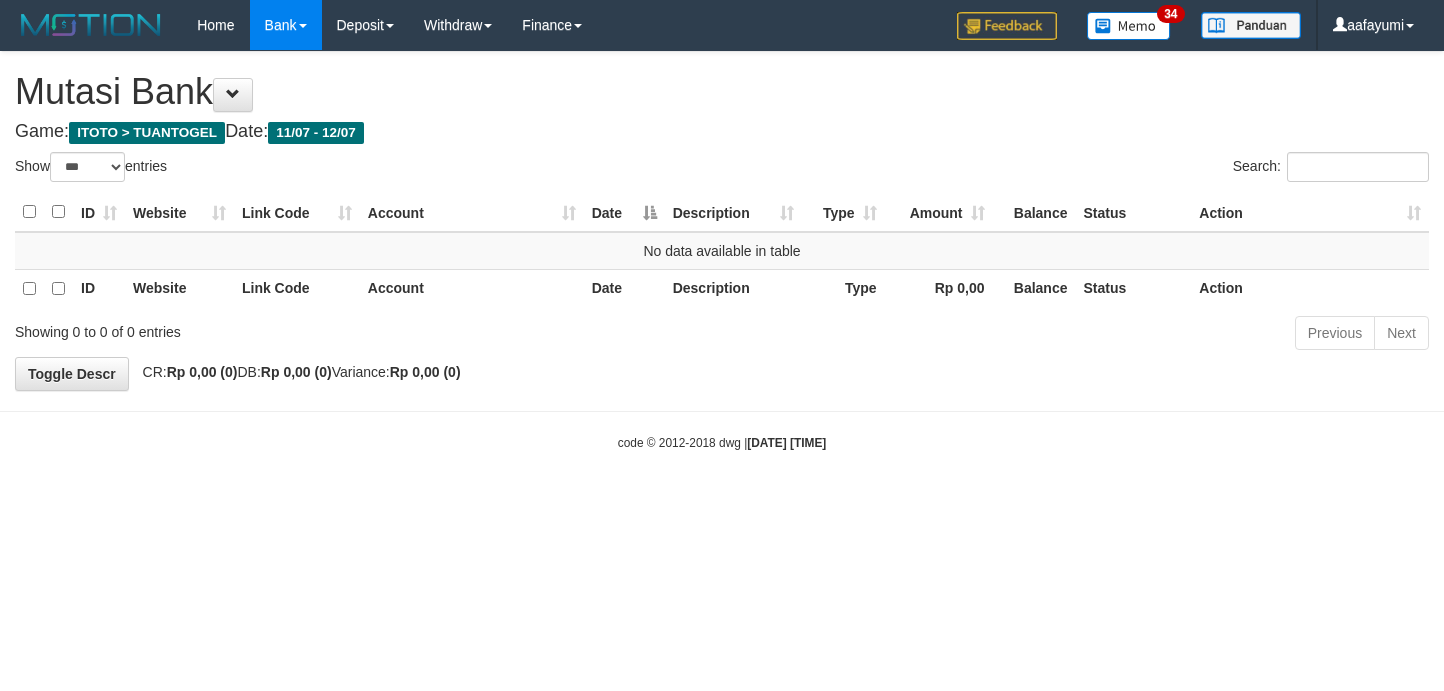 select on "***" 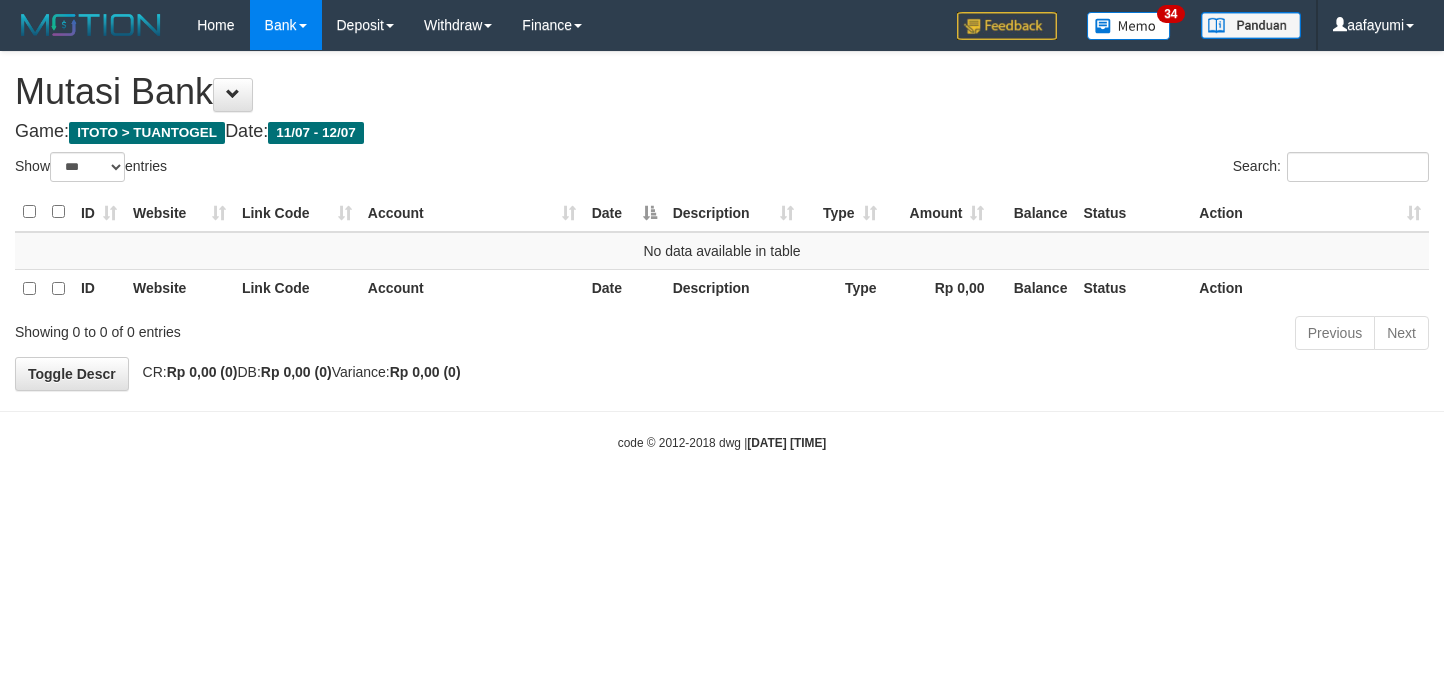 scroll, scrollTop: 0, scrollLeft: 0, axis: both 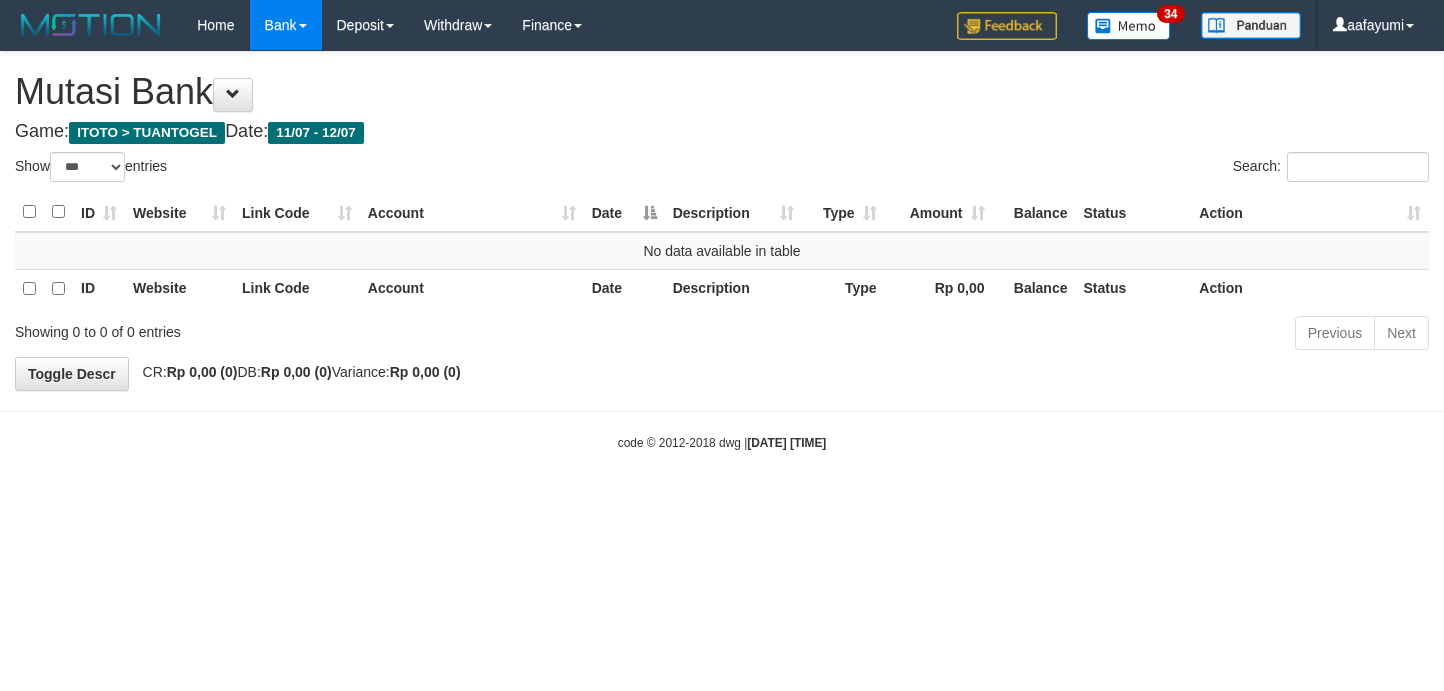 select on "***" 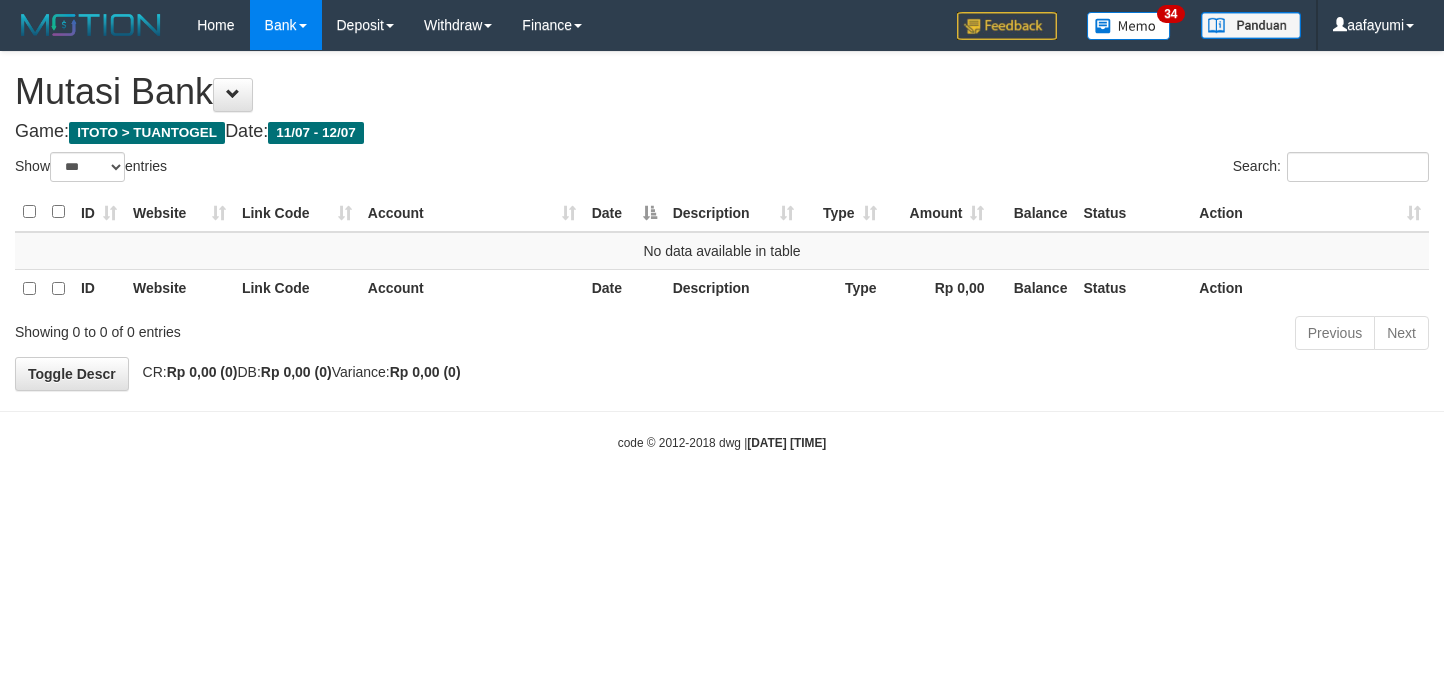 scroll, scrollTop: 0, scrollLeft: 0, axis: both 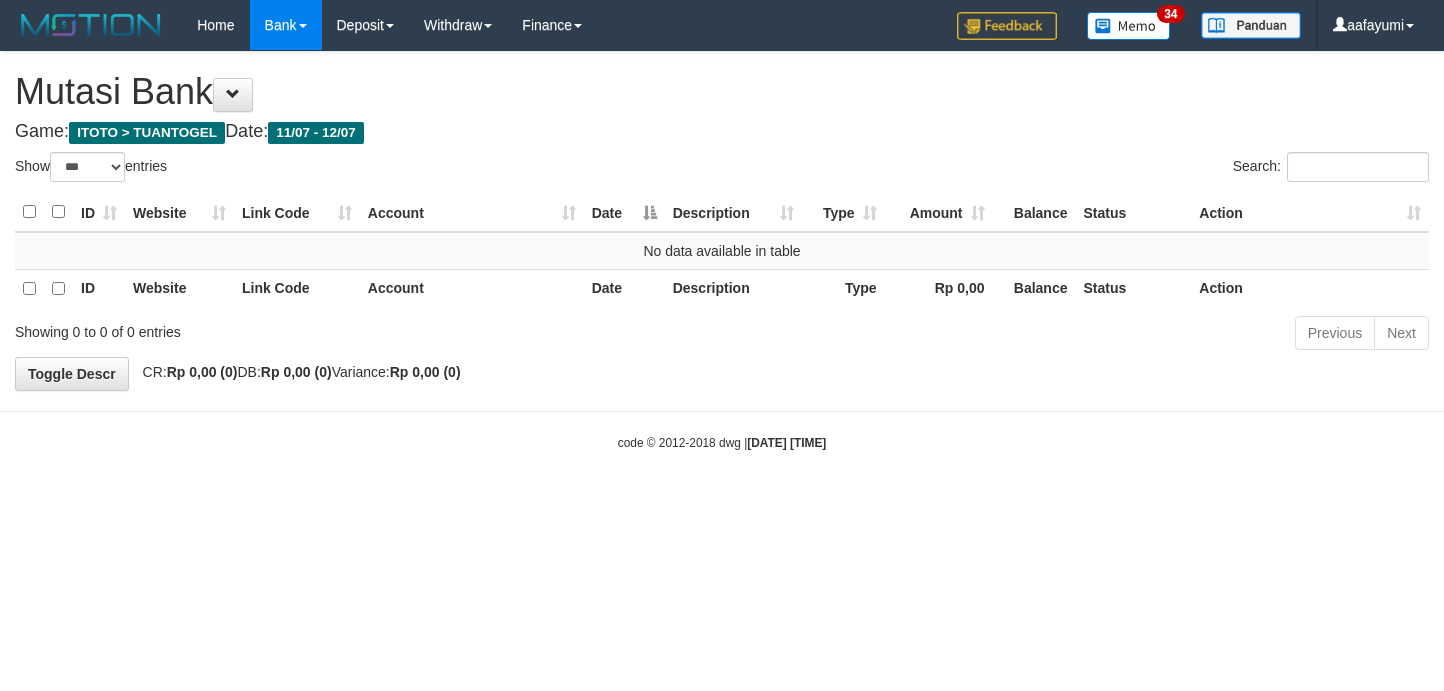select on "***" 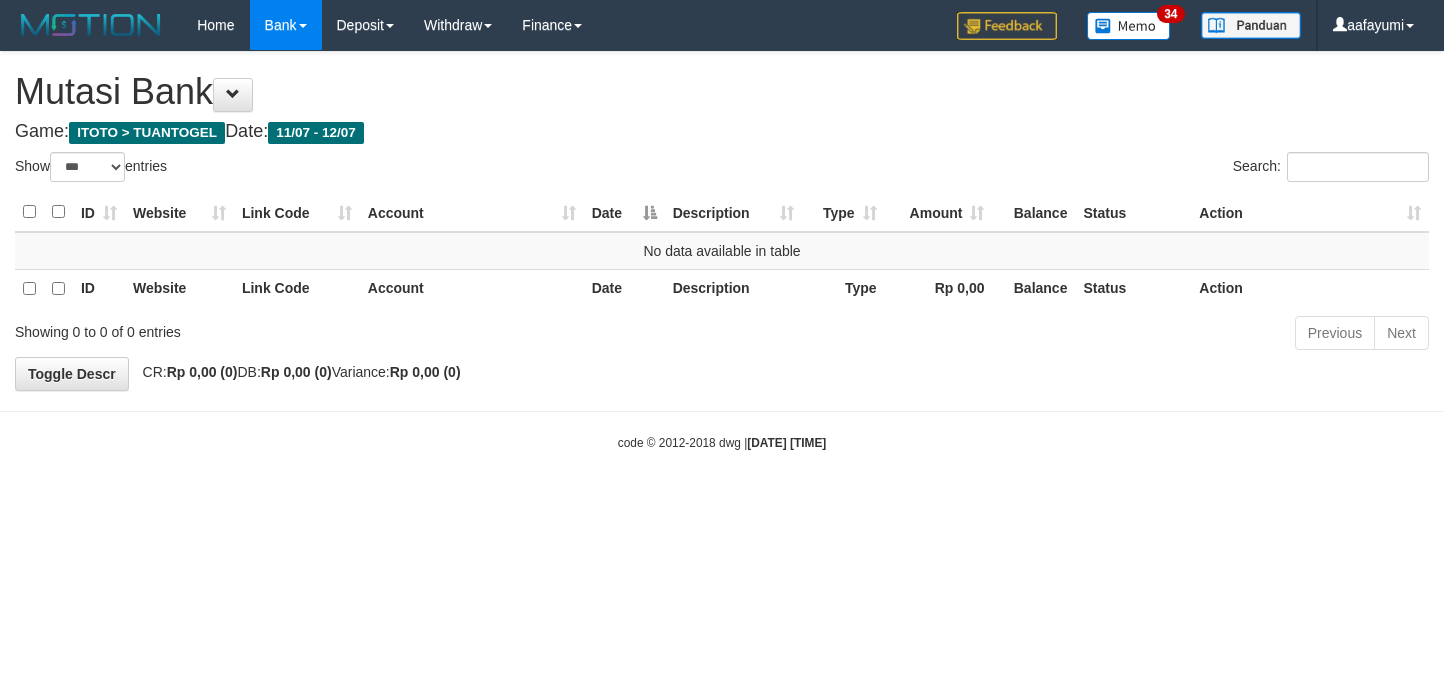 scroll, scrollTop: 0, scrollLeft: 0, axis: both 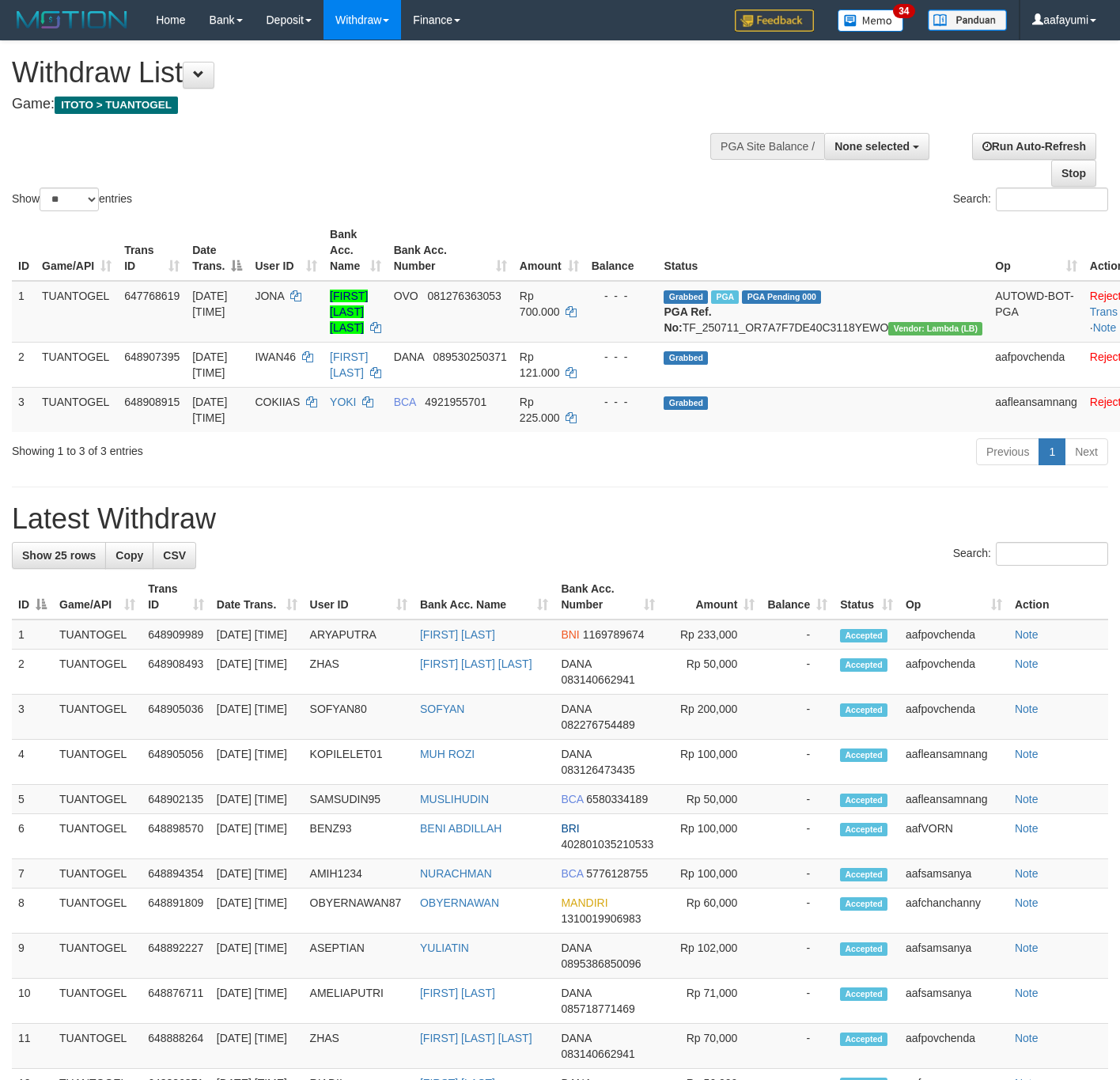 select 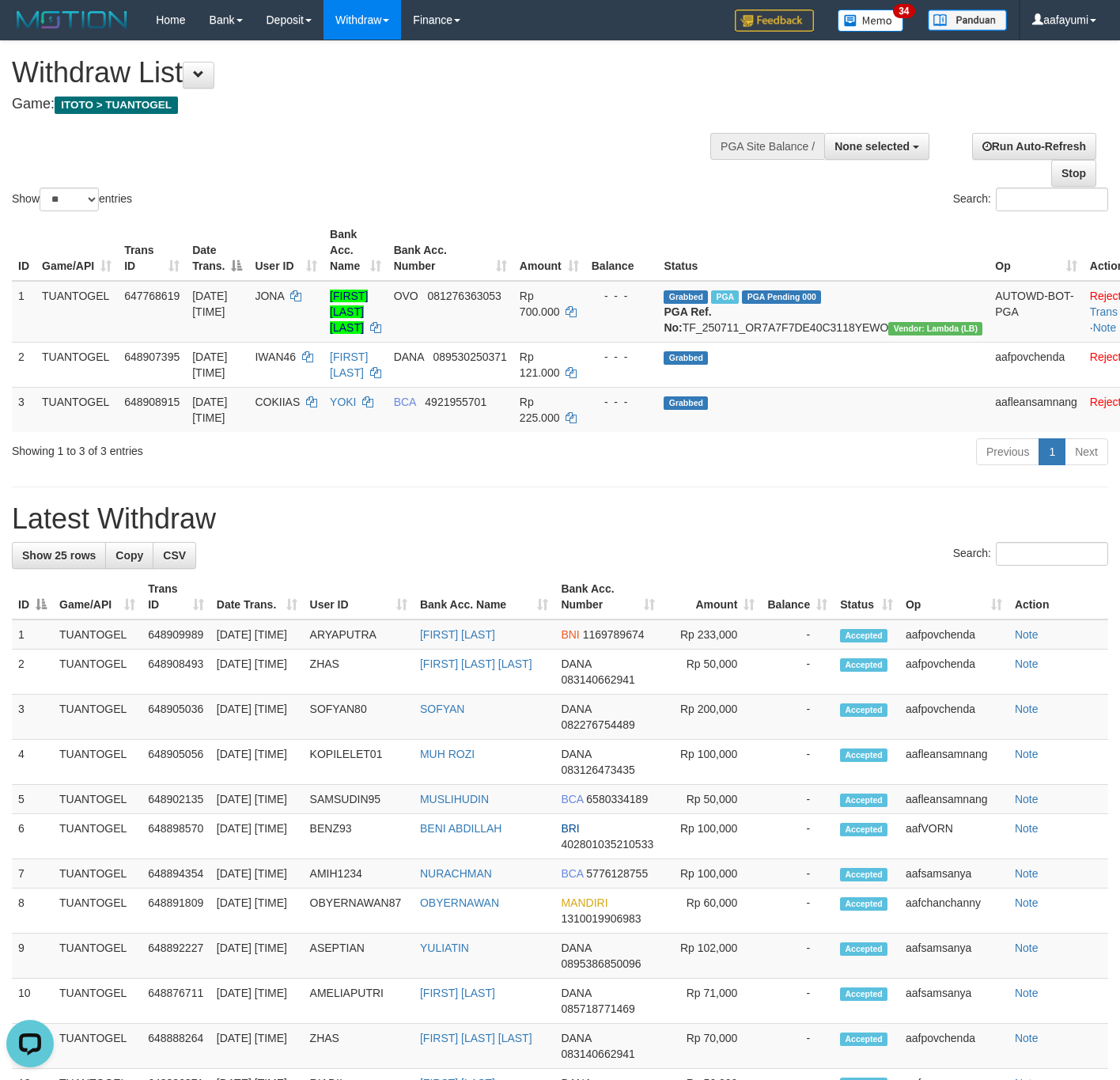 scroll, scrollTop: 0, scrollLeft: 0, axis: both 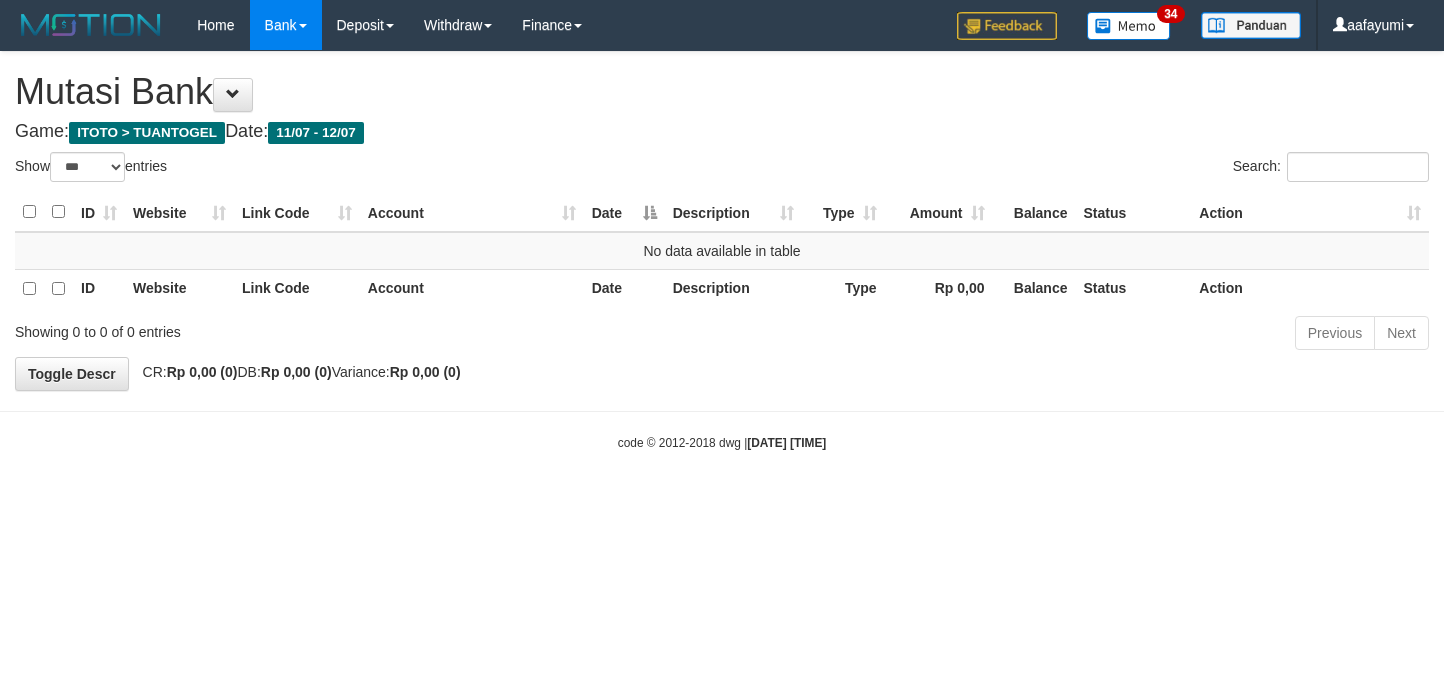 select on "***" 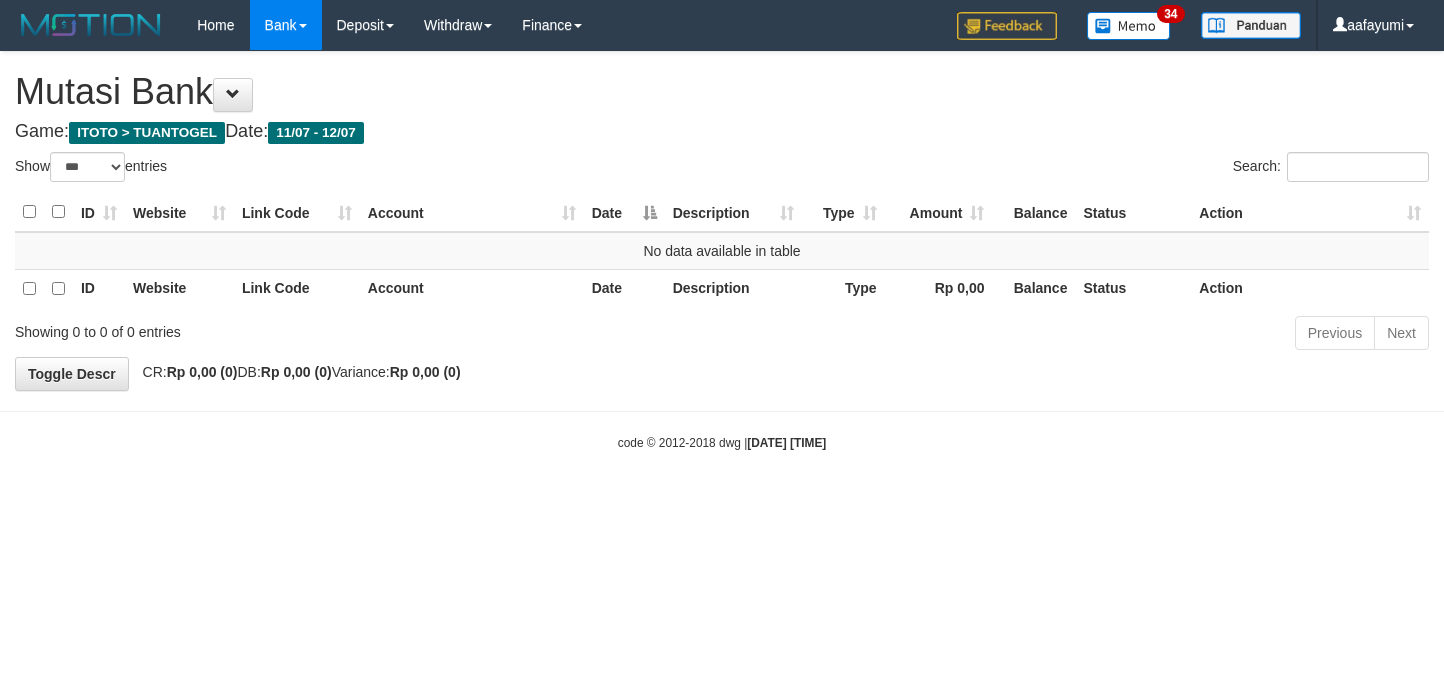 scroll, scrollTop: 0, scrollLeft: 0, axis: both 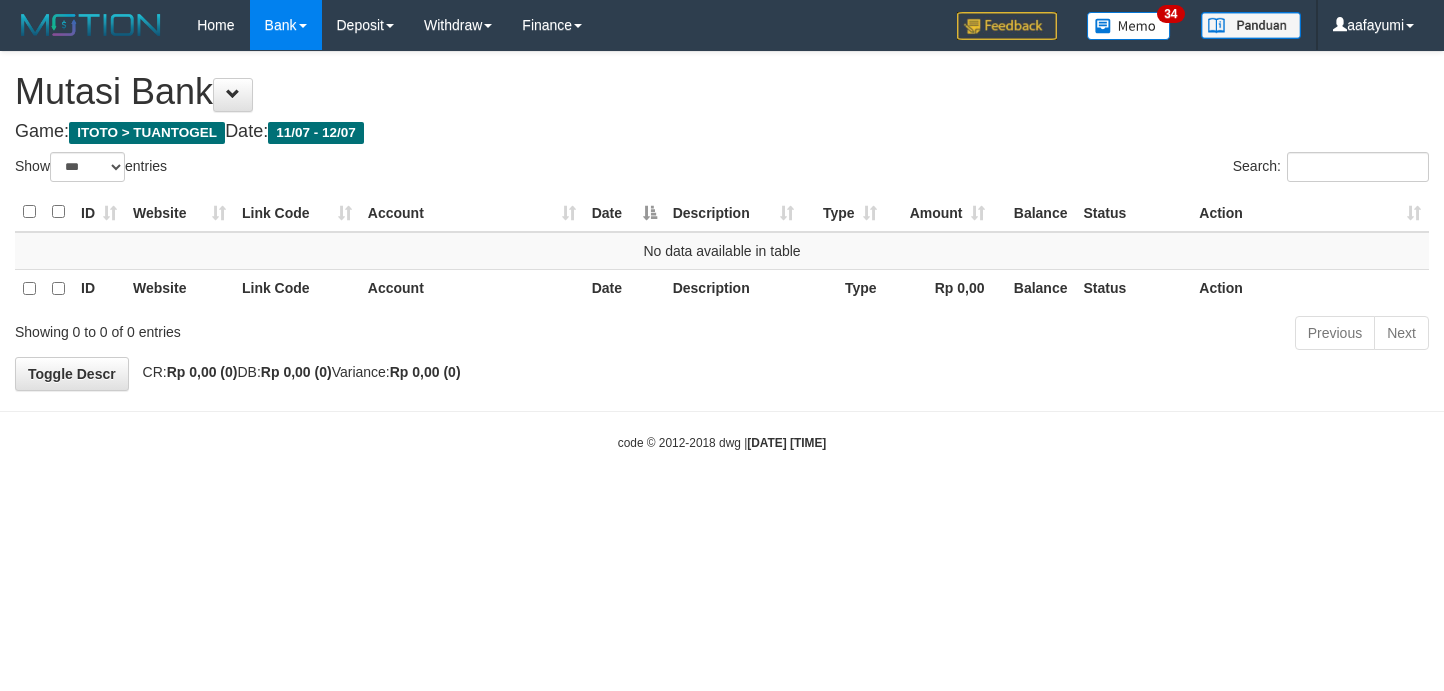 select on "***" 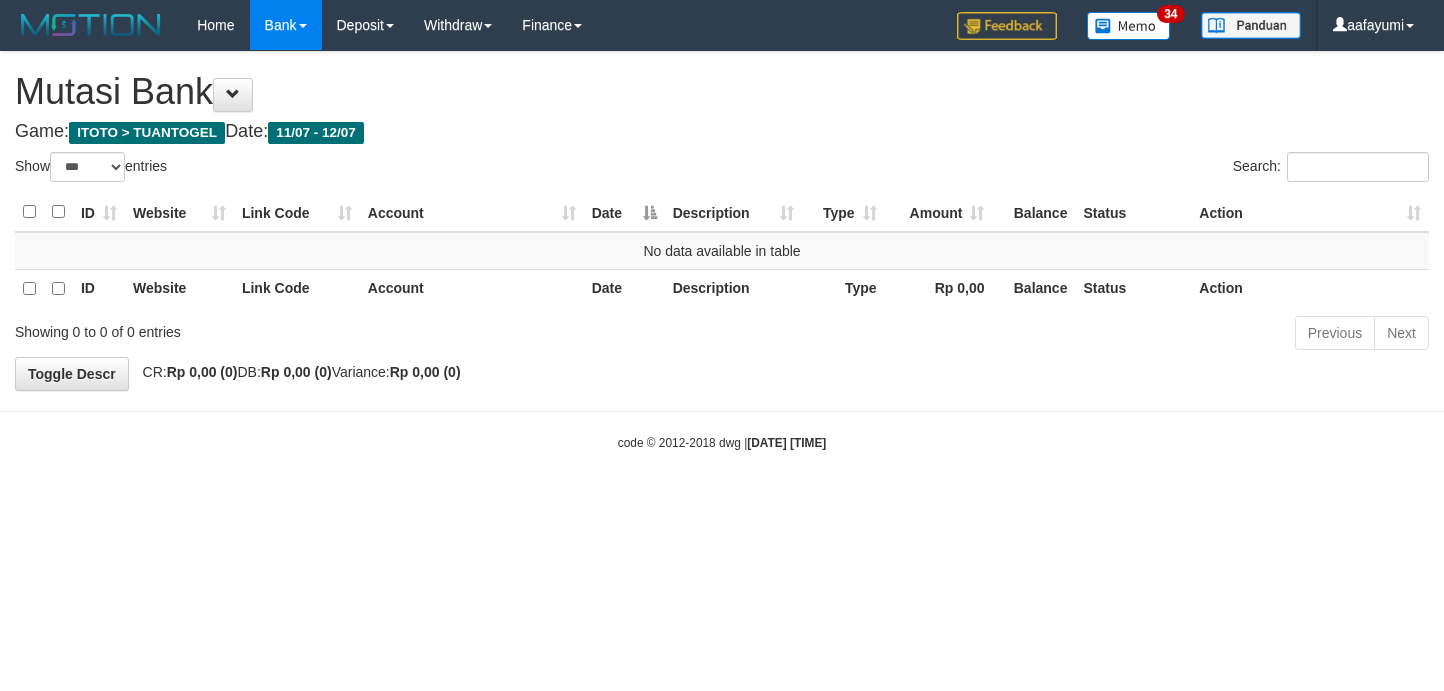 scroll, scrollTop: 0, scrollLeft: 0, axis: both 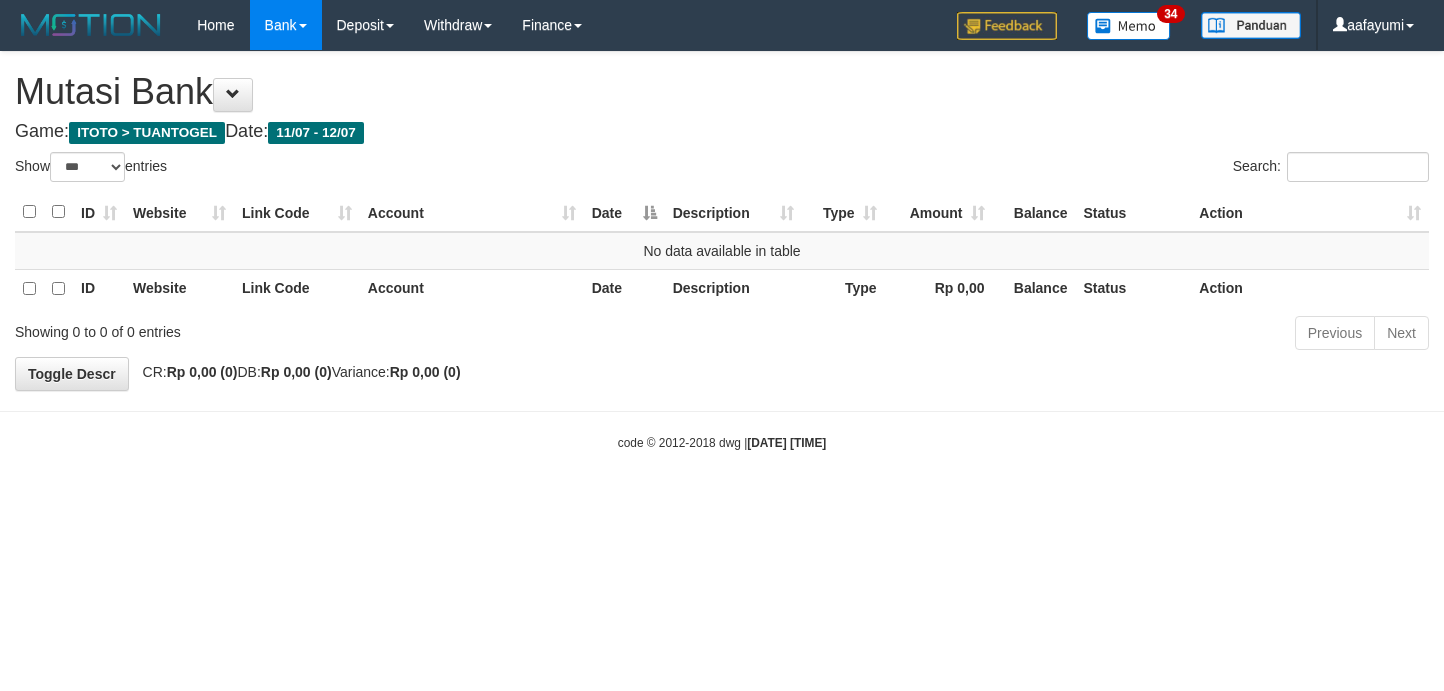 select on "***" 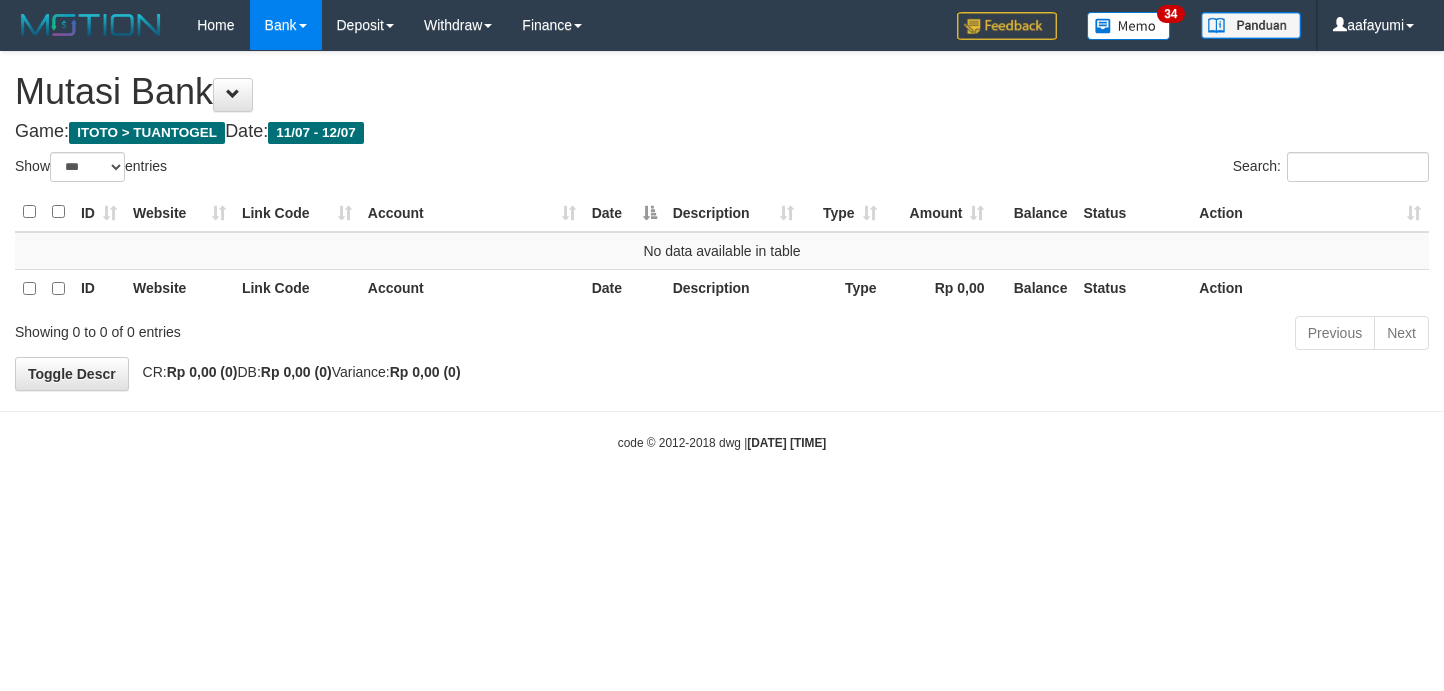scroll, scrollTop: 0, scrollLeft: 0, axis: both 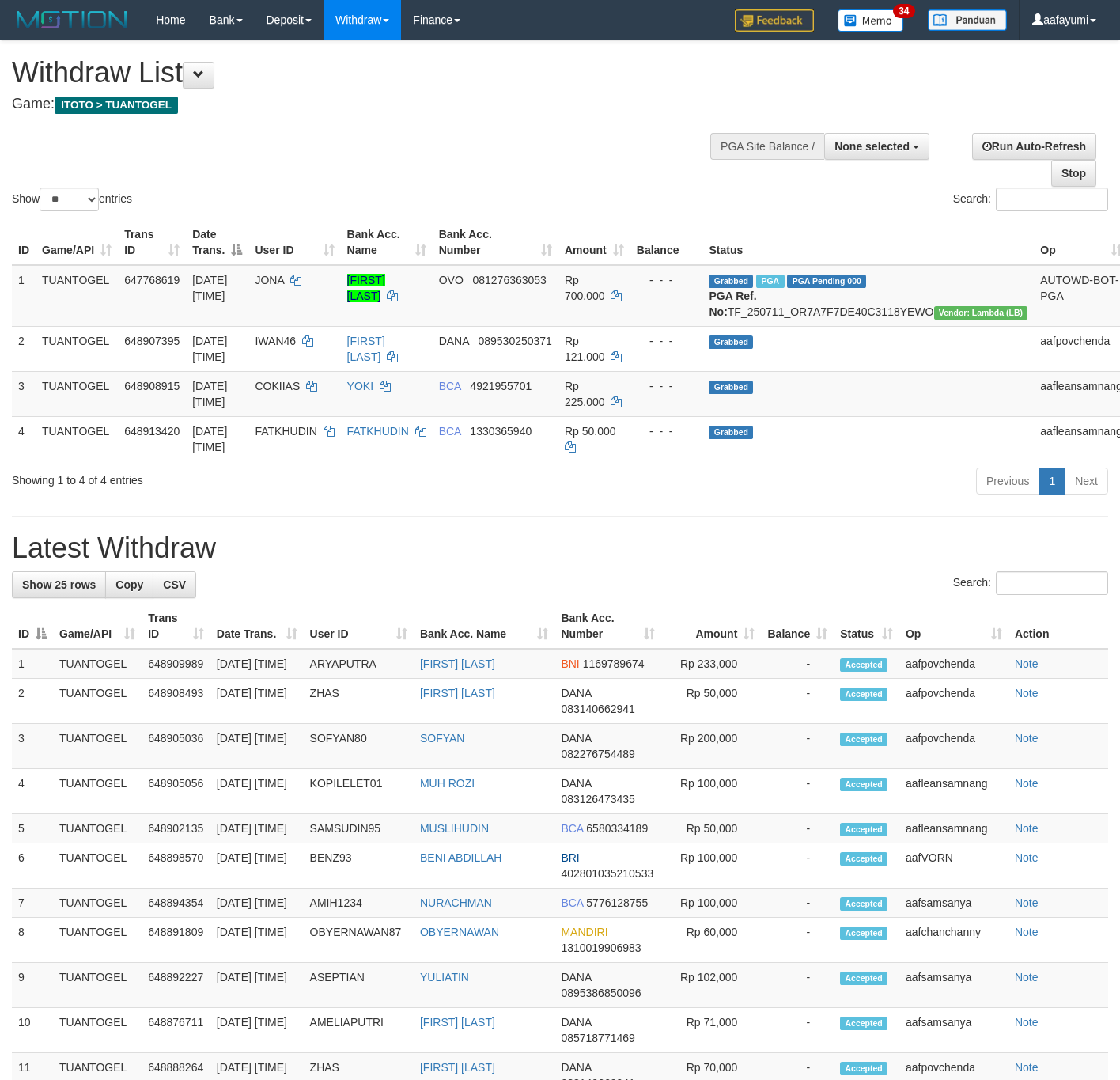 select 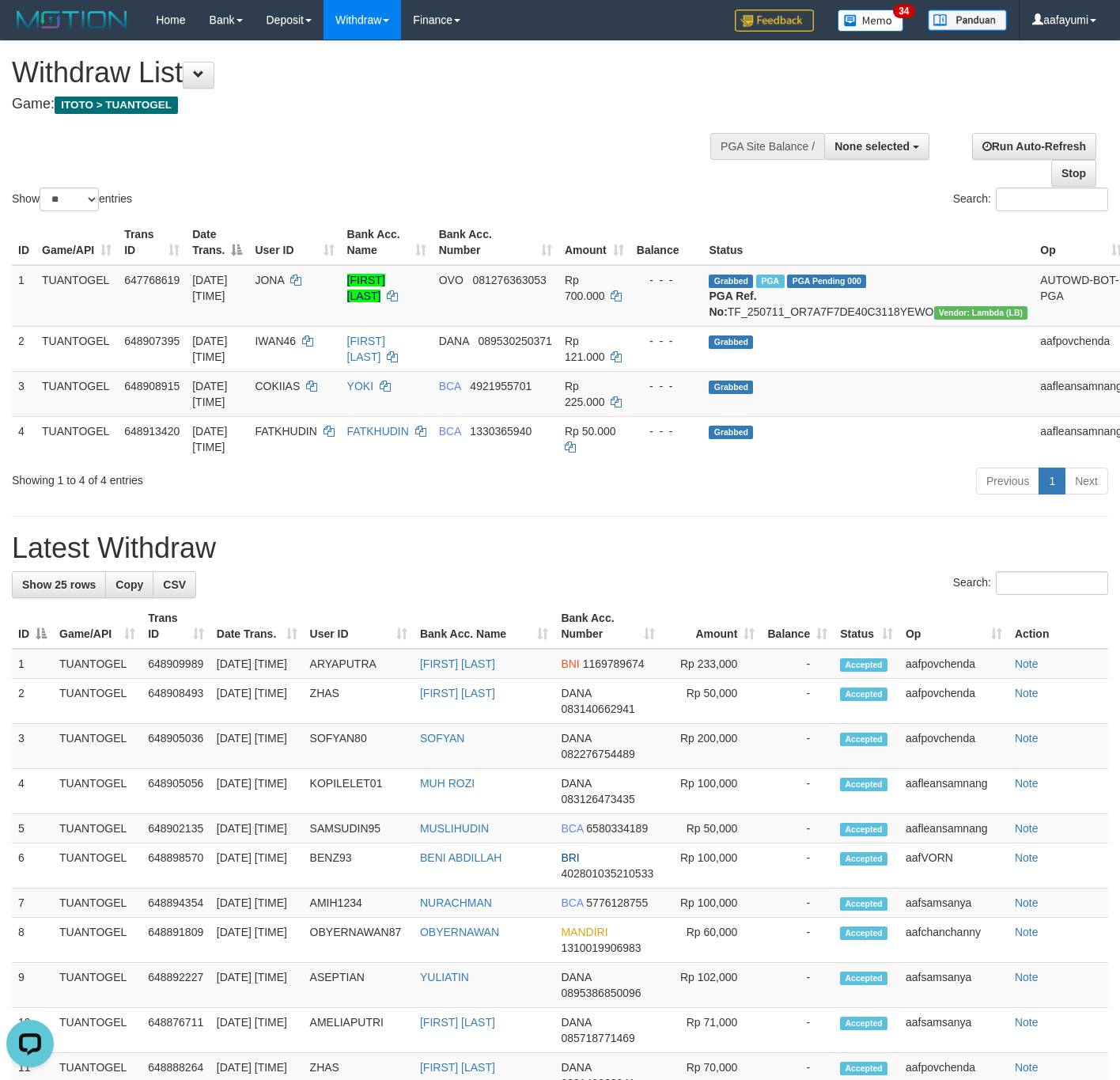 scroll, scrollTop: 0, scrollLeft: 0, axis: both 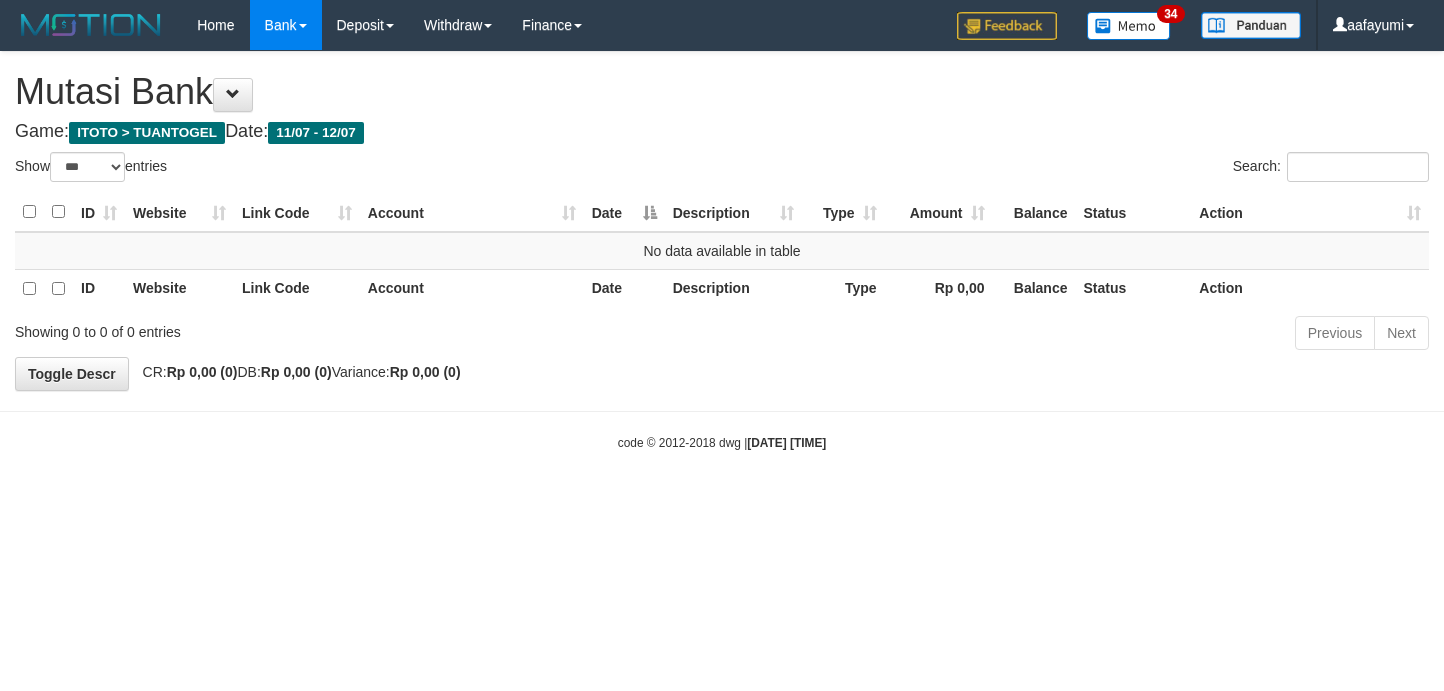select on "***" 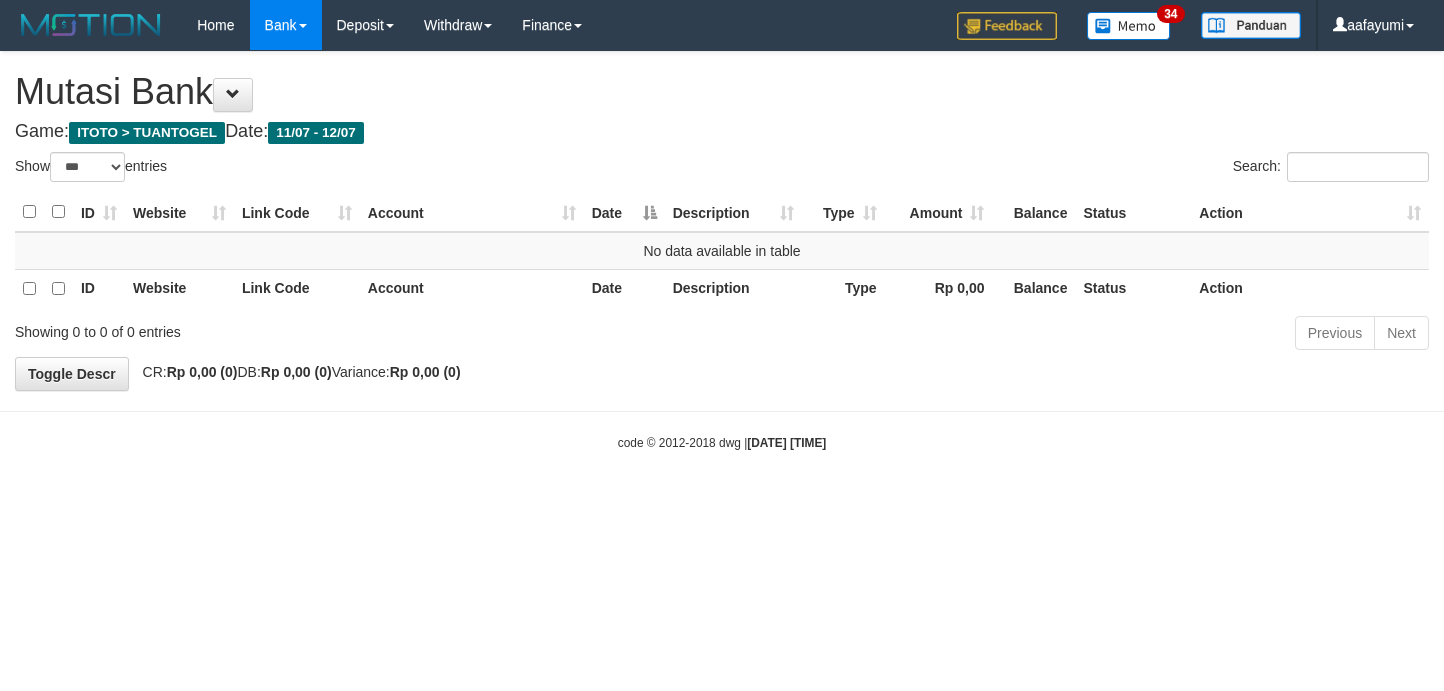 scroll, scrollTop: 0, scrollLeft: 0, axis: both 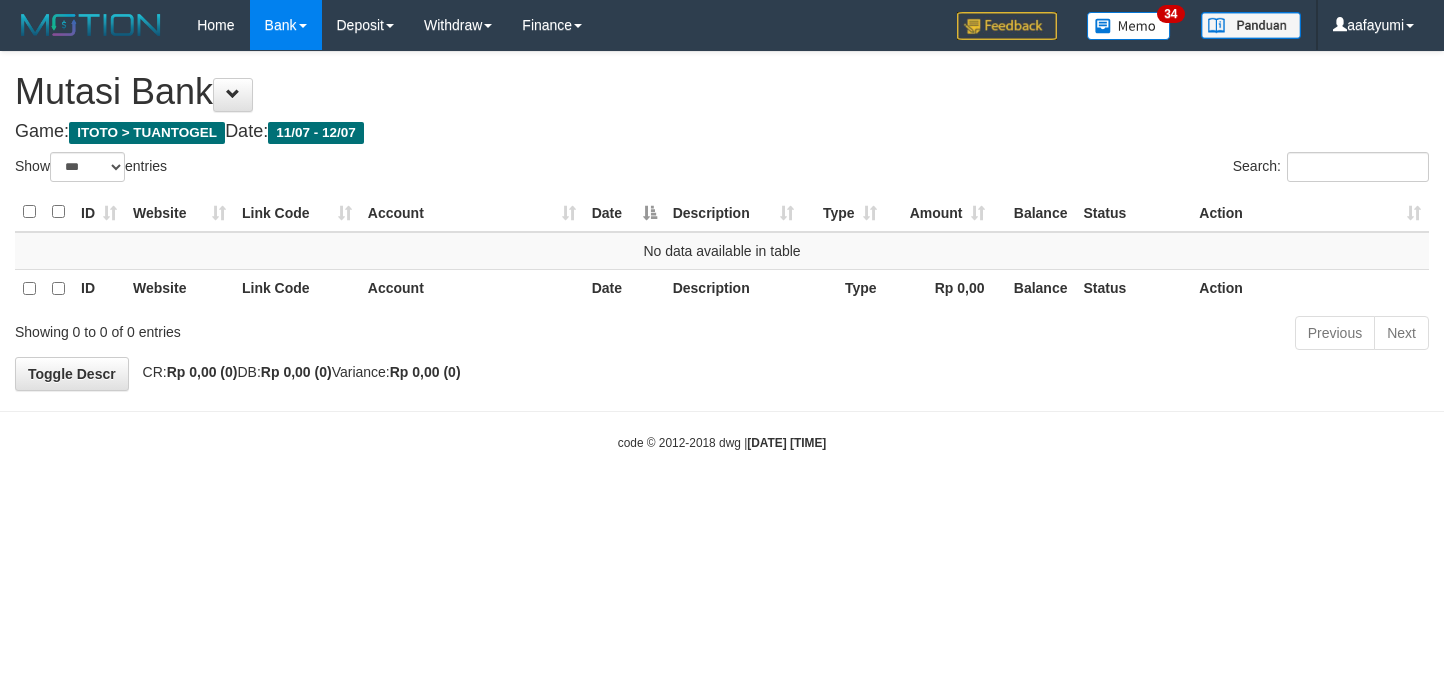 select on "***" 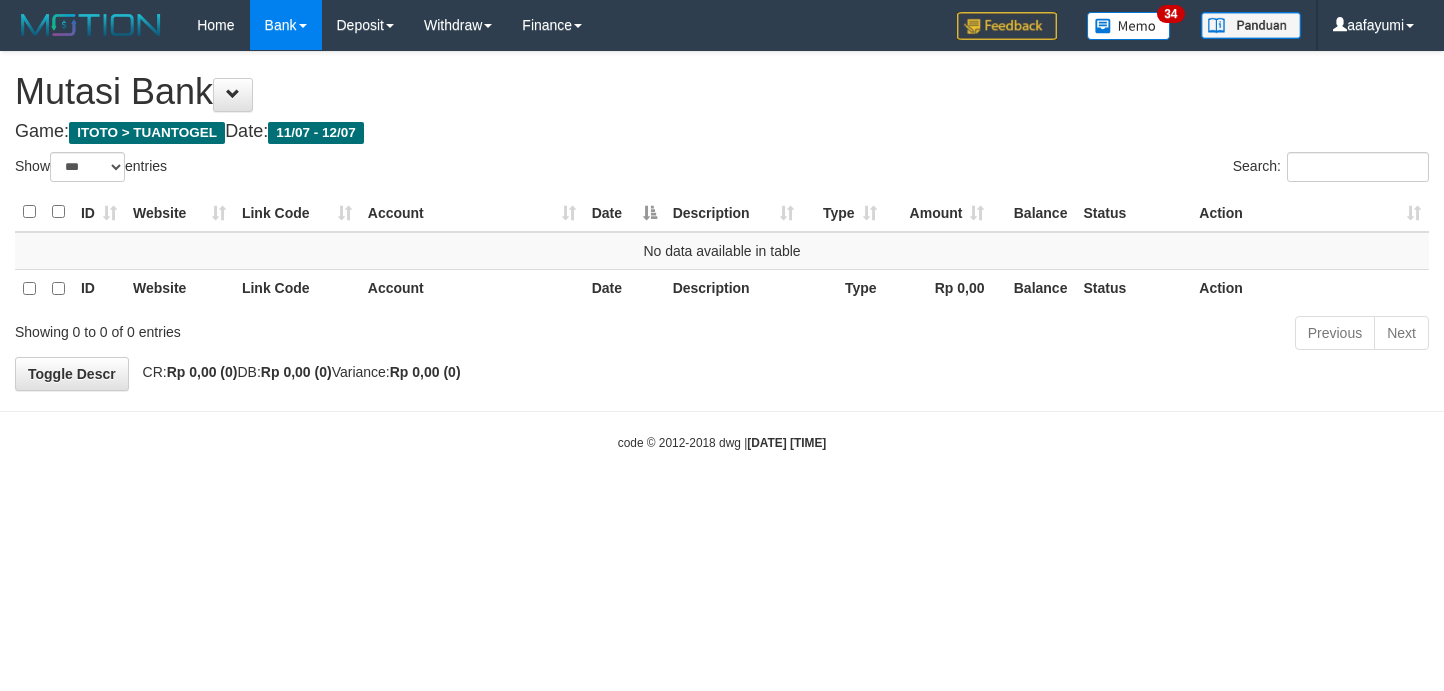 scroll, scrollTop: 0, scrollLeft: 0, axis: both 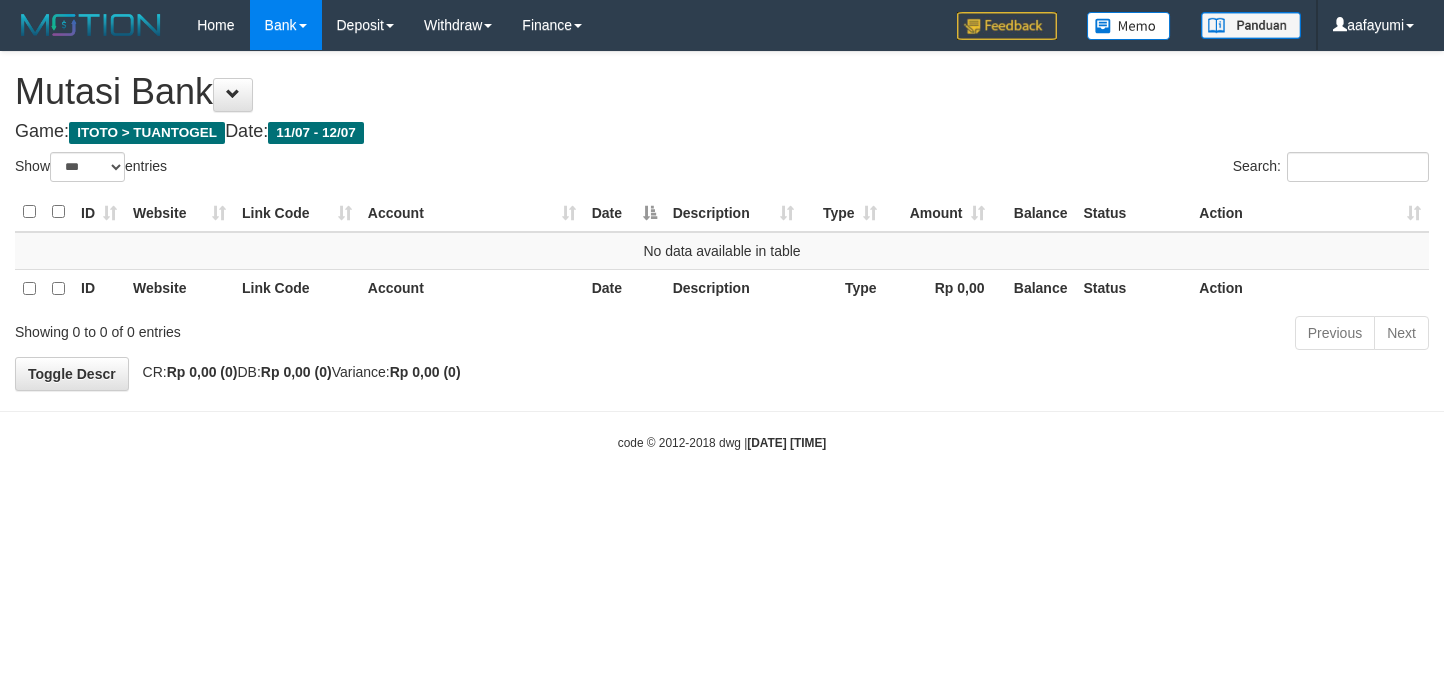 select on "***" 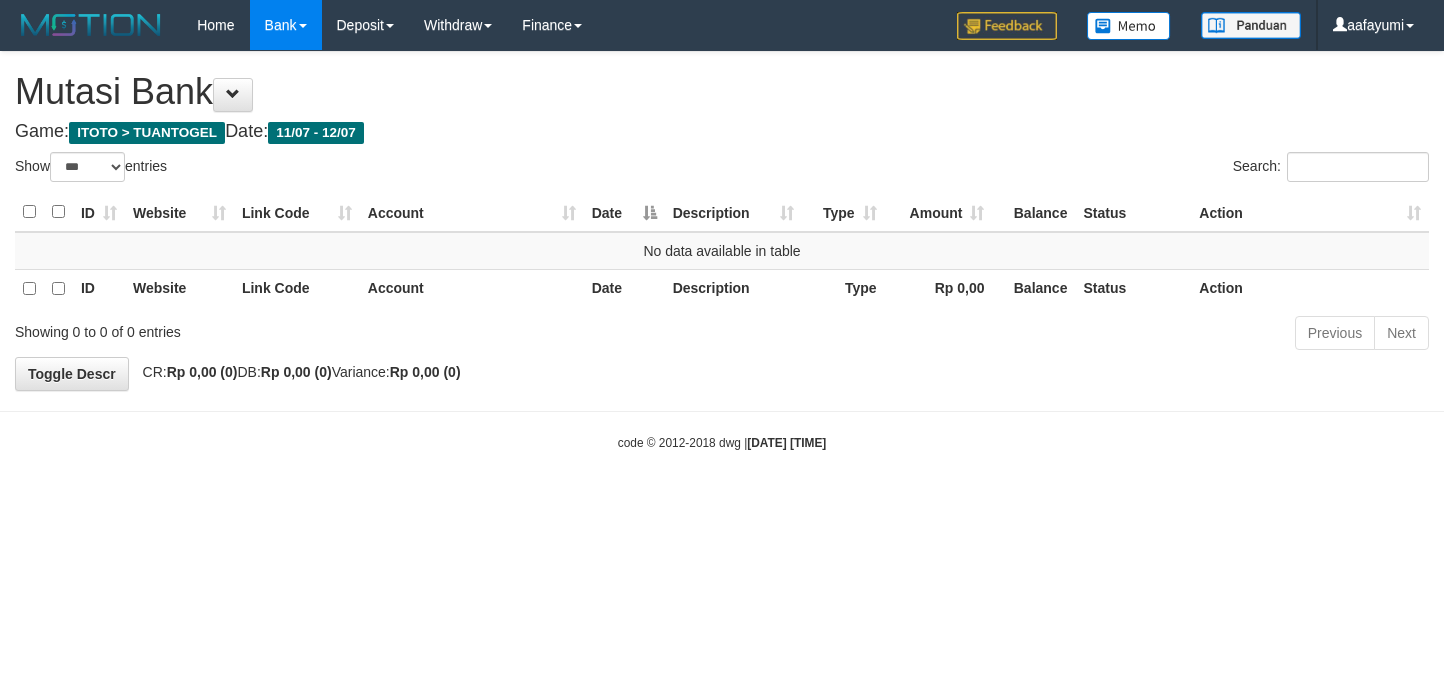 scroll, scrollTop: 0, scrollLeft: 0, axis: both 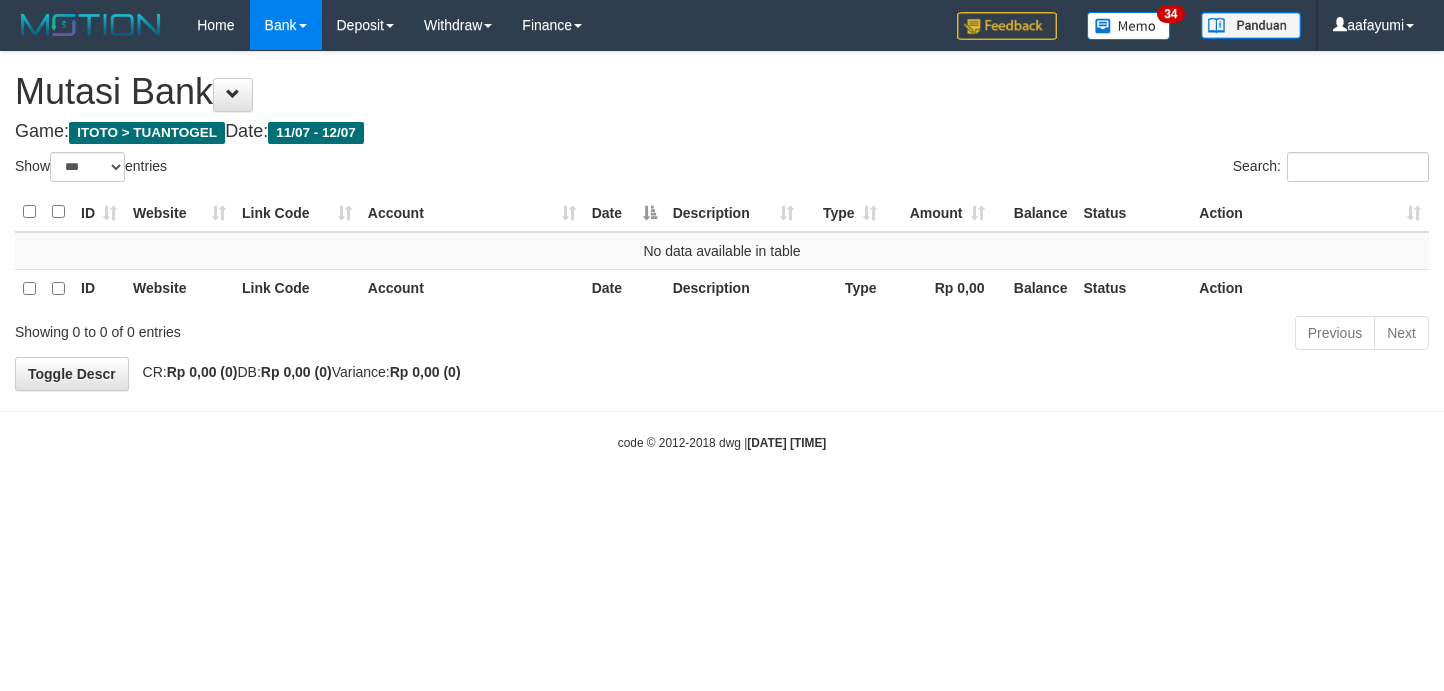 select on "***" 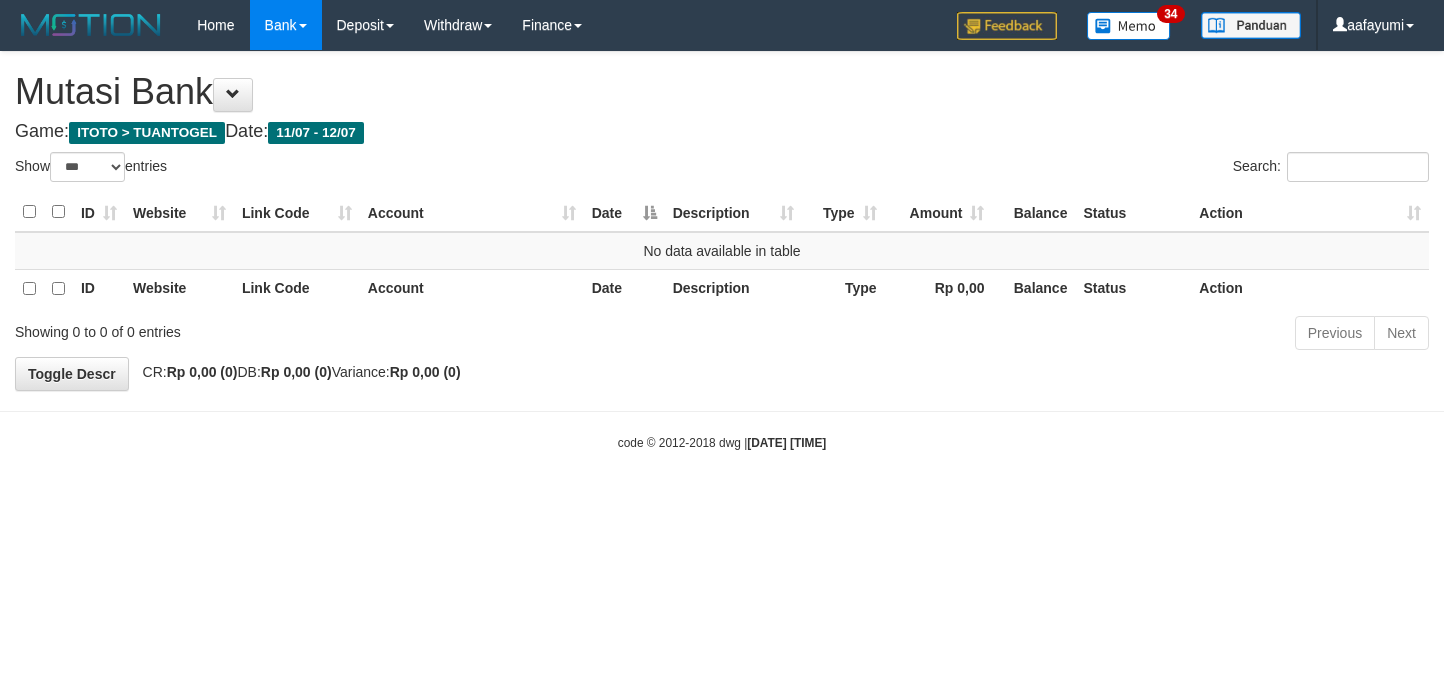 scroll, scrollTop: 0, scrollLeft: 0, axis: both 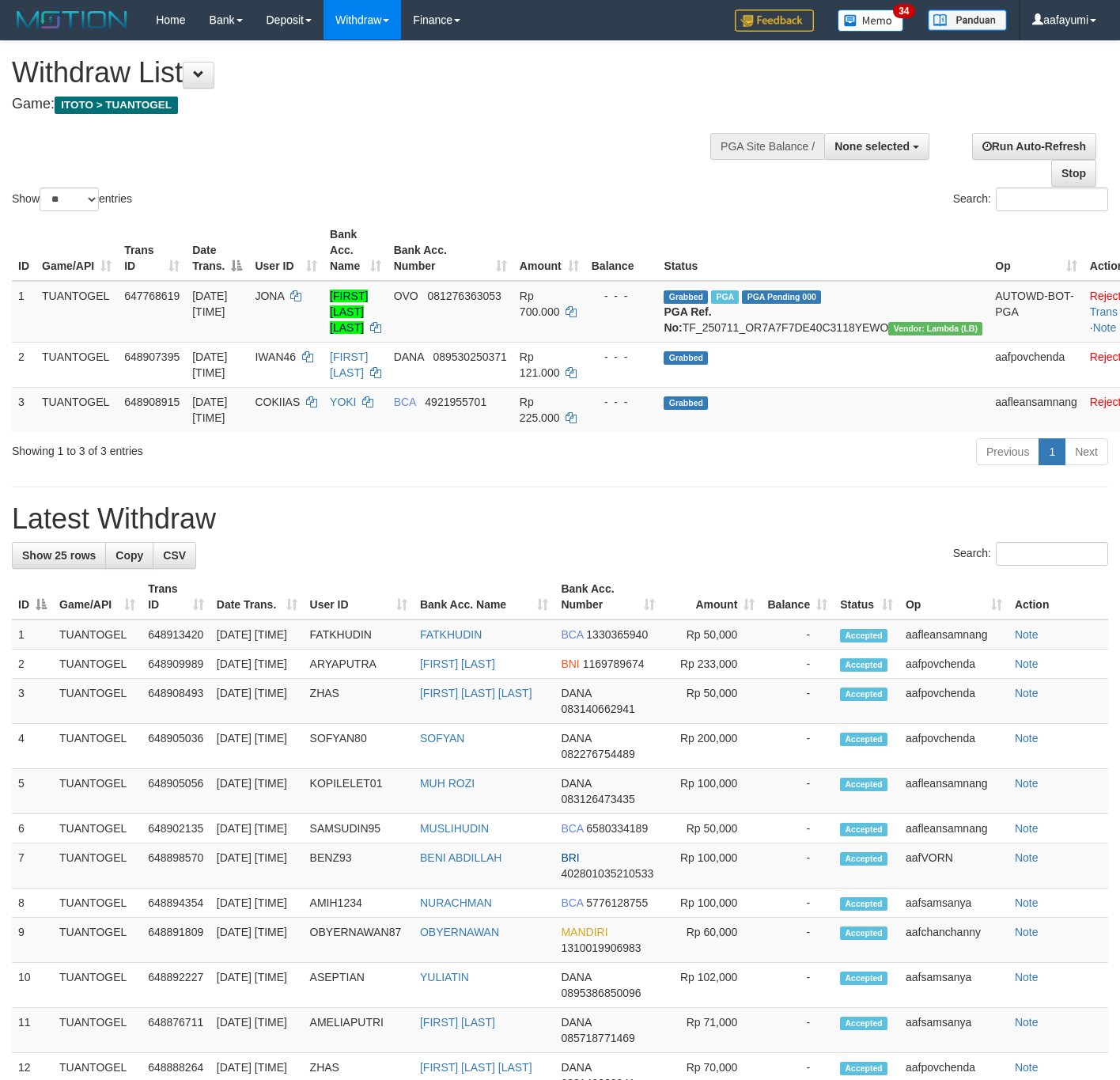 select 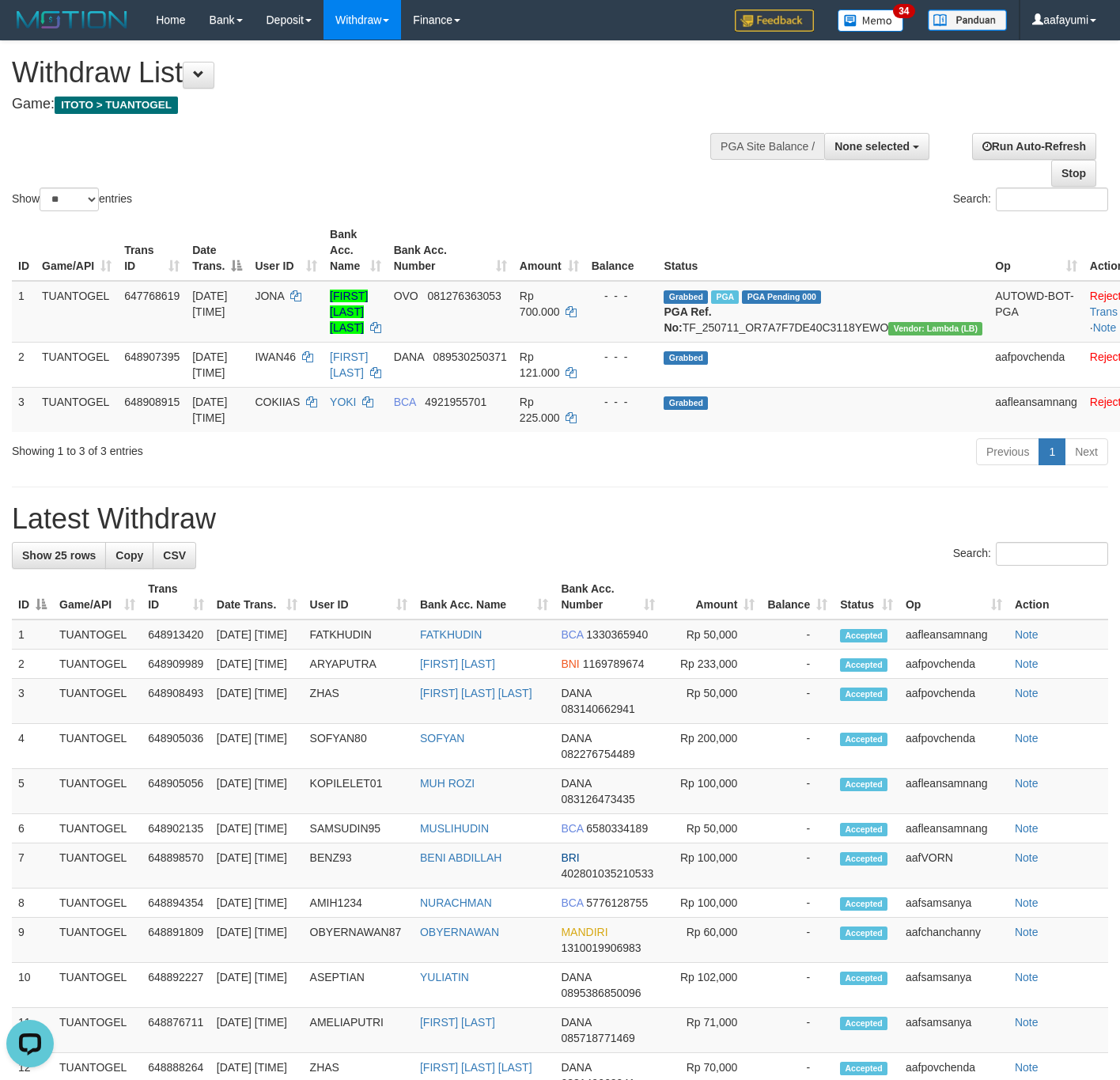 scroll, scrollTop: 0, scrollLeft: 0, axis: both 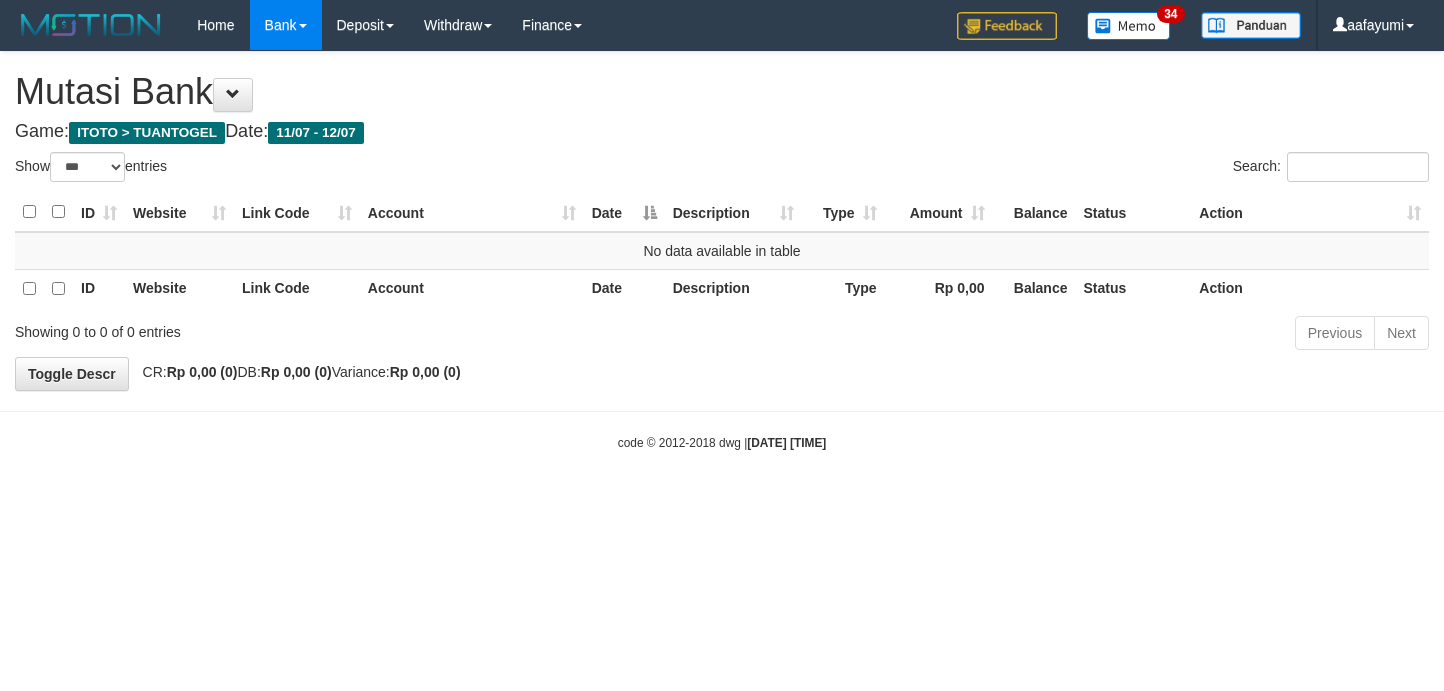 select on "***" 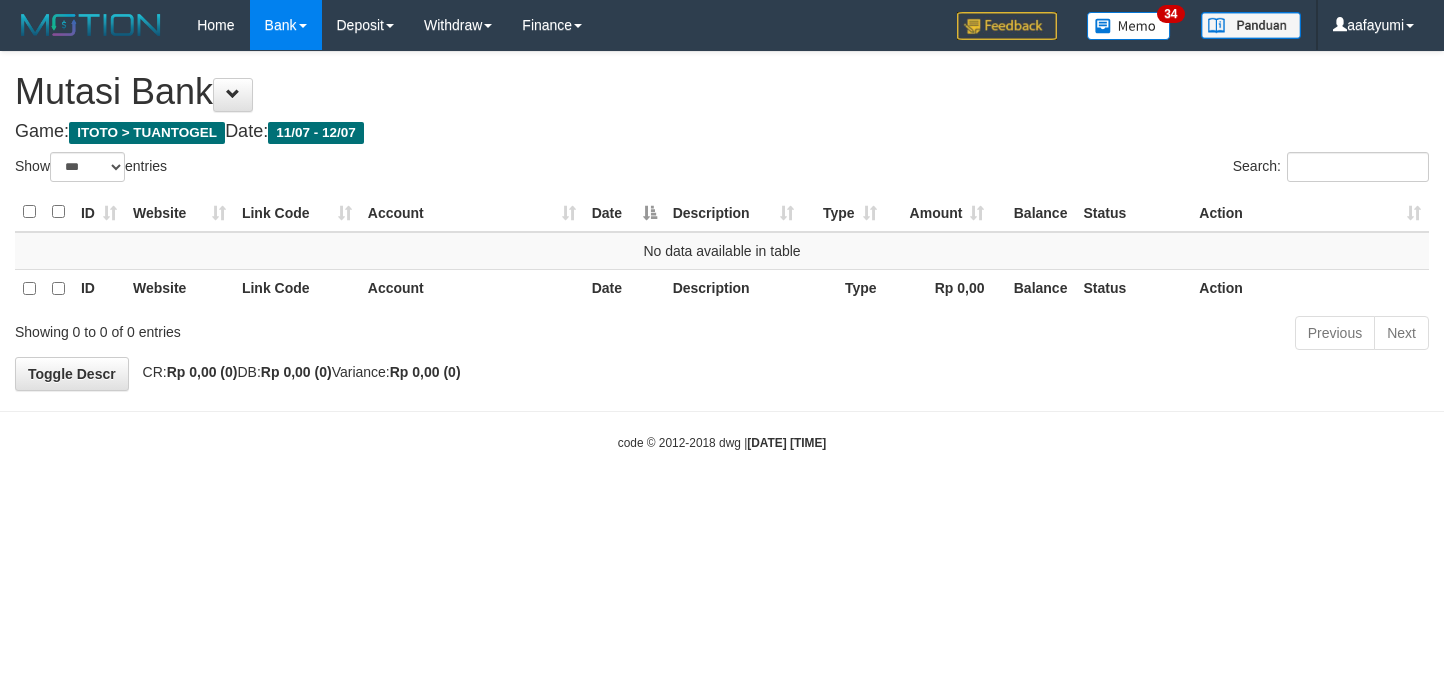 scroll, scrollTop: 0, scrollLeft: 0, axis: both 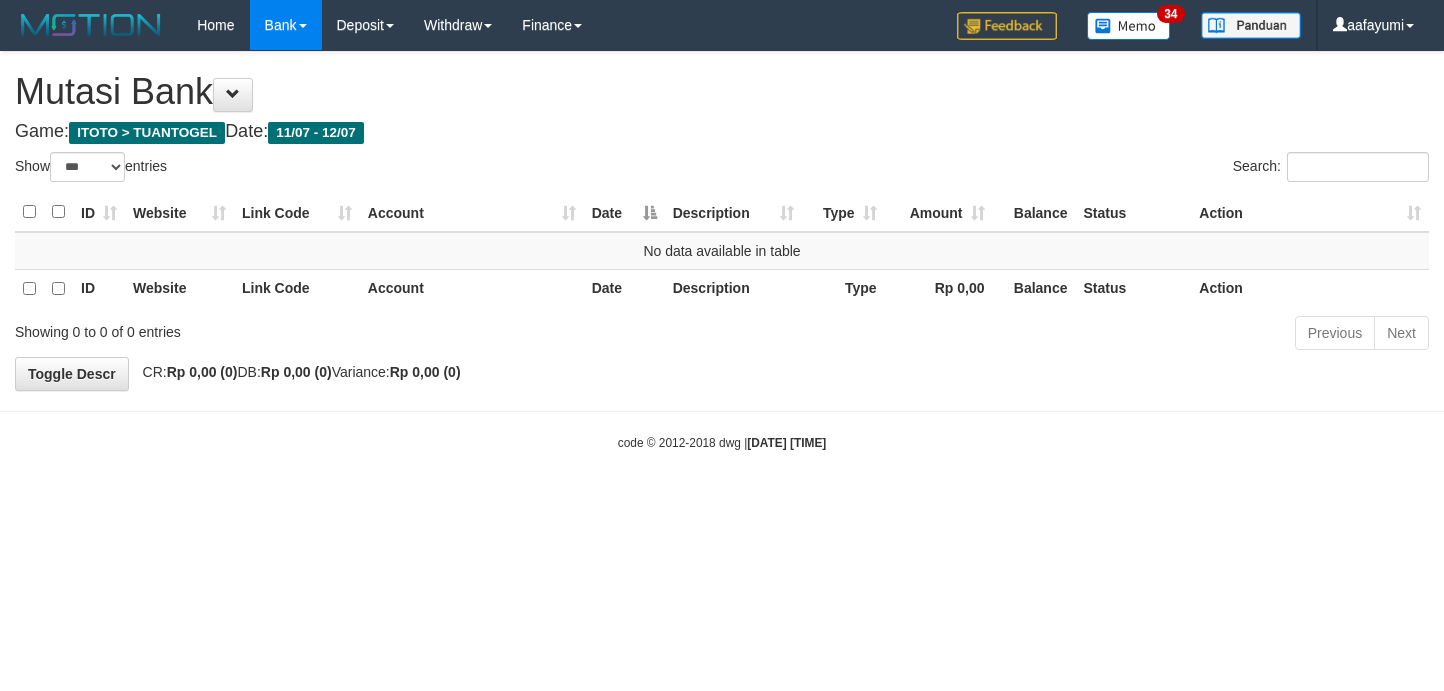 select on "***" 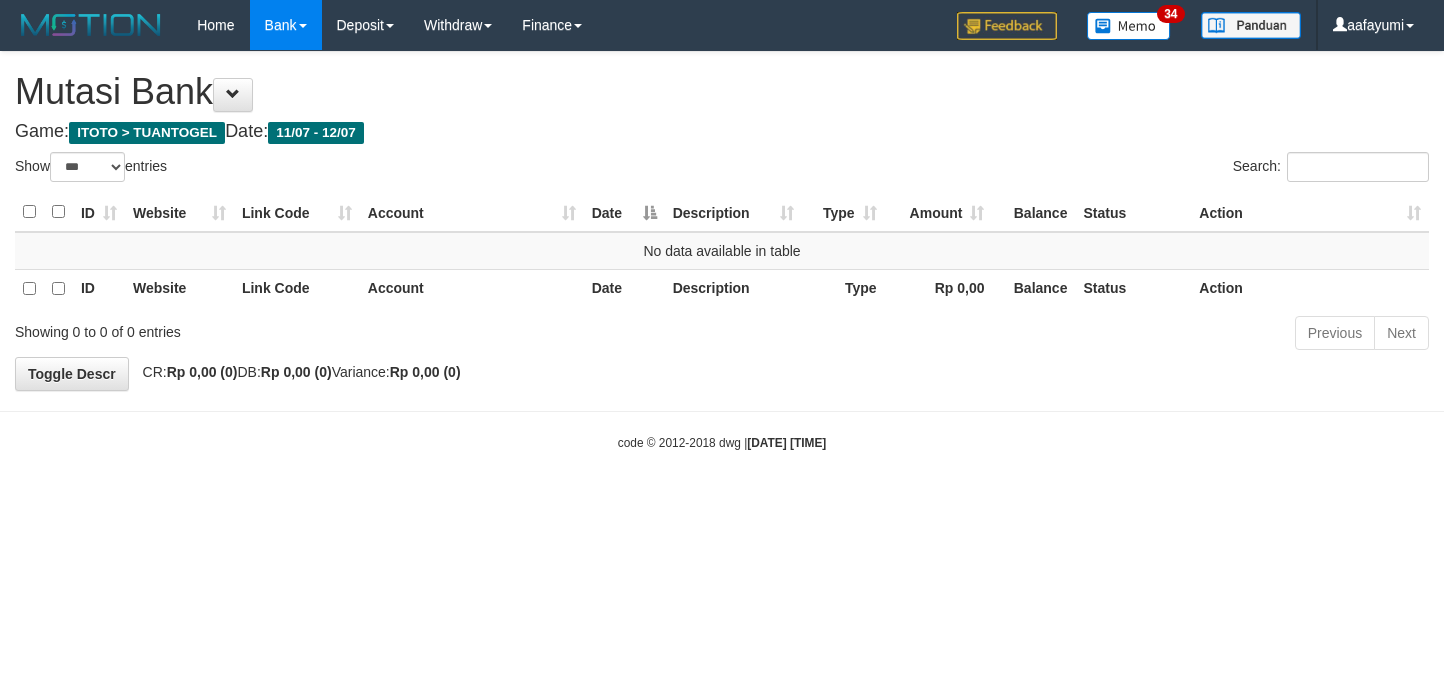 scroll, scrollTop: 0, scrollLeft: 0, axis: both 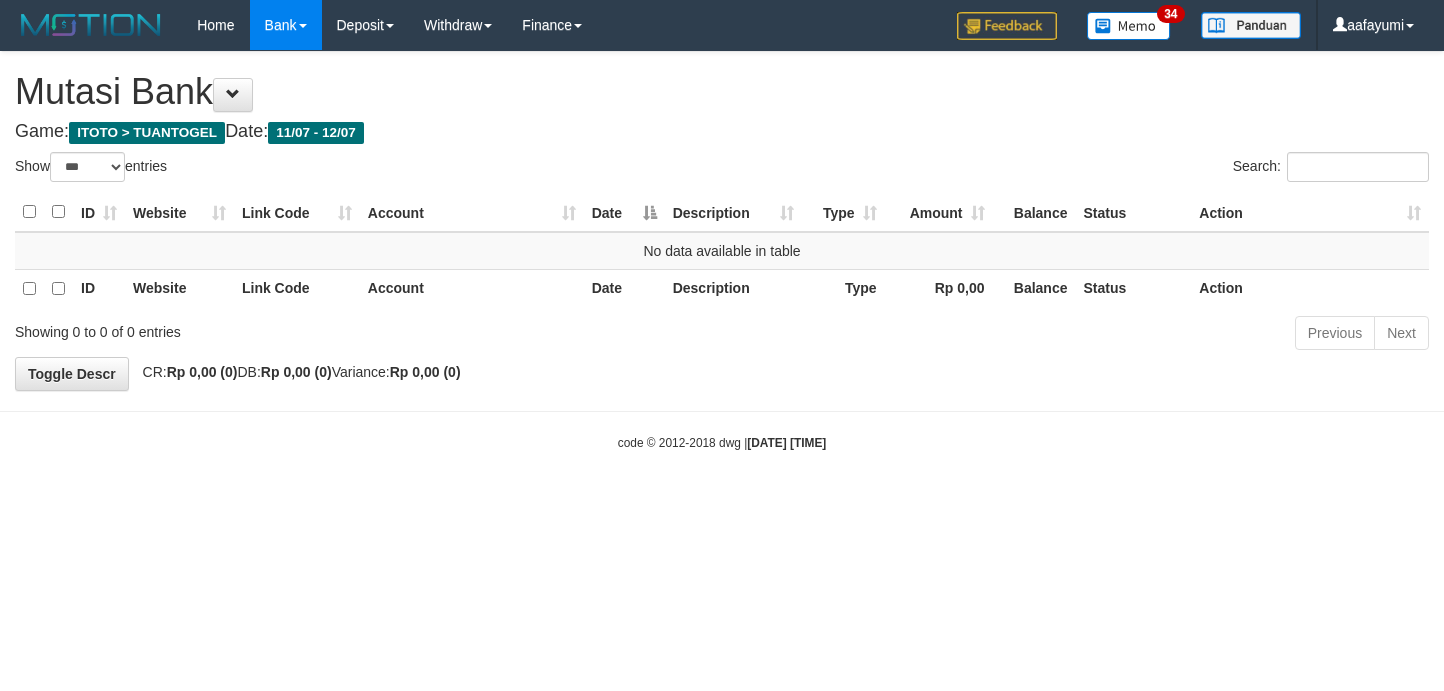select on "***" 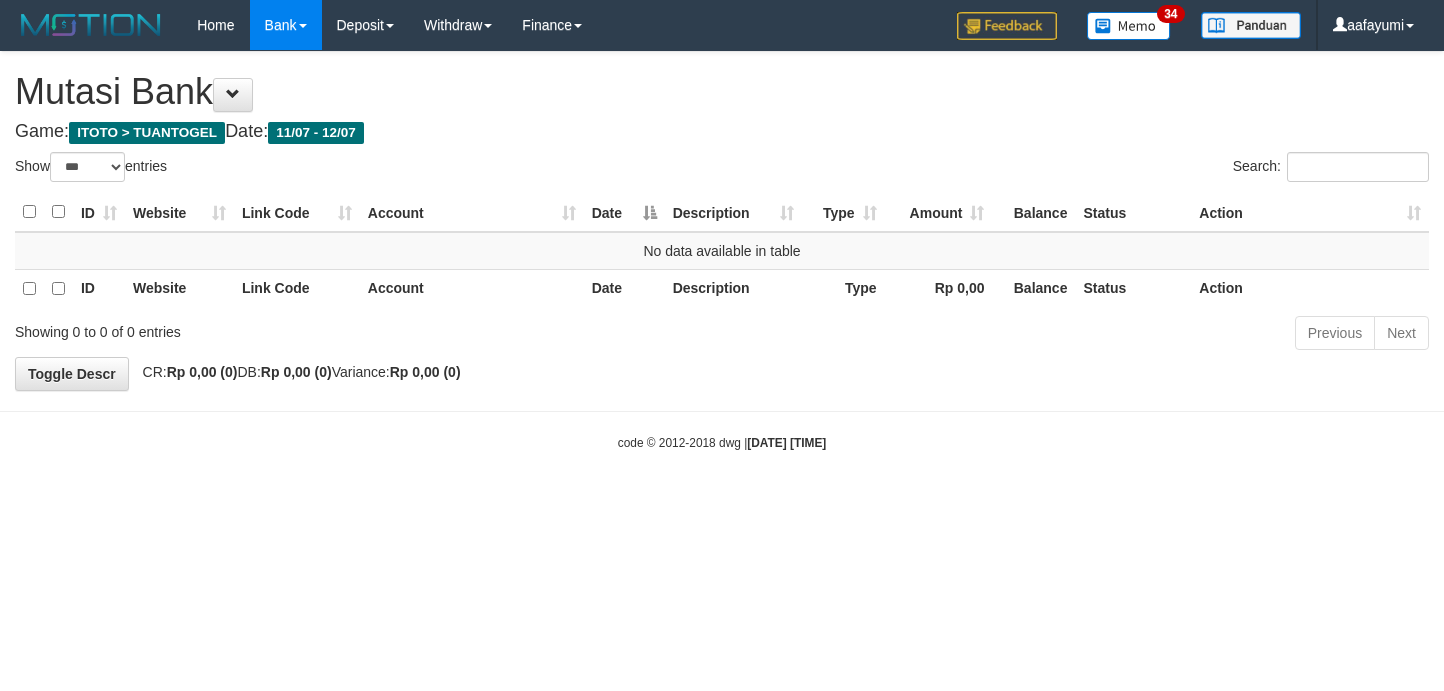 scroll, scrollTop: 0, scrollLeft: 0, axis: both 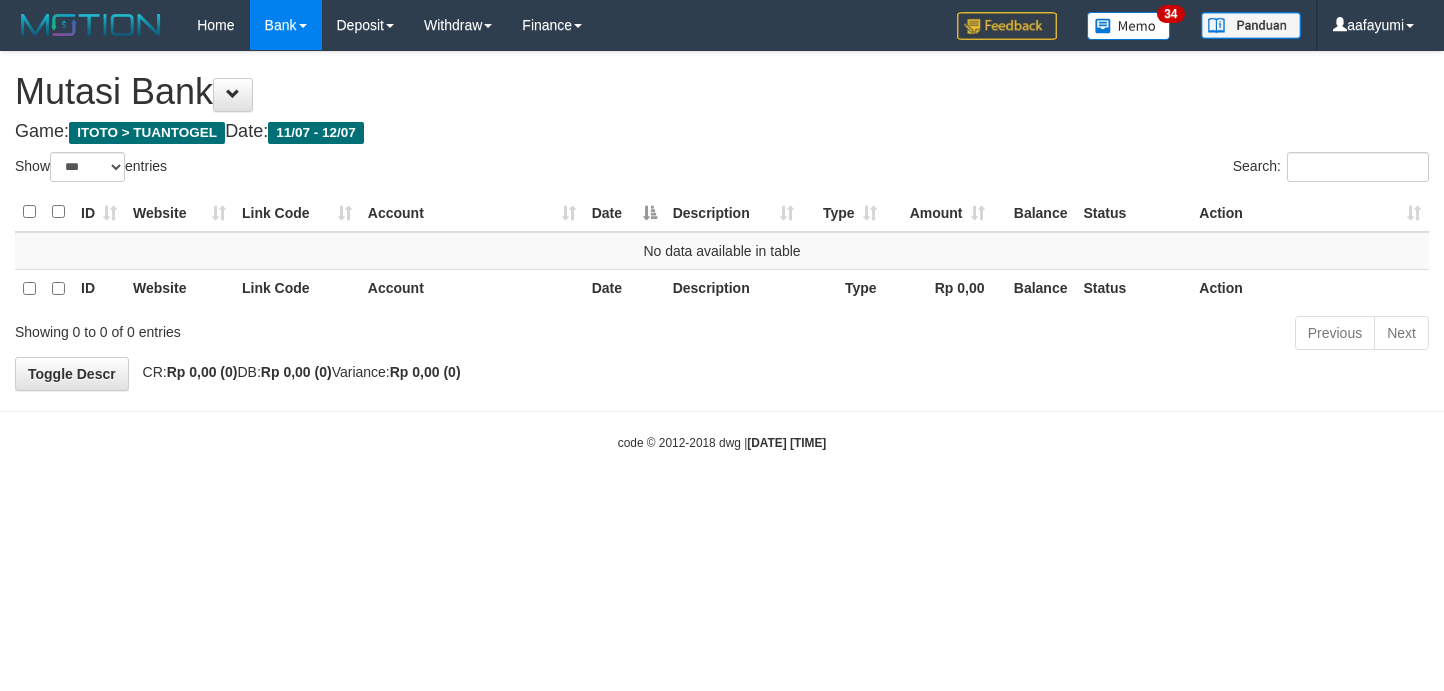 select on "***" 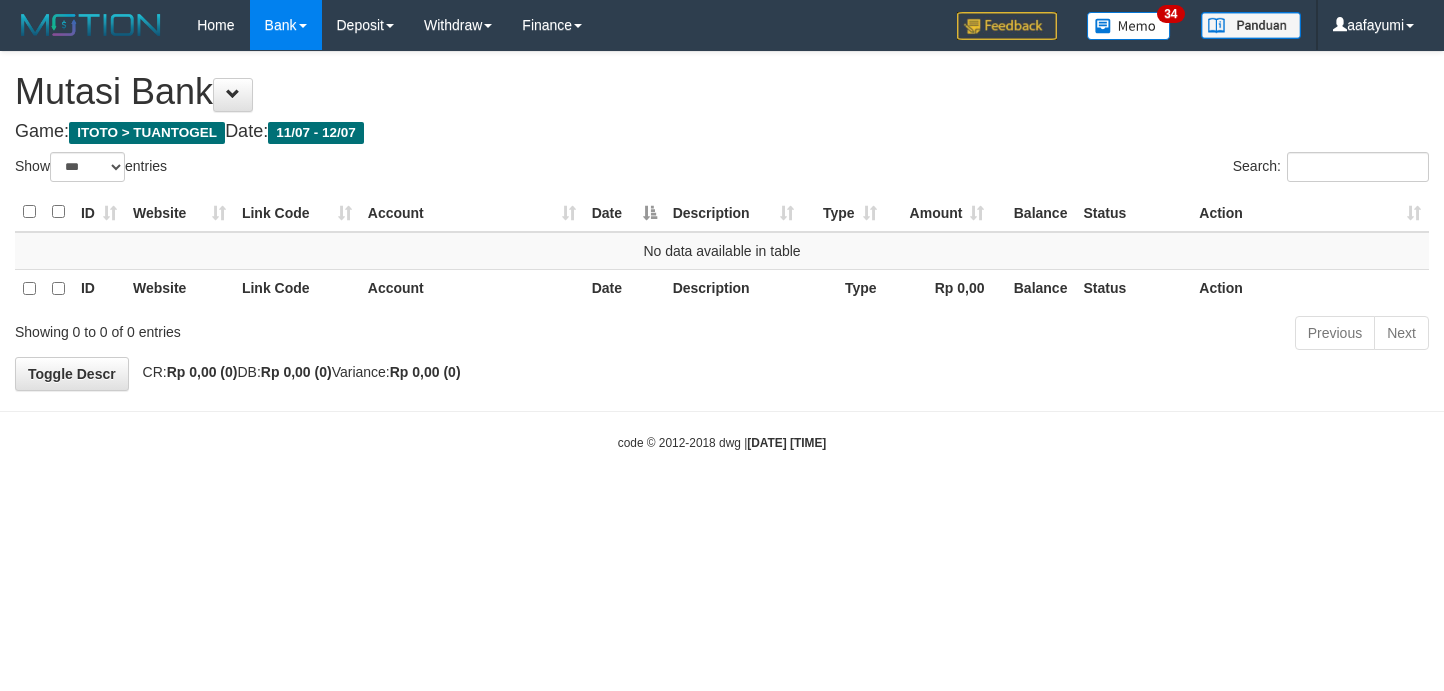 scroll, scrollTop: 0, scrollLeft: 0, axis: both 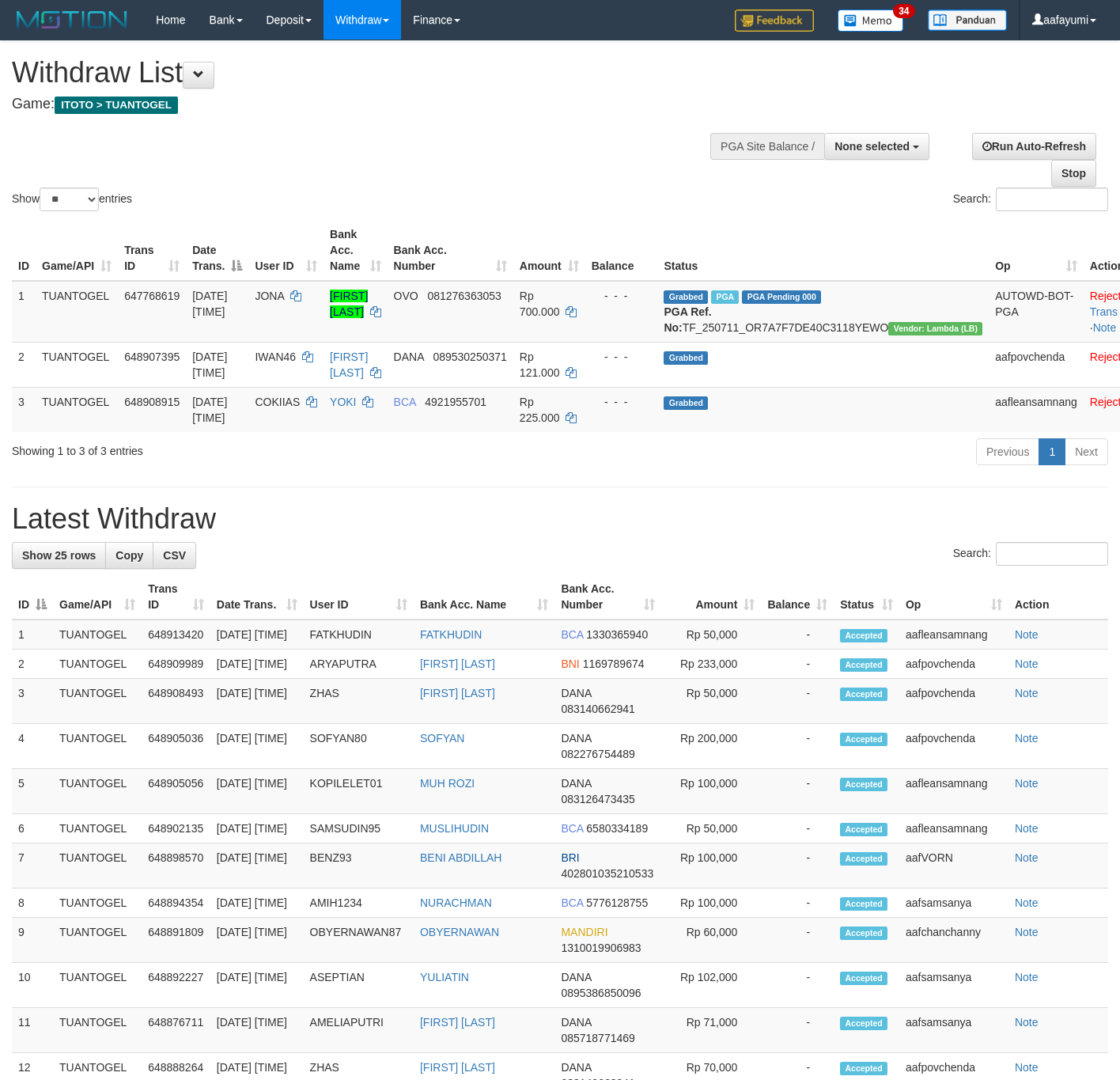 select 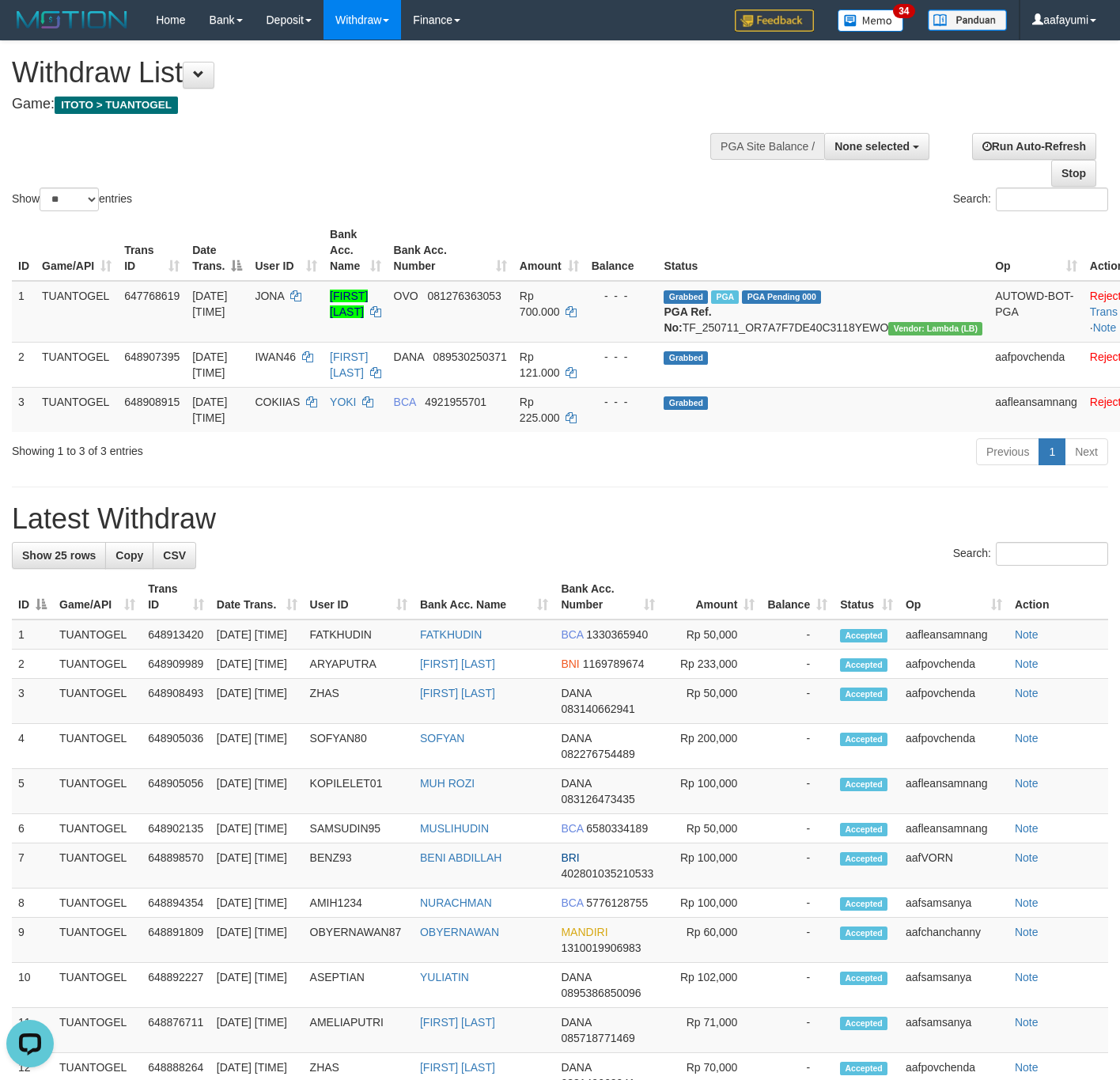 scroll, scrollTop: 0, scrollLeft: 0, axis: both 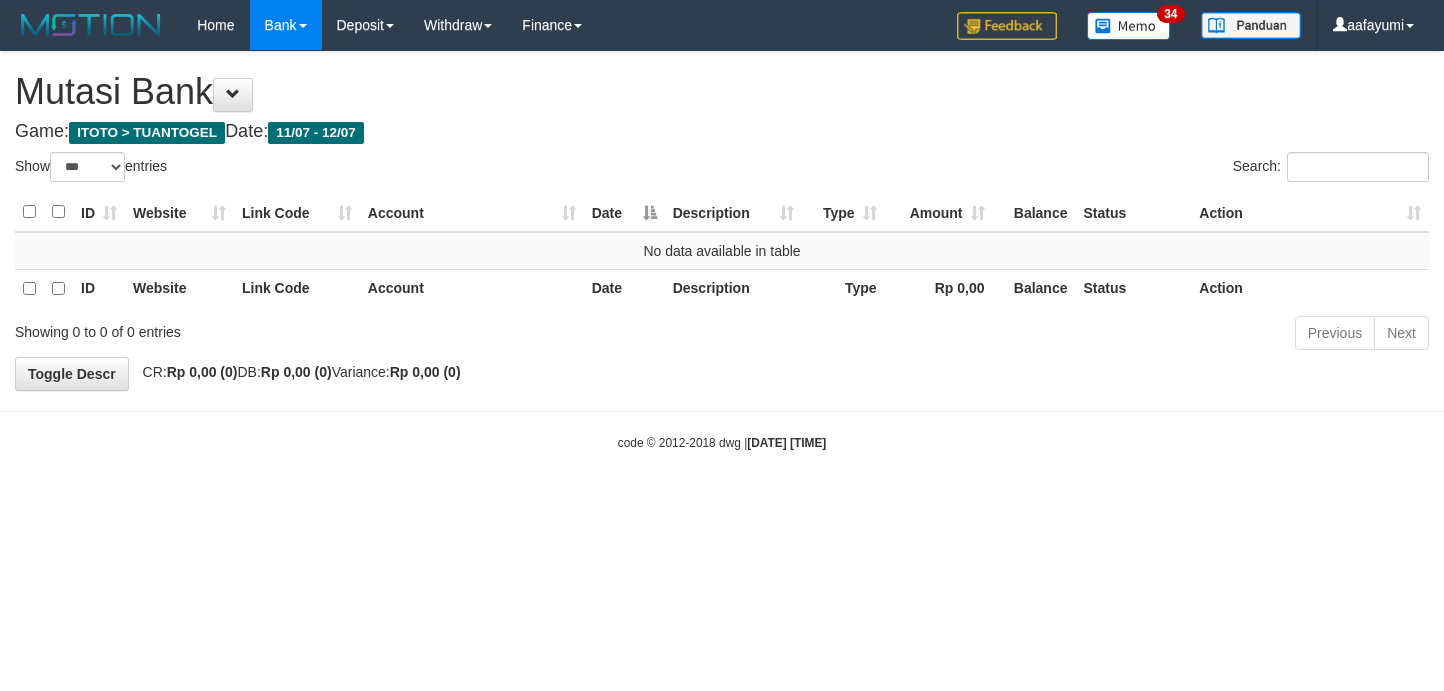 select on "***" 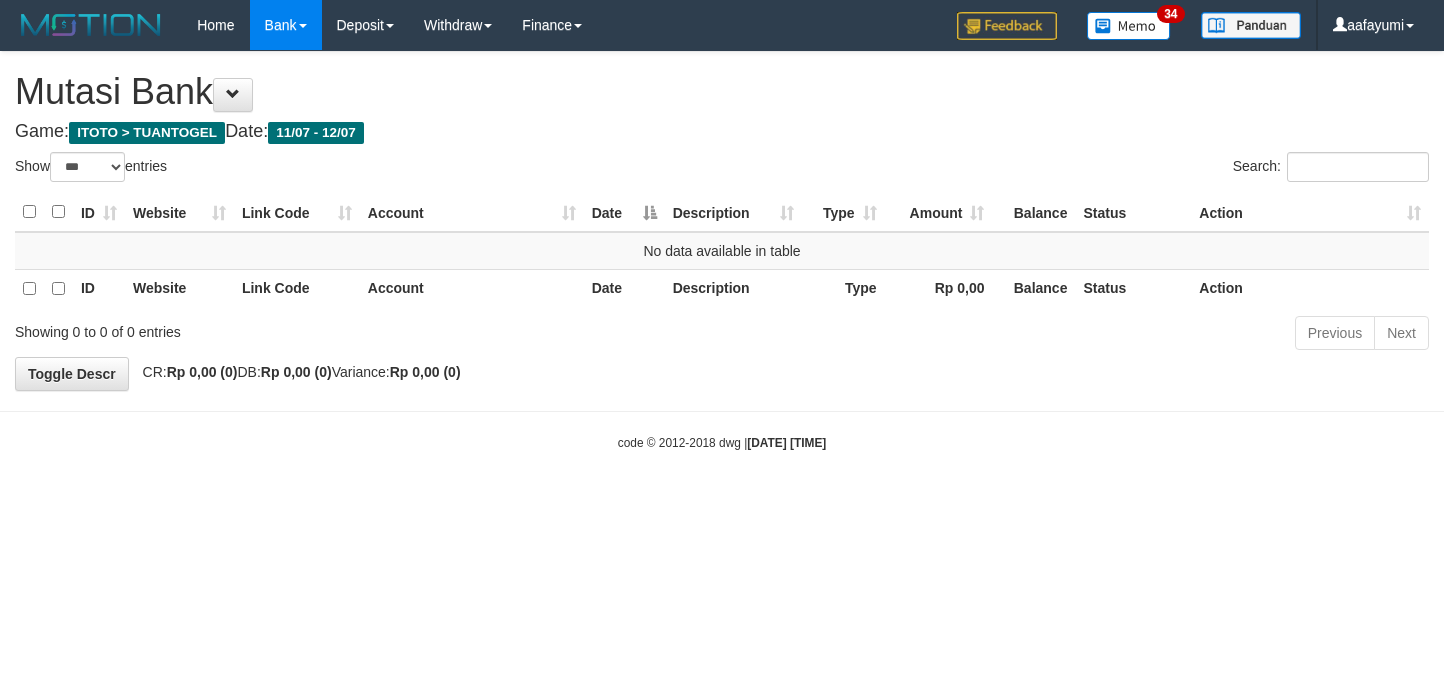 scroll, scrollTop: 0, scrollLeft: 0, axis: both 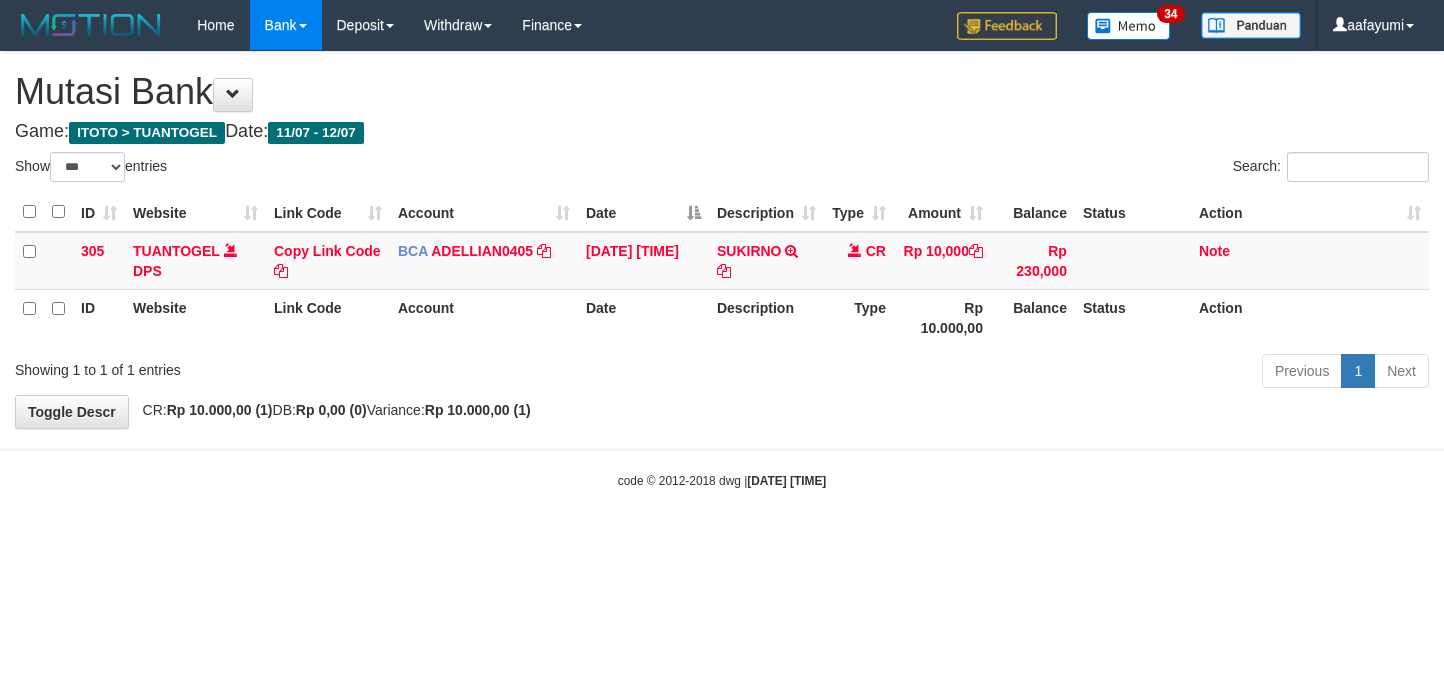 select on "***" 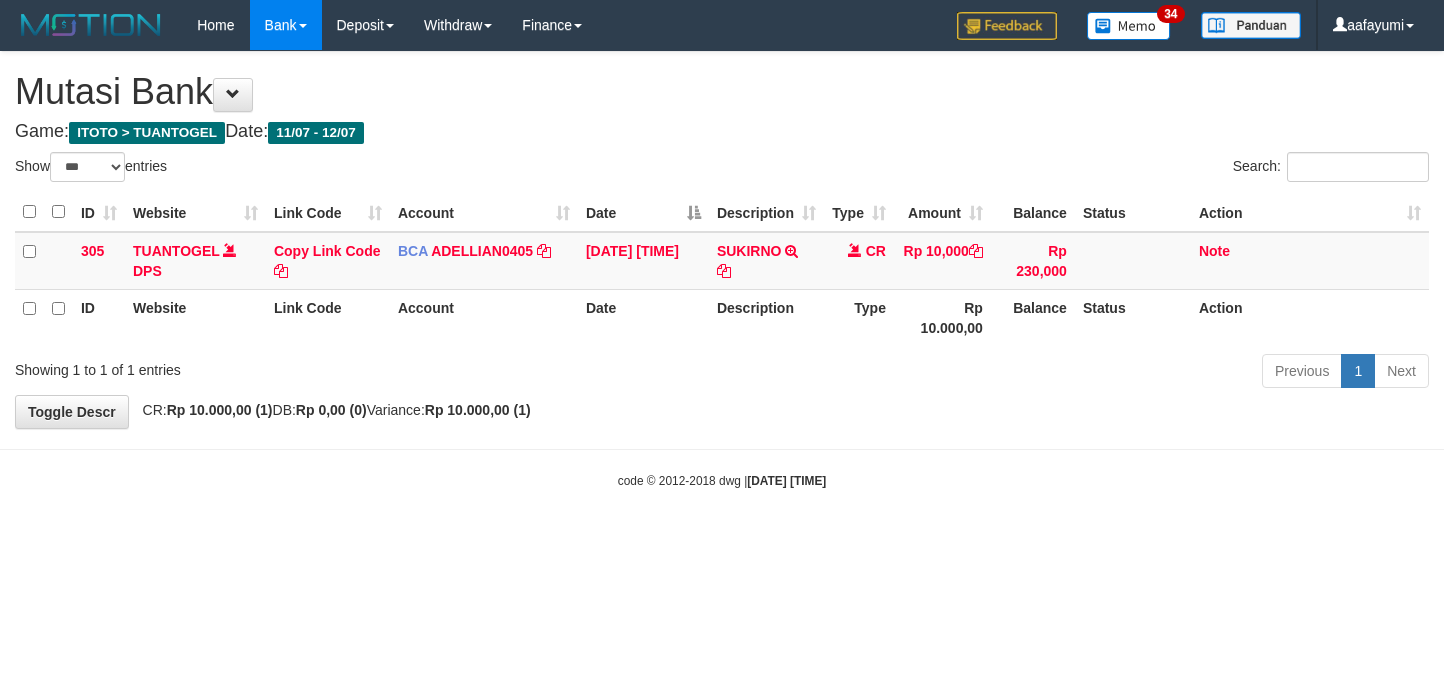 scroll, scrollTop: 0, scrollLeft: 0, axis: both 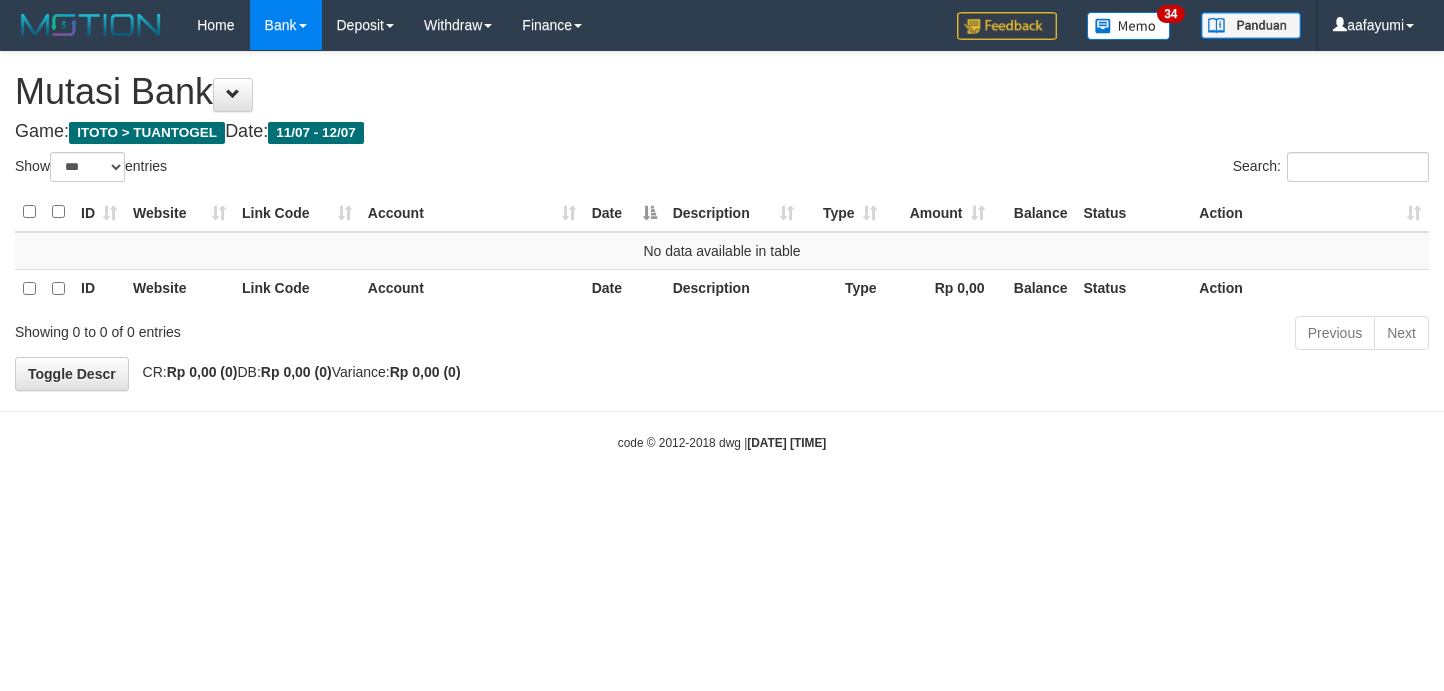 select on "***" 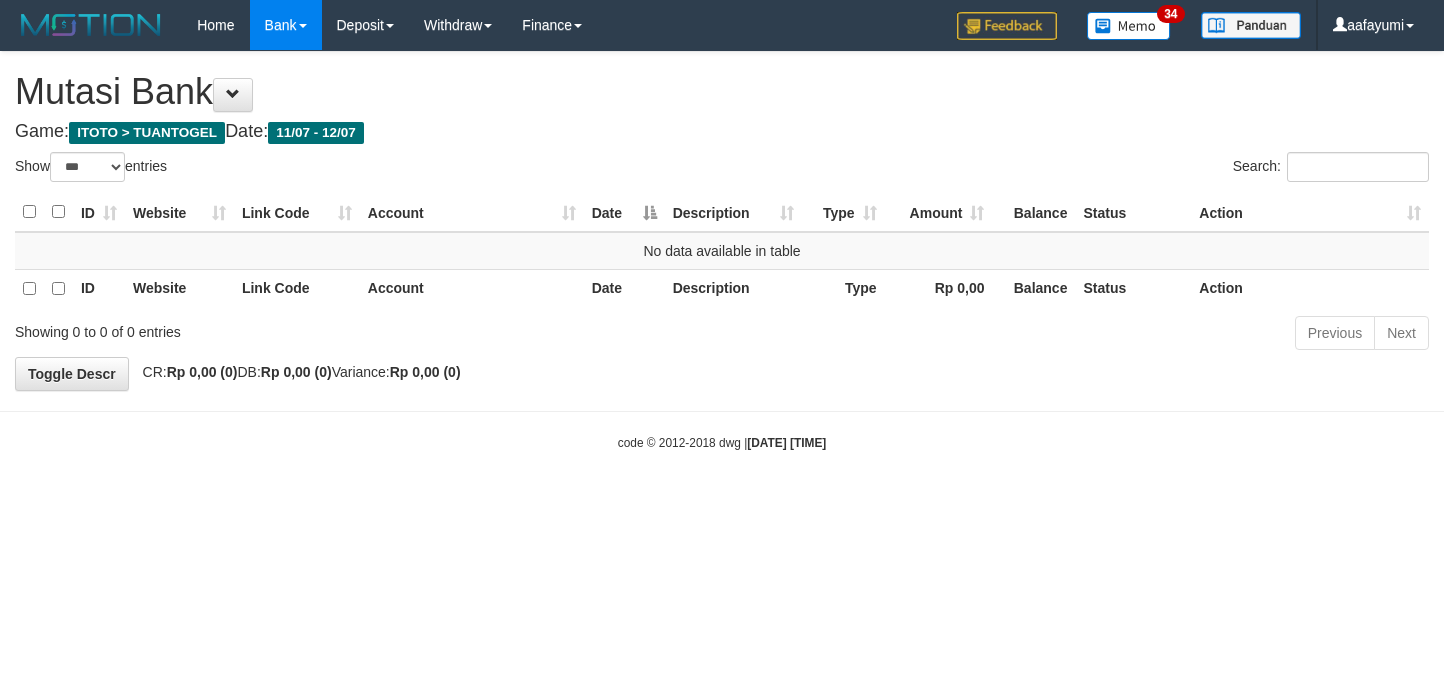 scroll, scrollTop: 0, scrollLeft: 0, axis: both 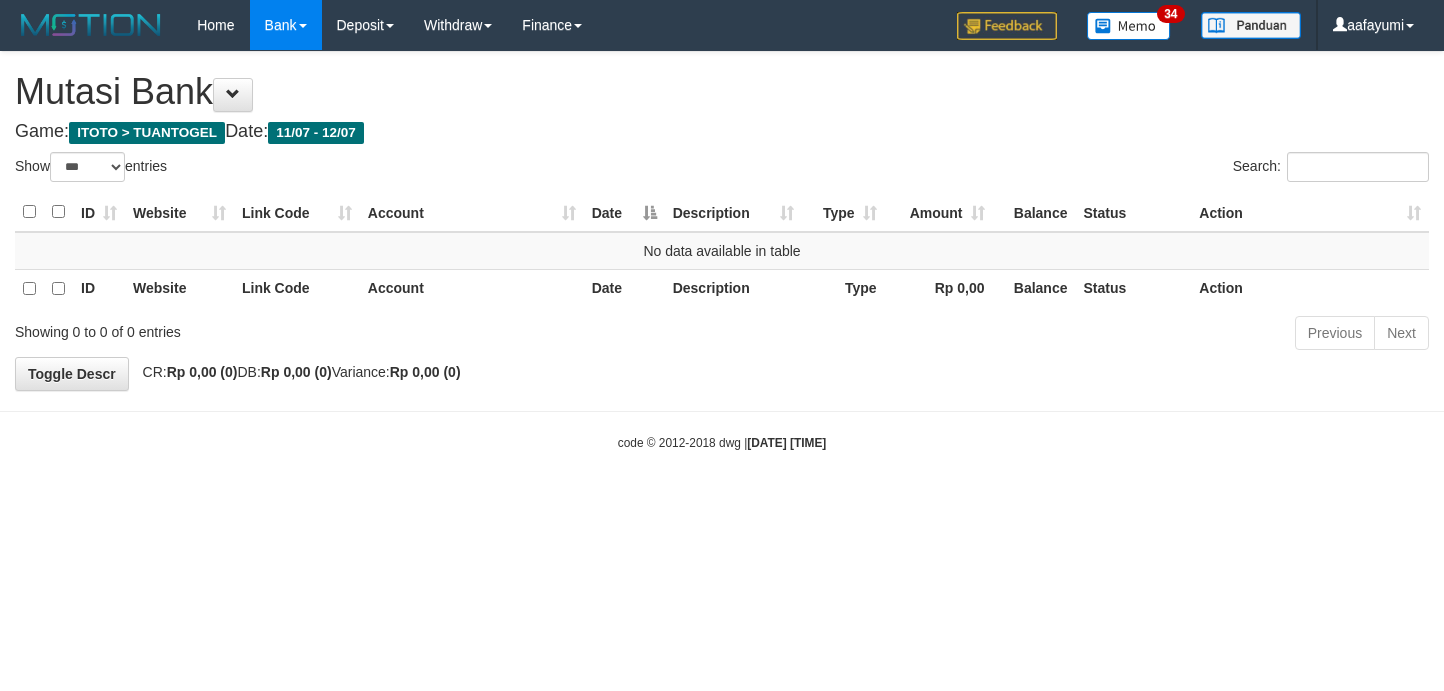 select on "***" 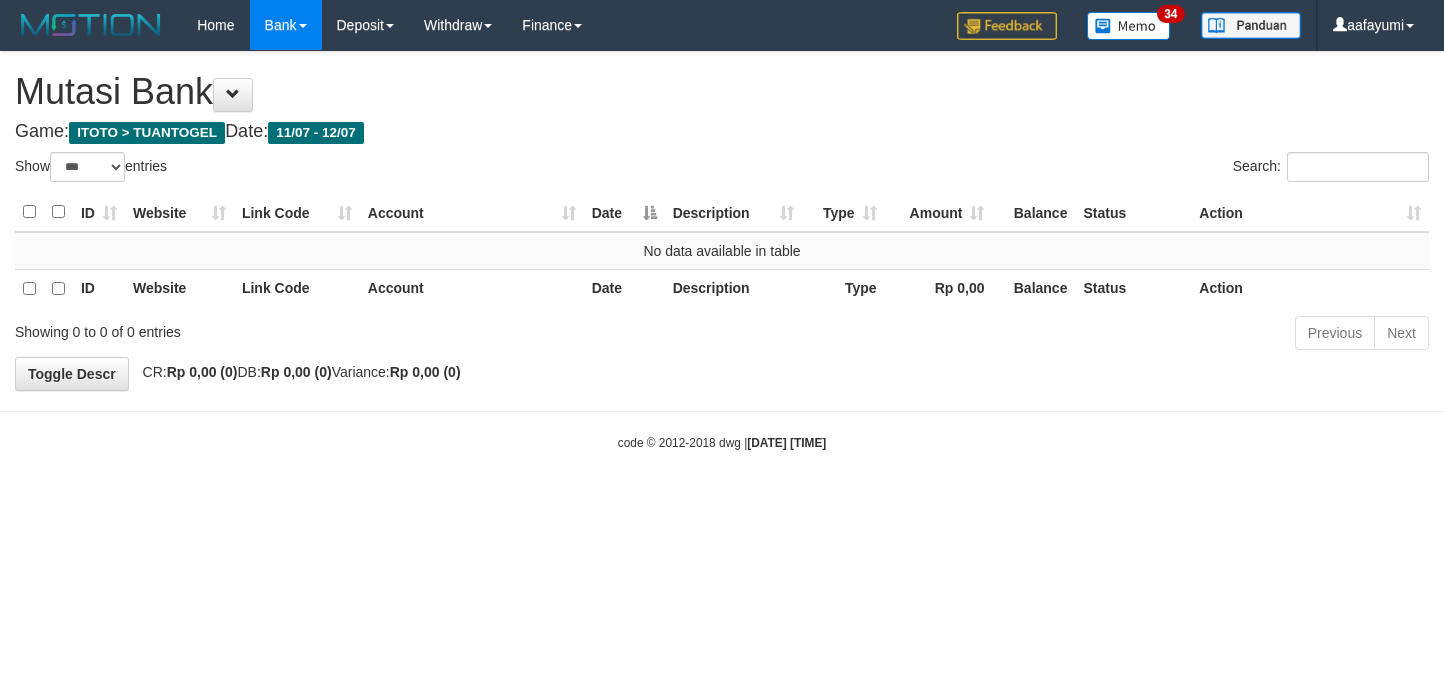 scroll, scrollTop: 0, scrollLeft: 0, axis: both 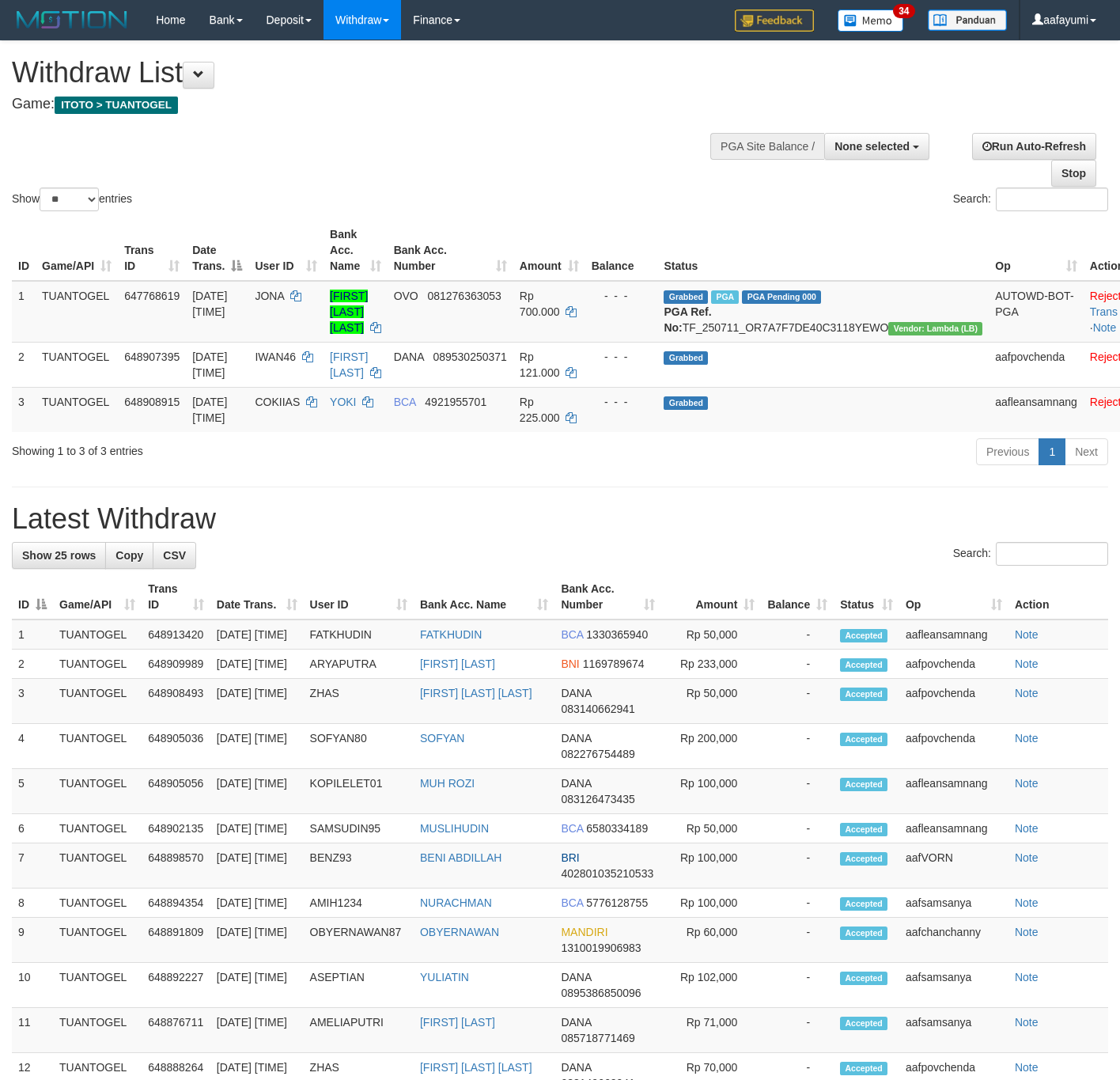 select 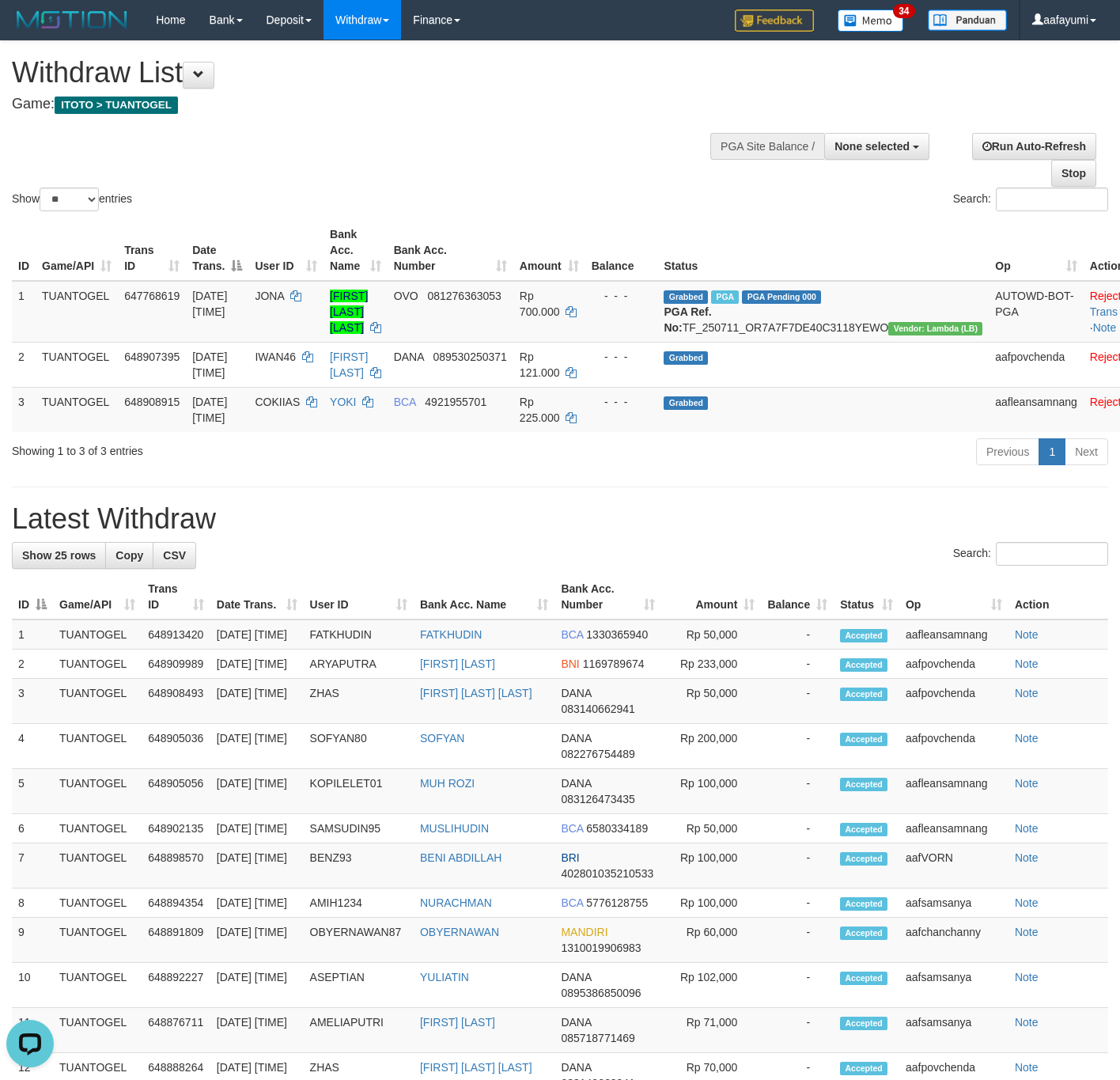 scroll, scrollTop: 0, scrollLeft: 0, axis: both 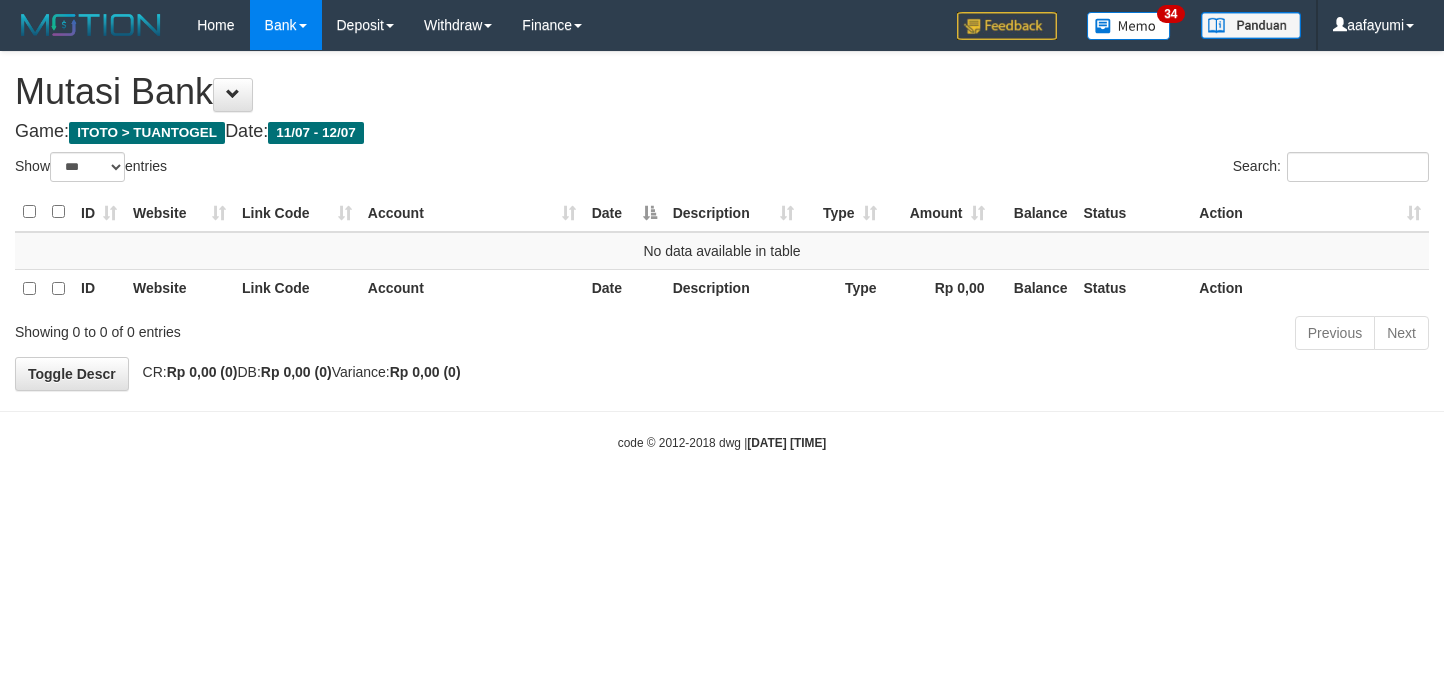 select on "***" 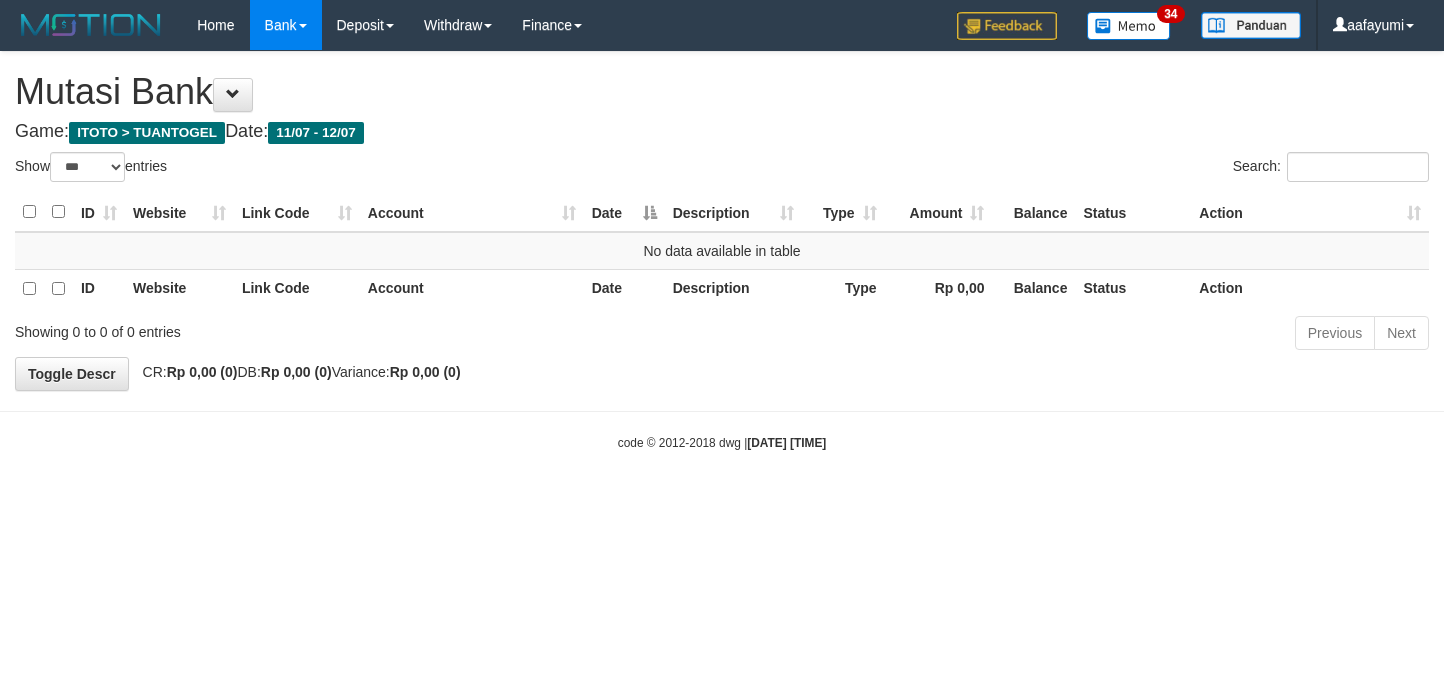 scroll, scrollTop: 0, scrollLeft: 0, axis: both 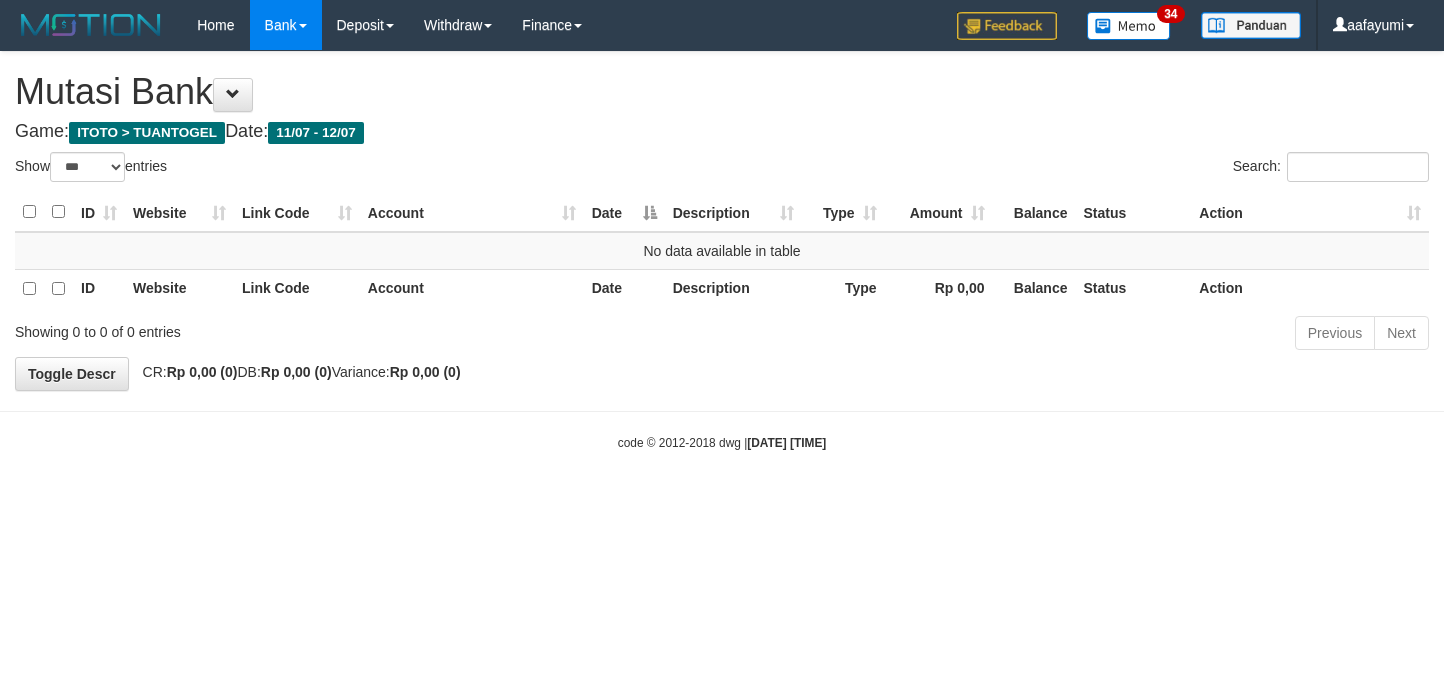 select on "***" 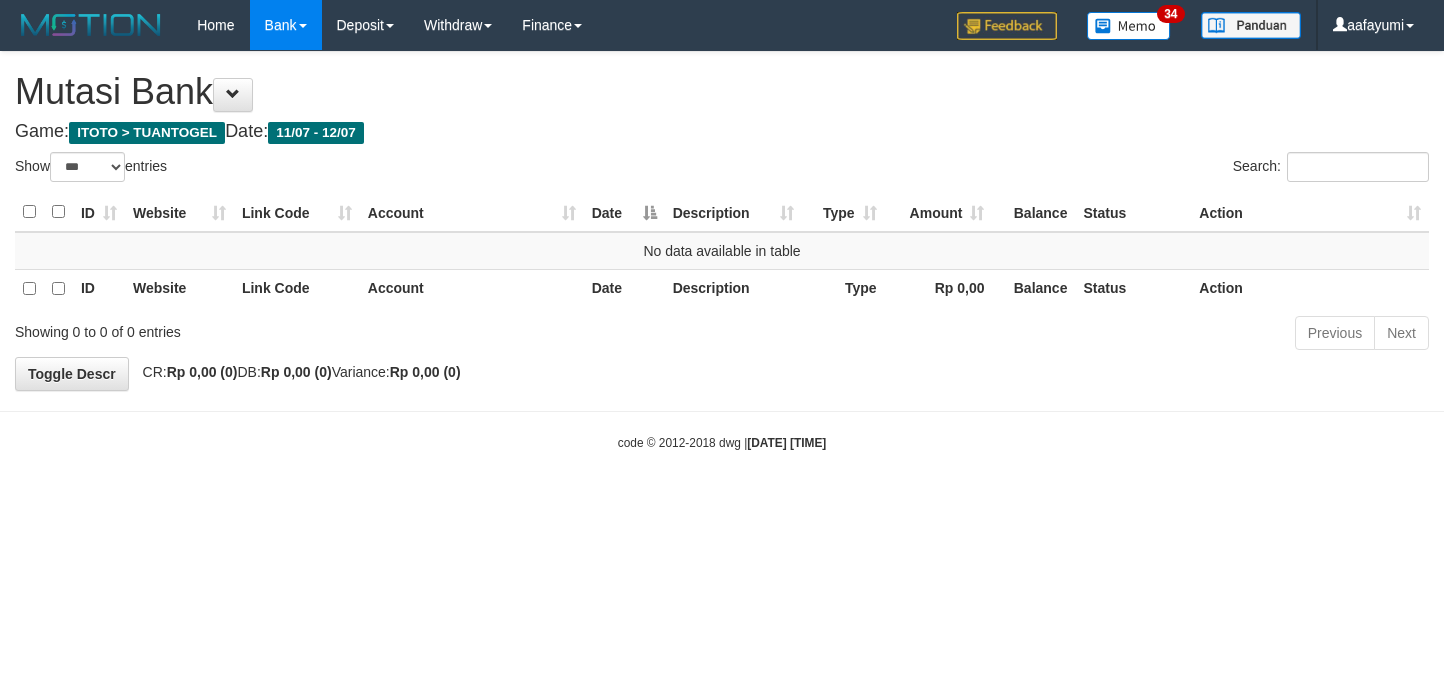 scroll, scrollTop: 0, scrollLeft: 0, axis: both 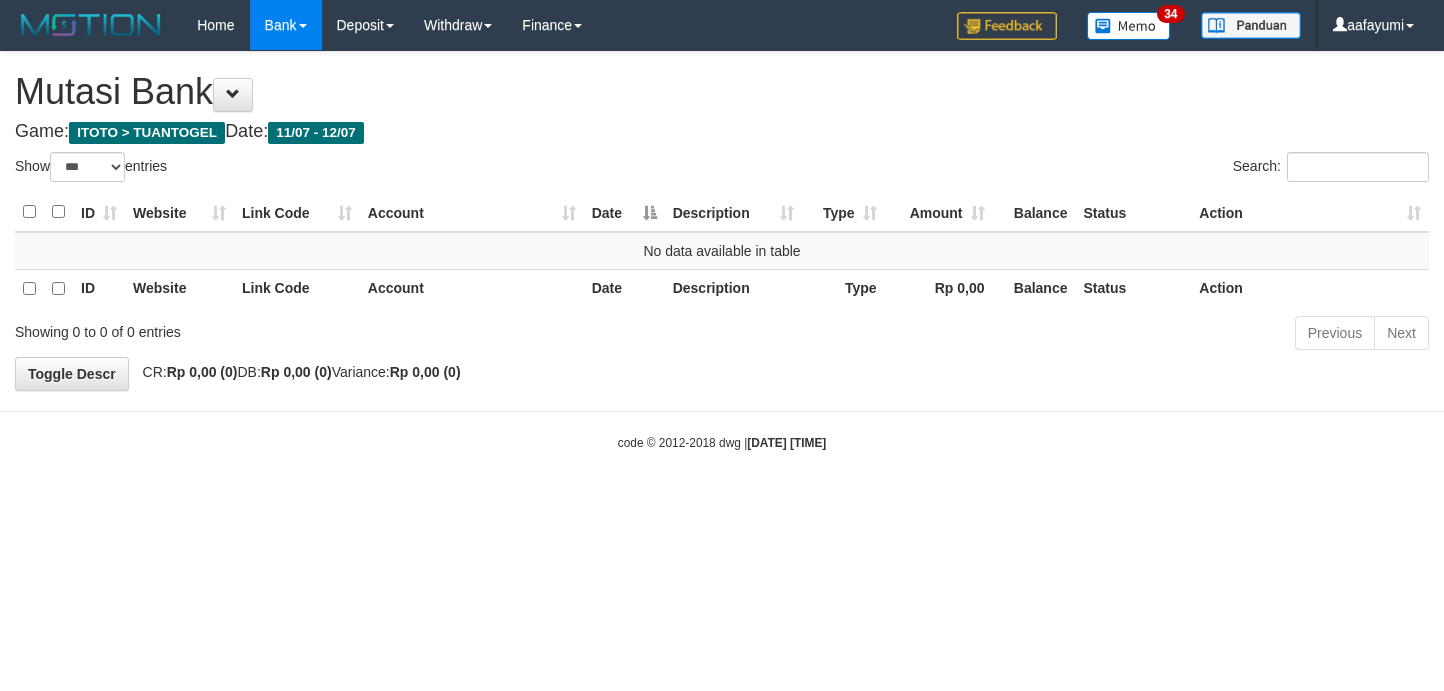 select on "***" 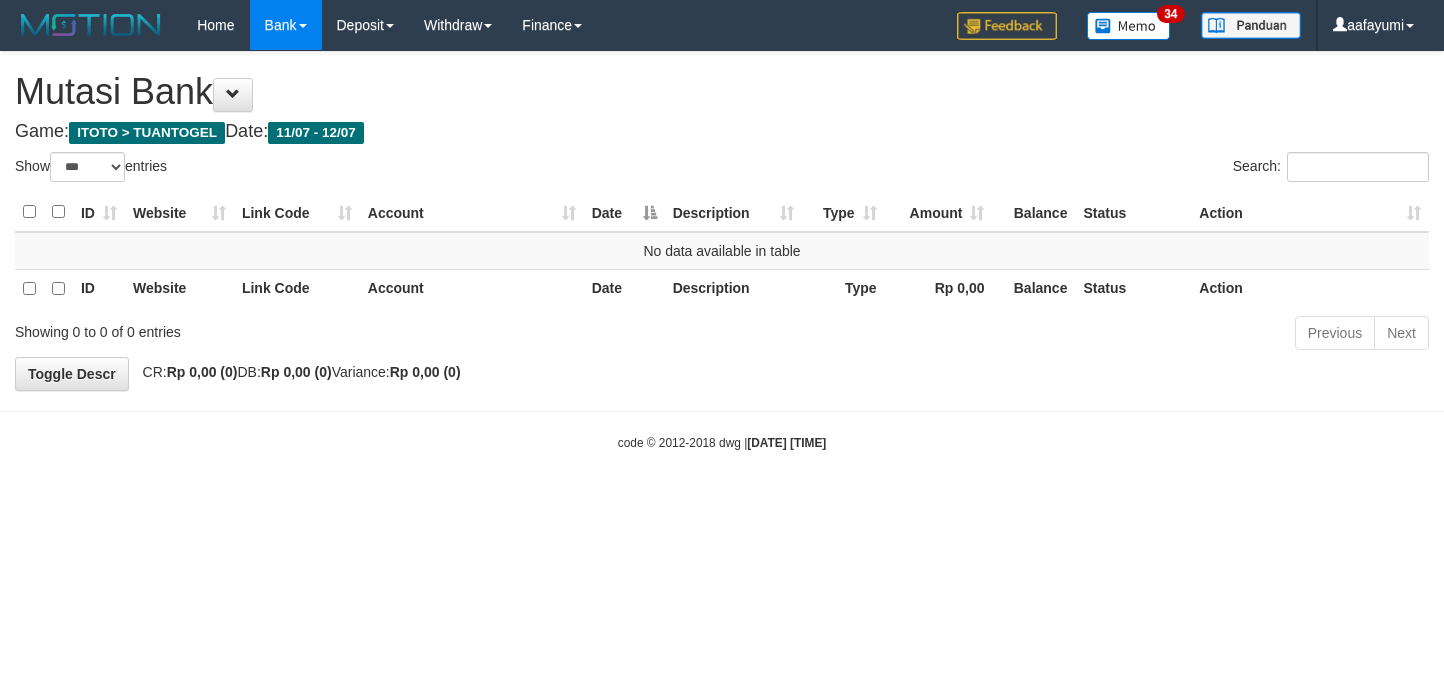 scroll, scrollTop: 0, scrollLeft: 0, axis: both 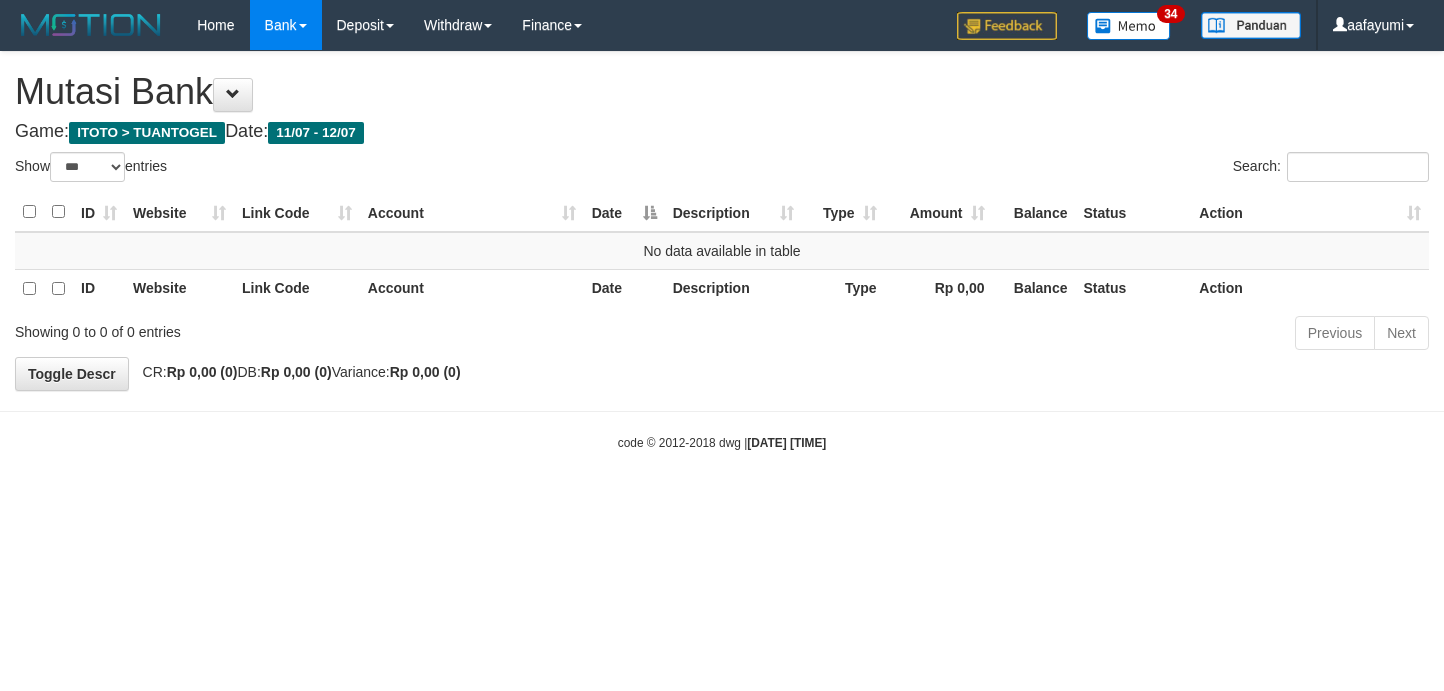 select on "***" 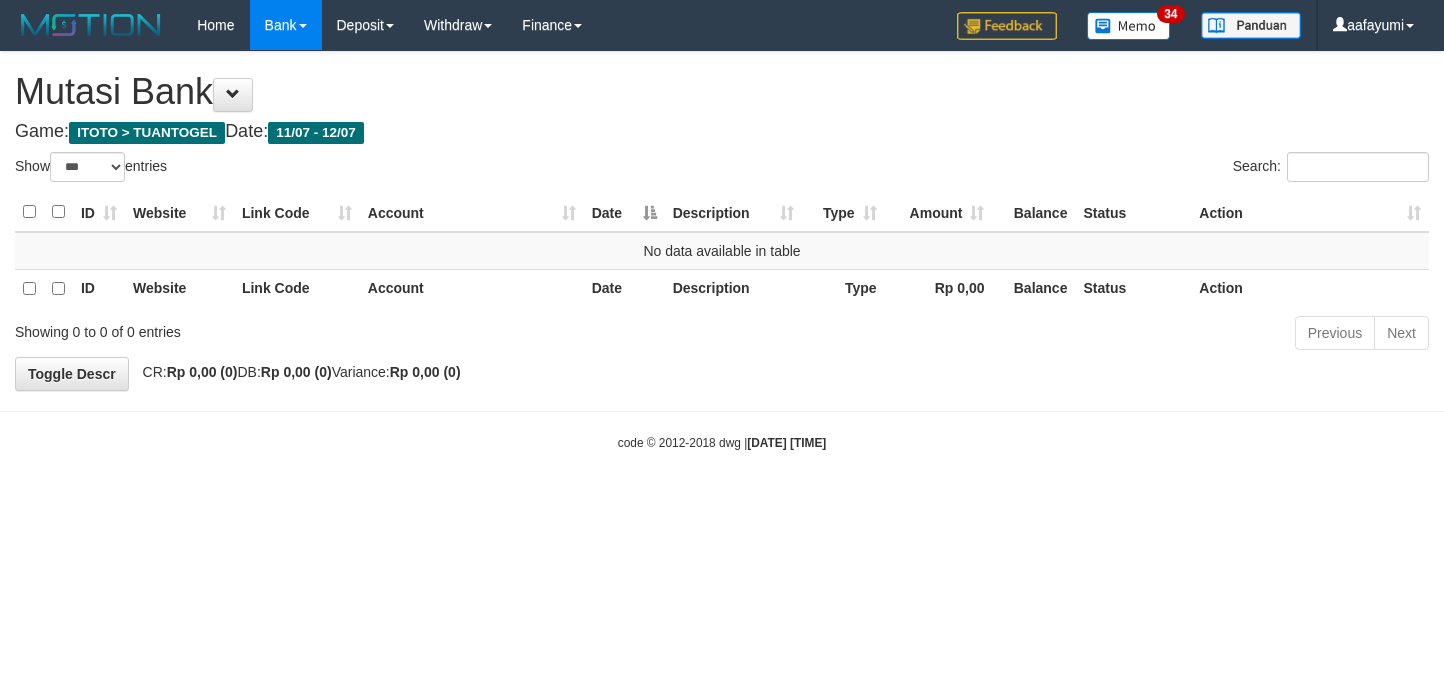 scroll, scrollTop: 0, scrollLeft: 0, axis: both 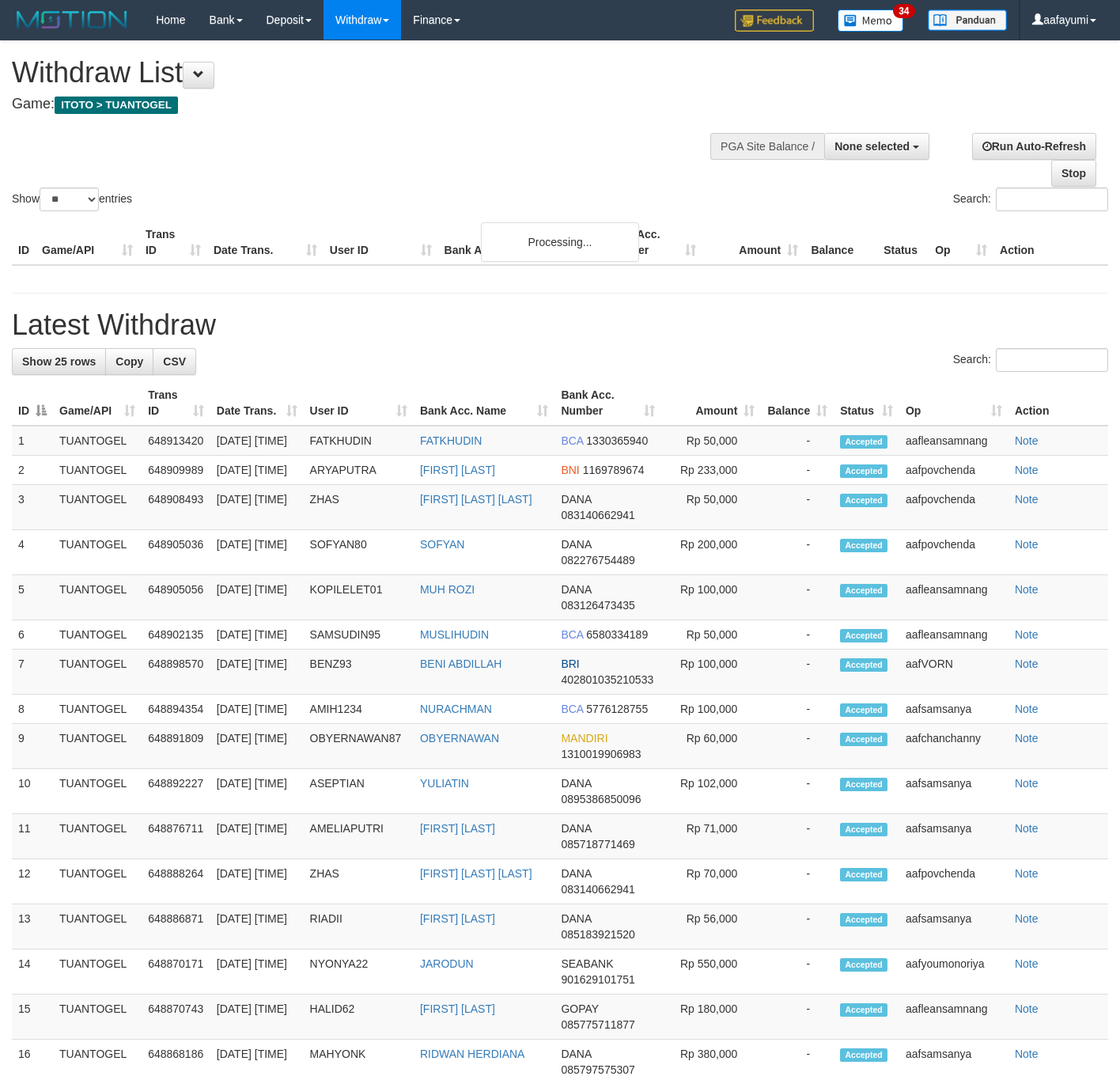 select 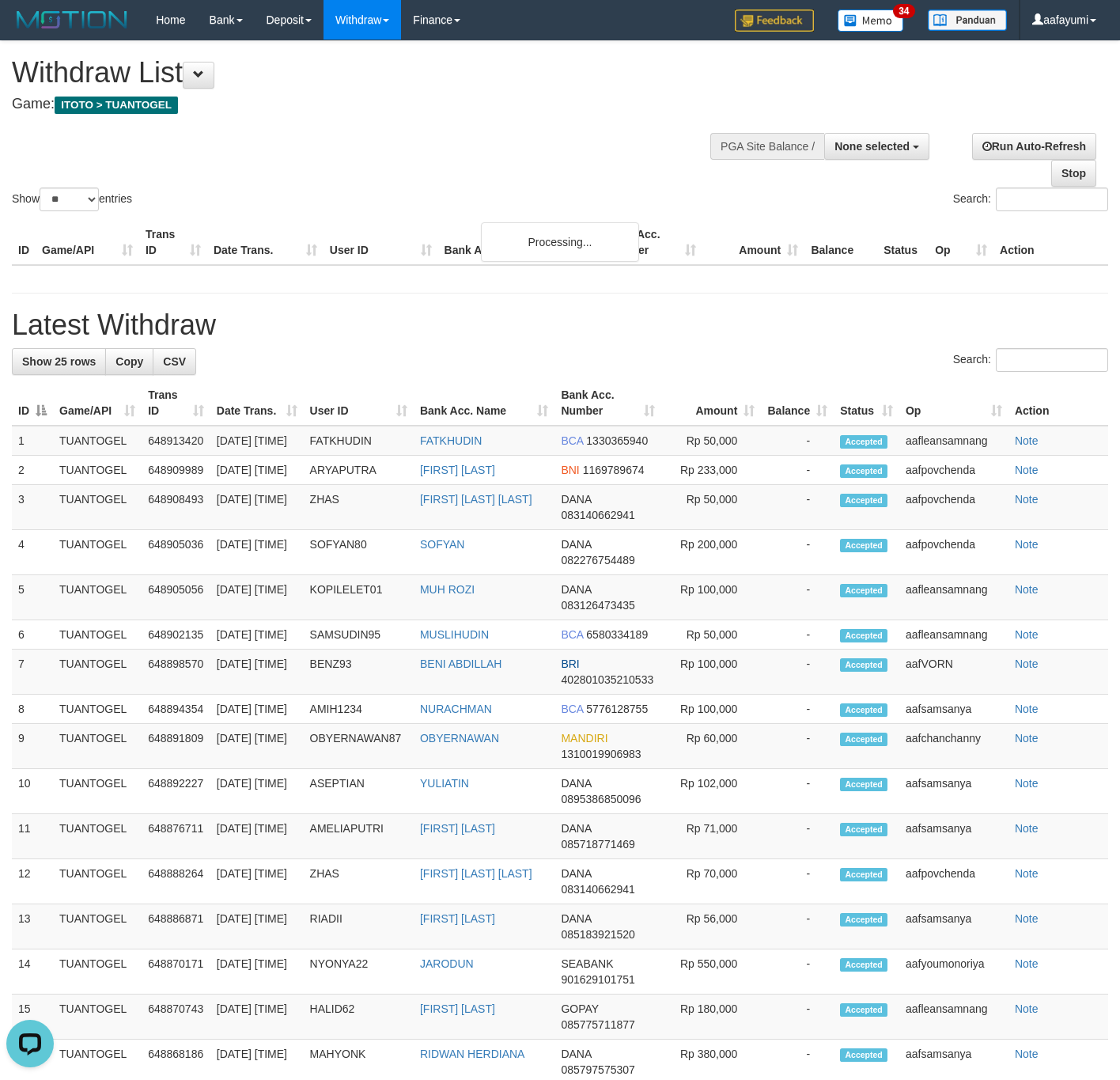 scroll, scrollTop: 0, scrollLeft: 0, axis: both 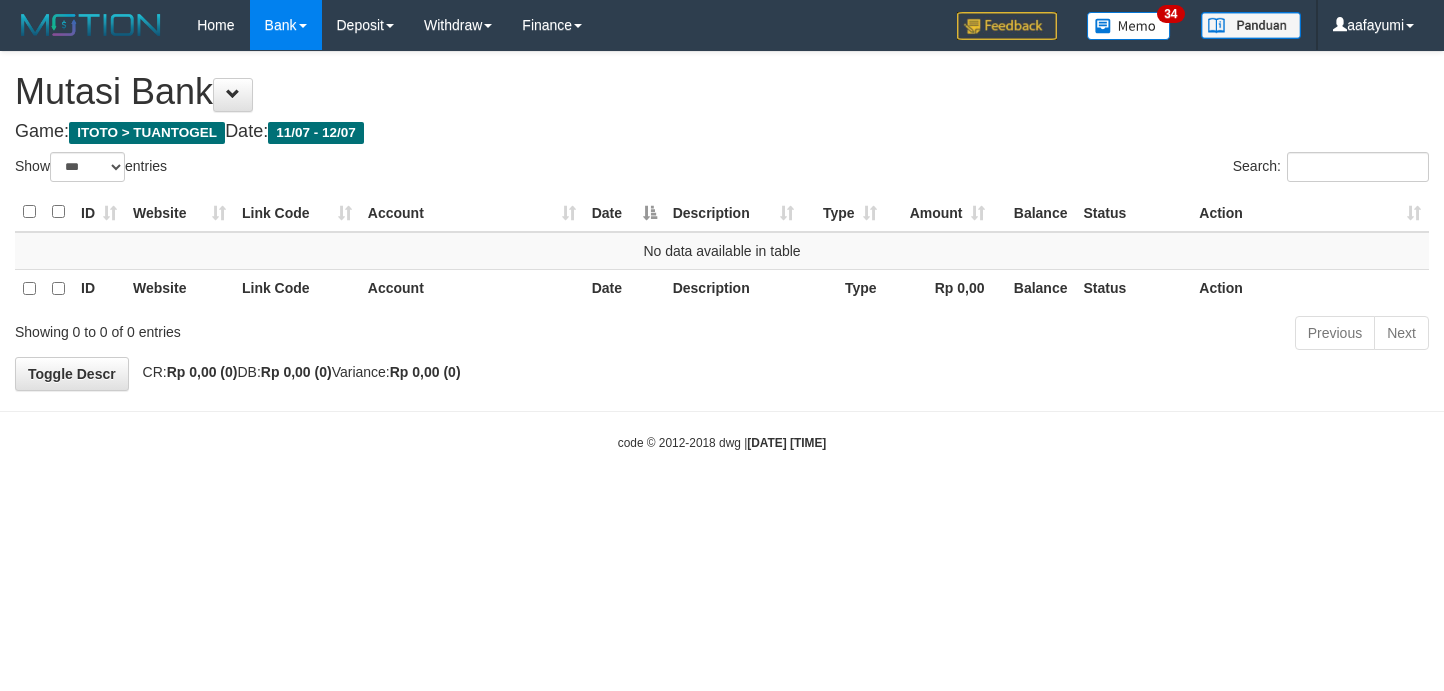 select on "***" 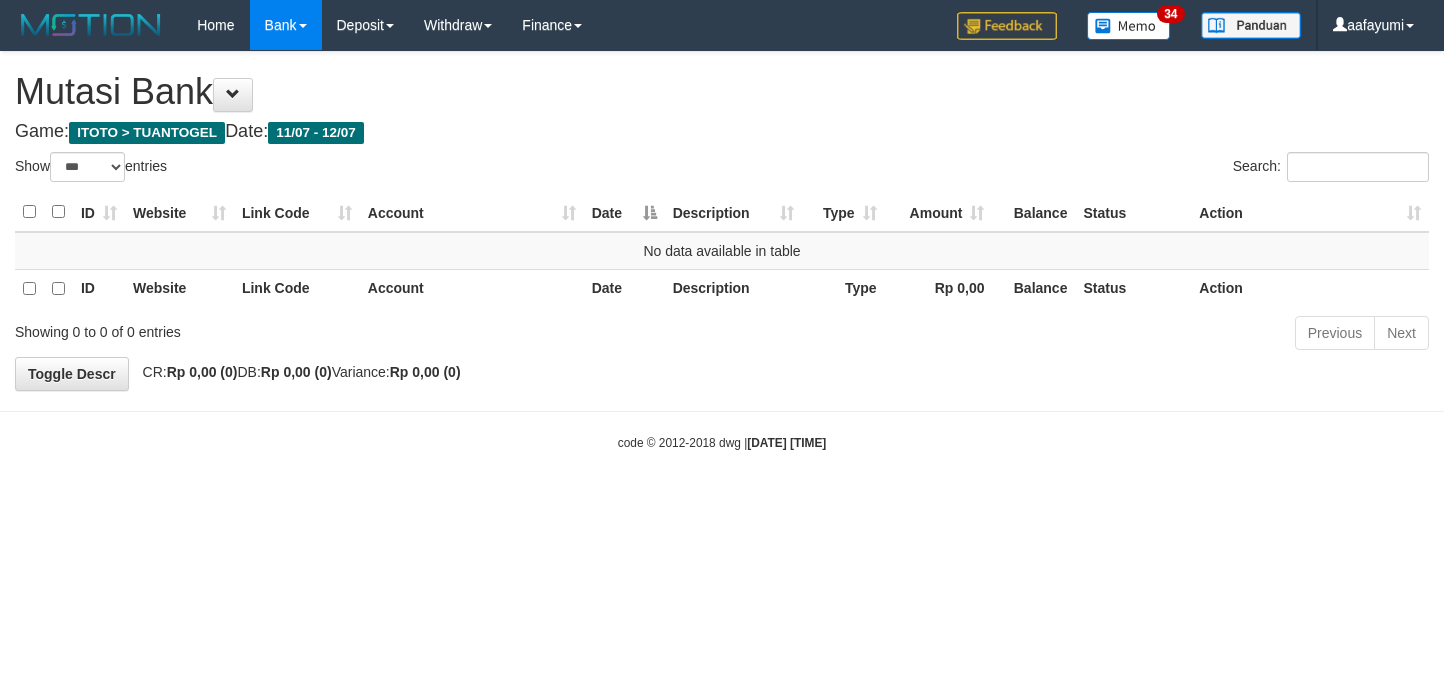 scroll, scrollTop: 0, scrollLeft: 0, axis: both 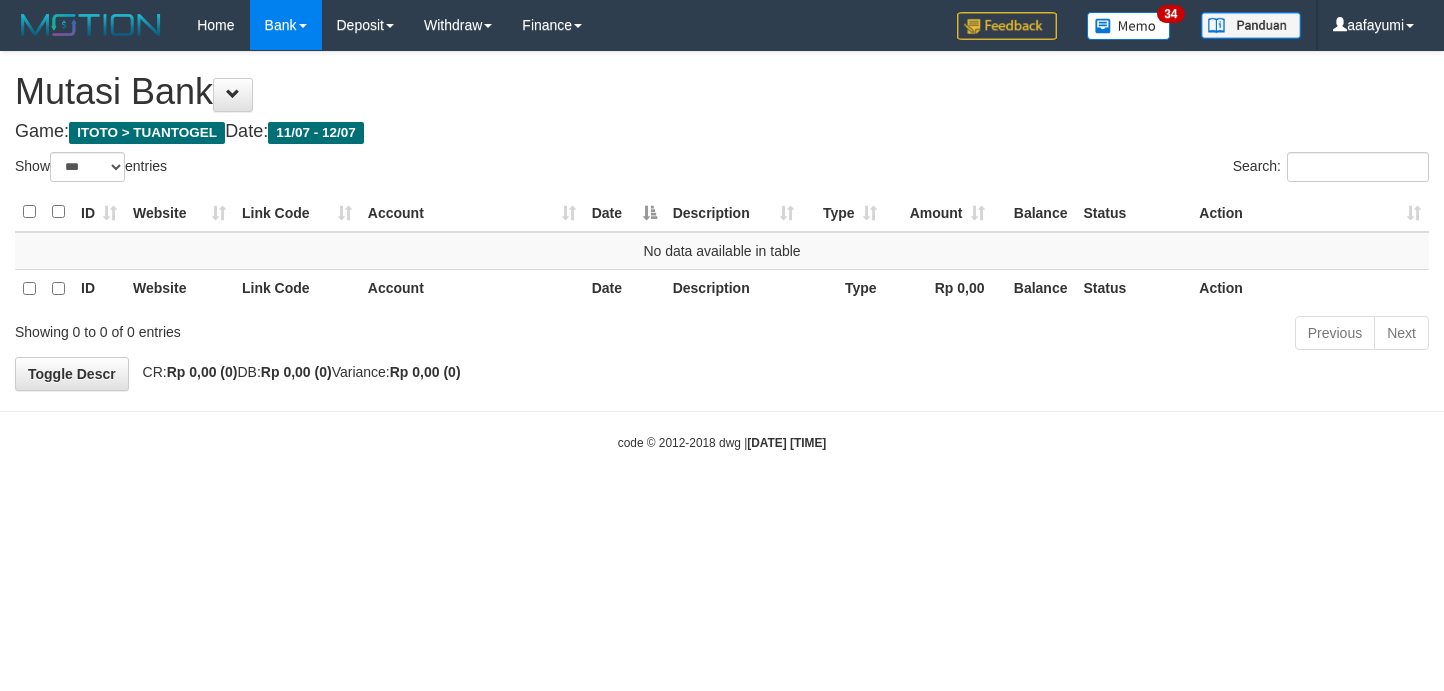 select on "***" 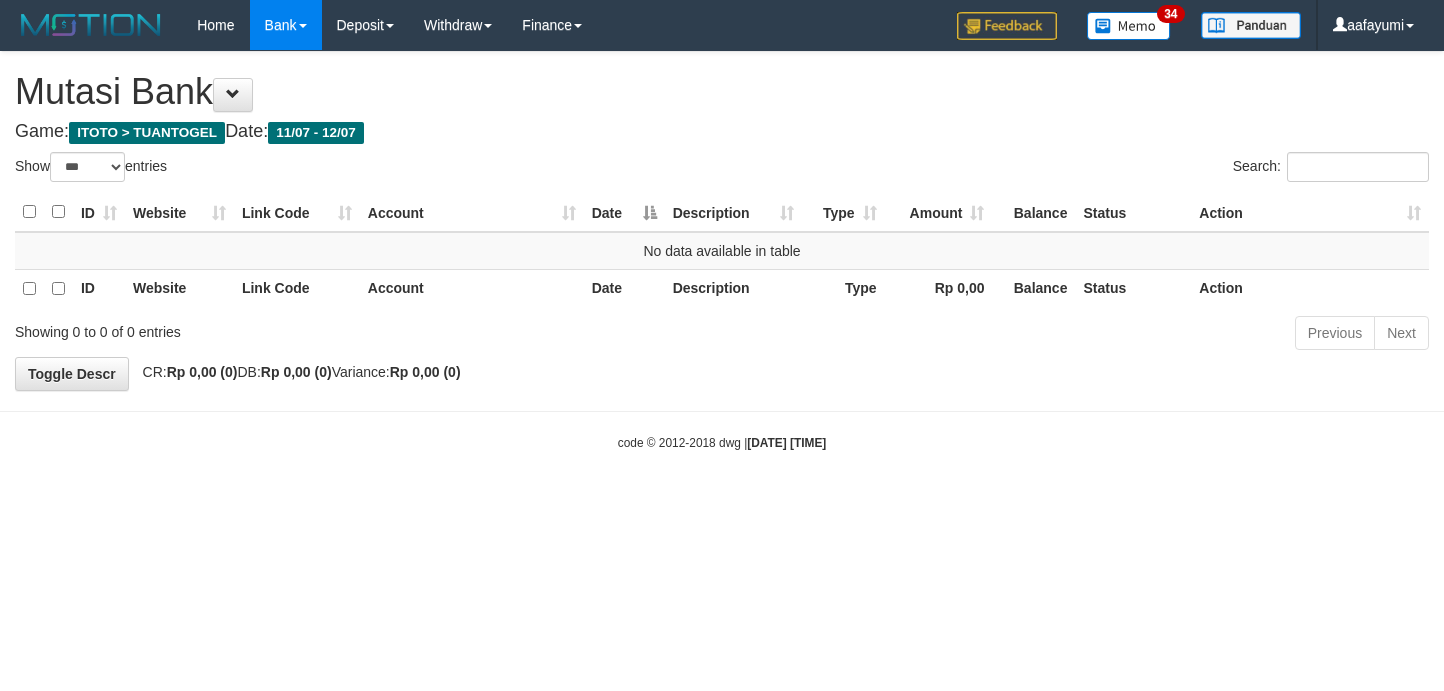 scroll, scrollTop: 0, scrollLeft: 0, axis: both 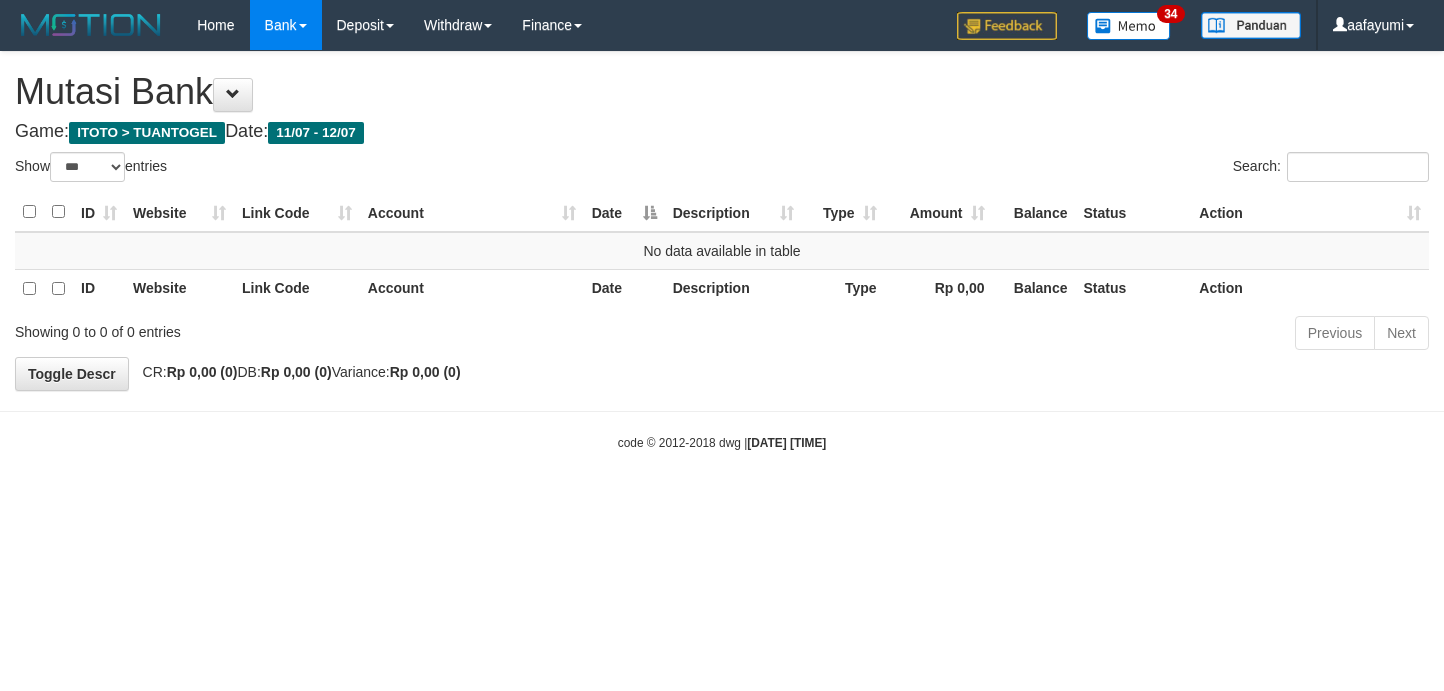select on "***" 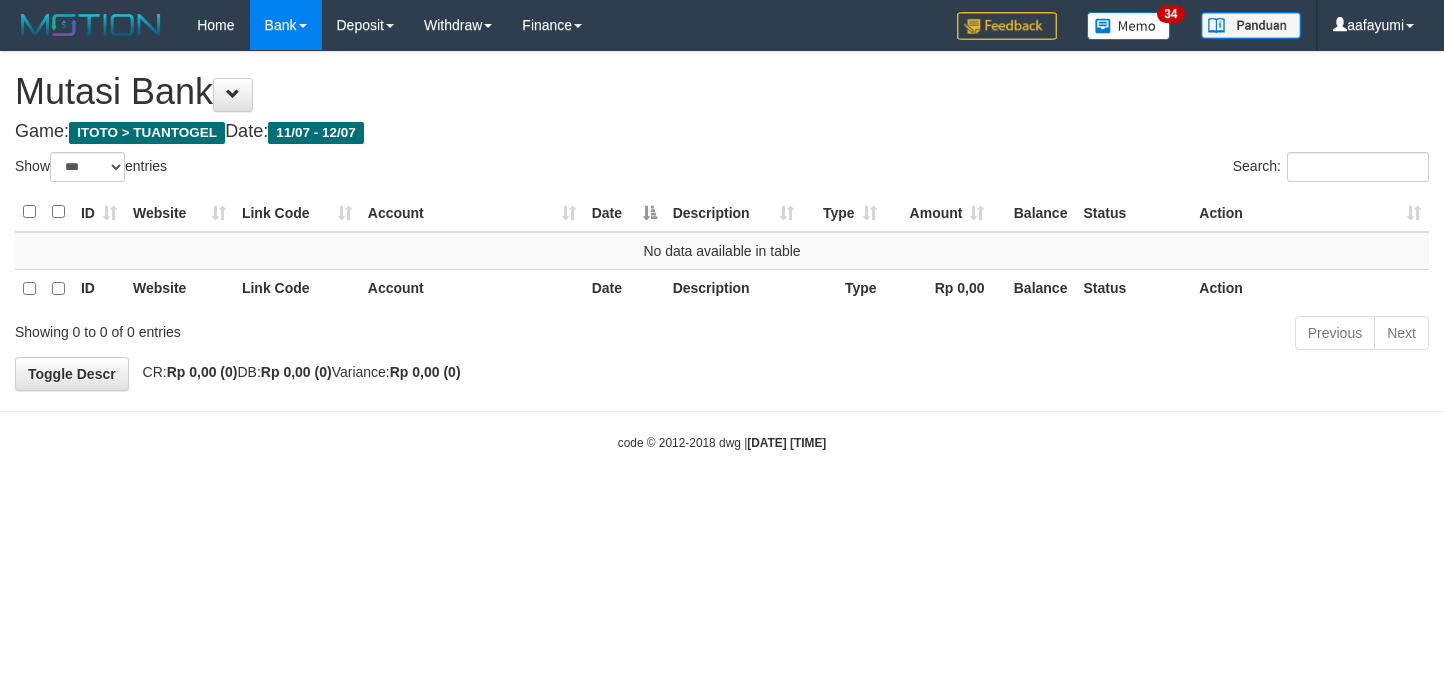 scroll, scrollTop: 0, scrollLeft: 0, axis: both 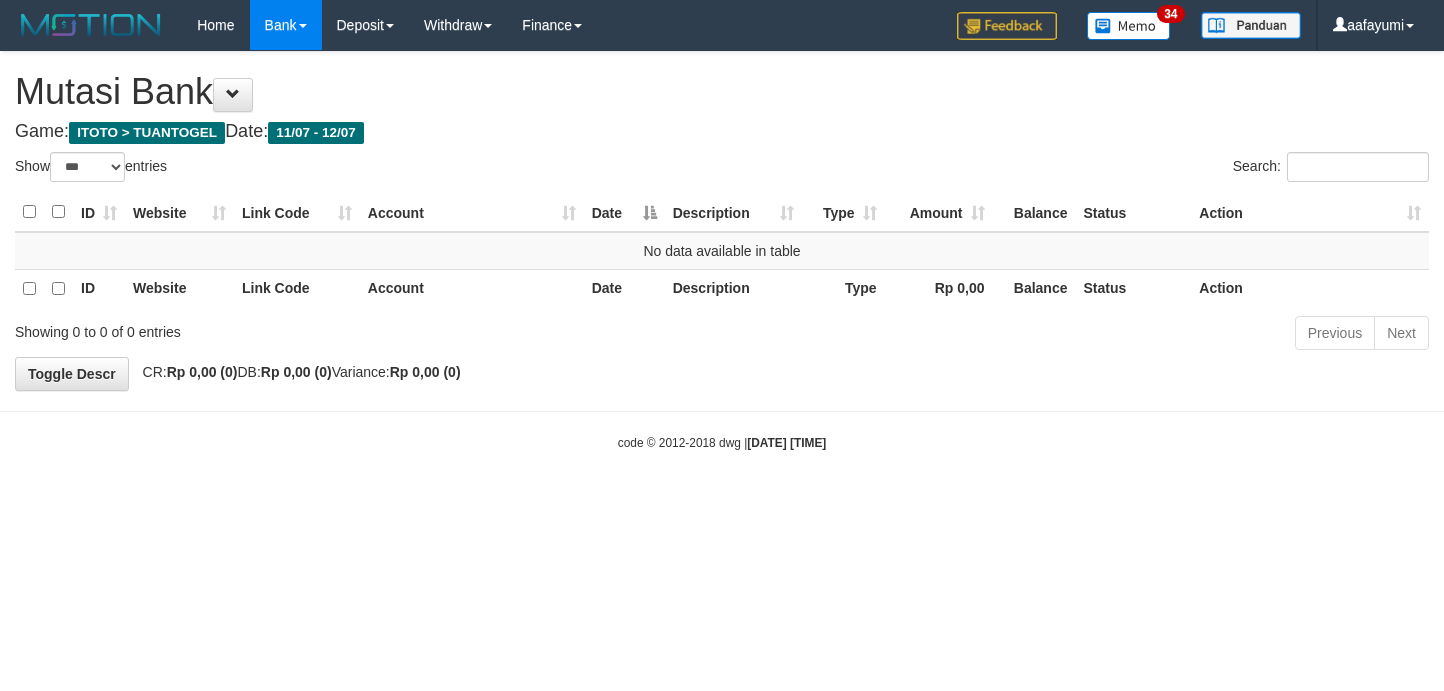 select on "***" 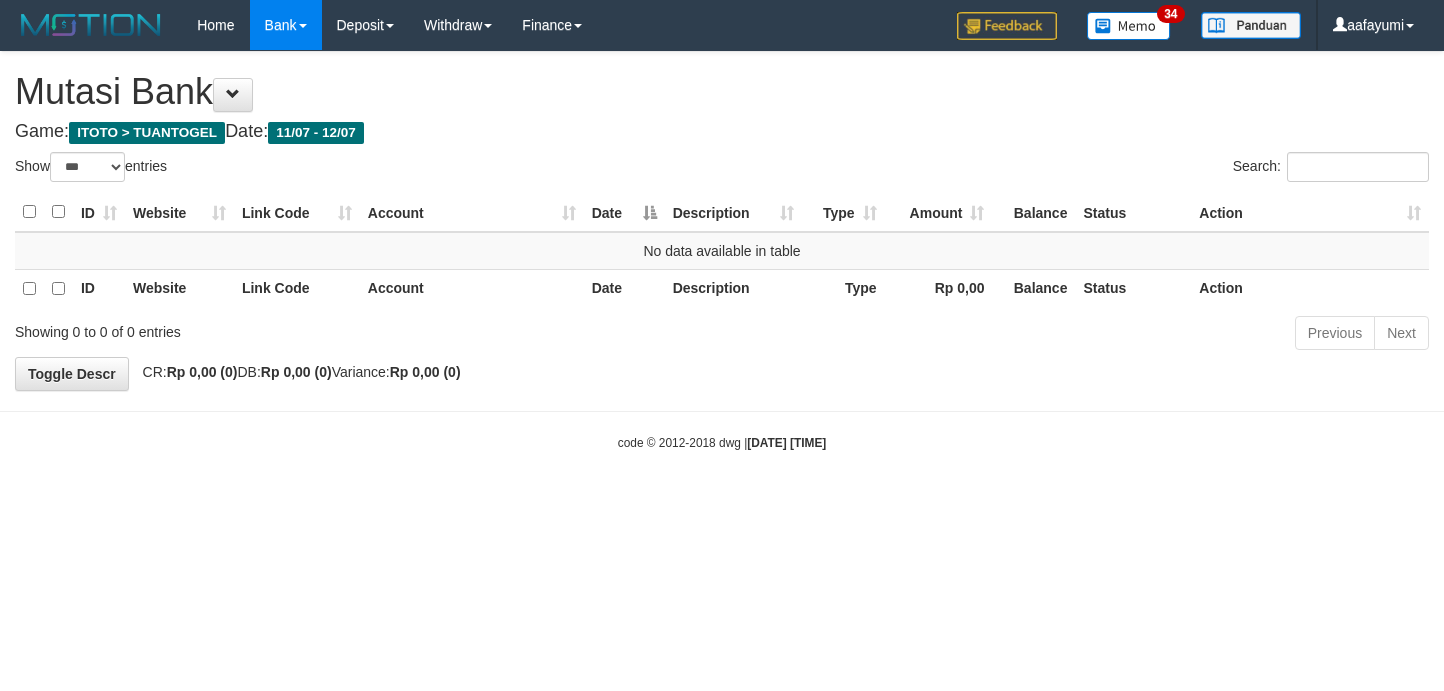 scroll, scrollTop: 0, scrollLeft: 0, axis: both 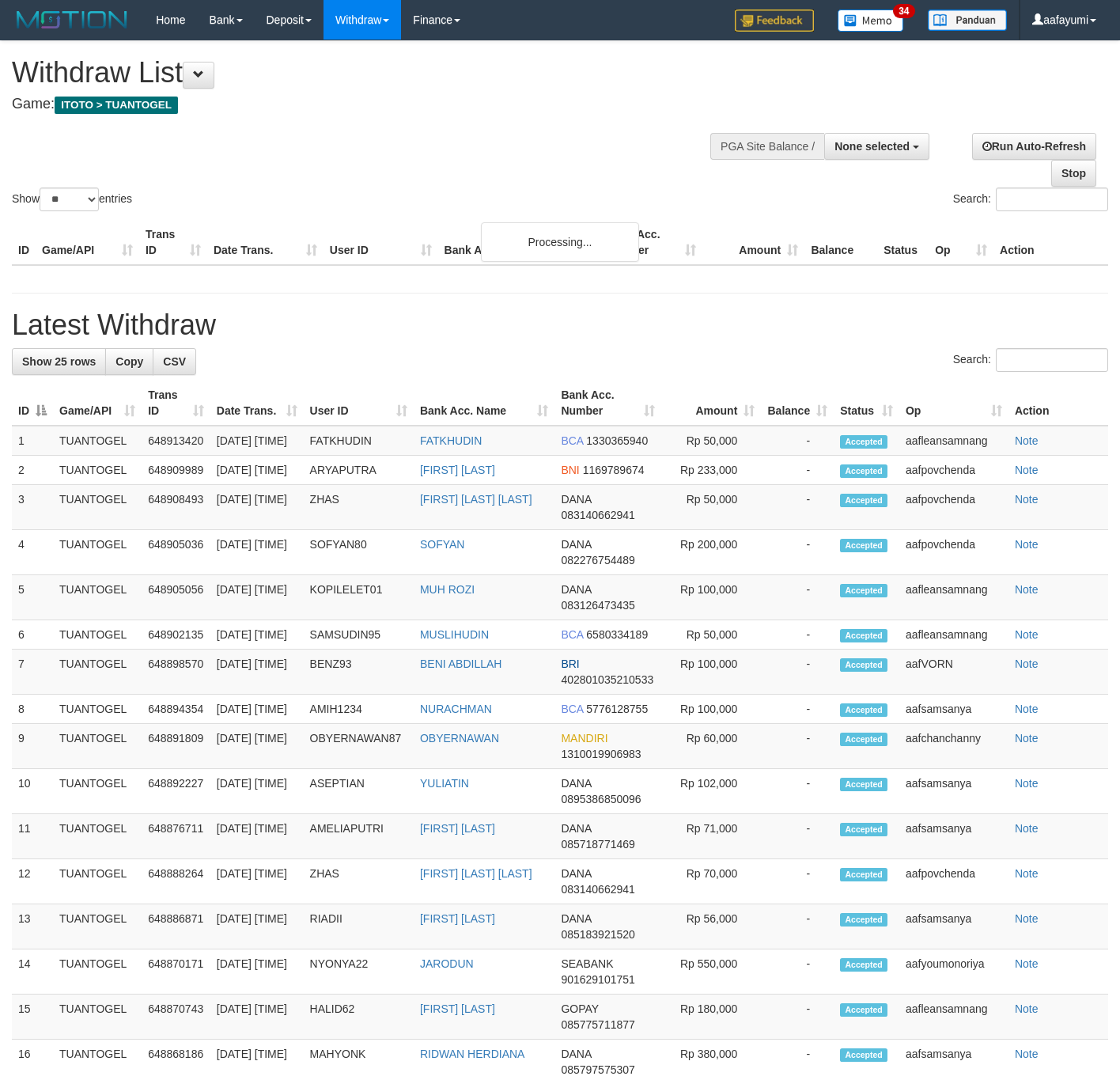 select 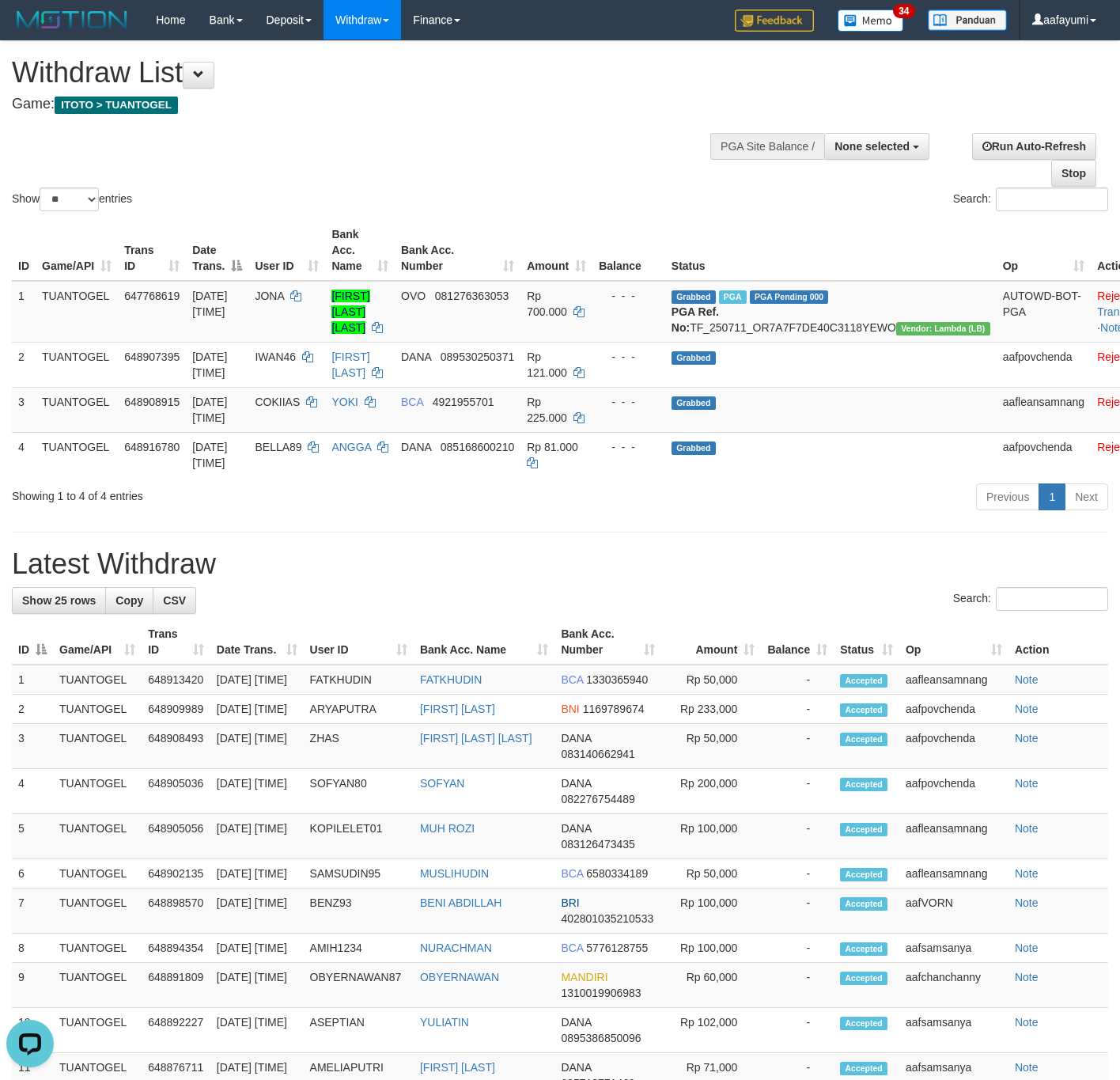 scroll, scrollTop: 0, scrollLeft: 0, axis: both 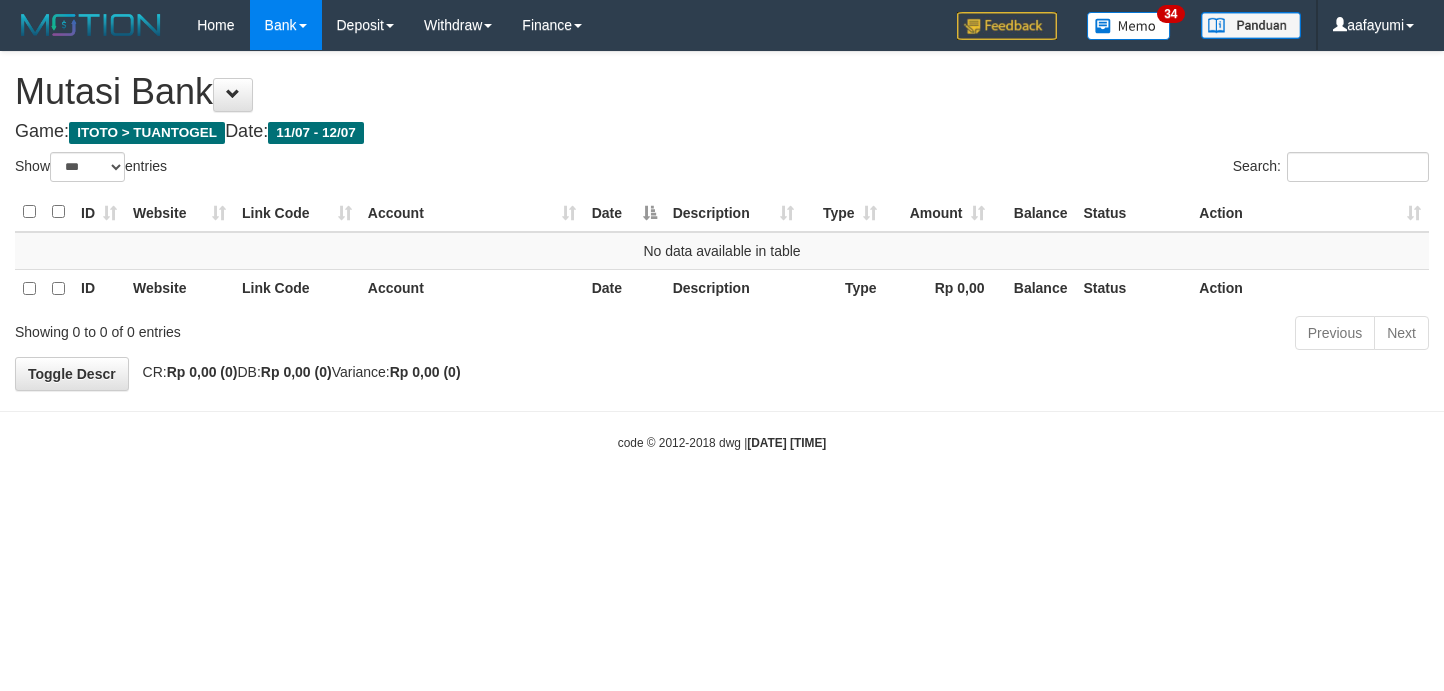 select on "***" 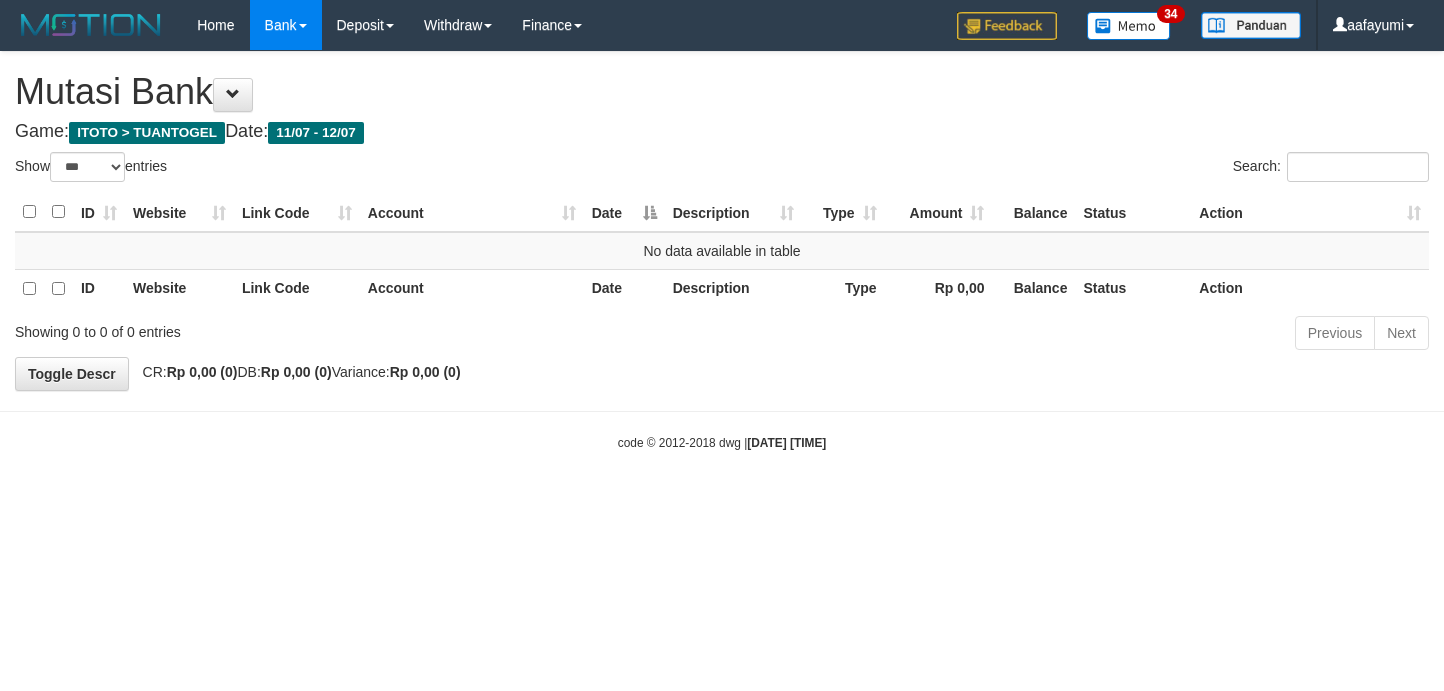 scroll, scrollTop: 0, scrollLeft: 0, axis: both 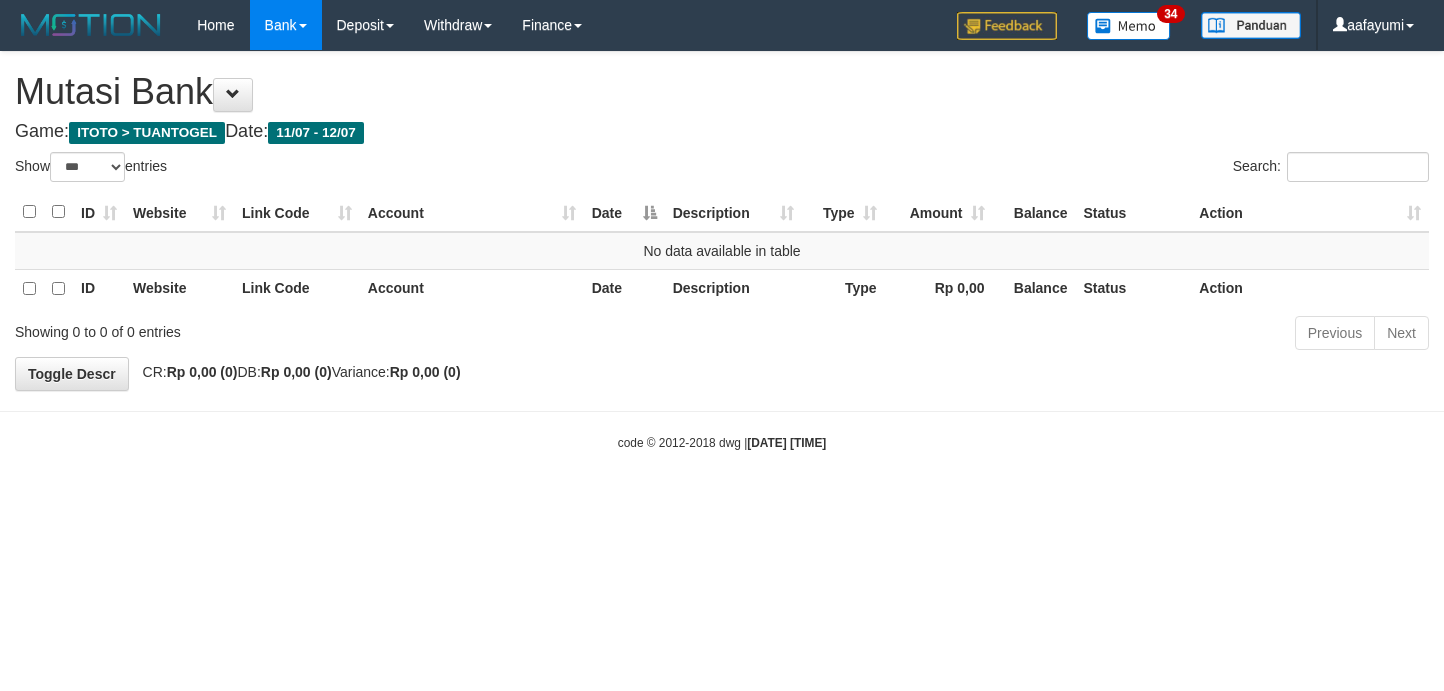 select on "***" 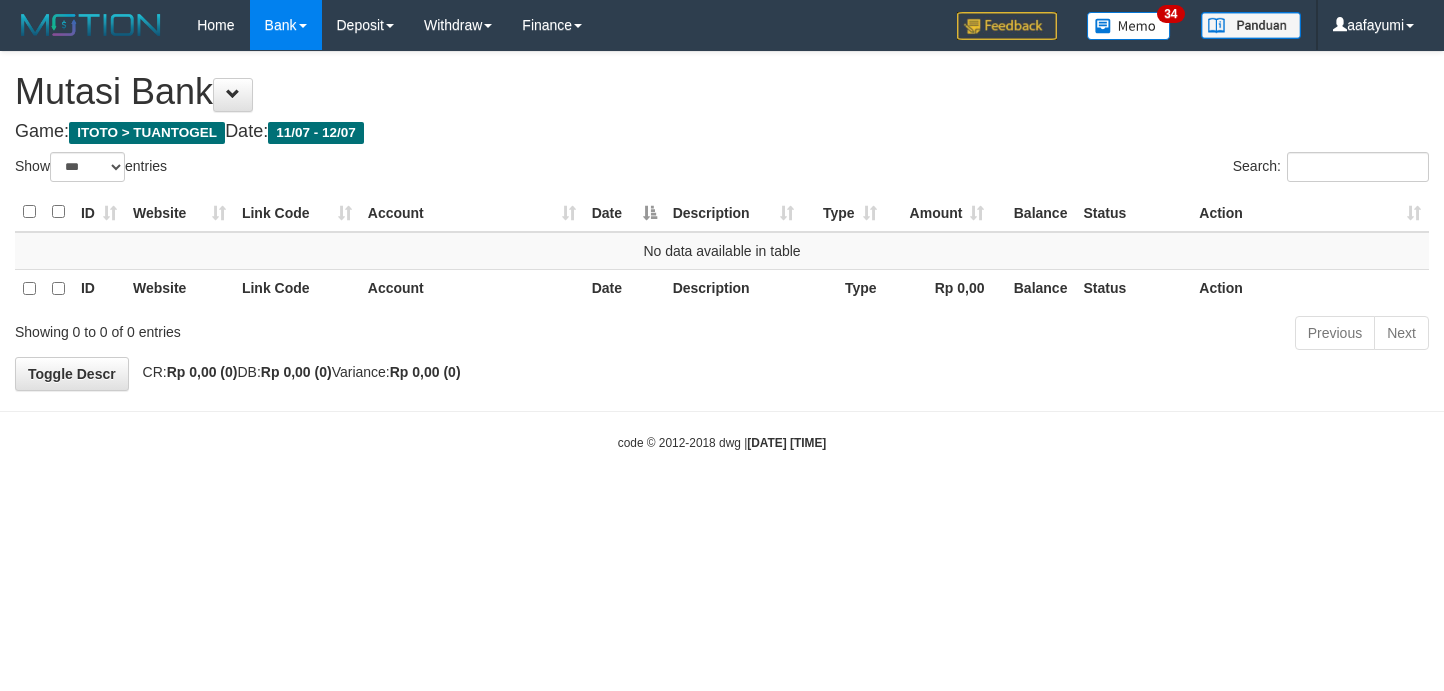 scroll, scrollTop: 0, scrollLeft: 0, axis: both 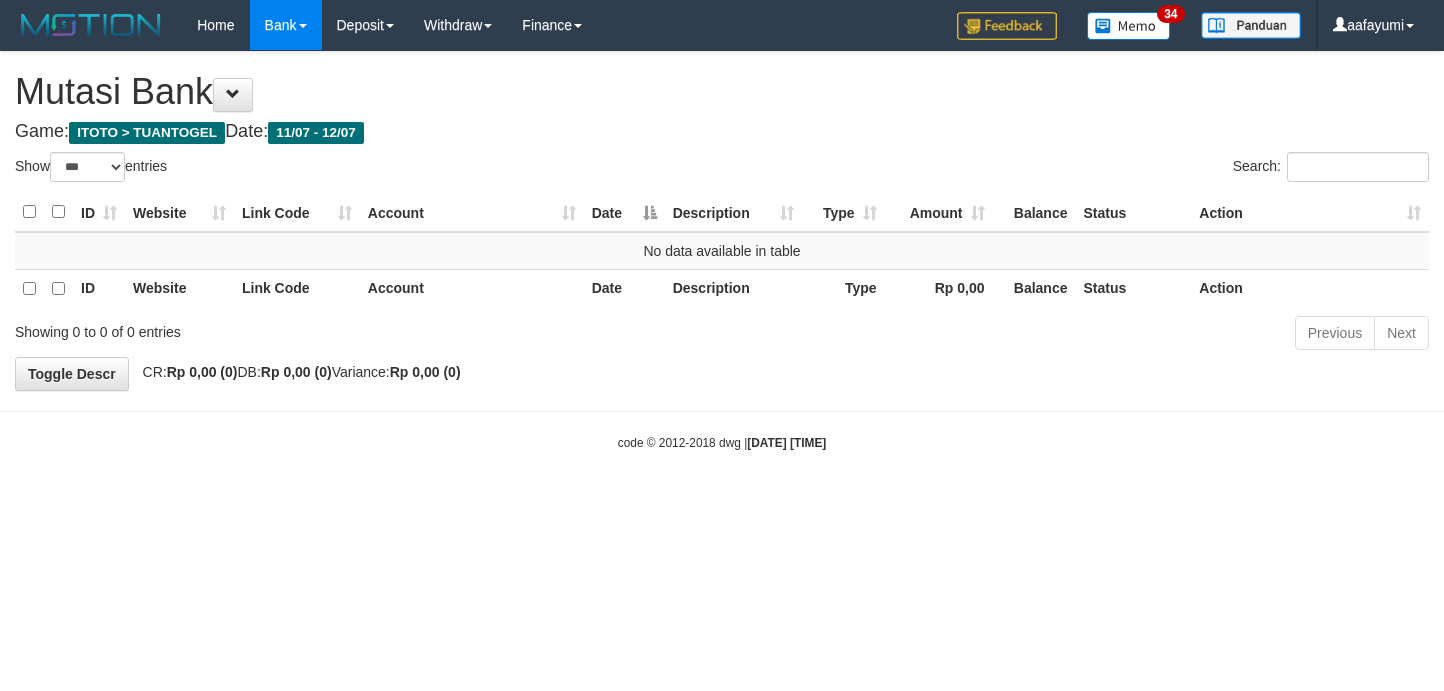 select on "***" 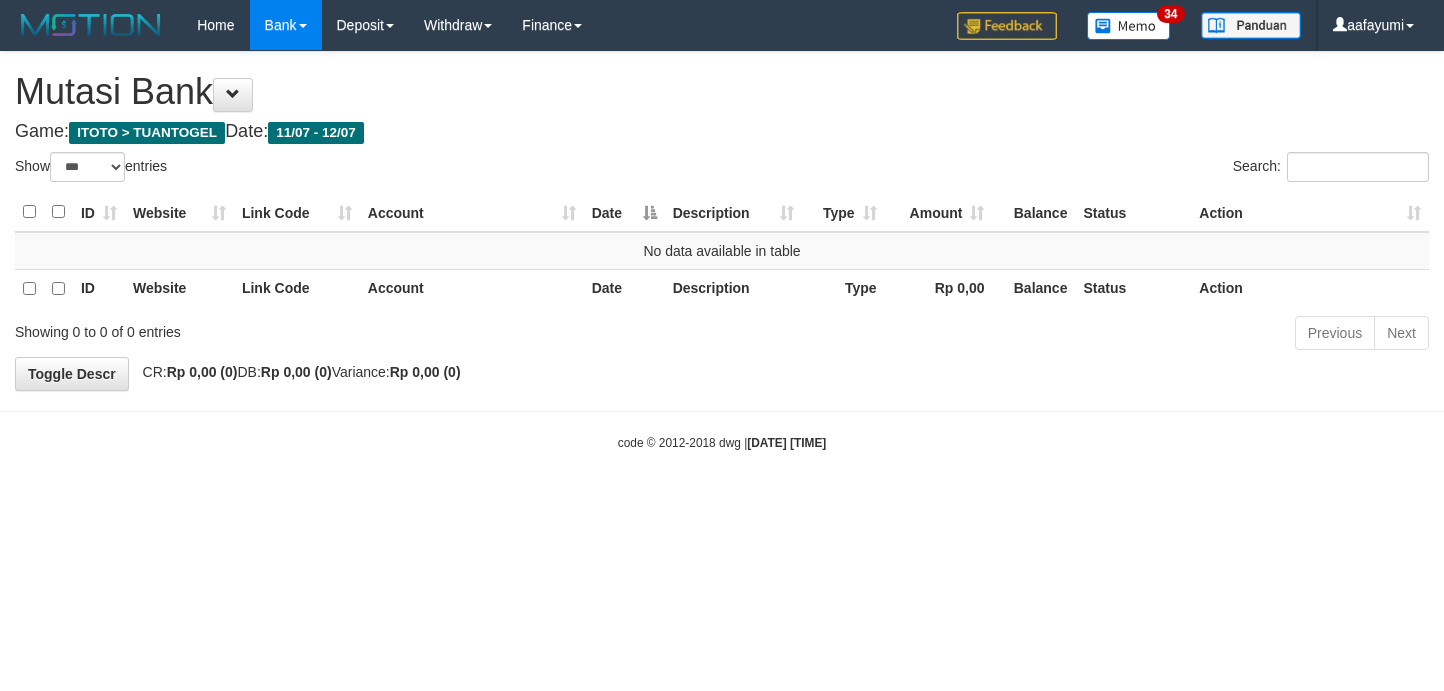 scroll, scrollTop: 0, scrollLeft: 0, axis: both 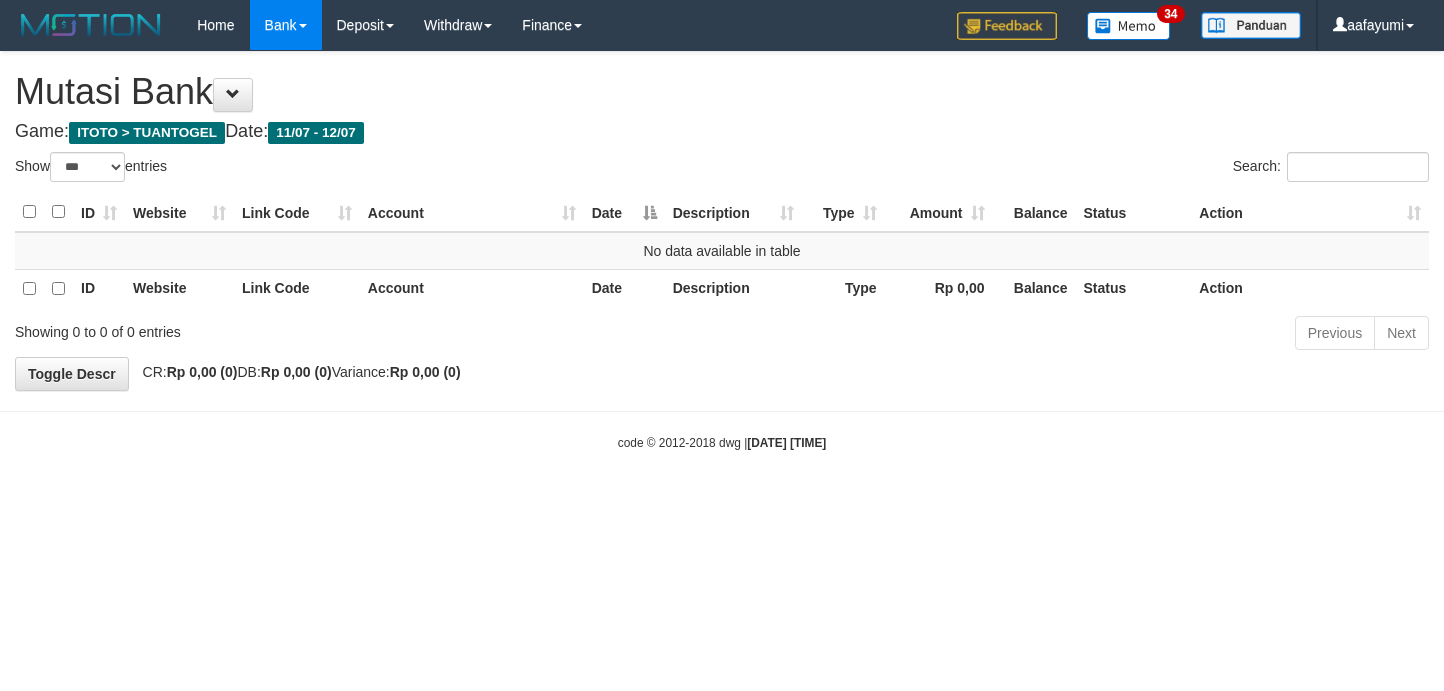 select on "***" 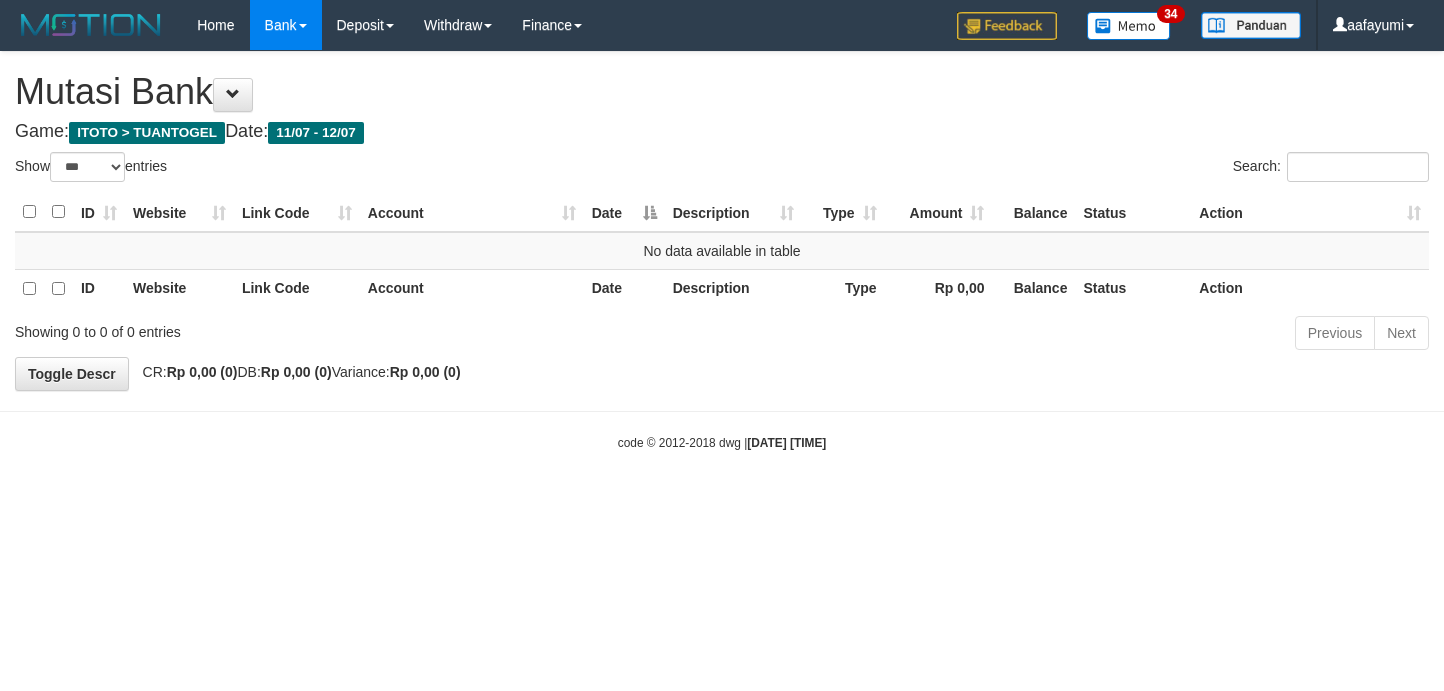scroll, scrollTop: 0, scrollLeft: 0, axis: both 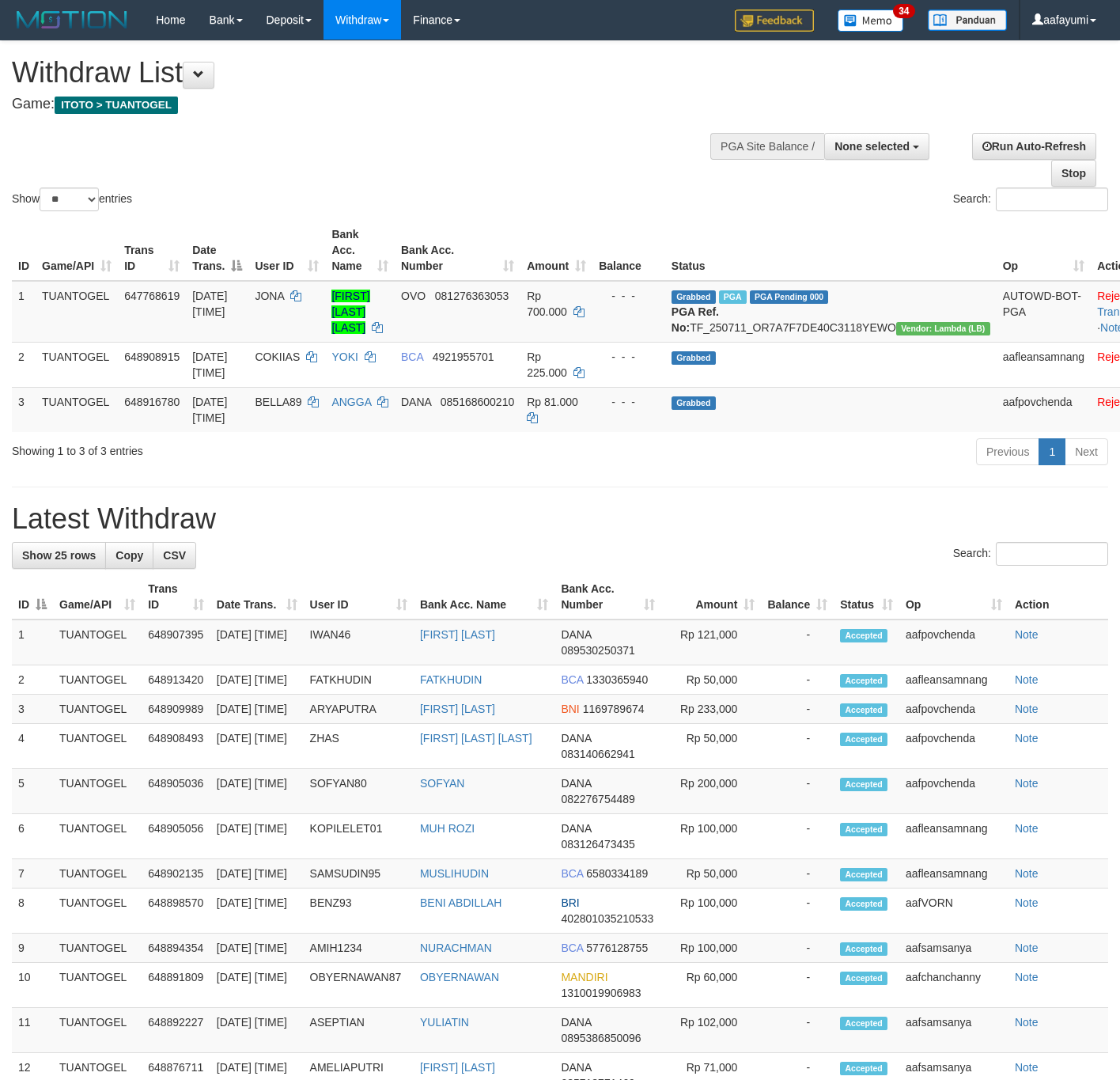 select 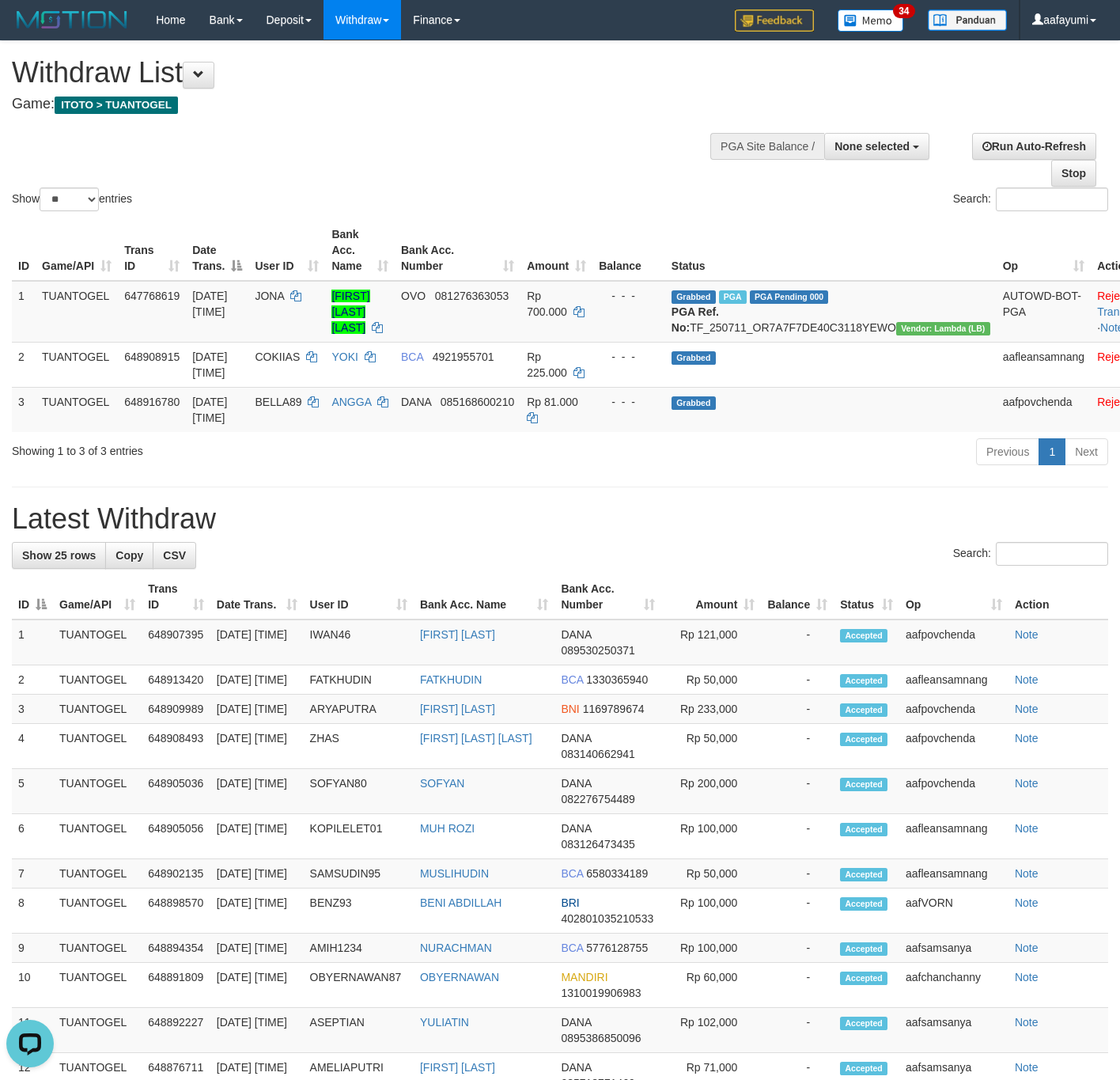 scroll, scrollTop: 0, scrollLeft: 0, axis: both 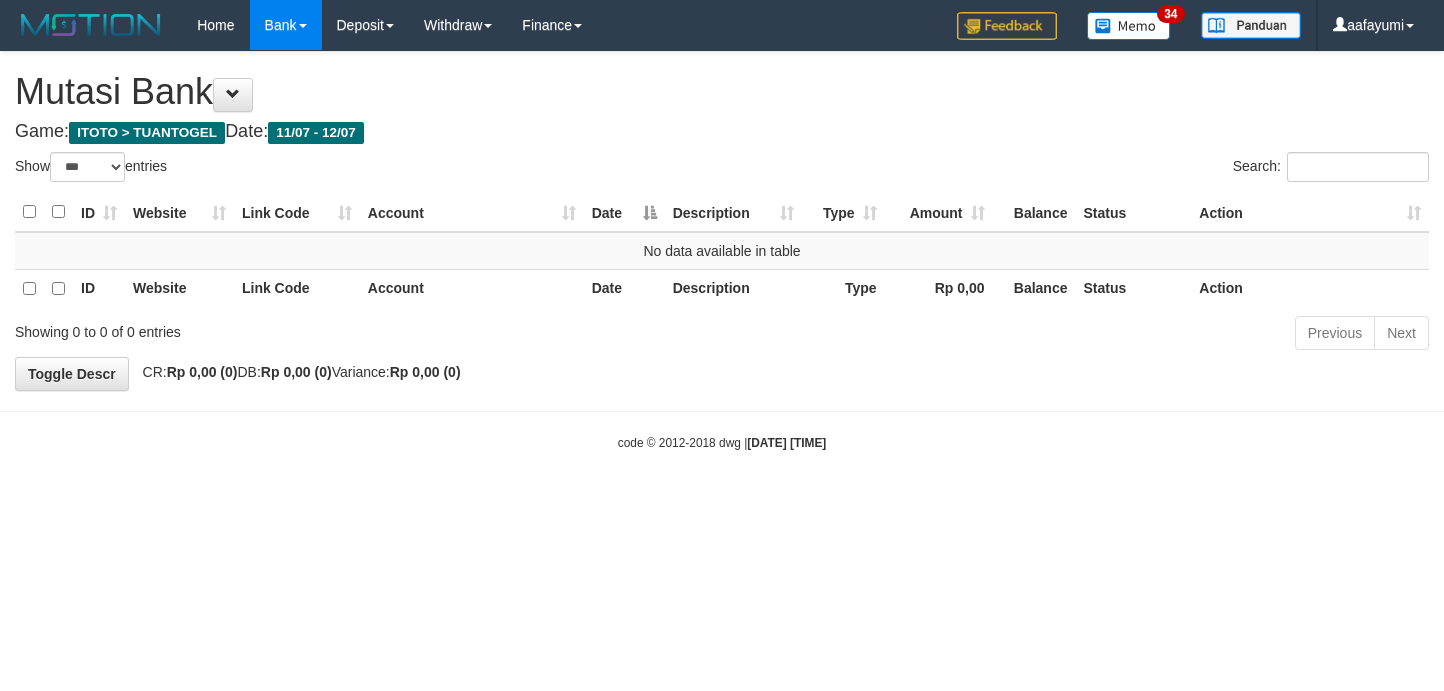 select on "***" 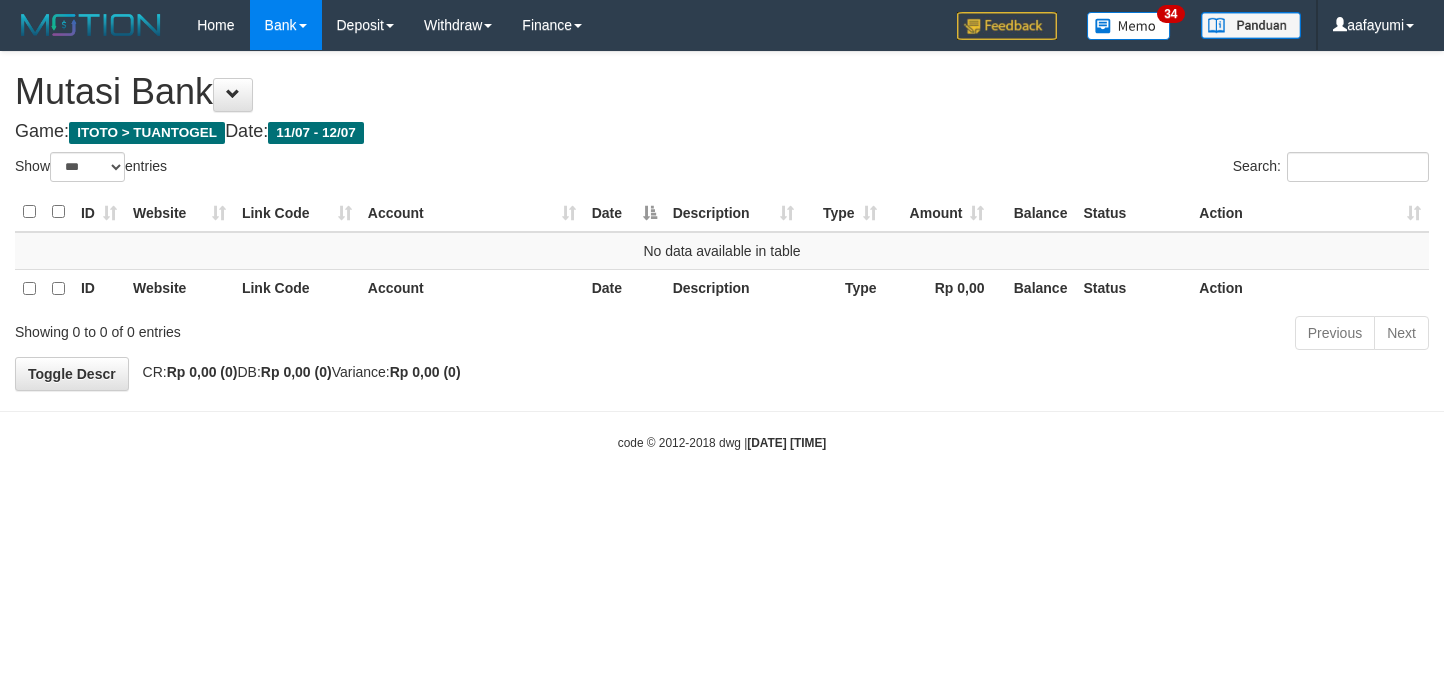 scroll, scrollTop: 0, scrollLeft: 0, axis: both 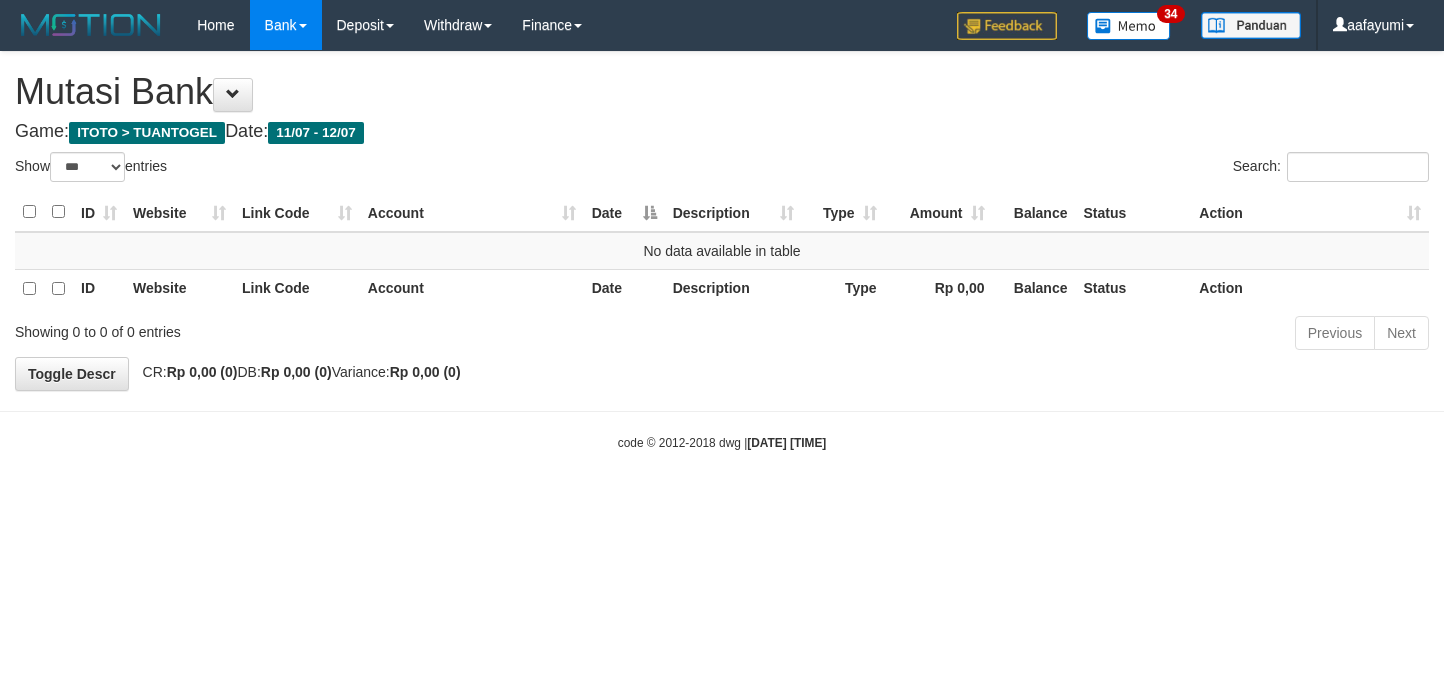 select on "***" 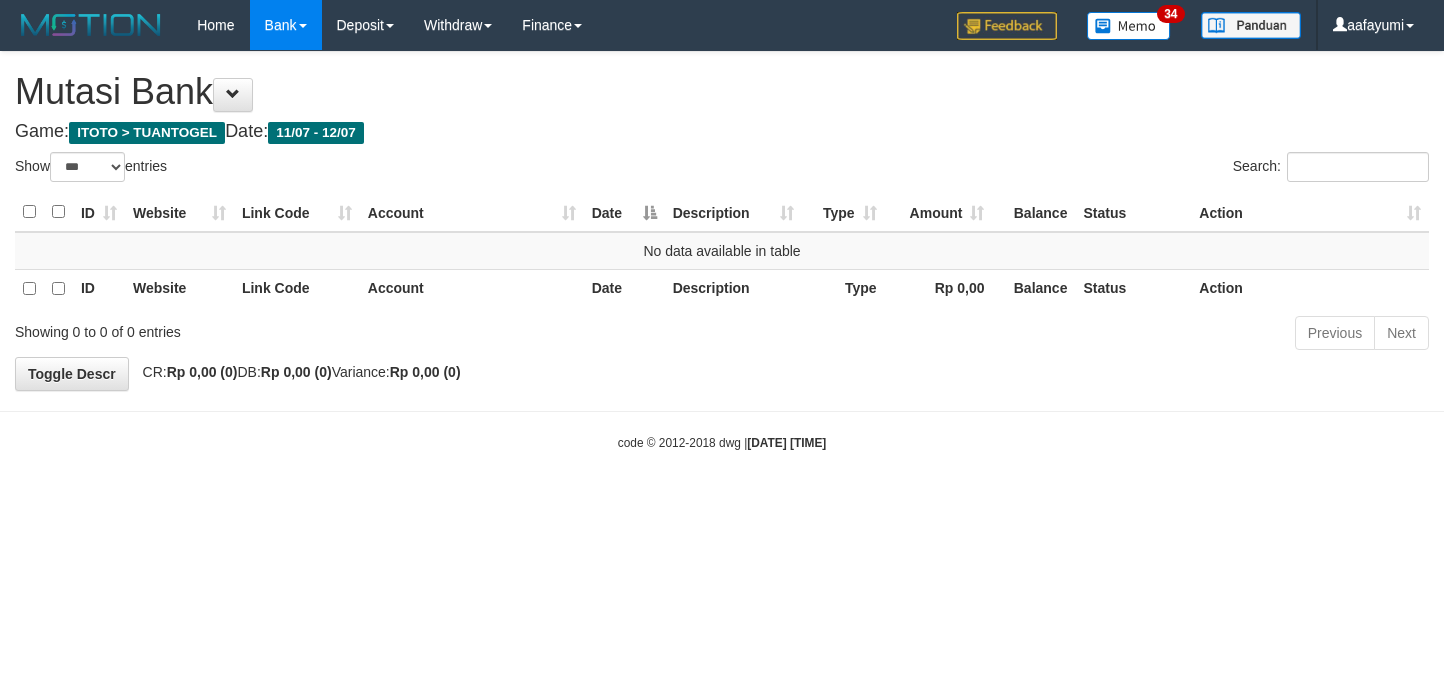 scroll, scrollTop: 0, scrollLeft: 0, axis: both 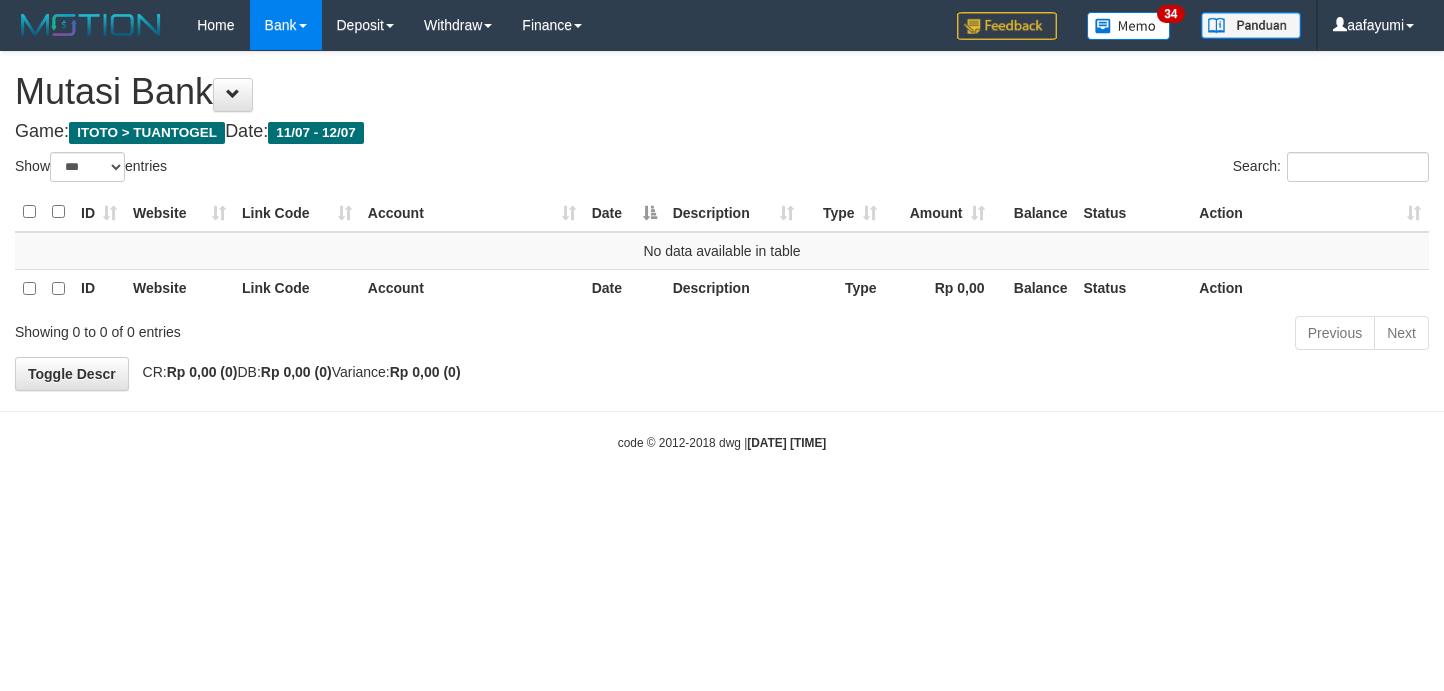 select on "***" 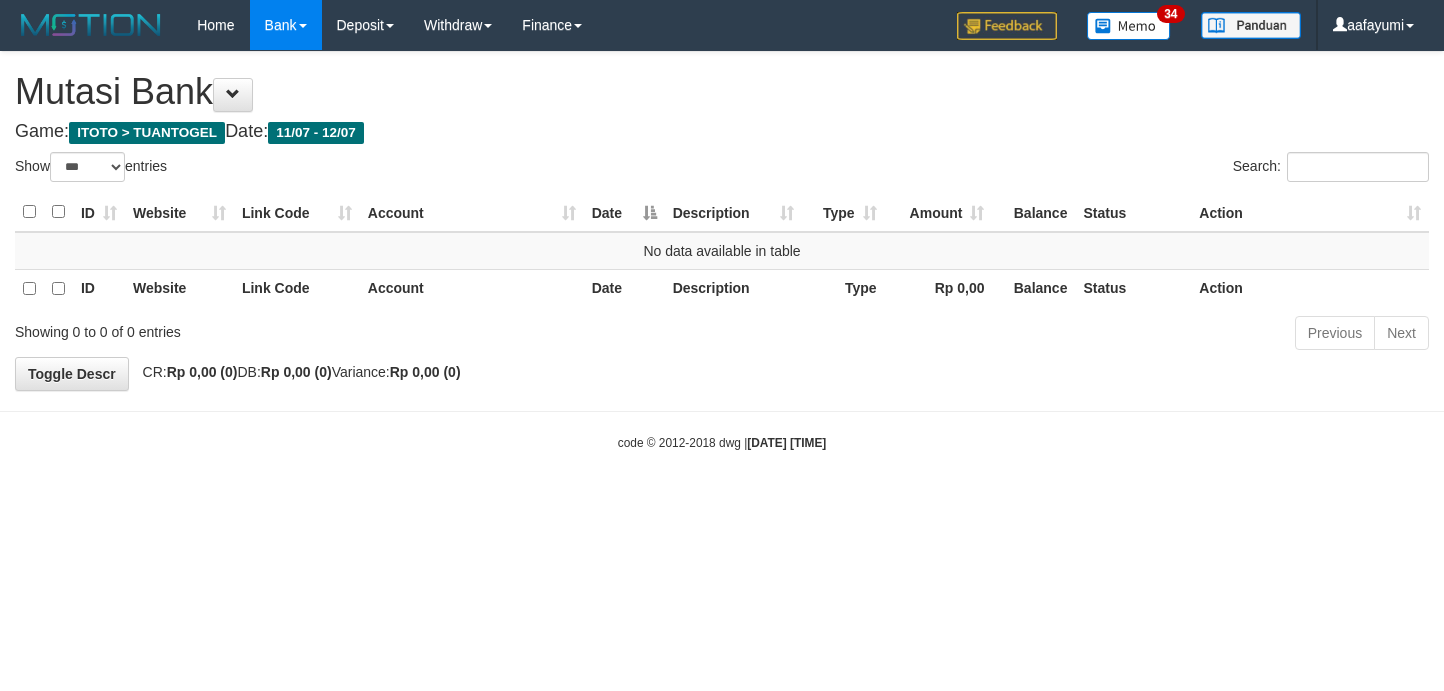 scroll, scrollTop: 0, scrollLeft: 0, axis: both 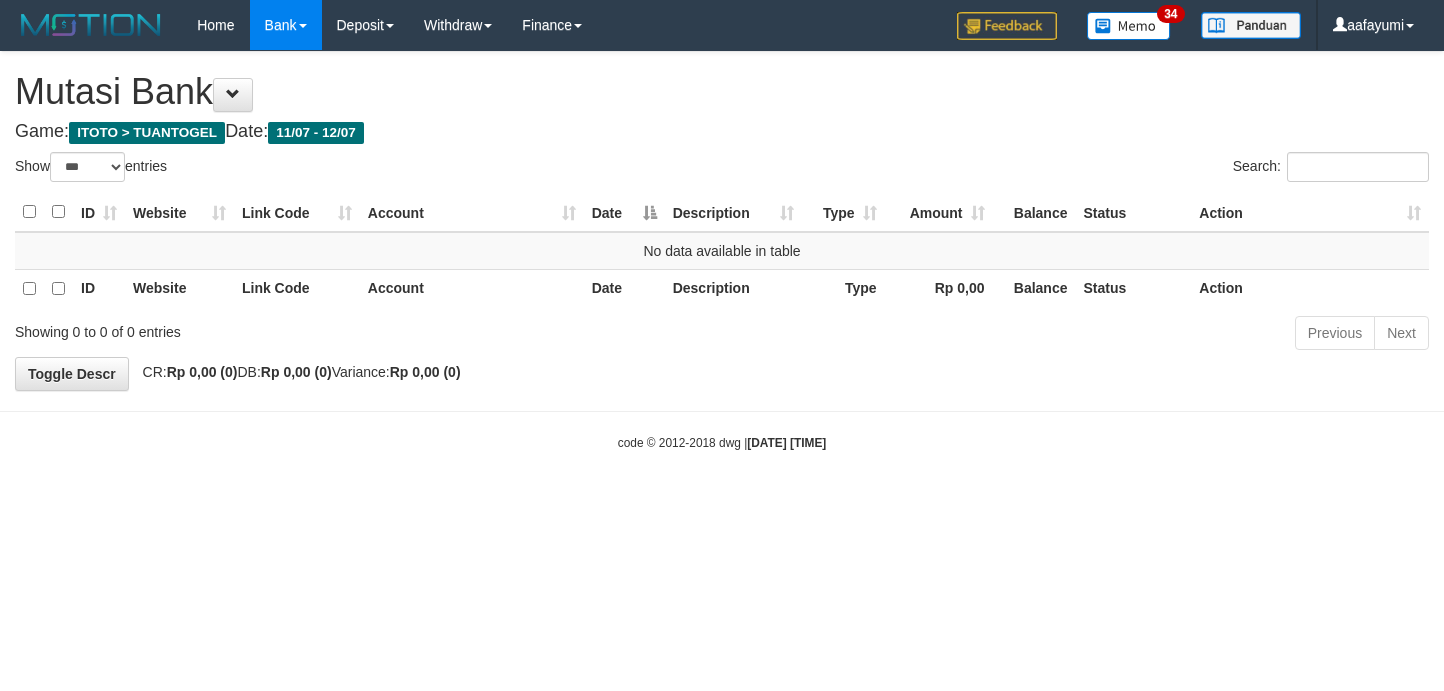 select on "***" 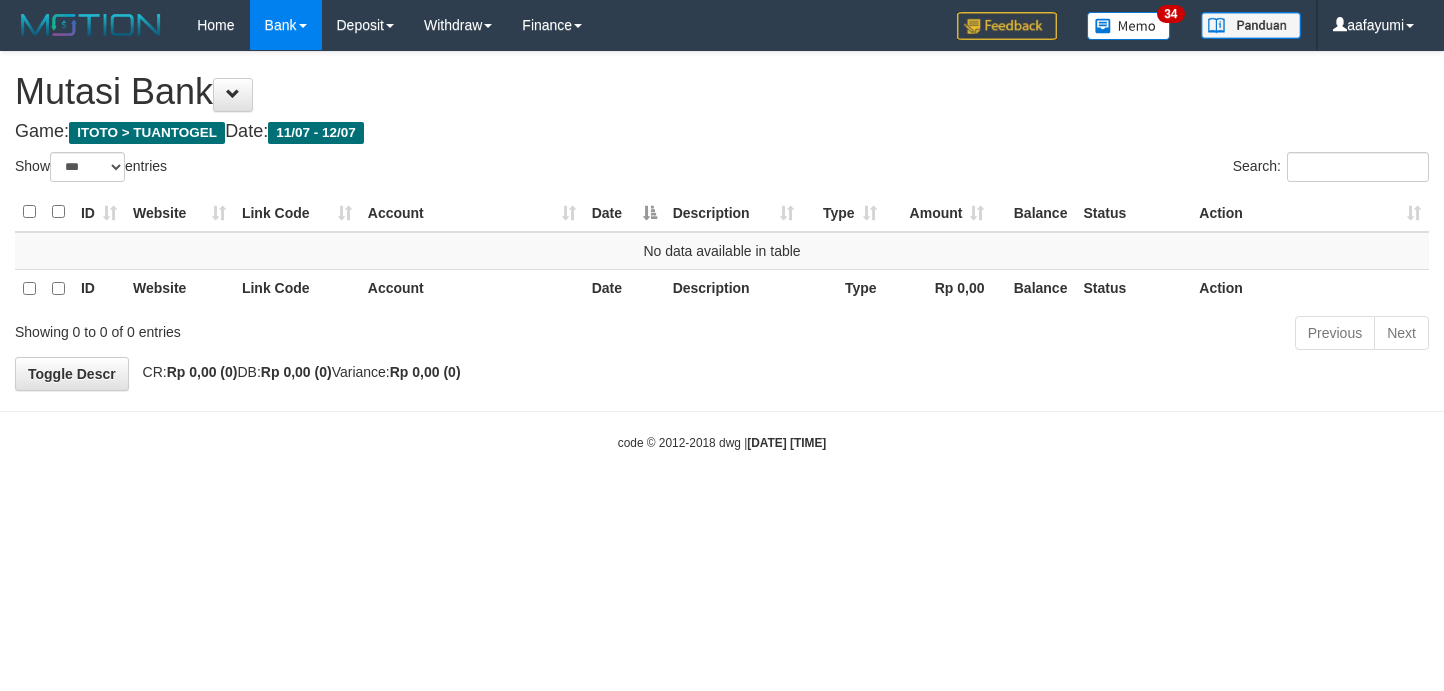 scroll, scrollTop: 0, scrollLeft: 0, axis: both 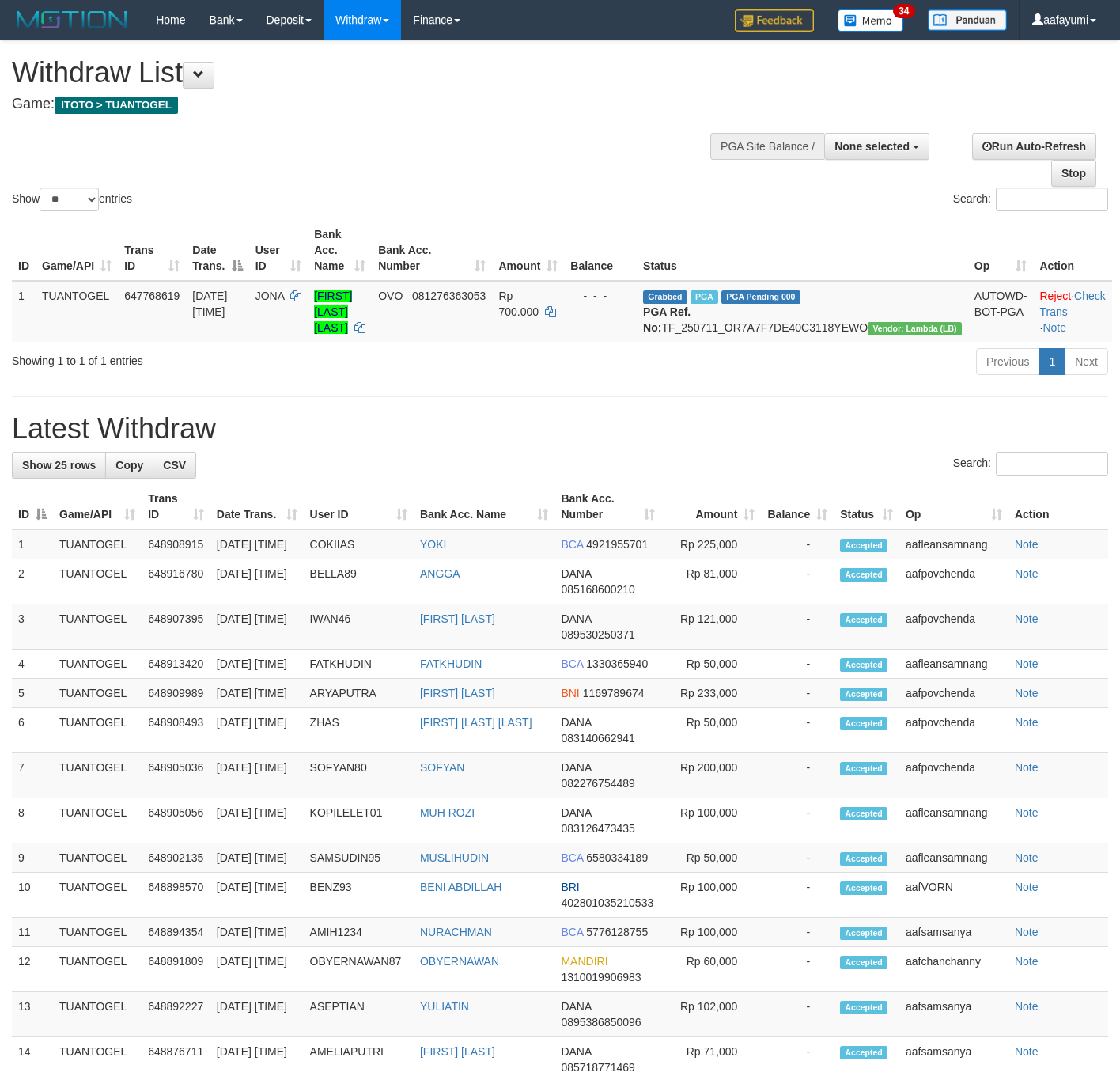 select 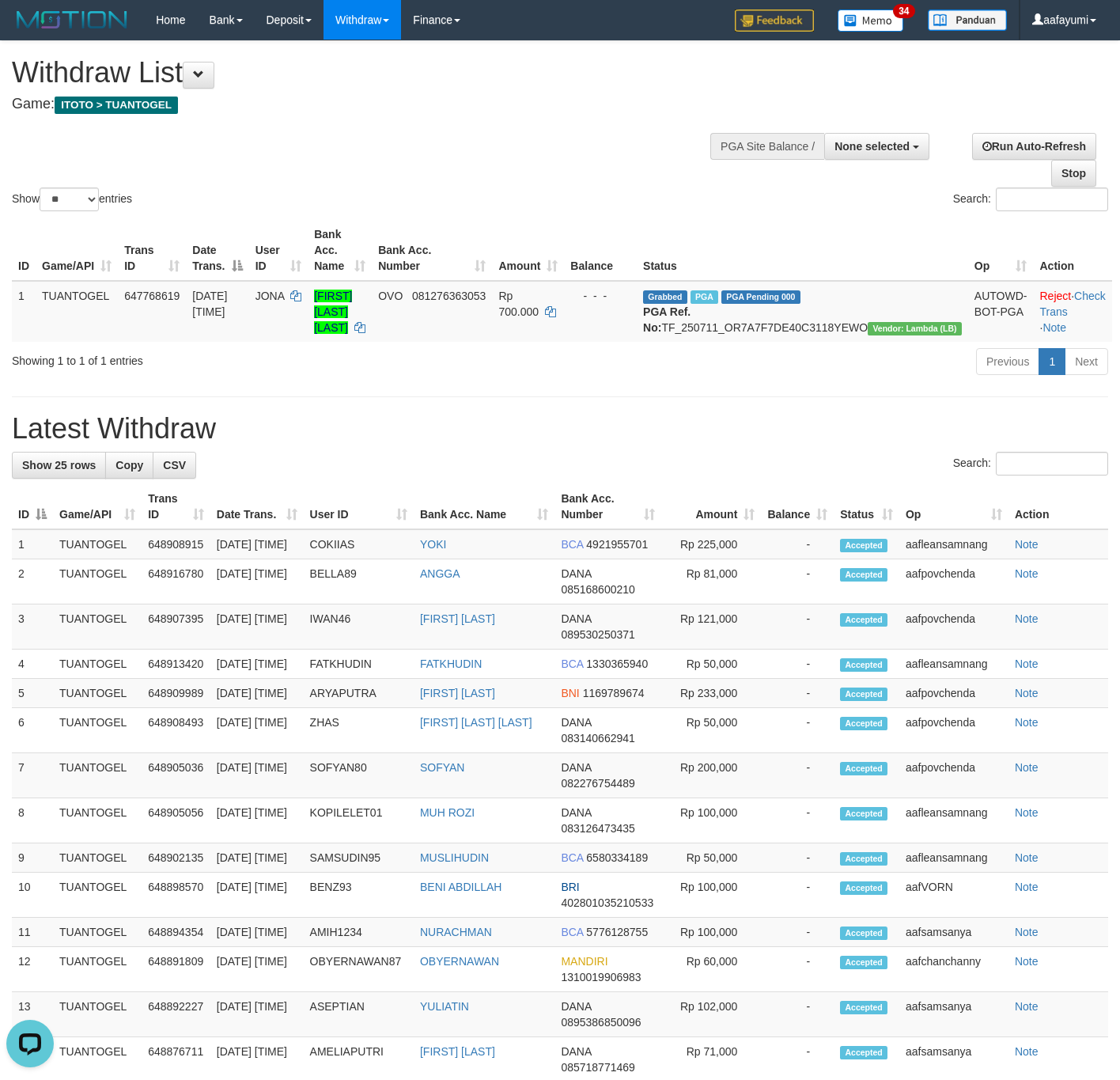 scroll, scrollTop: 0, scrollLeft: 0, axis: both 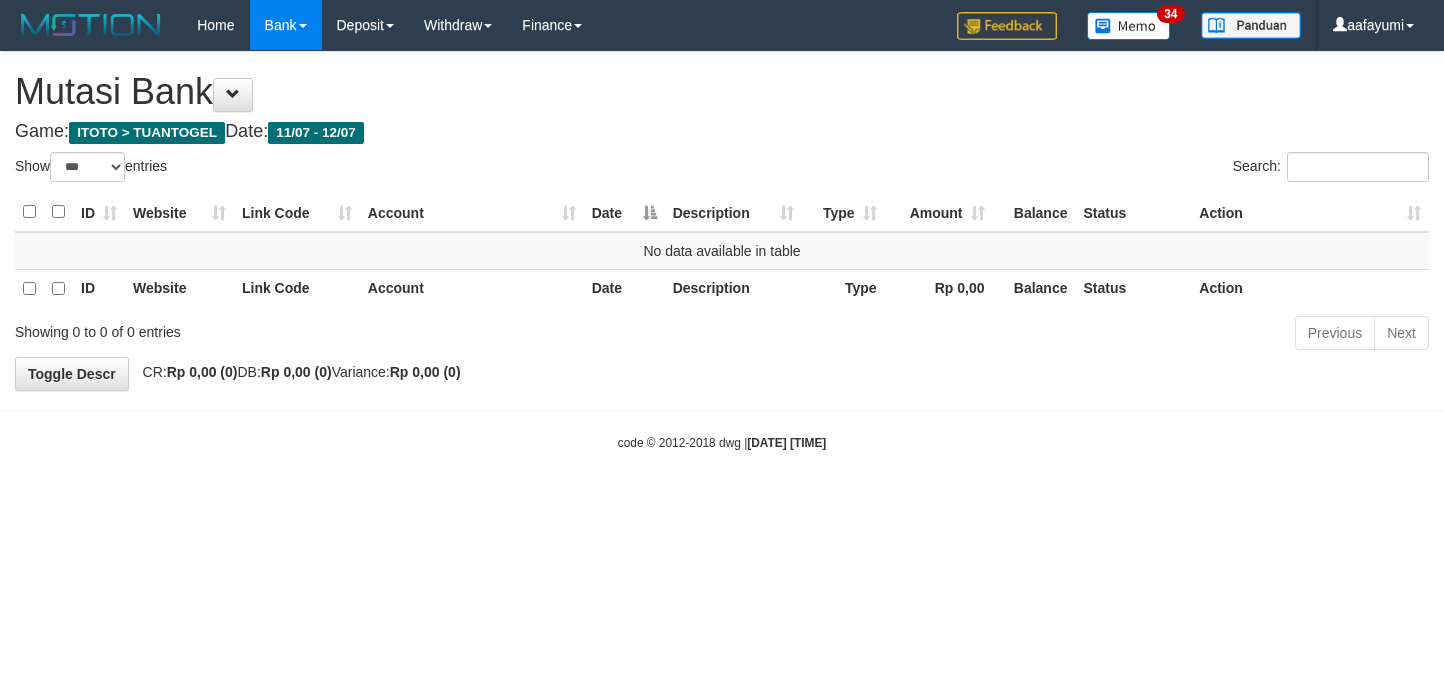 select on "***" 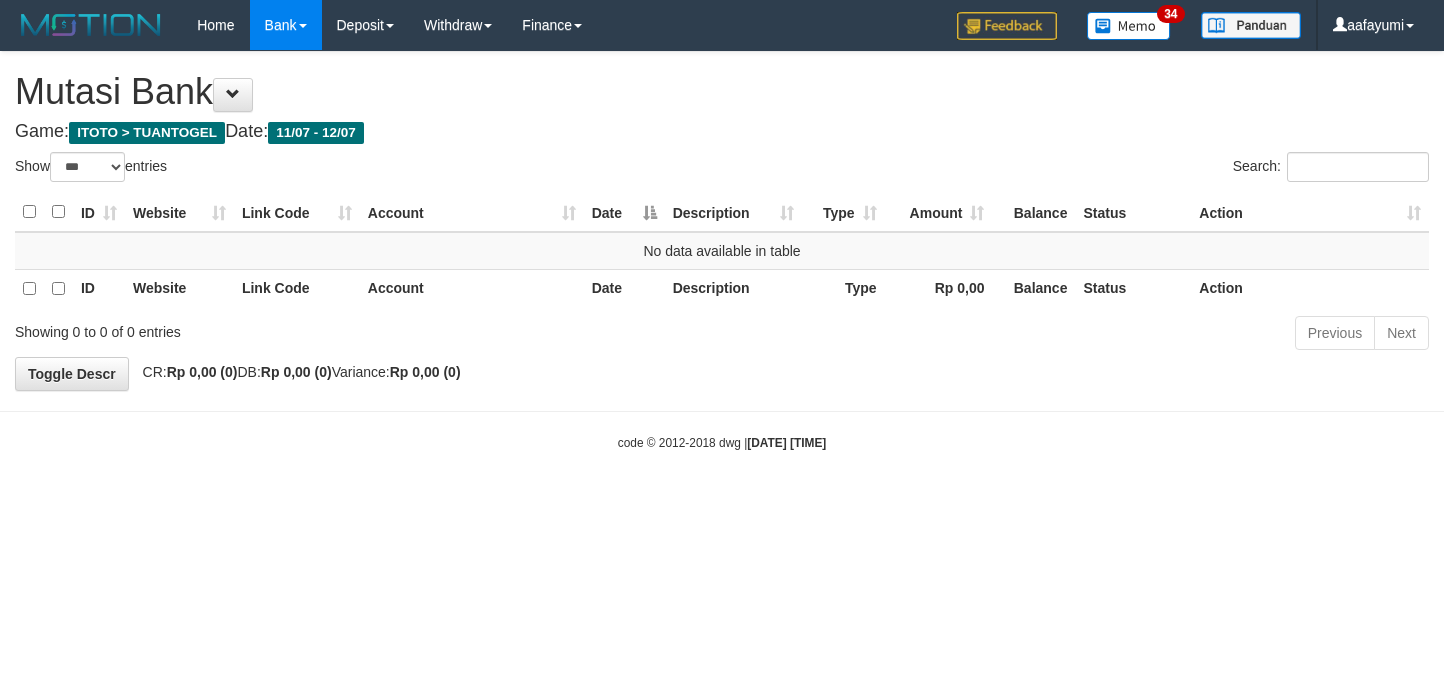 scroll, scrollTop: 0, scrollLeft: 0, axis: both 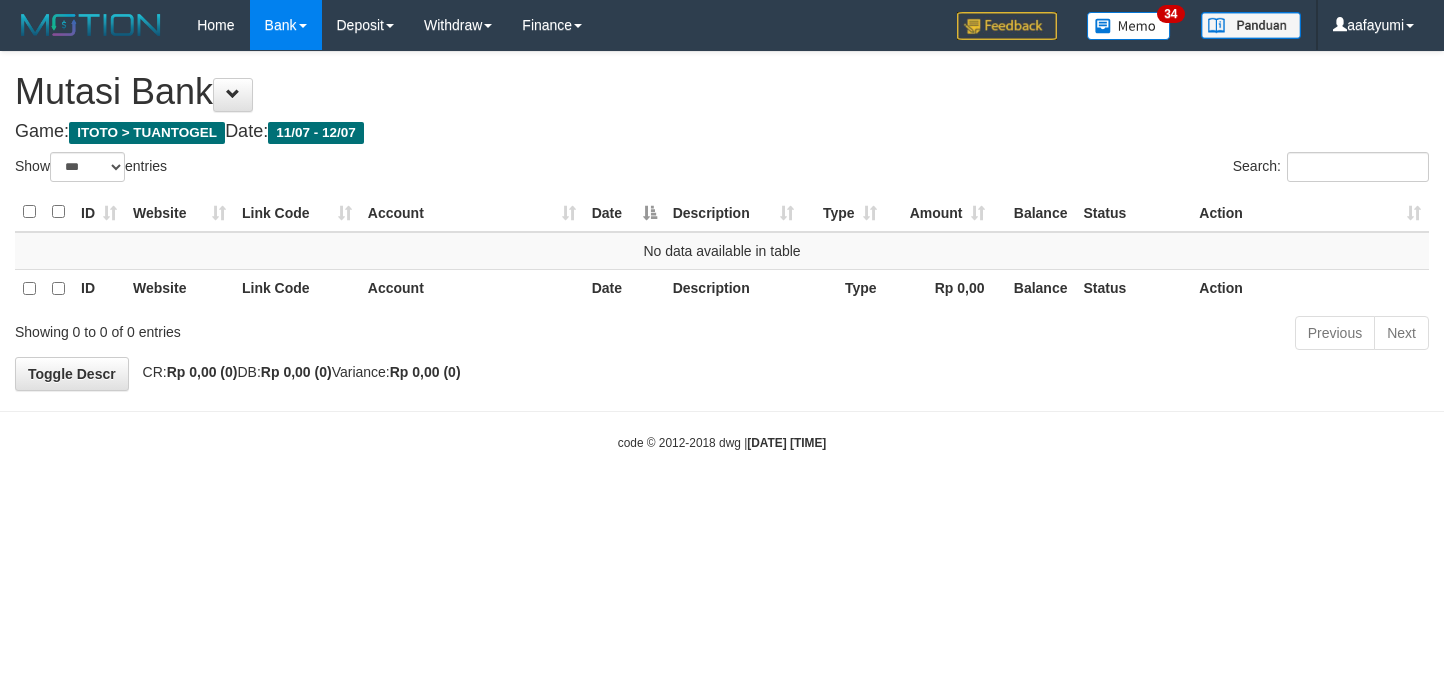 select on "***" 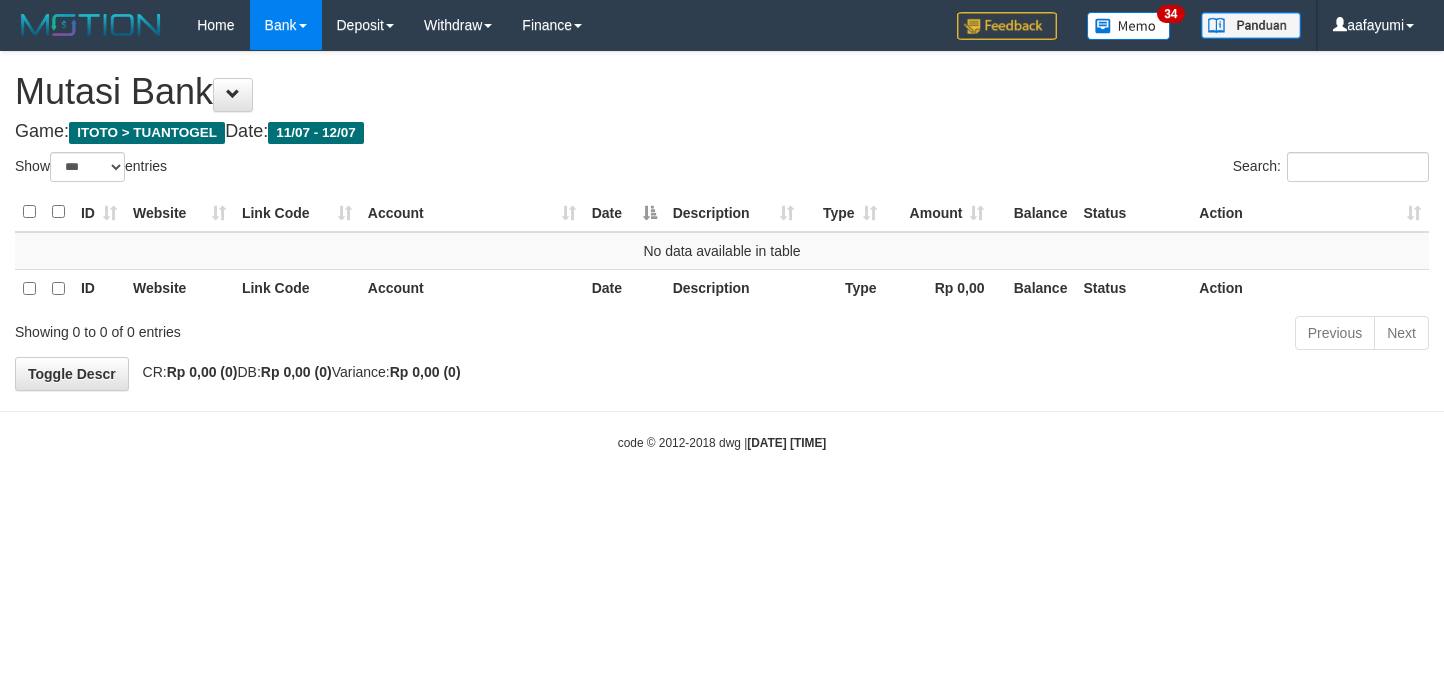scroll, scrollTop: 0, scrollLeft: 0, axis: both 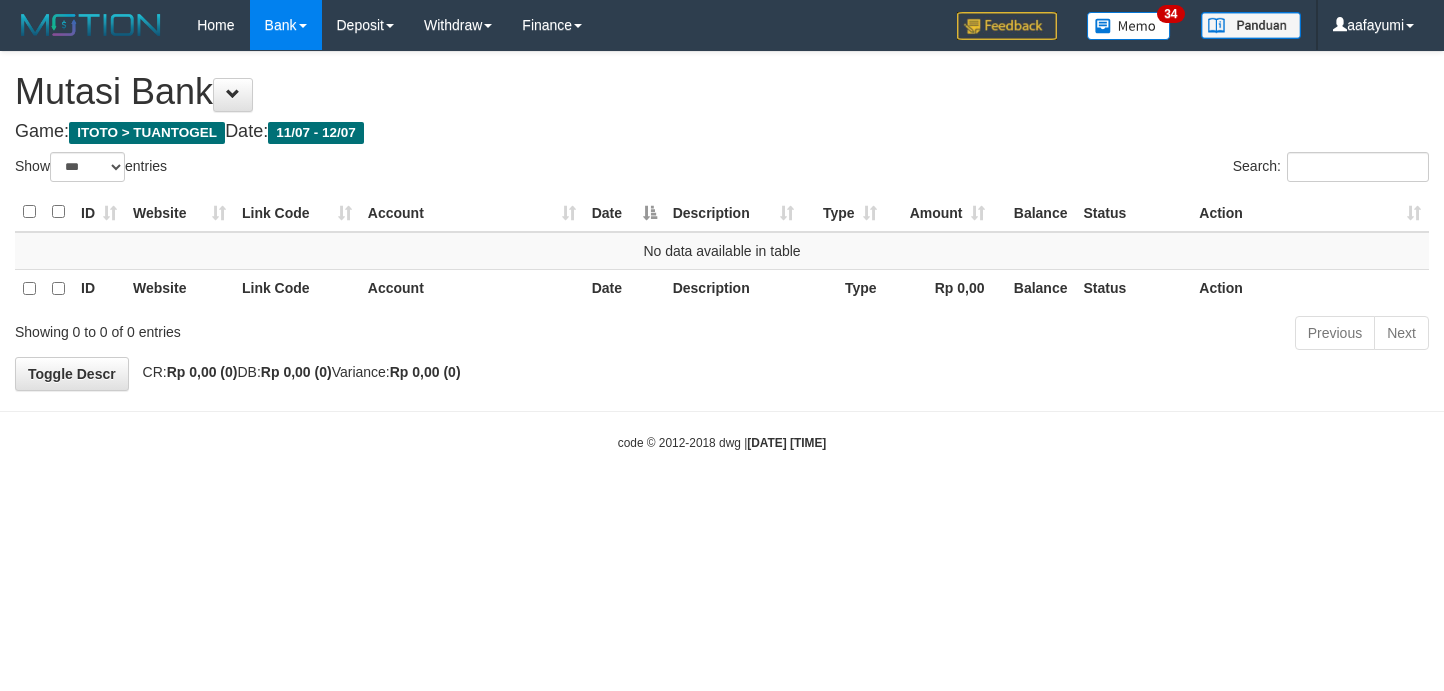 select on "***" 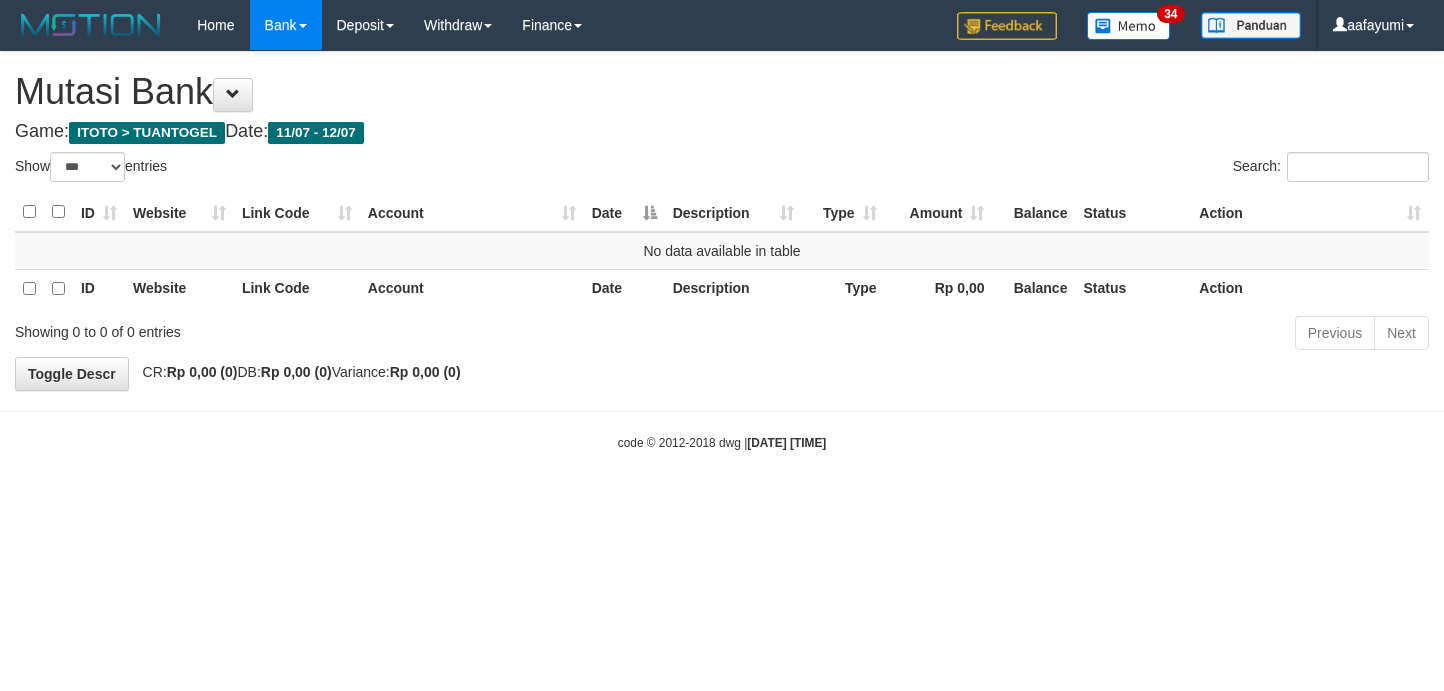 scroll, scrollTop: 0, scrollLeft: 0, axis: both 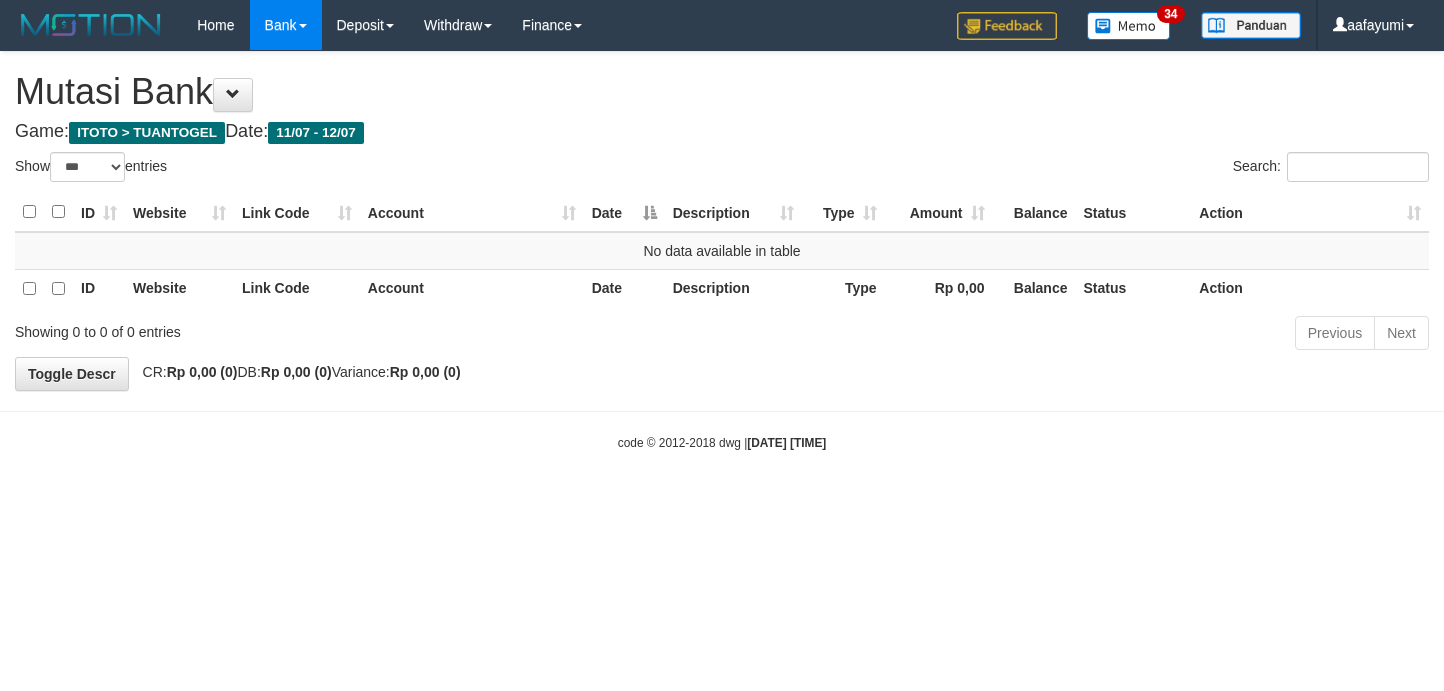 select on "***" 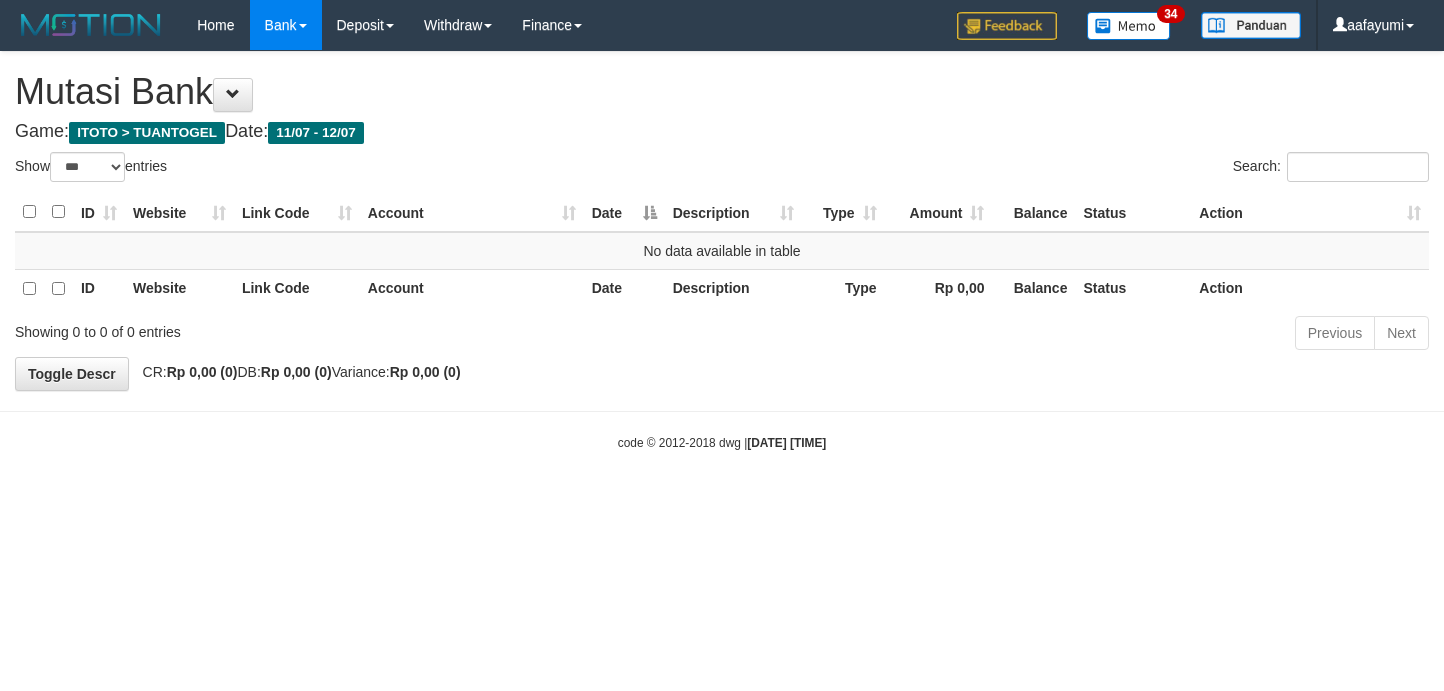 scroll, scrollTop: 0, scrollLeft: 0, axis: both 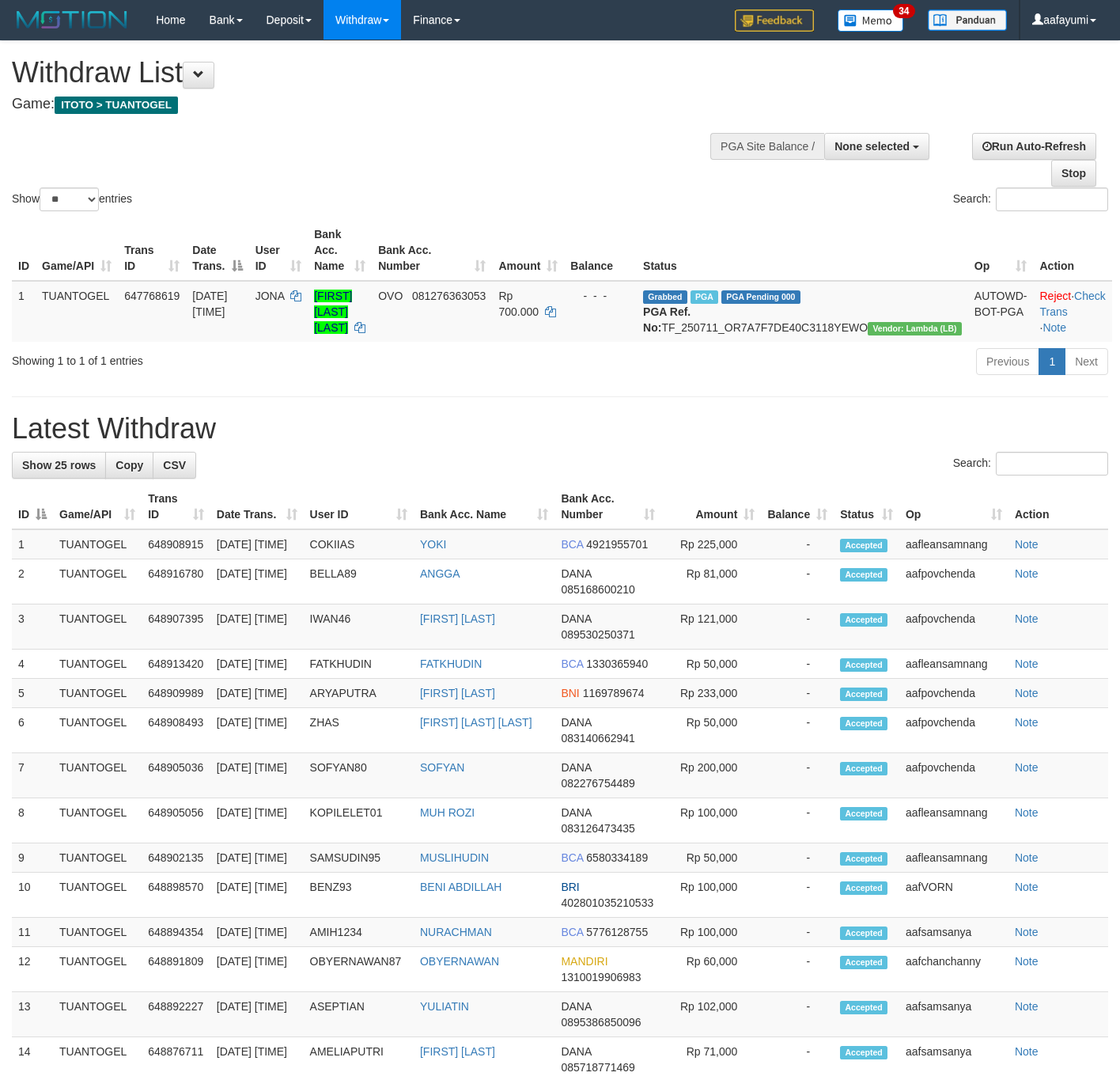 select 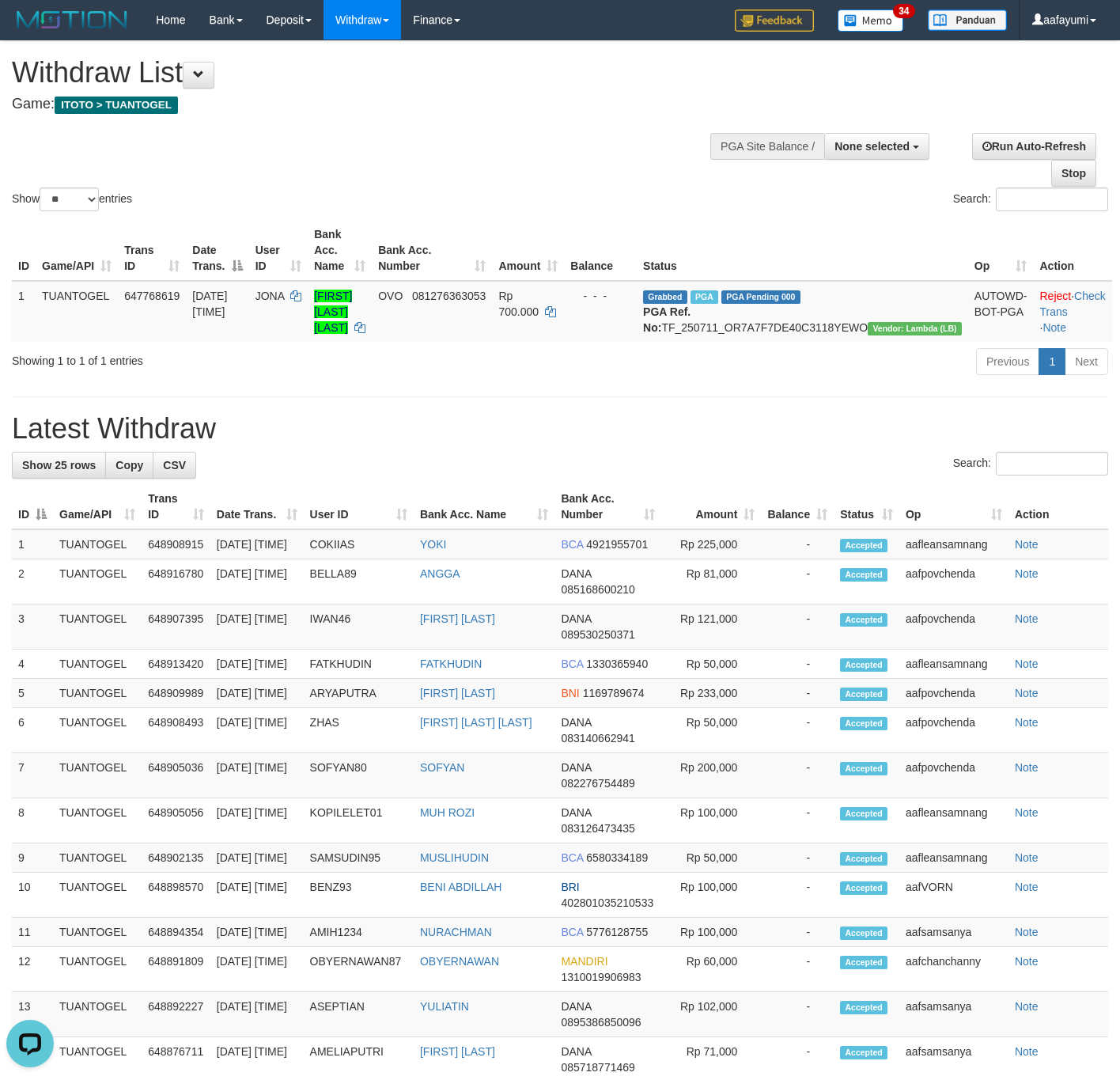 scroll, scrollTop: 0, scrollLeft: 0, axis: both 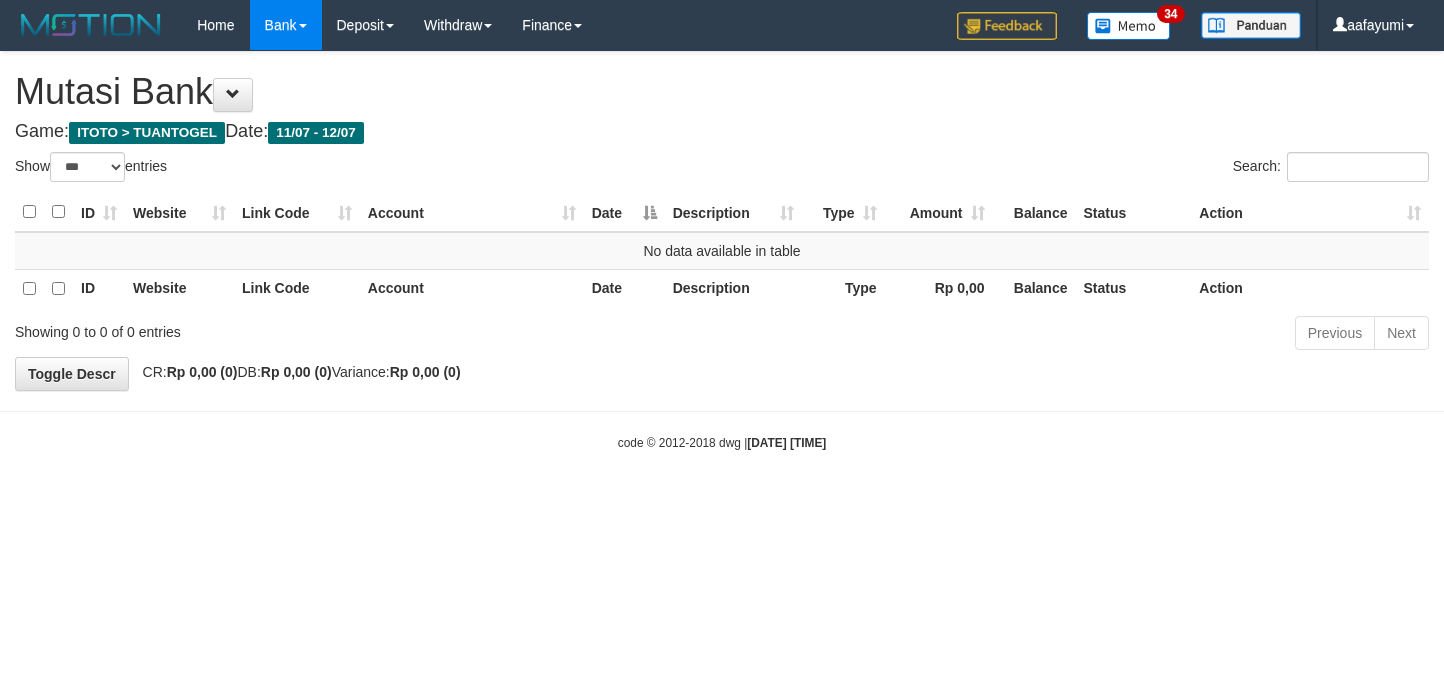 select on "***" 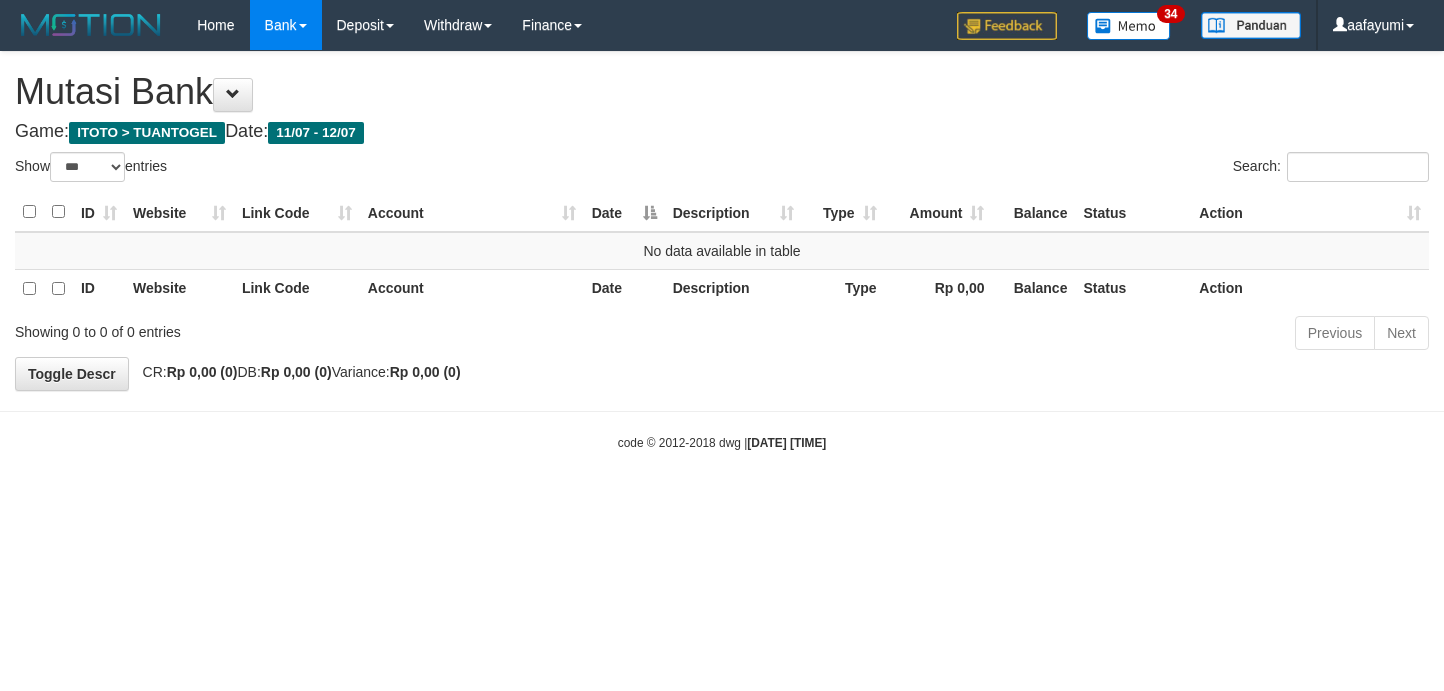 scroll, scrollTop: 0, scrollLeft: 0, axis: both 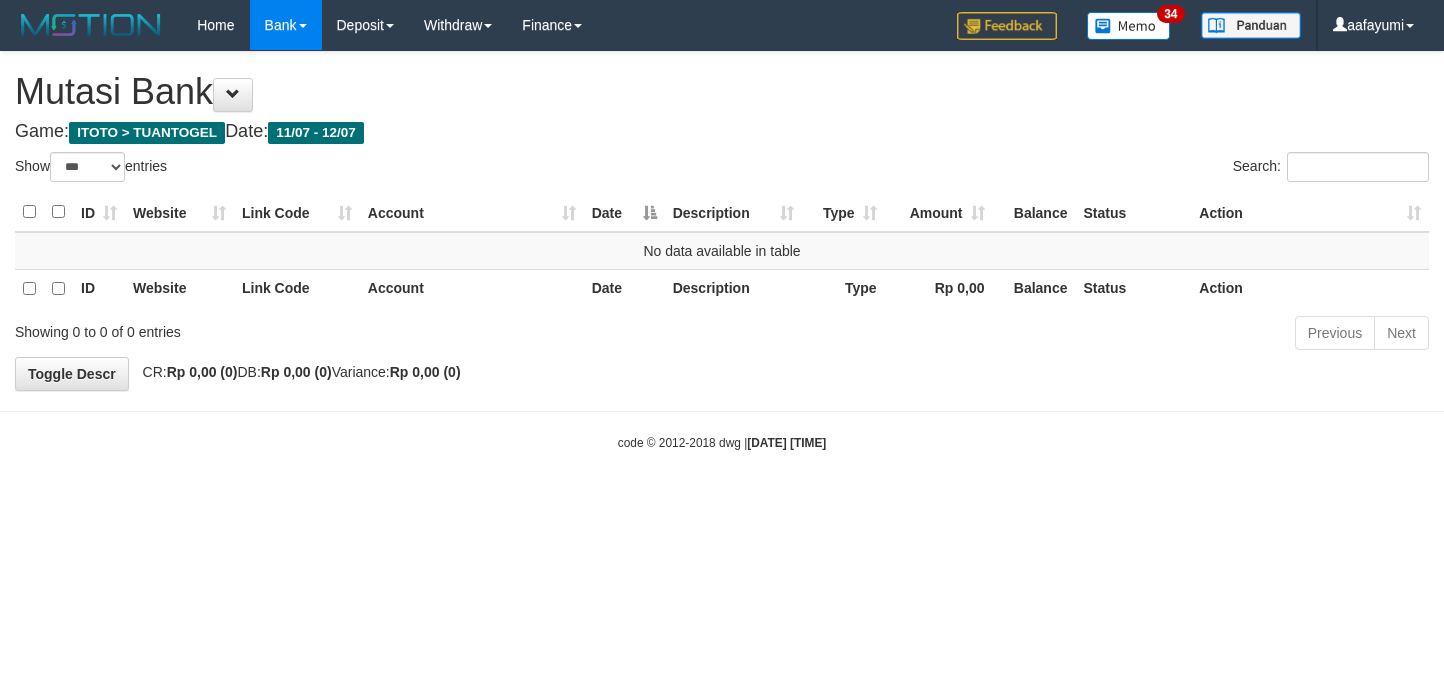 select on "***" 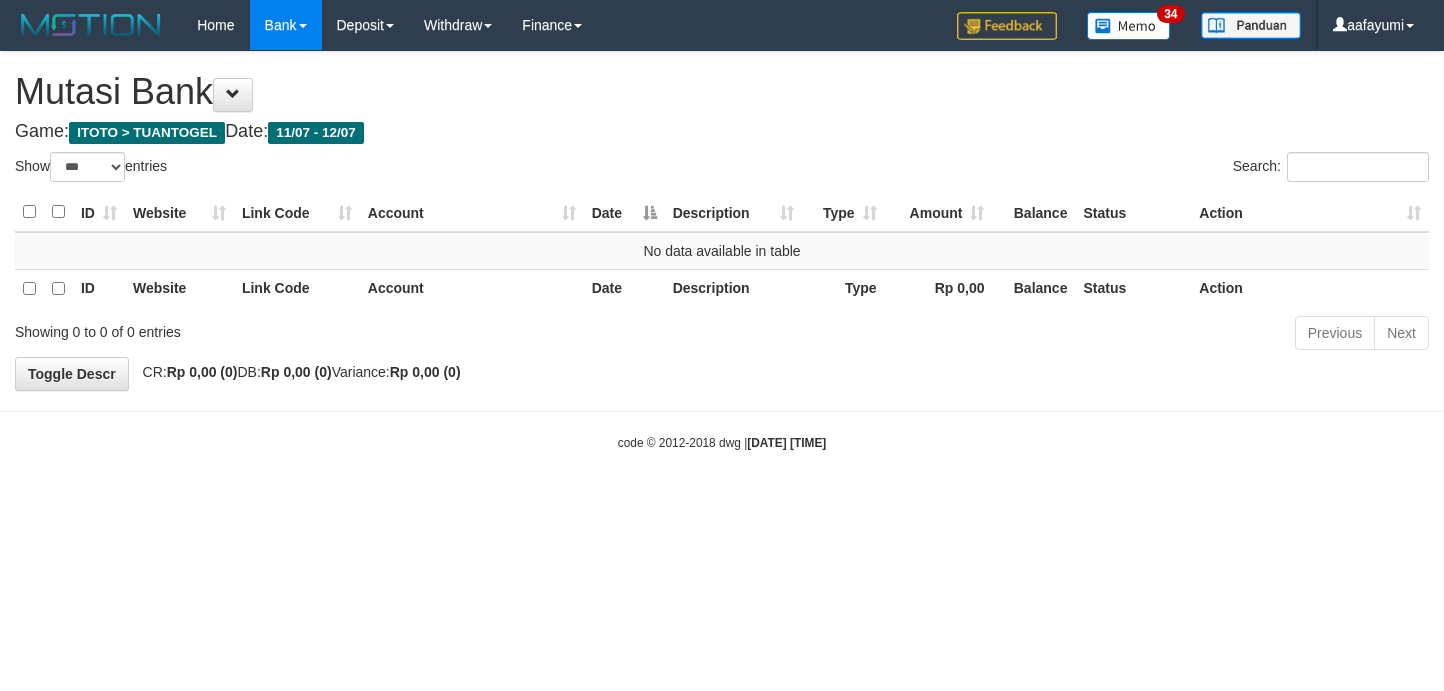 scroll, scrollTop: 0, scrollLeft: 0, axis: both 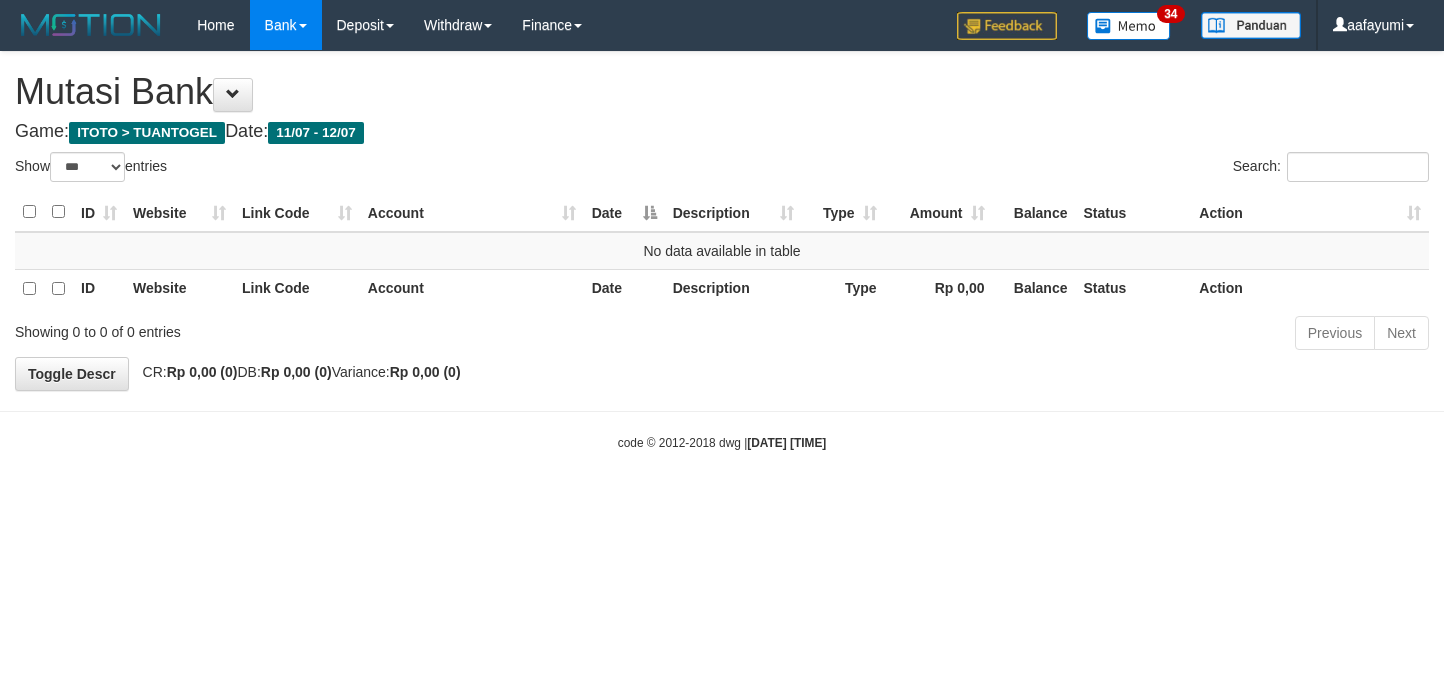 select on "***" 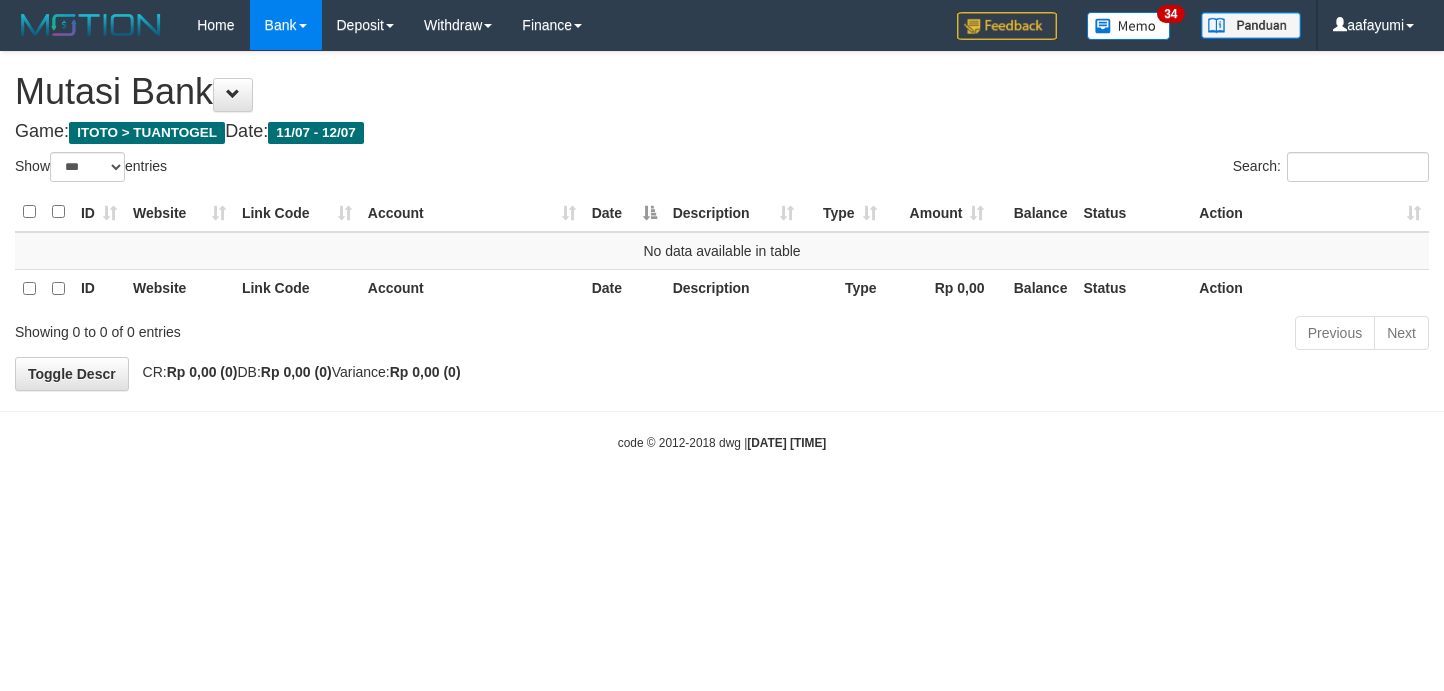 scroll, scrollTop: 0, scrollLeft: 0, axis: both 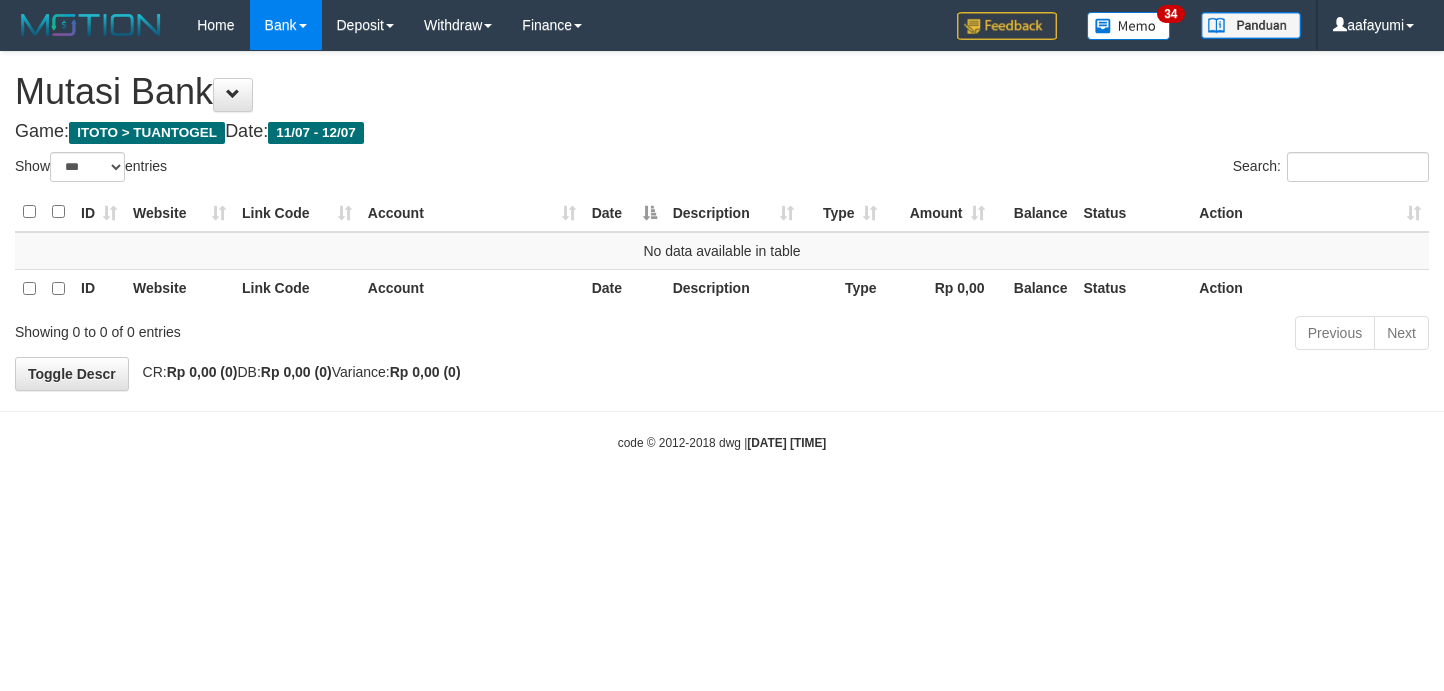 select on "***" 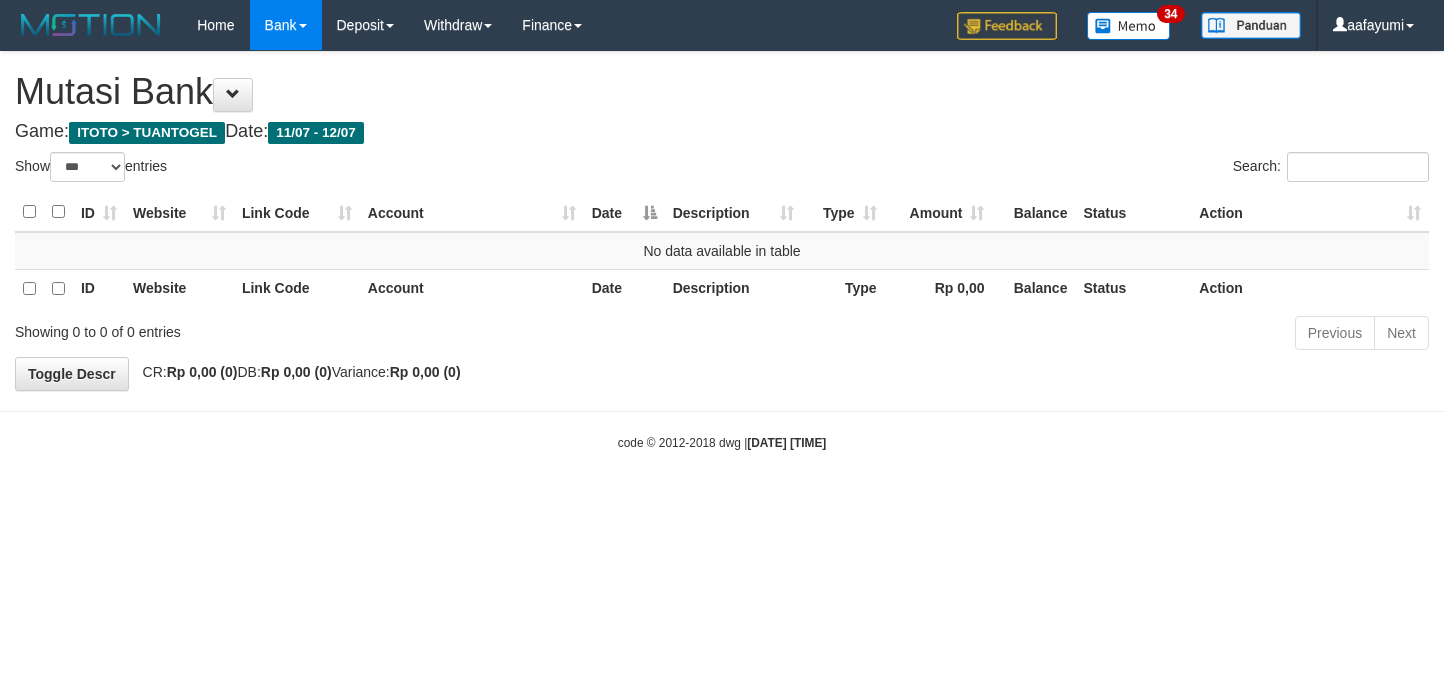 scroll, scrollTop: 0, scrollLeft: 0, axis: both 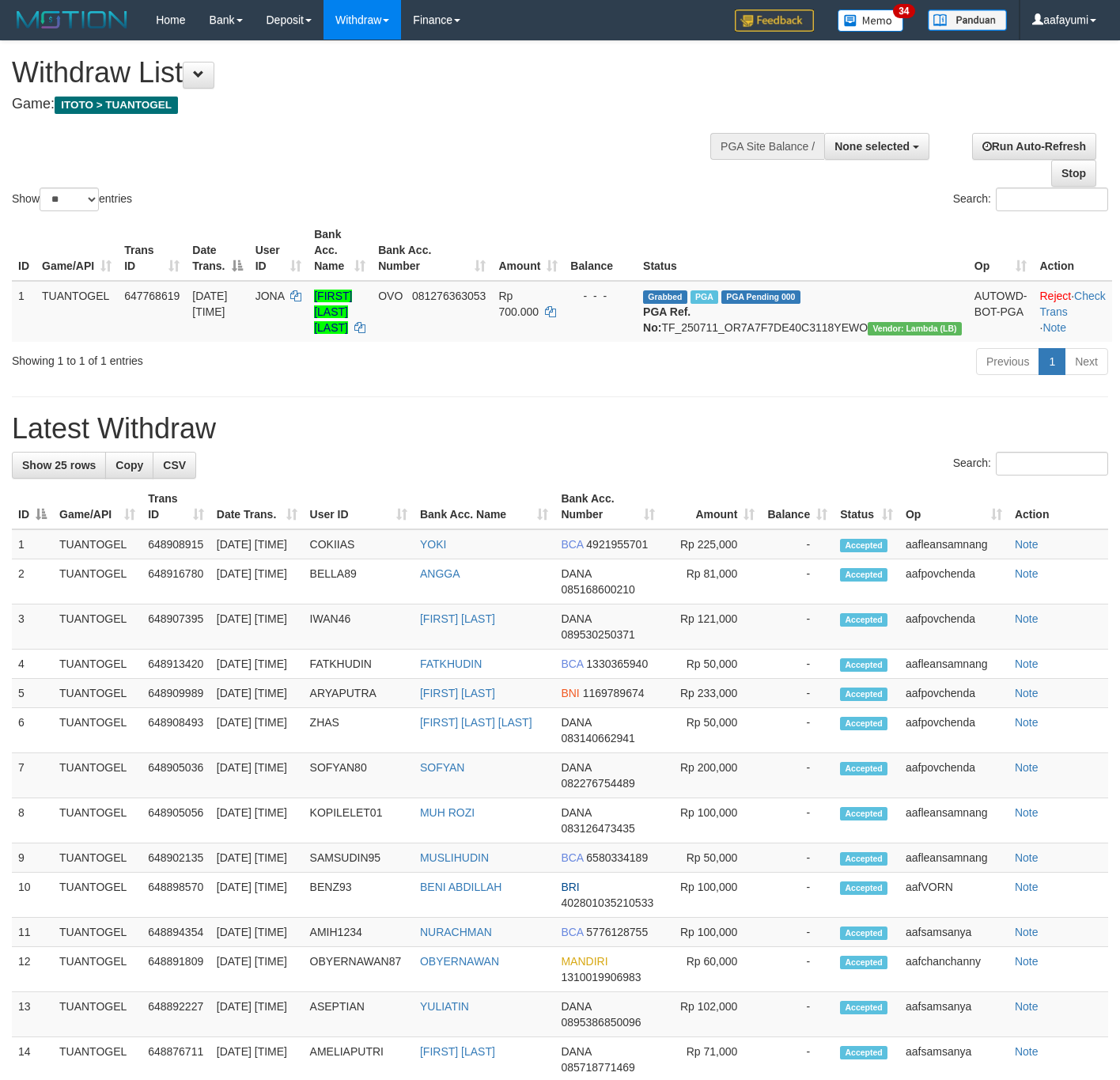 select 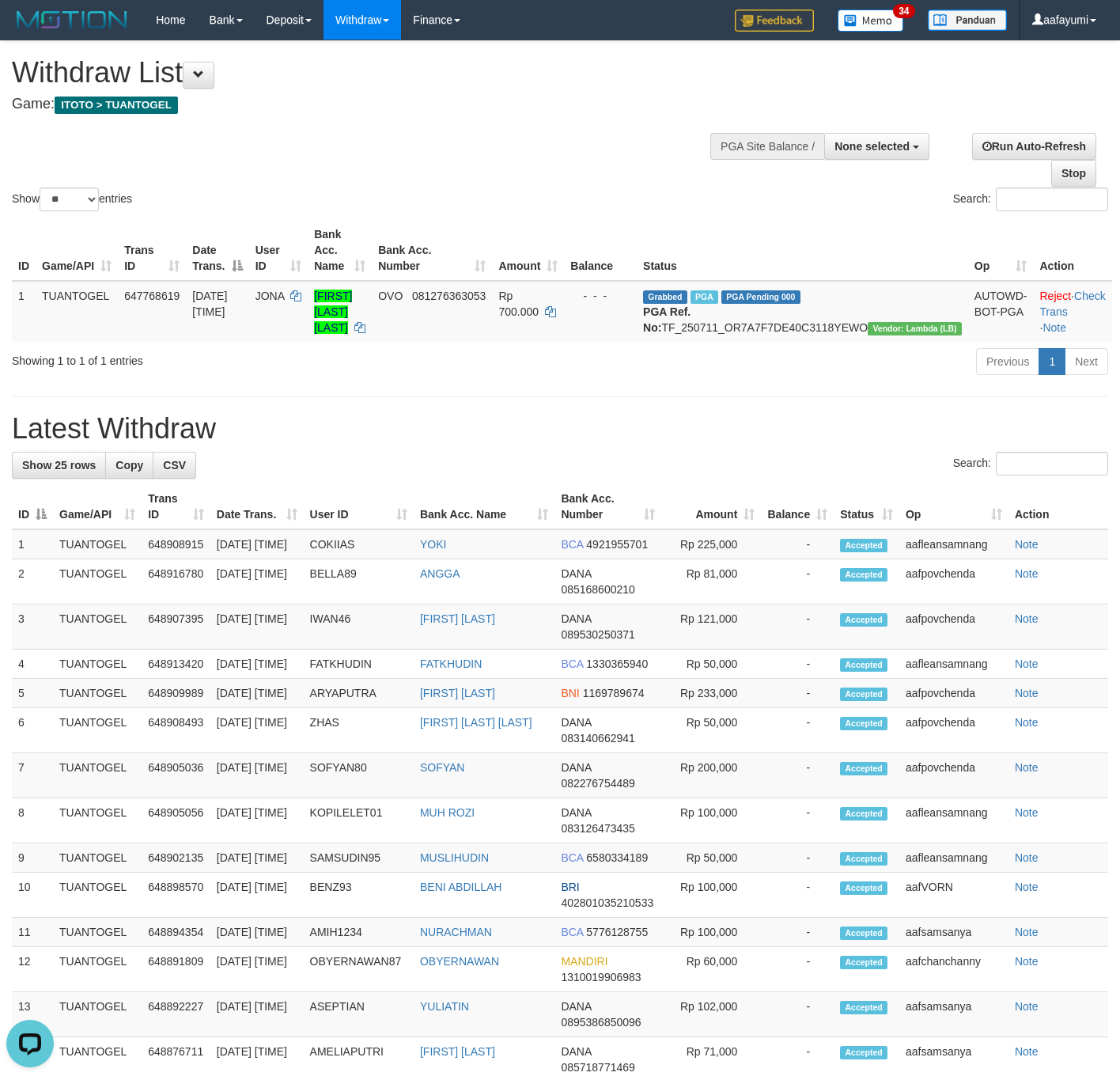 scroll, scrollTop: 0, scrollLeft: 0, axis: both 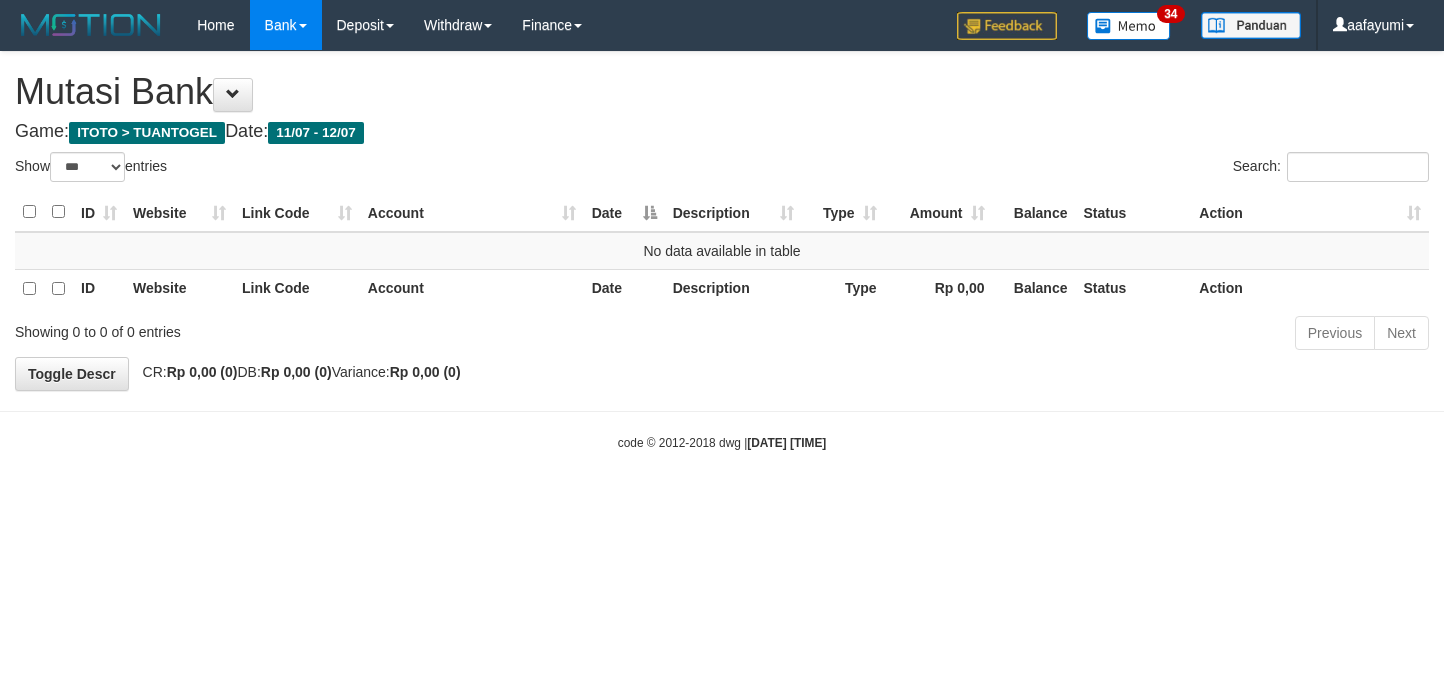 select on "***" 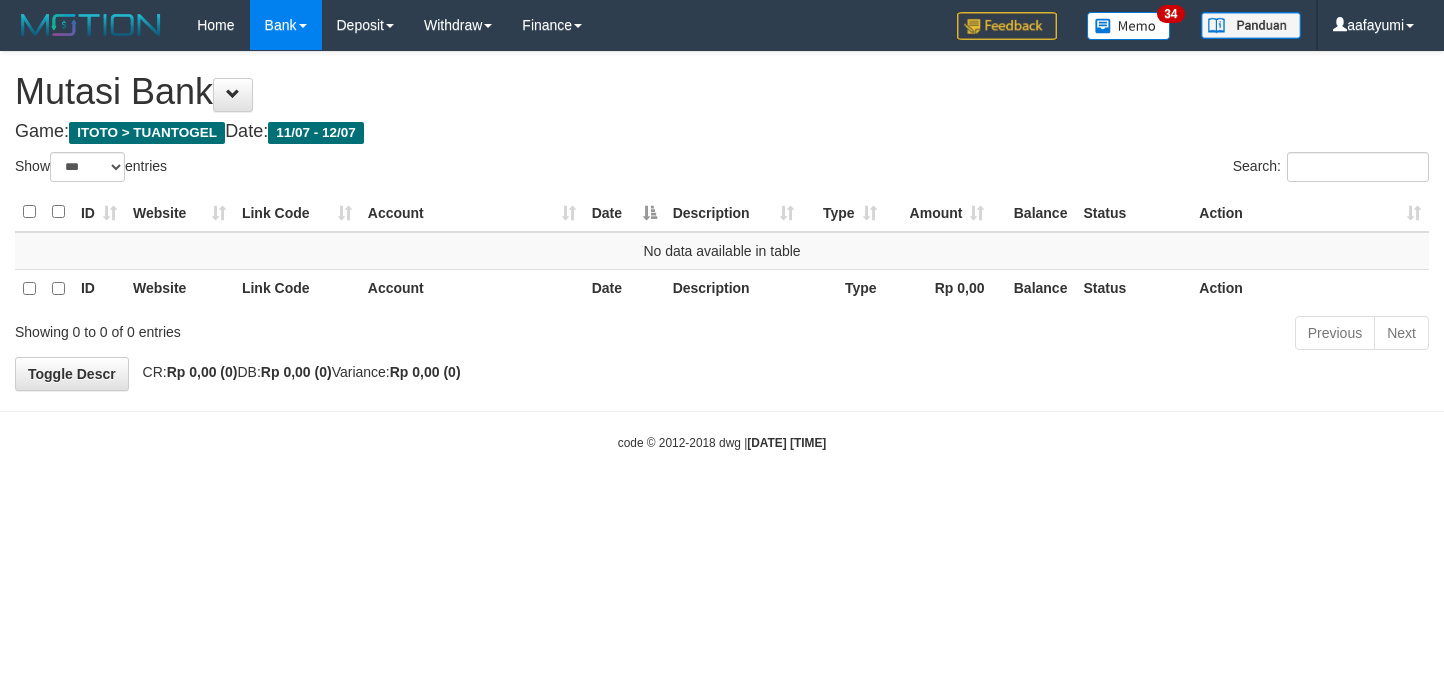 scroll, scrollTop: 0, scrollLeft: 0, axis: both 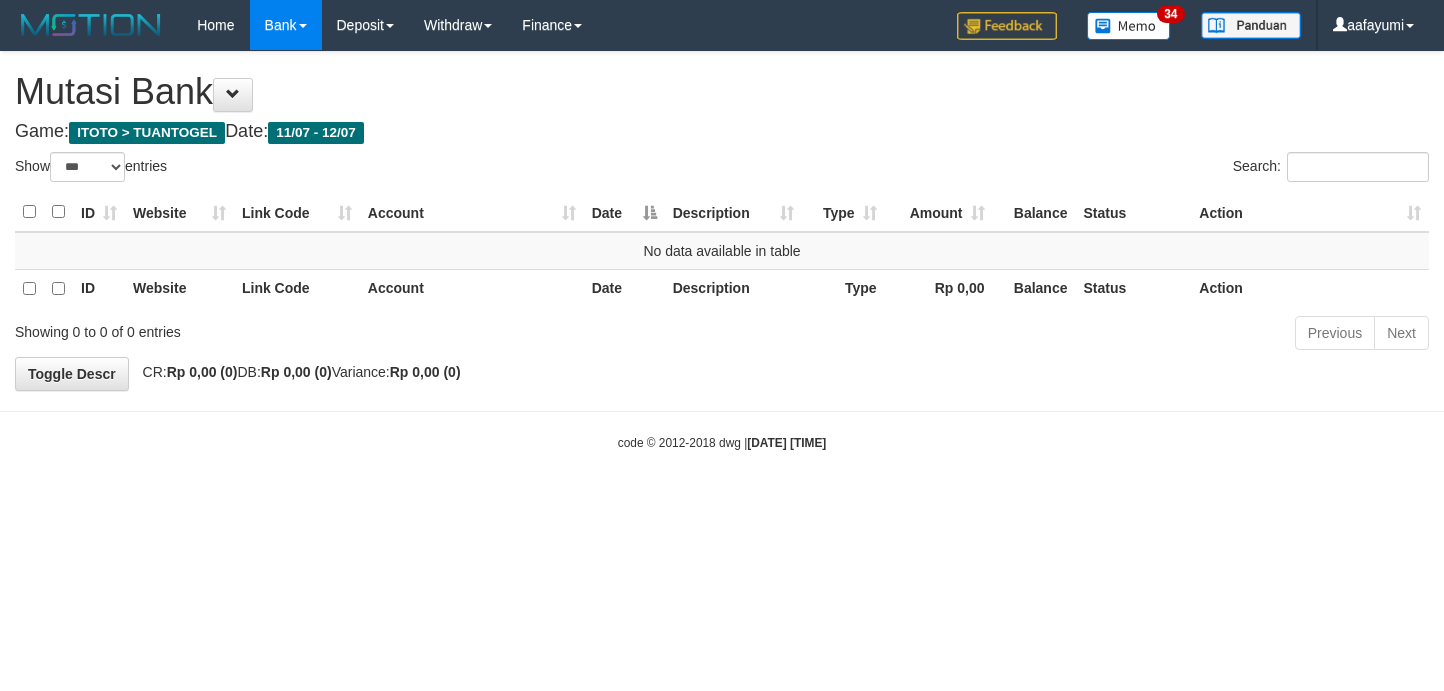 select on "***" 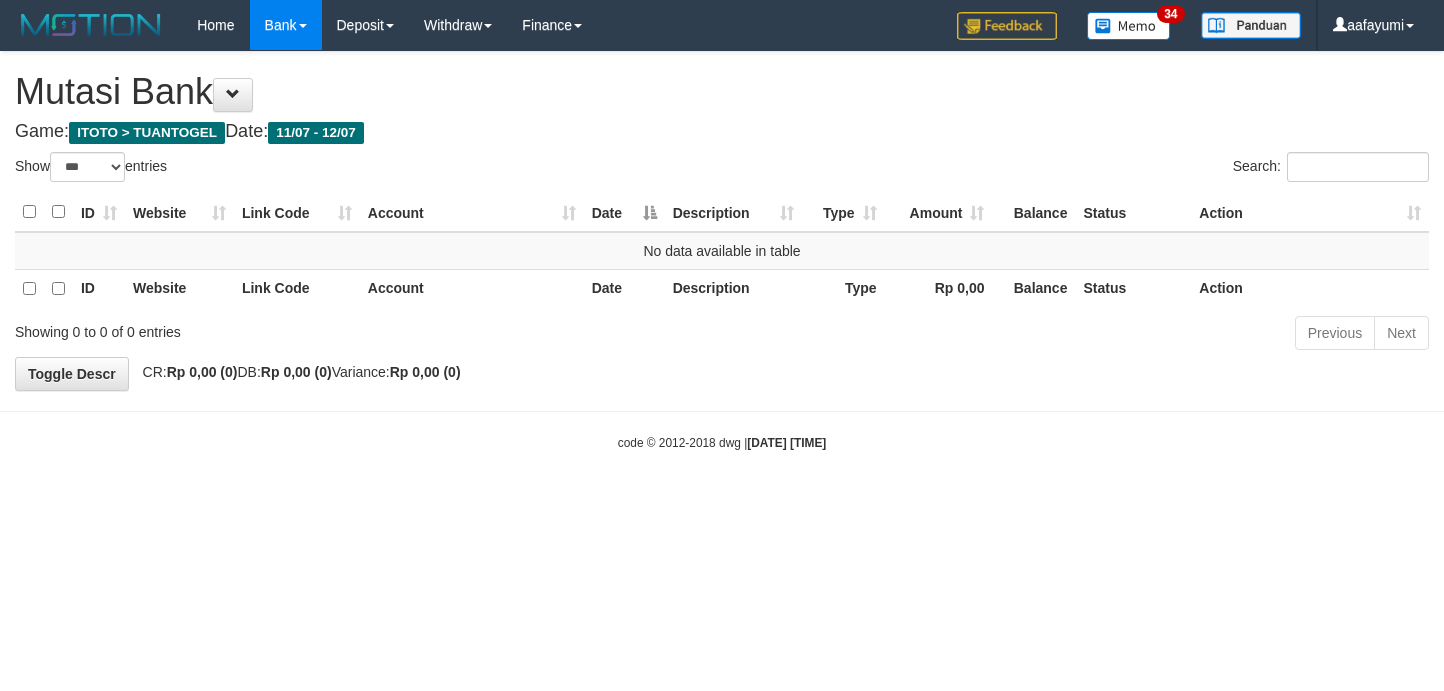 scroll, scrollTop: 0, scrollLeft: 0, axis: both 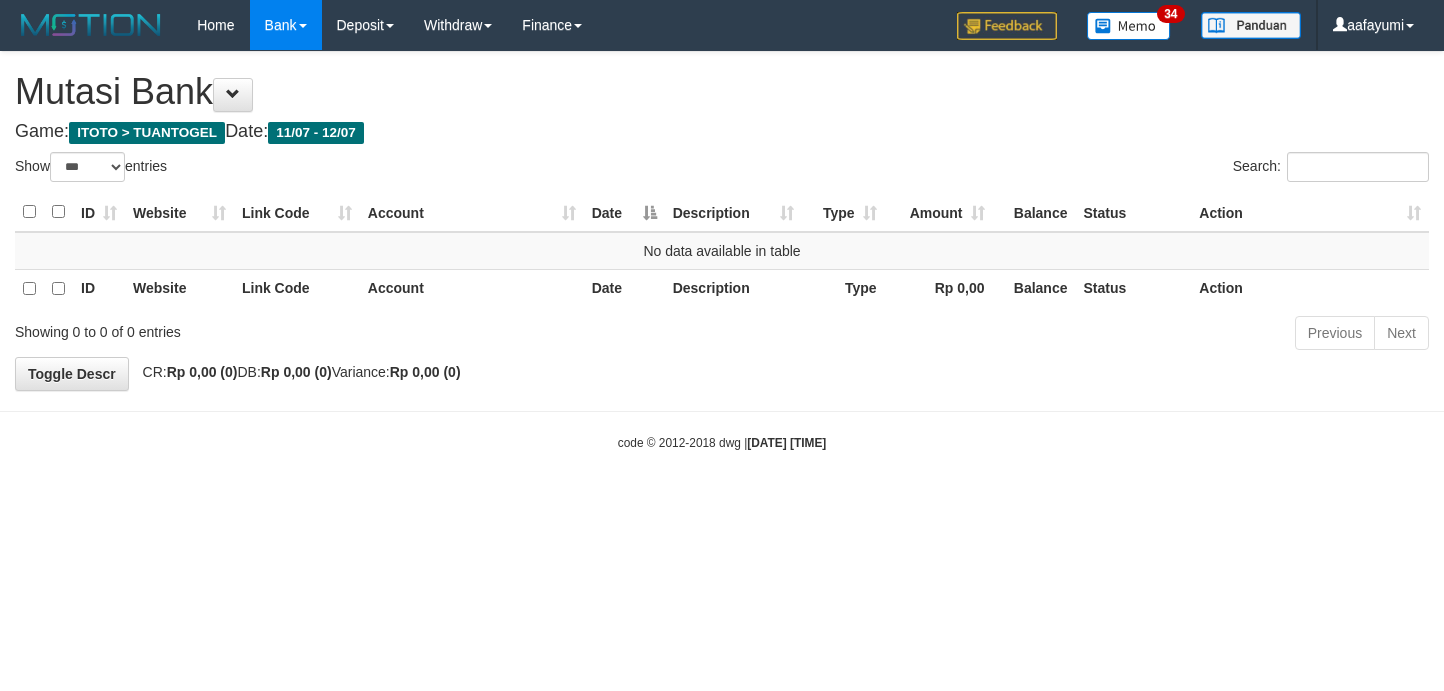 select on "***" 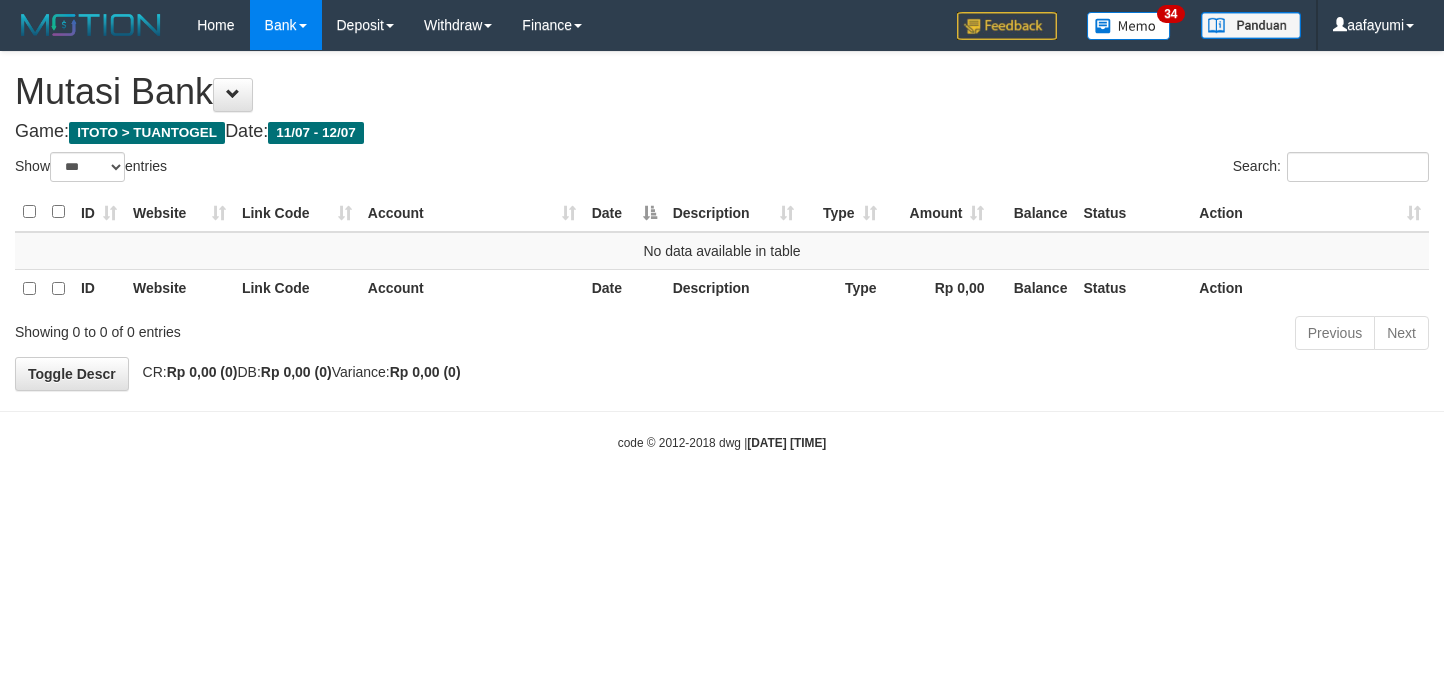 scroll, scrollTop: 0, scrollLeft: 0, axis: both 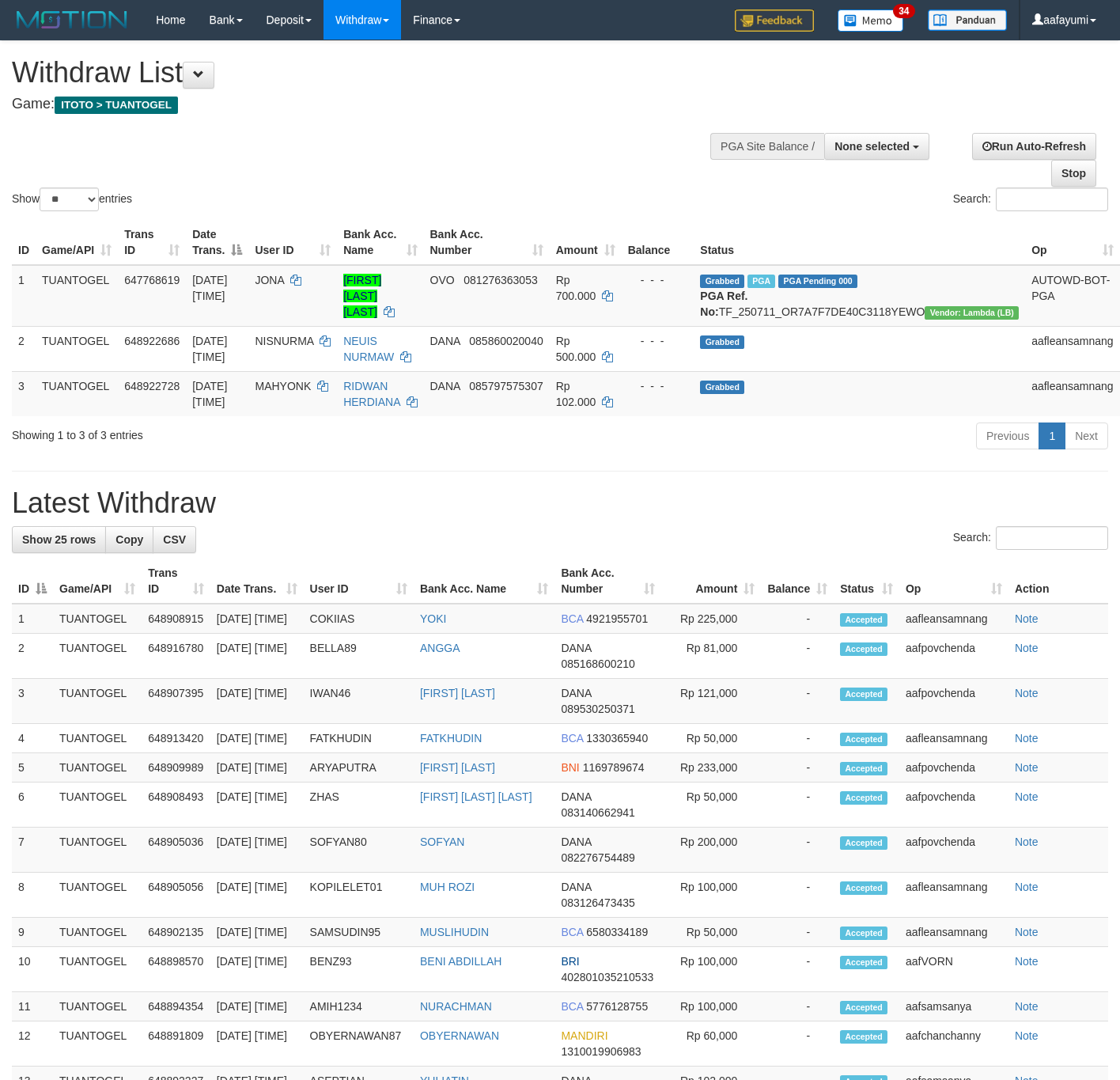 select 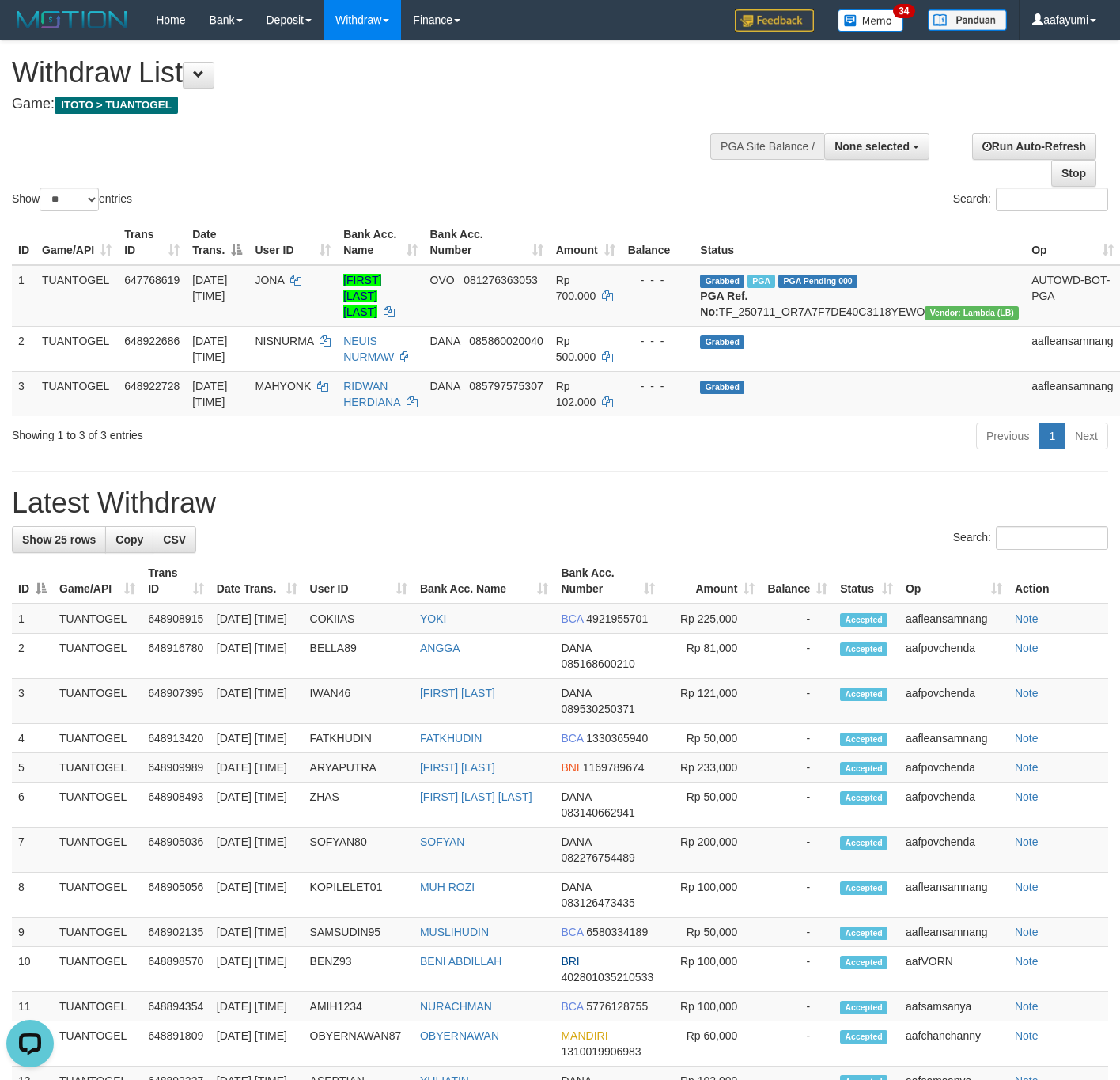 scroll, scrollTop: 0, scrollLeft: 0, axis: both 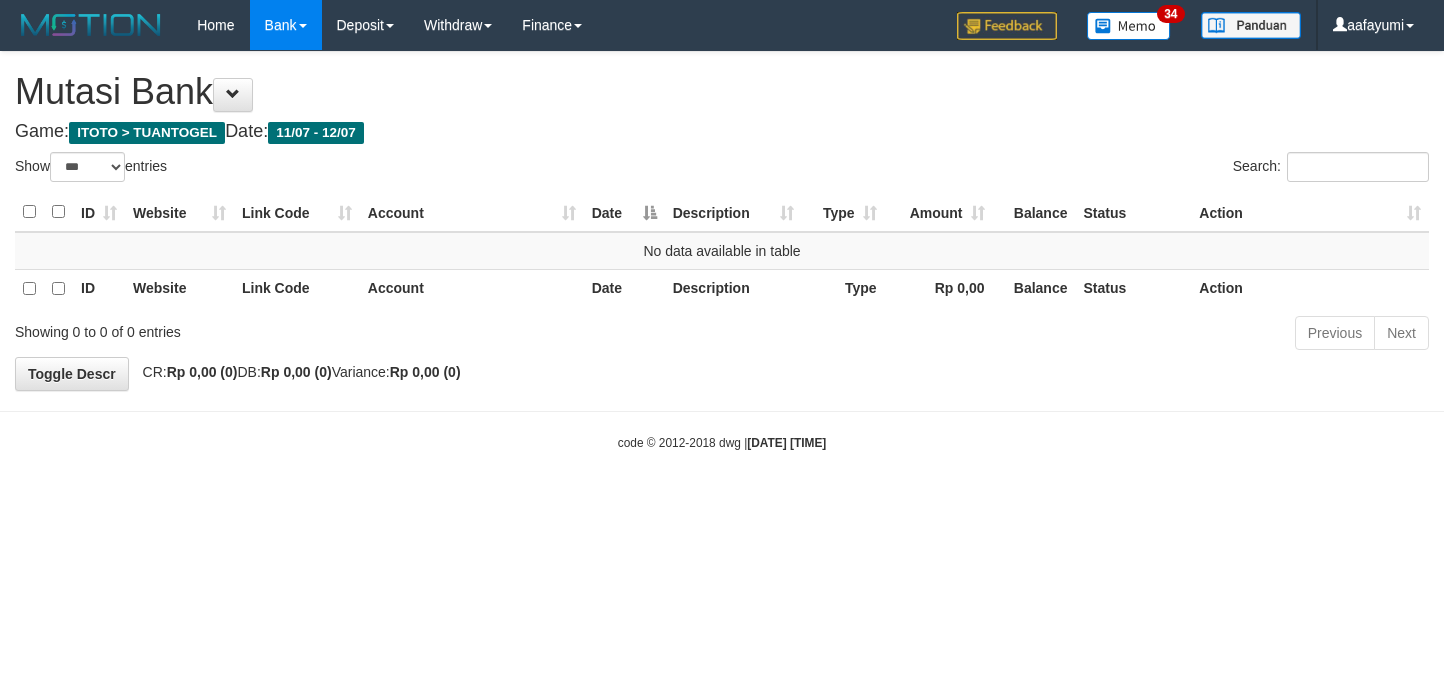 select on "***" 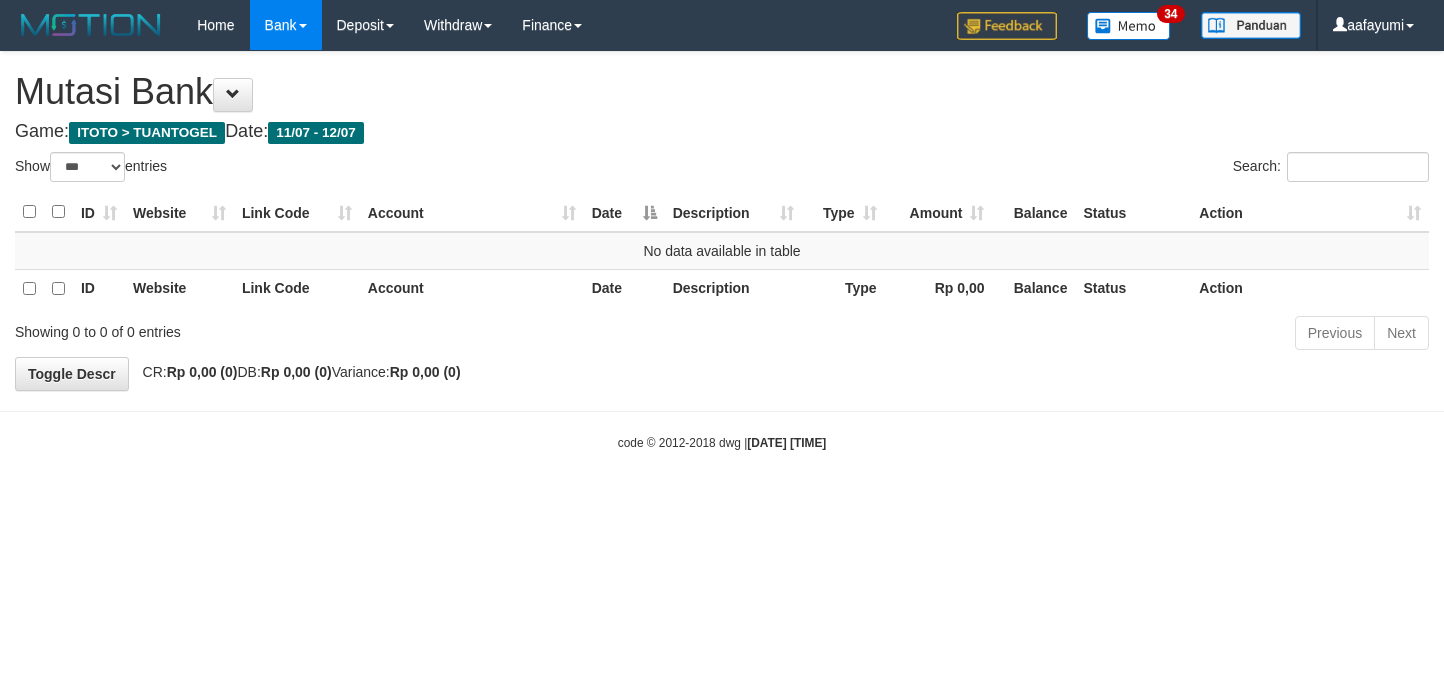 scroll, scrollTop: 0, scrollLeft: 0, axis: both 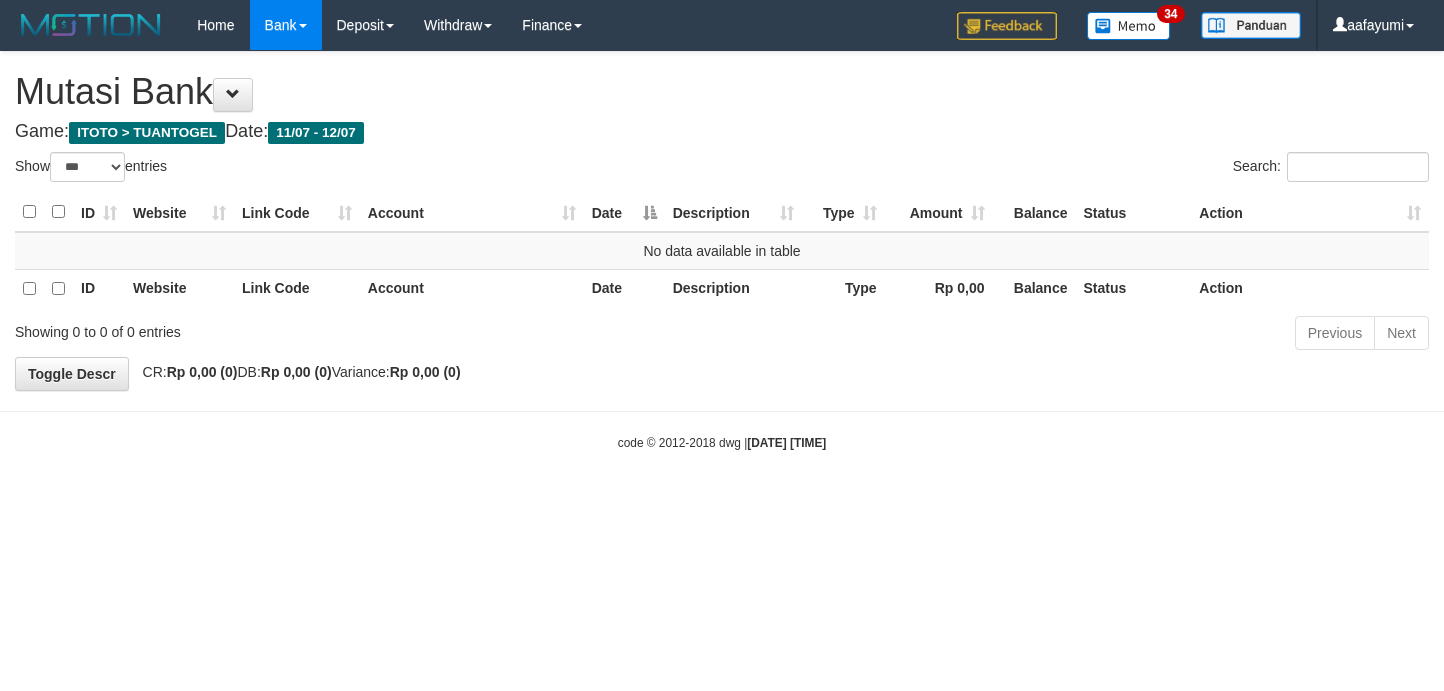 select on "***" 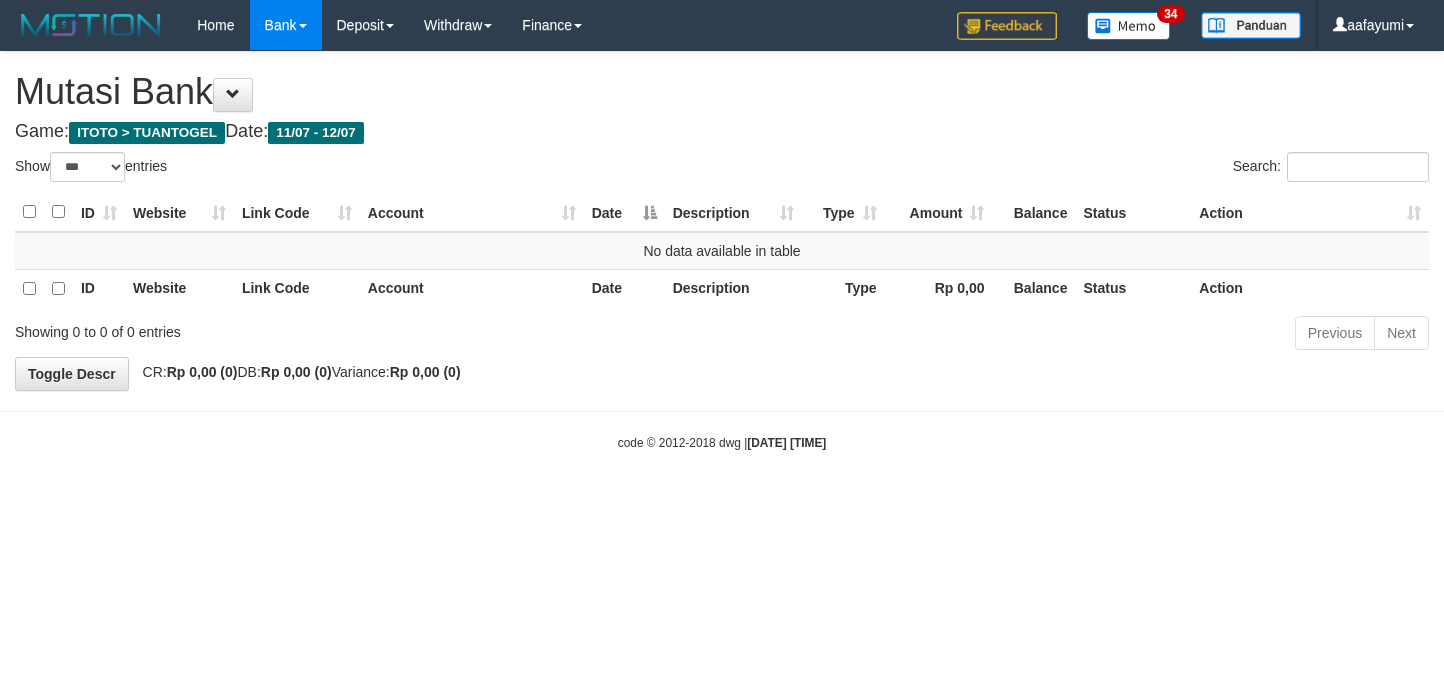 scroll, scrollTop: 0, scrollLeft: 0, axis: both 